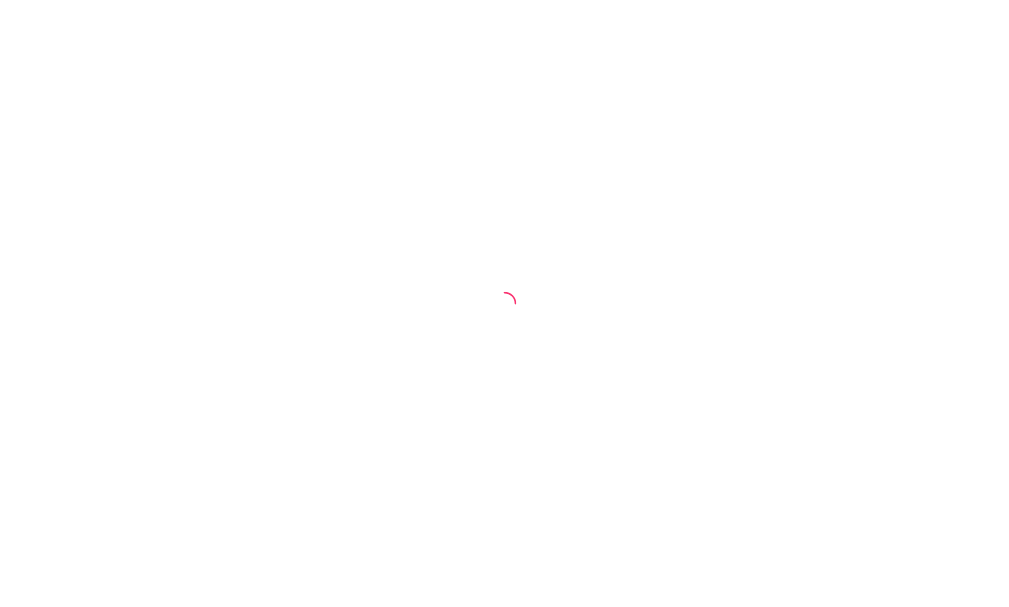 scroll, scrollTop: 0, scrollLeft: 0, axis: both 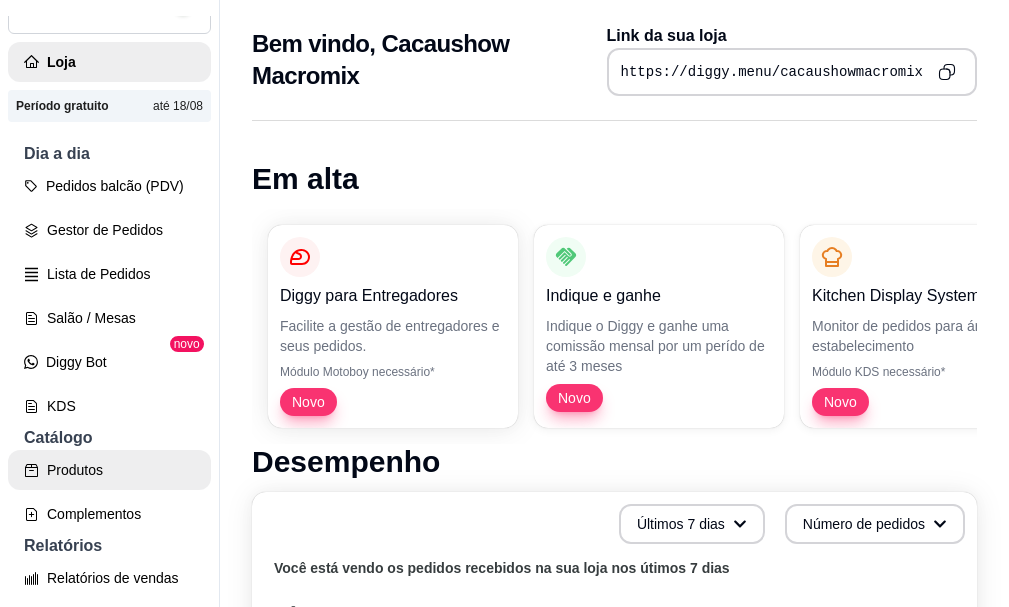 click on "Produtos" at bounding box center [109, 470] 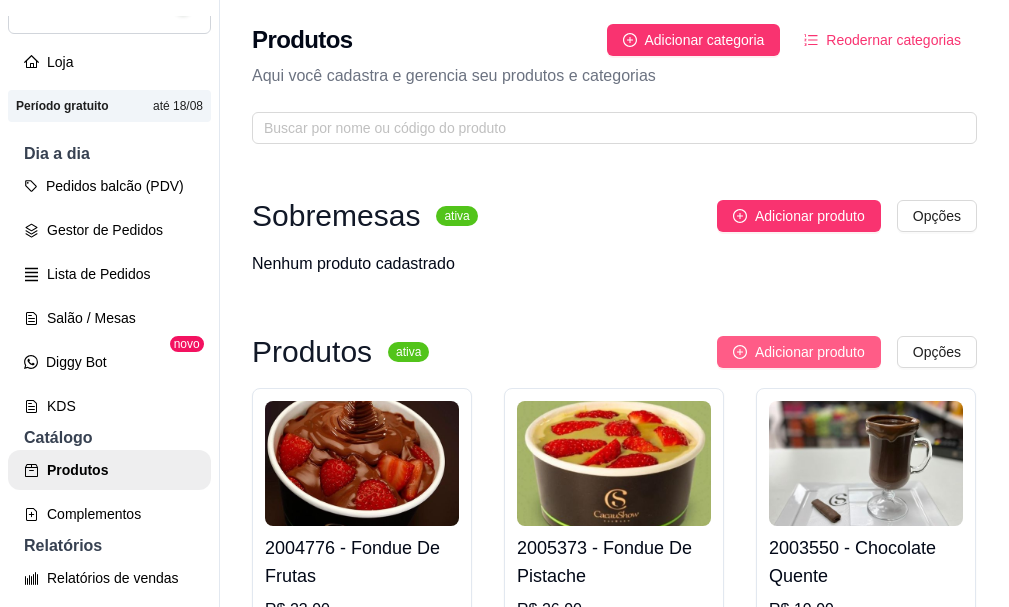 click on "Adicionar produto" at bounding box center [810, 352] 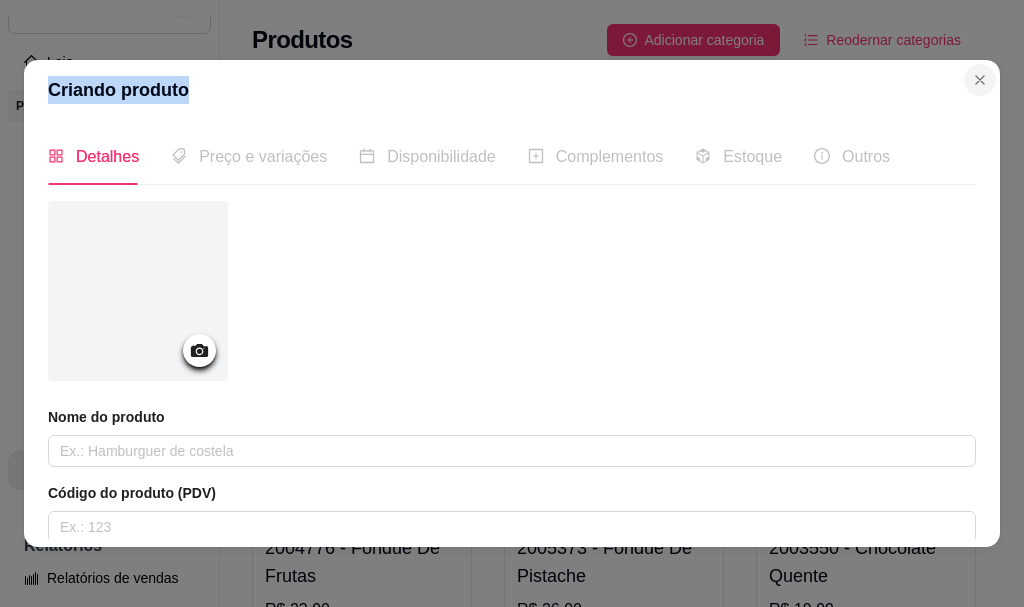 drag, startPoint x: 942, startPoint y: 71, endPoint x: 970, endPoint y: 78, distance: 28.86174 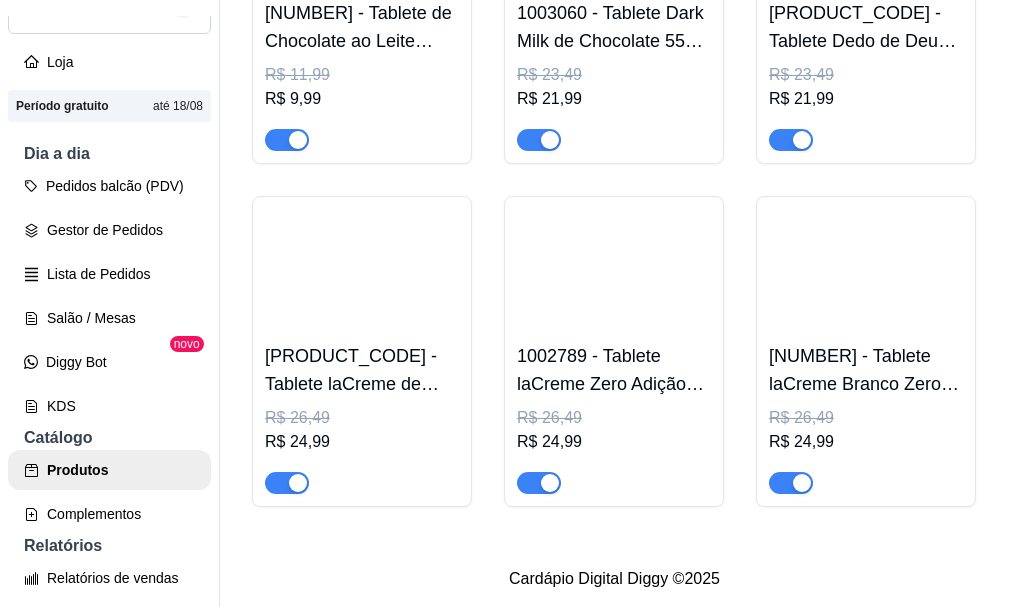 scroll, scrollTop: 5796, scrollLeft: 0, axis: vertical 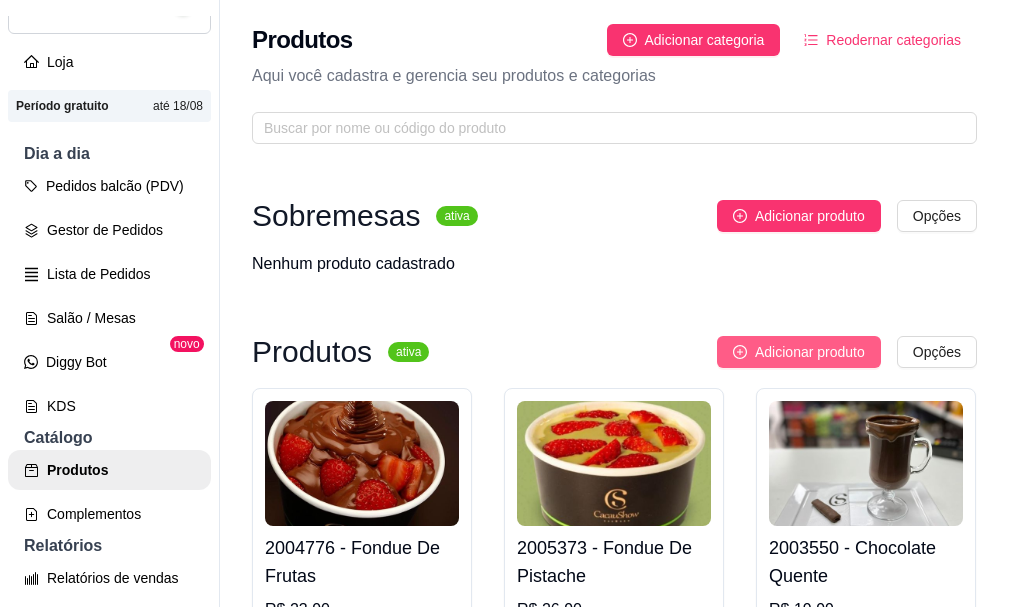 click on "Adicionar produto" at bounding box center [799, 352] 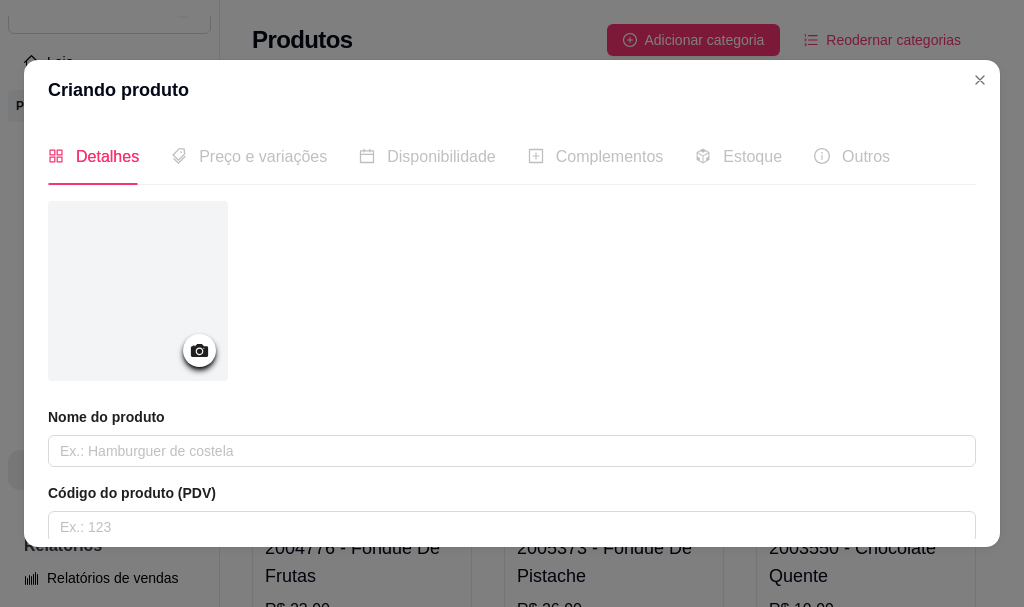 click at bounding box center (199, 350) 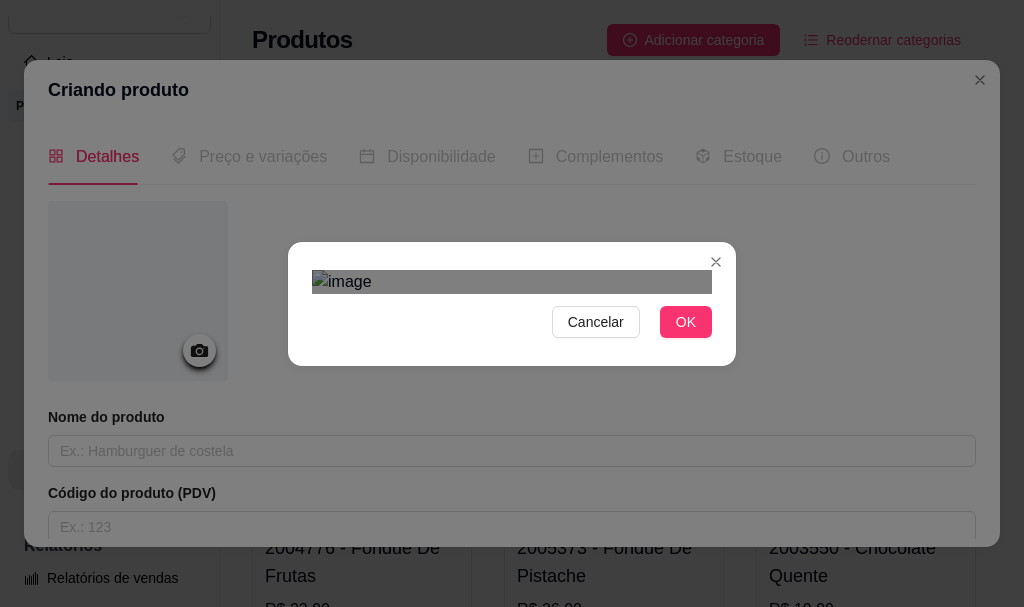 click at bounding box center (512, 550) 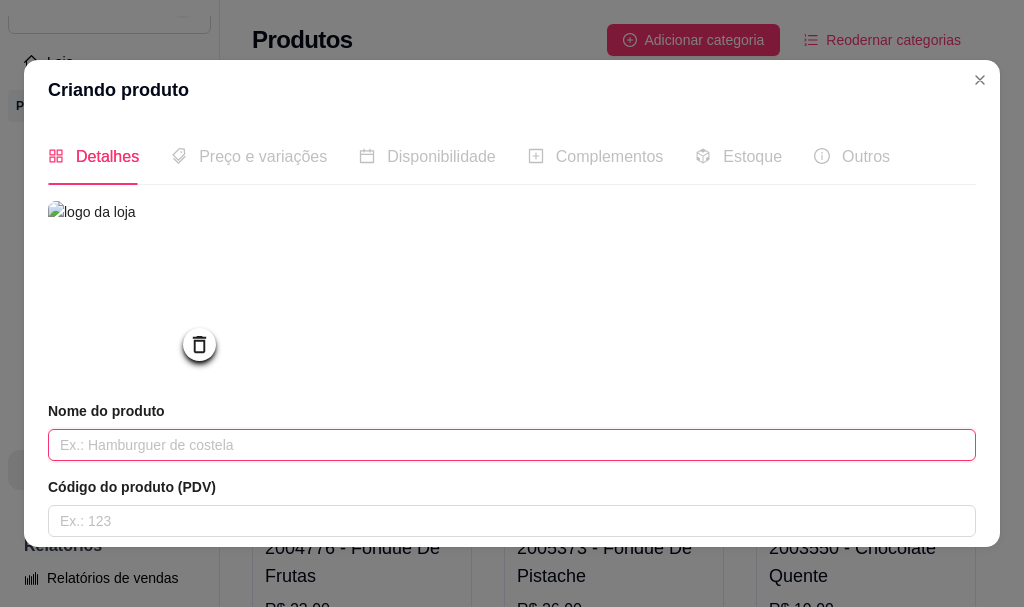 drag, startPoint x: 163, startPoint y: 452, endPoint x: 171, endPoint y: 444, distance: 11.313708 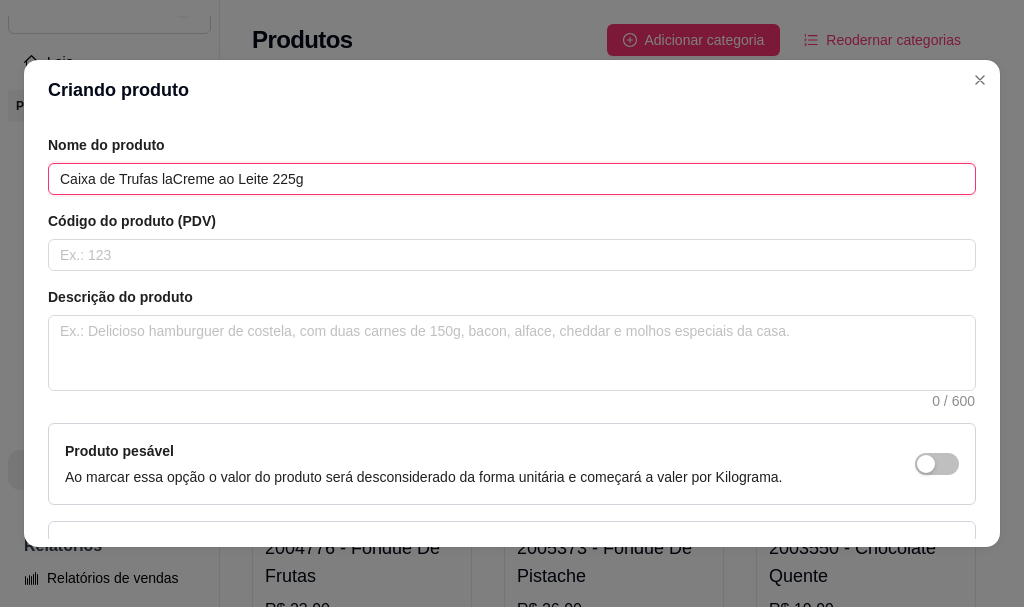 scroll, scrollTop: 300, scrollLeft: 0, axis: vertical 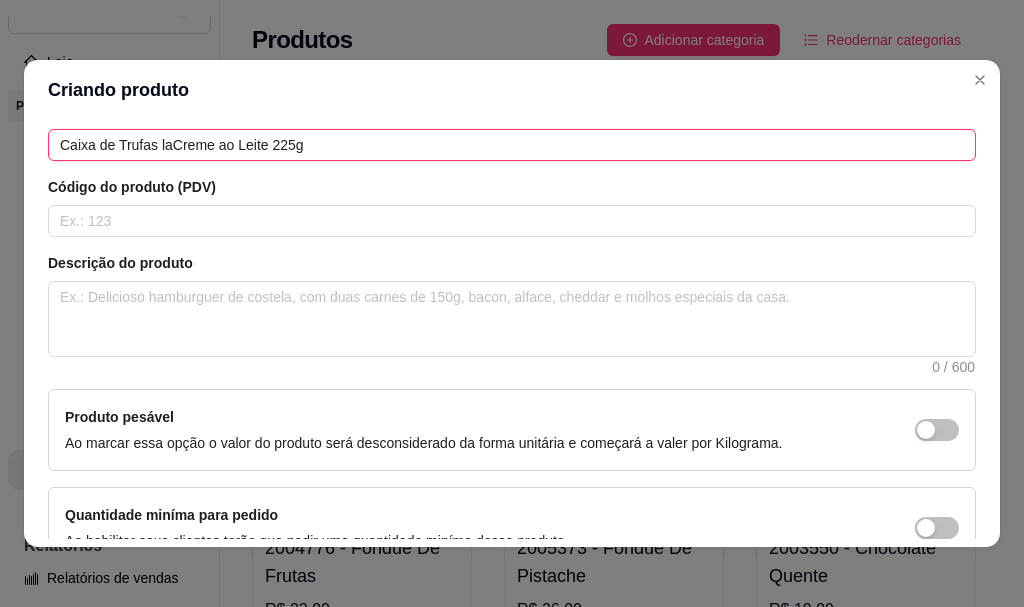 type on "Caixa de Trufas laCreme ao Leite 225g" 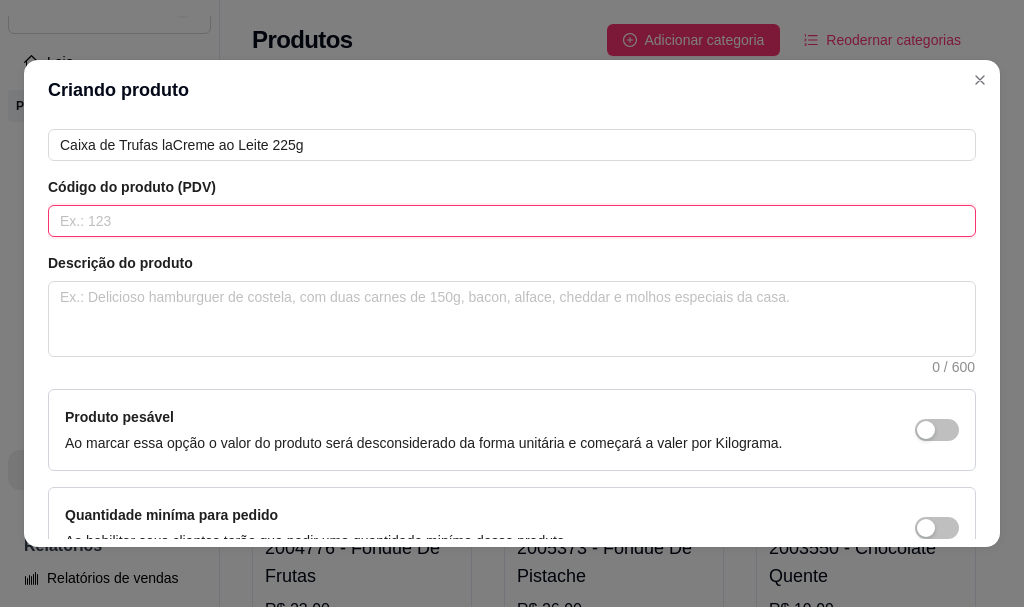 drag, startPoint x: 227, startPoint y: 227, endPoint x: 237, endPoint y: 221, distance: 11.661903 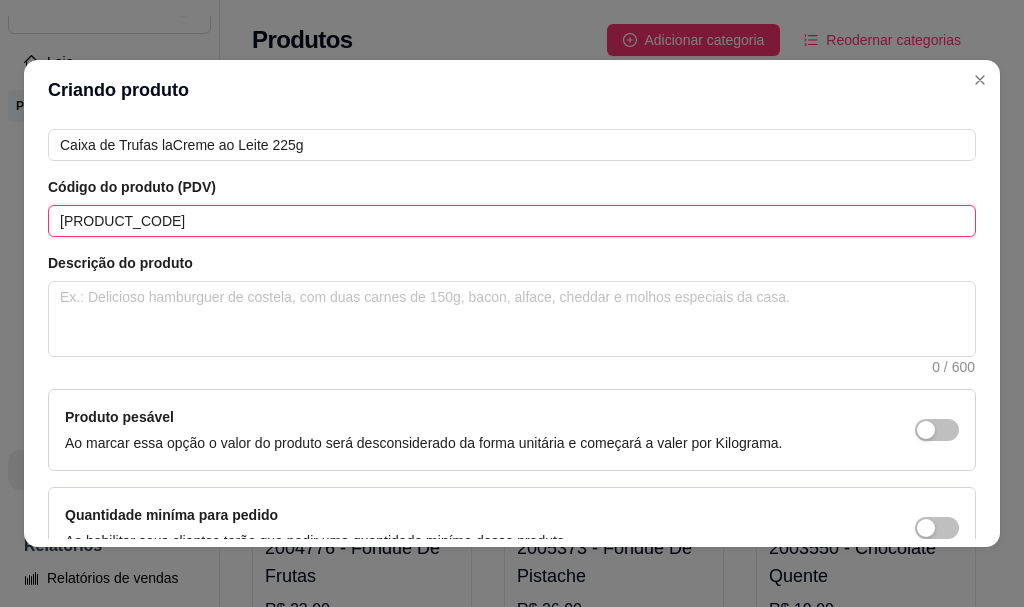 type on "[PRODUCT_CODE]" 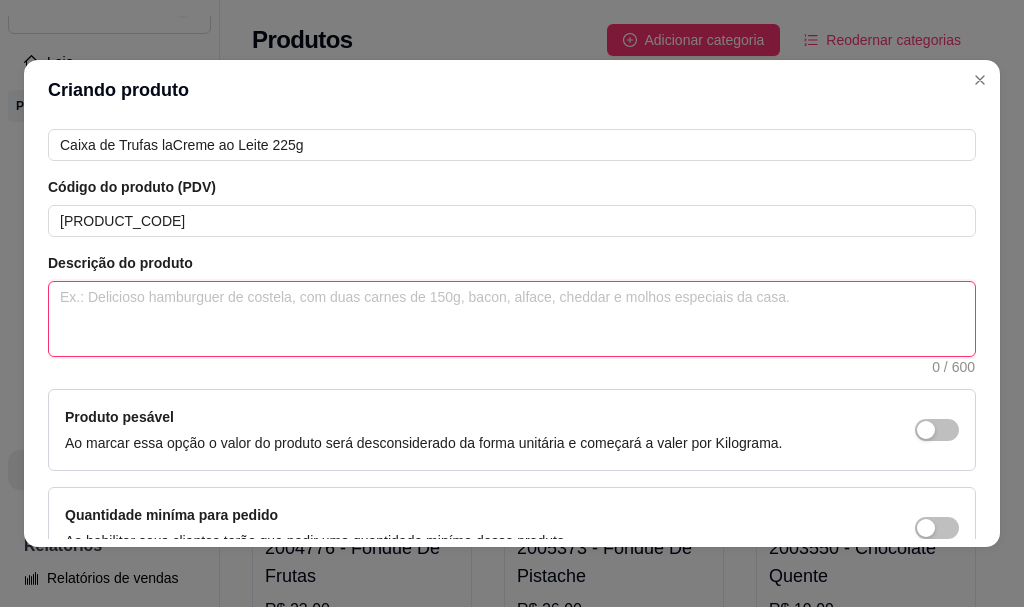 click at bounding box center (512, 319) 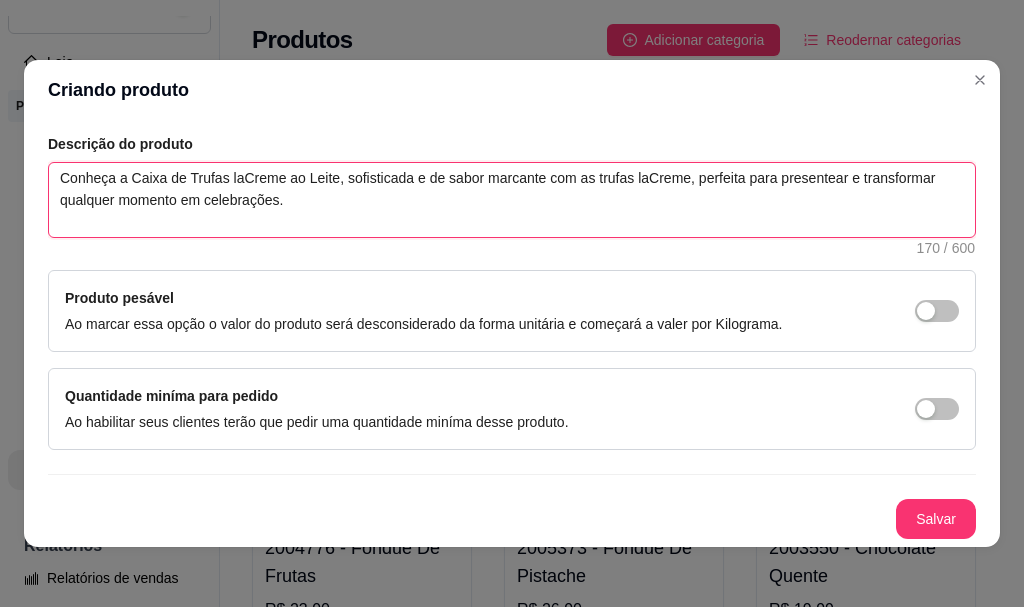 scroll, scrollTop: 425, scrollLeft: 0, axis: vertical 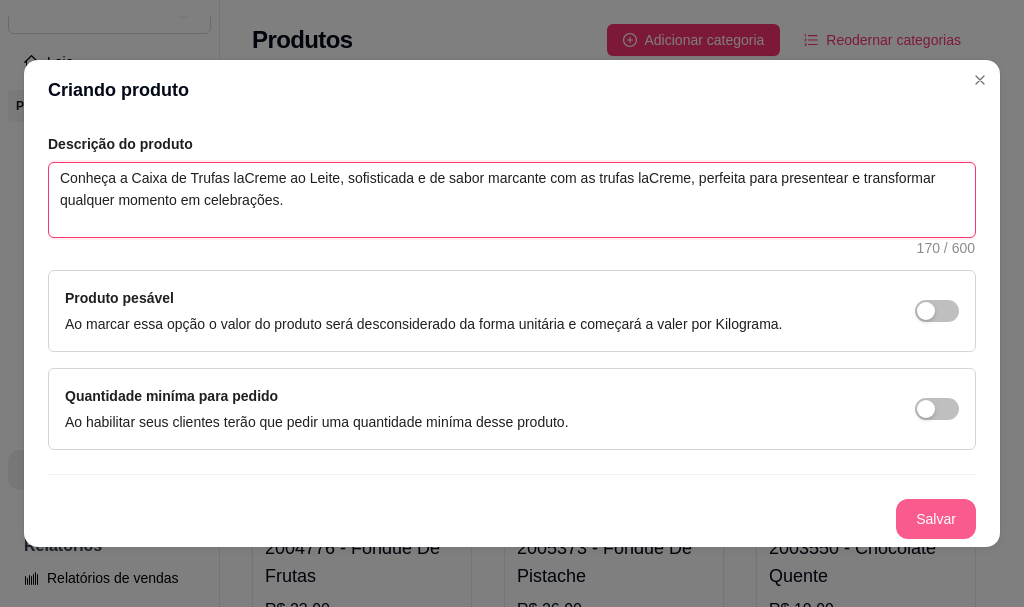 type on "Conheça a Caixa de Trufas laCreme ao Leite, sofisticada e de sabor marcante com as trufas laCreme, perfeita para presentear e transformar qualquer momento em celebrações." 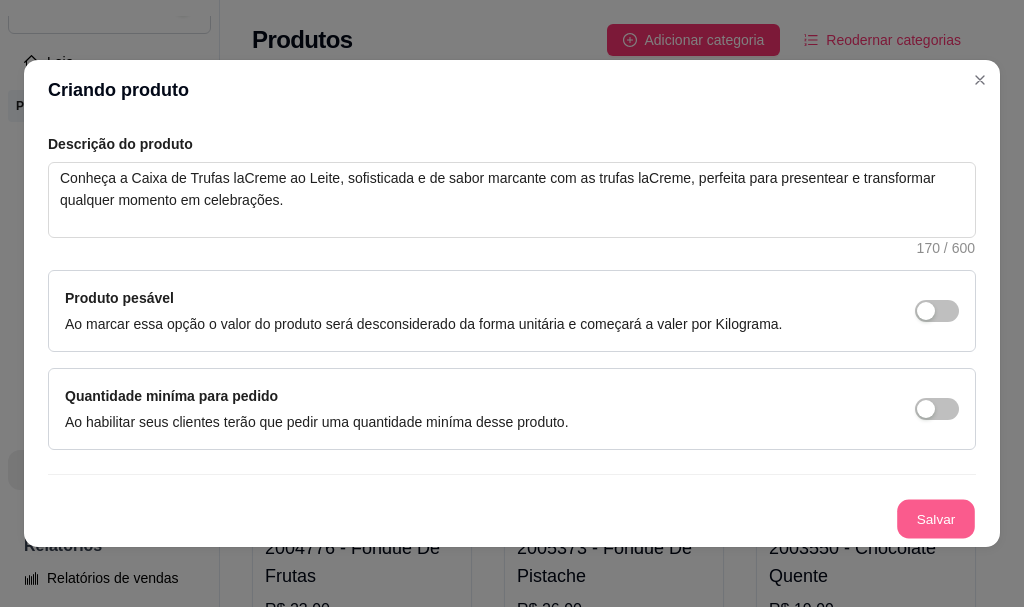 click on "Salvar" at bounding box center (936, 519) 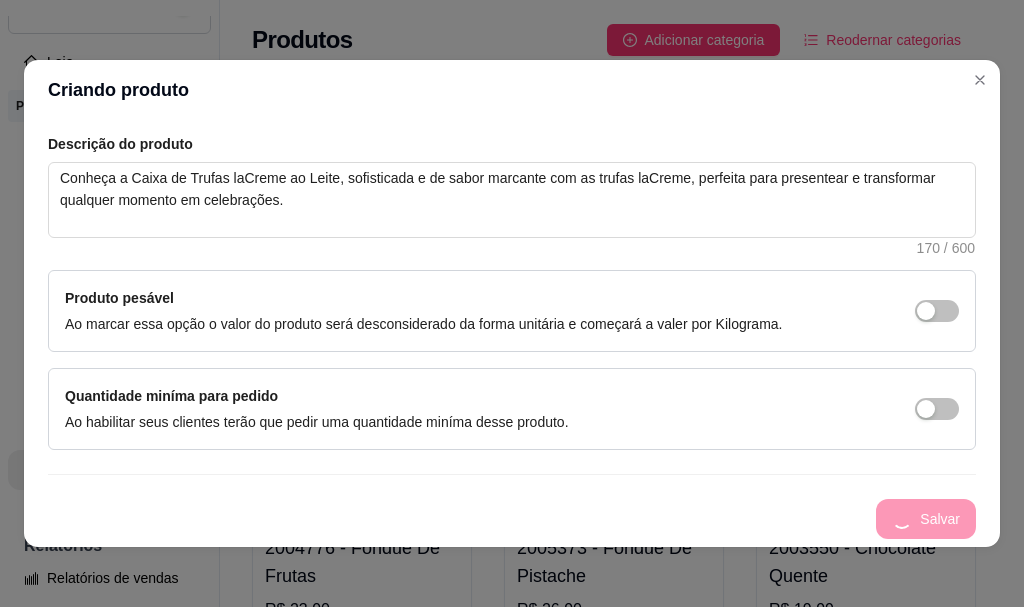 type 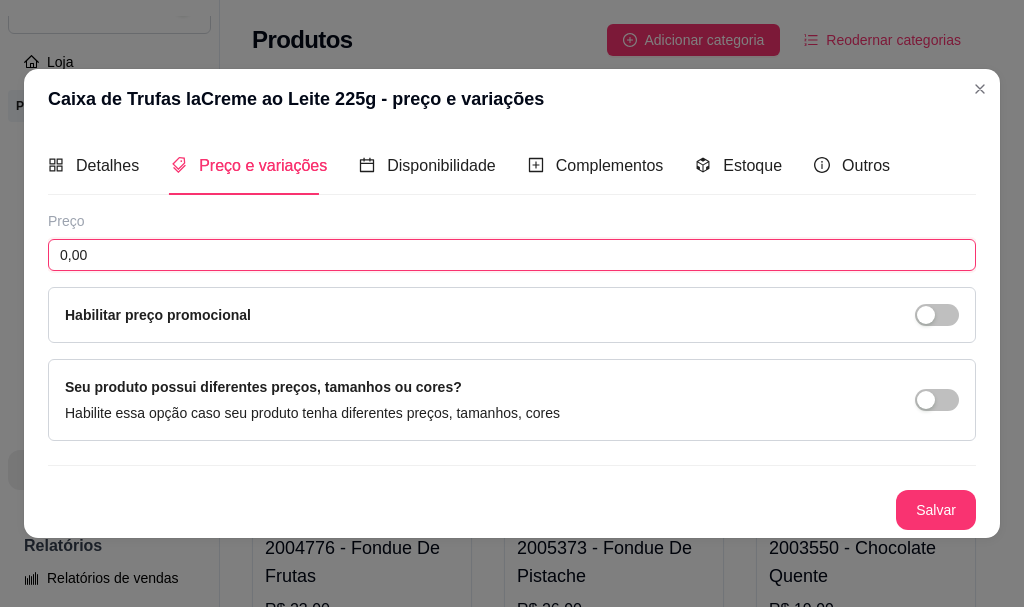 click on "0,00" at bounding box center [512, 255] 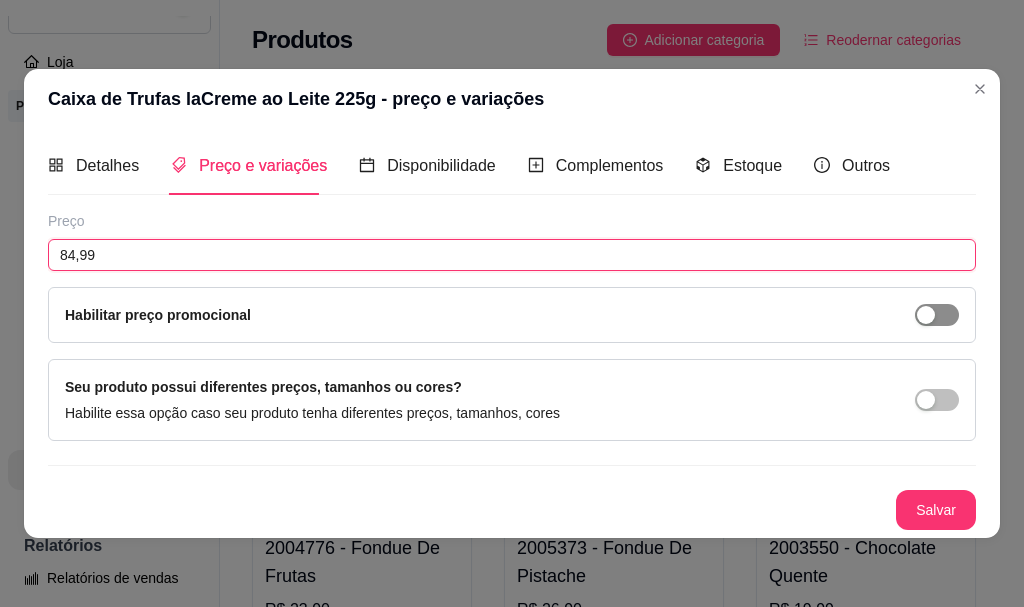 type on "84,99" 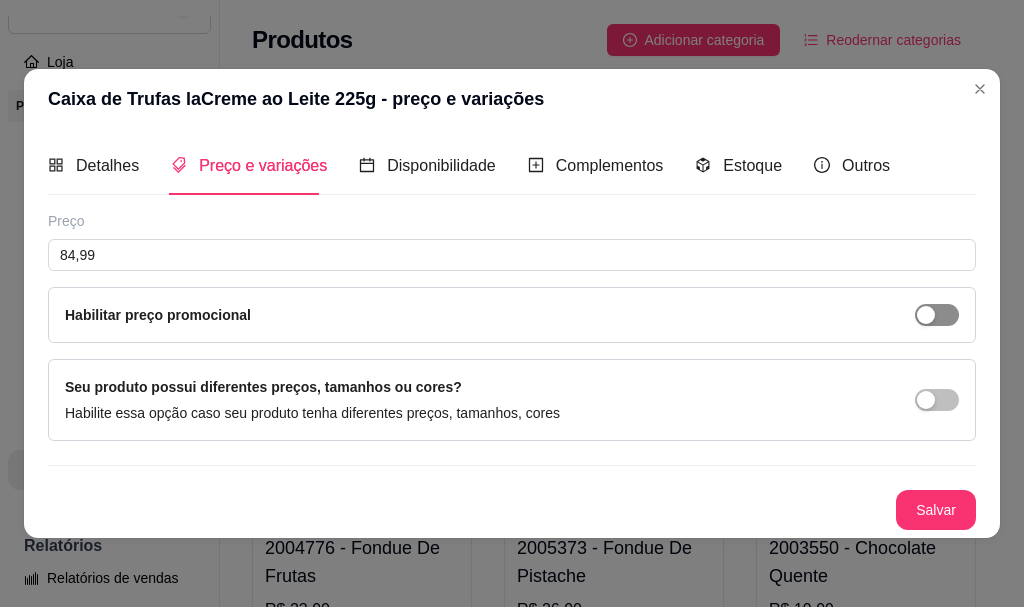 click at bounding box center [937, 315] 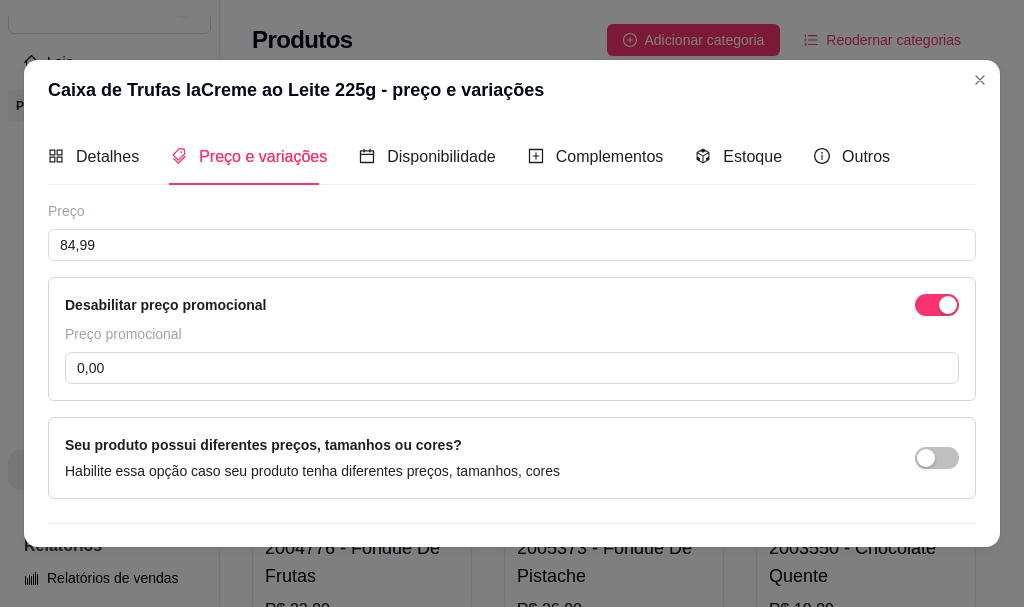 click on "Preço promocional 0,00" at bounding box center (512, 354) 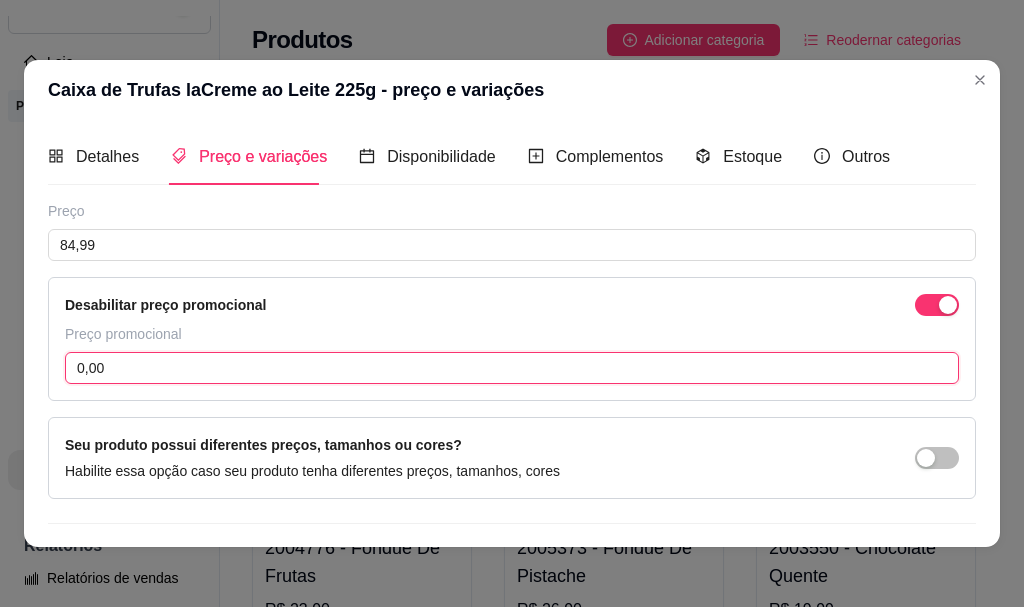 click on "0,00" at bounding box center (512, 368) 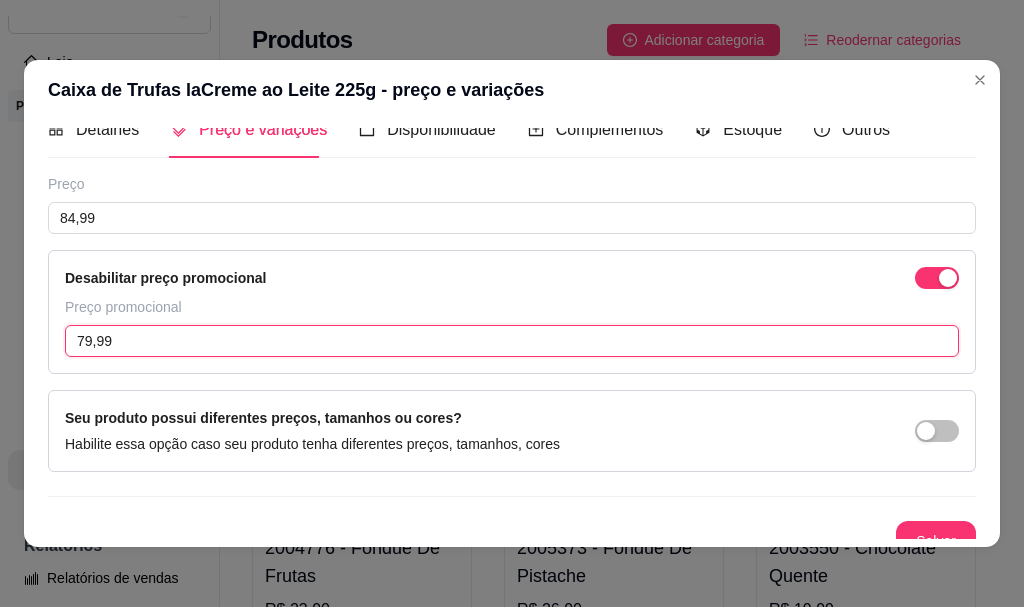 scroll, scrollTop: 49, scrollLeft: 0, axis: vertical 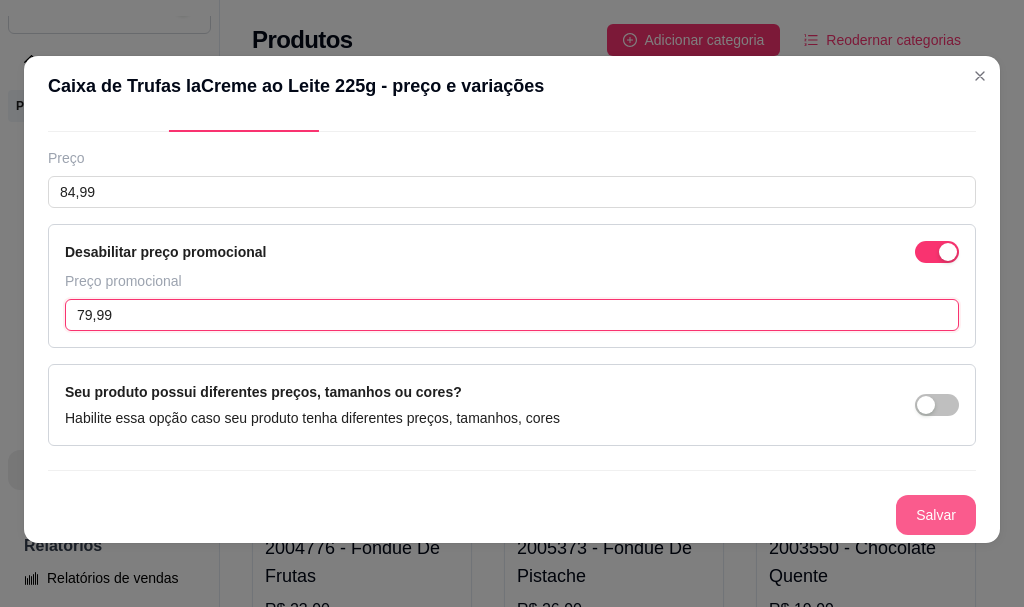 type on "79,99" 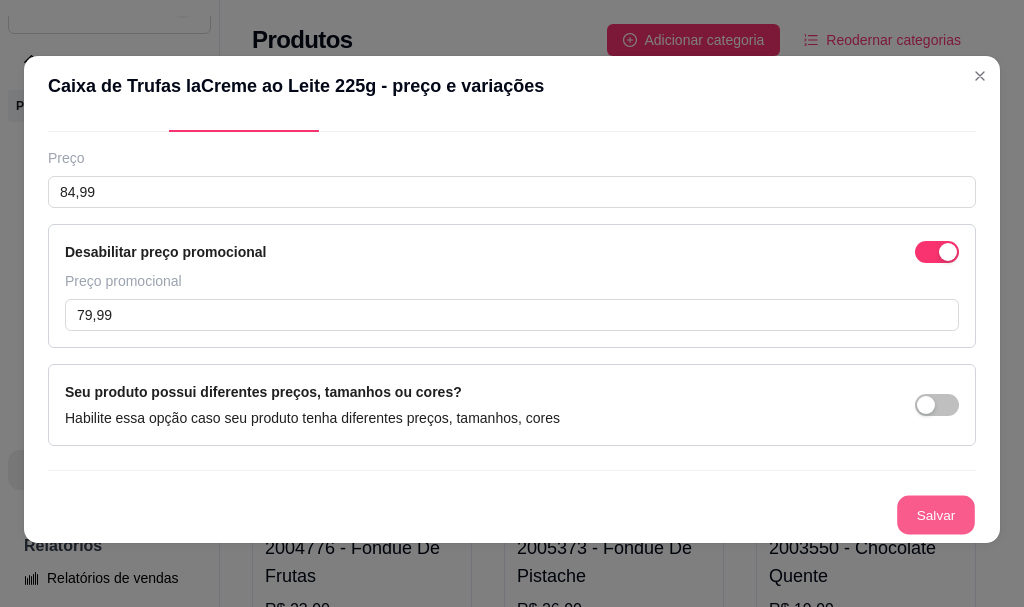 click on "Salvar" at bounding box center [936, 515] 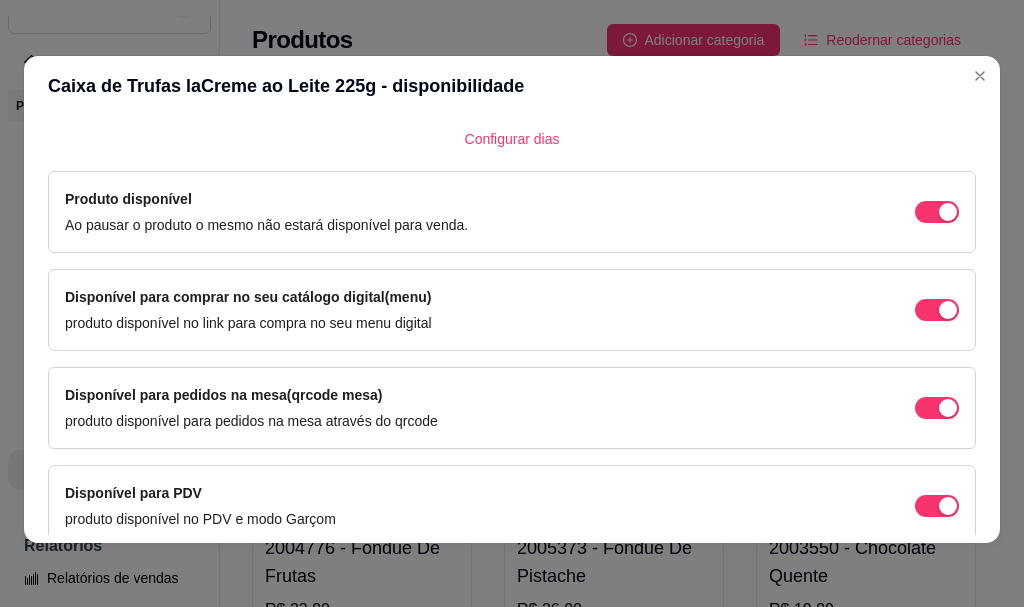 scroll, scrollTop: 239, scrollLeft: 0, axis: vertical 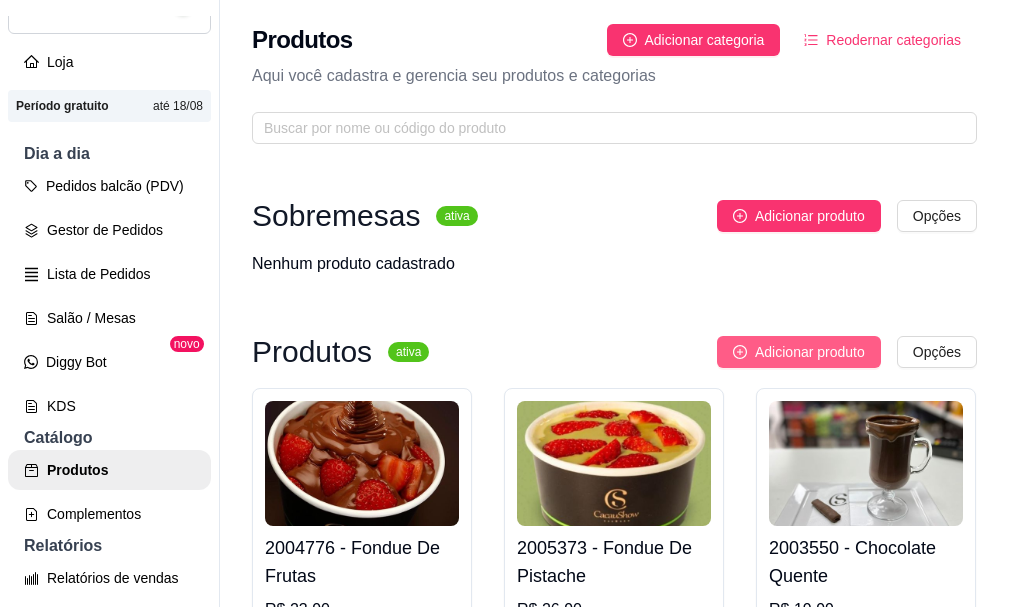 click on "Adicionar produto" at bounding box center (810, 352) 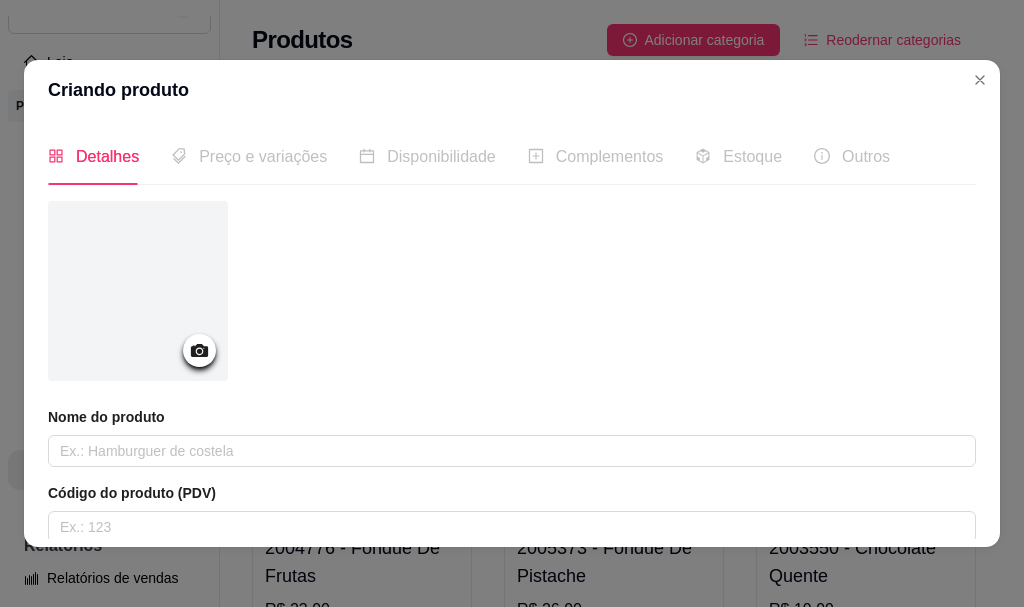 click at bounding box center (199, 350) 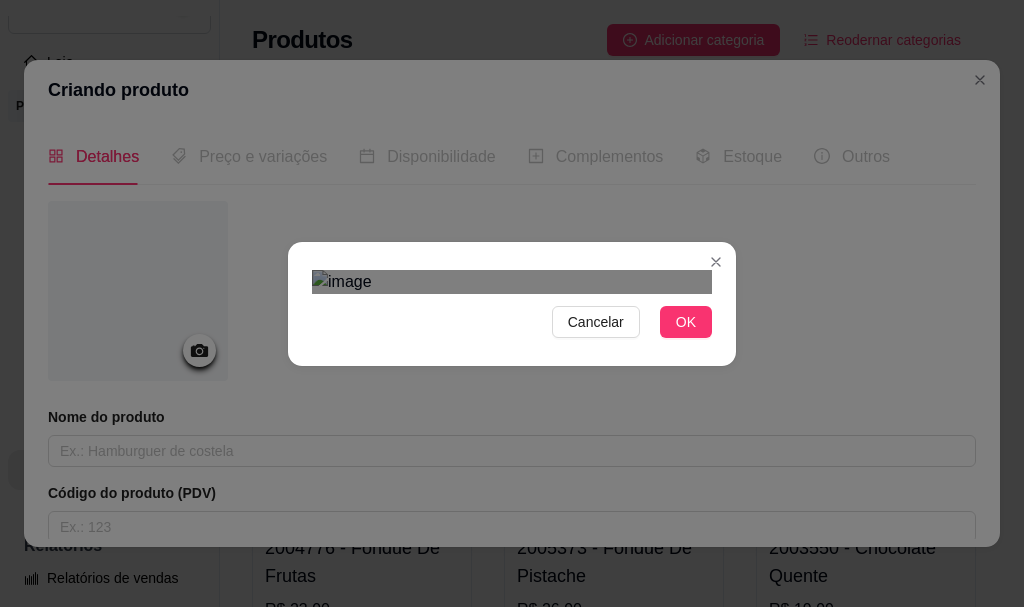 click at bounding box center (525, 544) 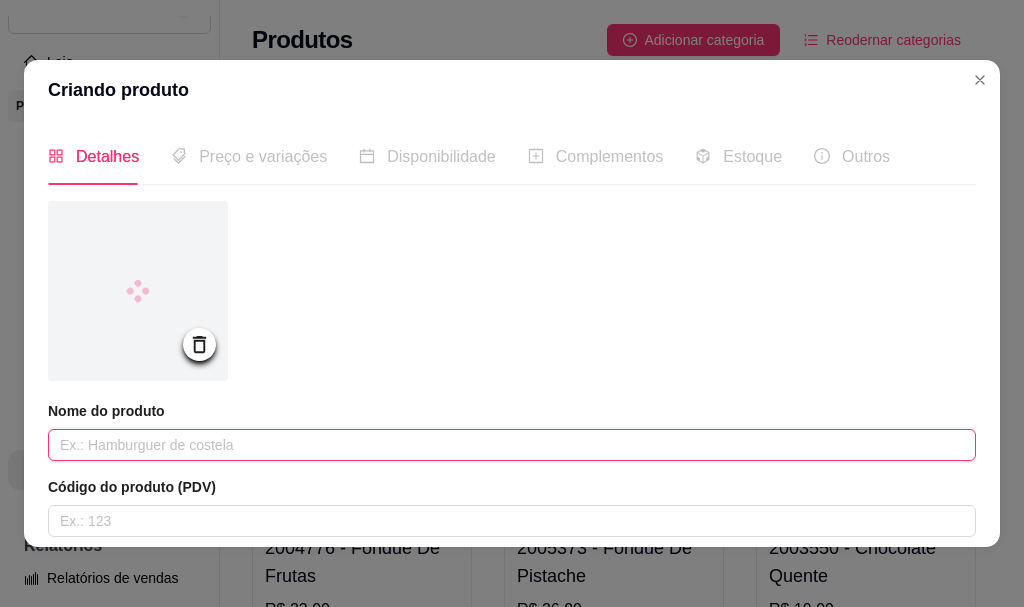 click at bounding box center [512, 445] 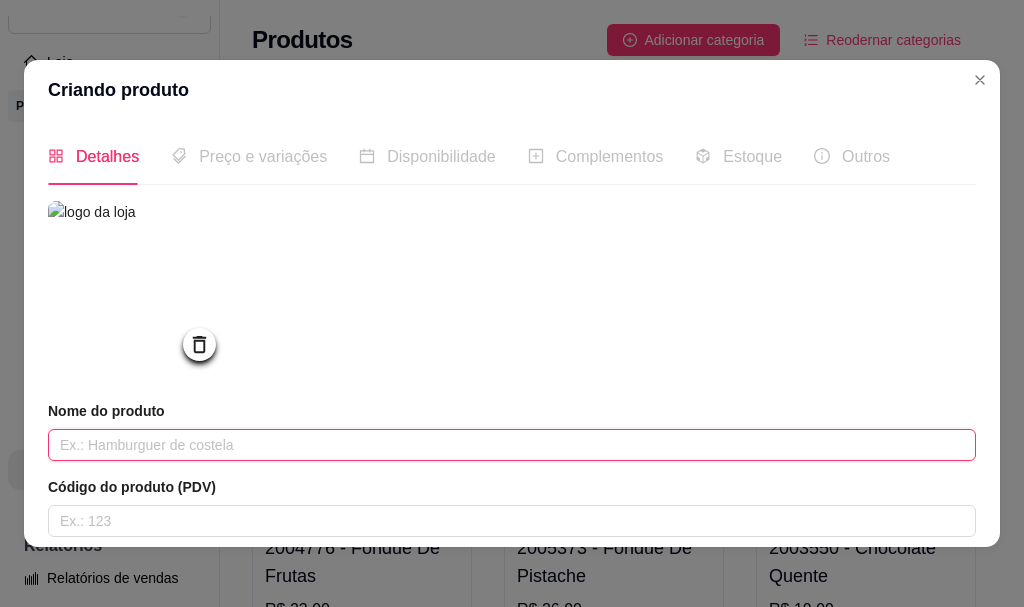paste on "Caixa de Trufas laCreme ao Leite e Branco 160g" 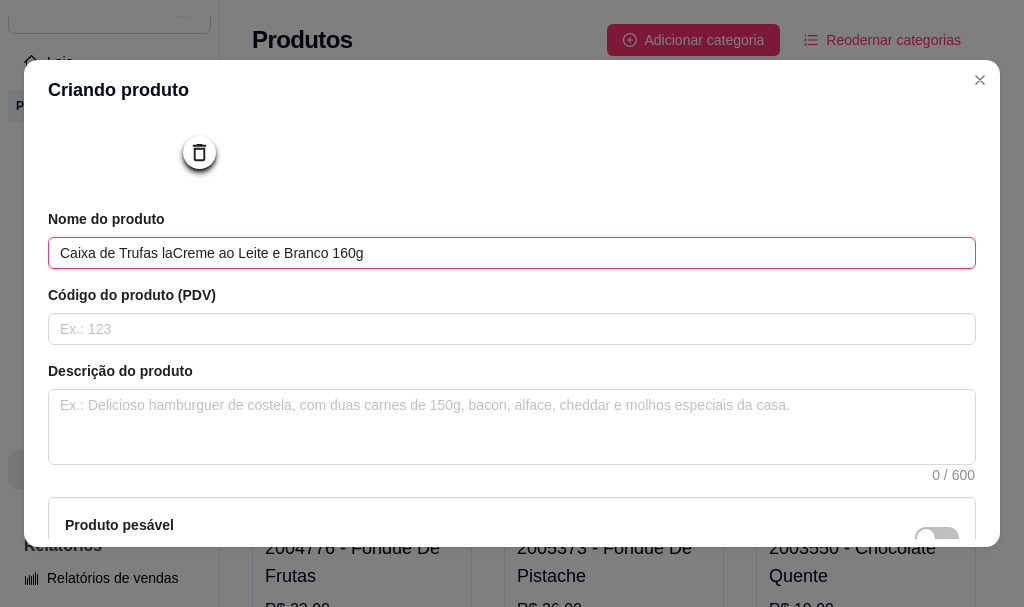 scroll, scrollTop: 200, scrollLeft: 0, axis: vertical 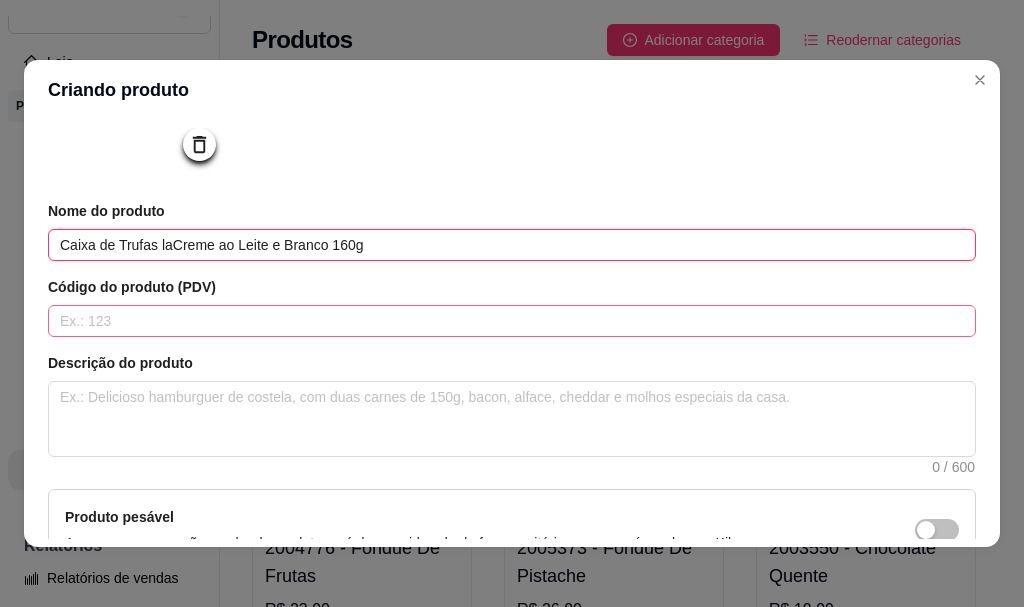 type on "Caixa de Trufas laCreme ao Leite e Branco 160g" 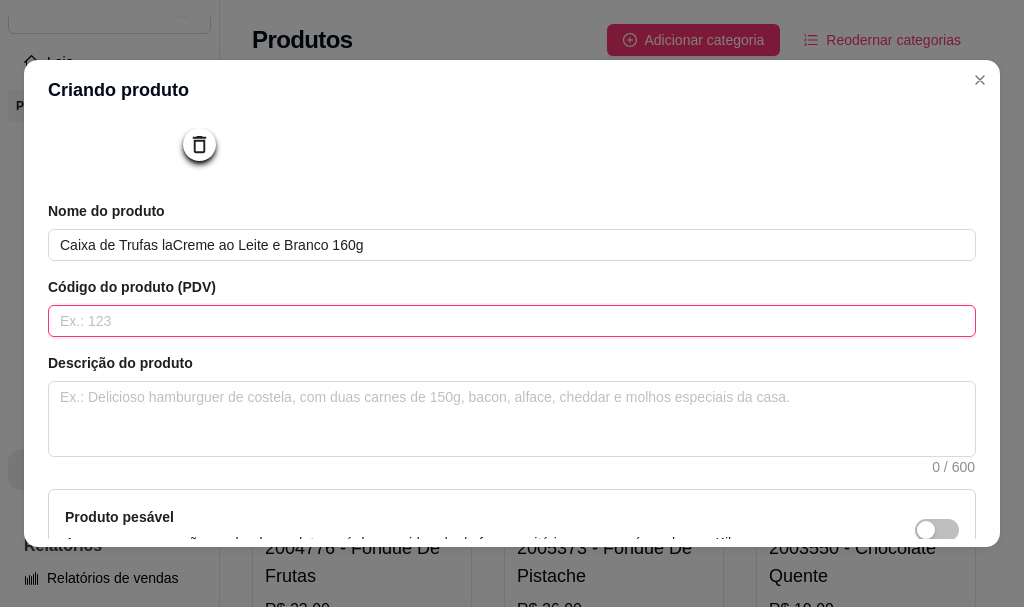 click at bounding box center (512, 321) 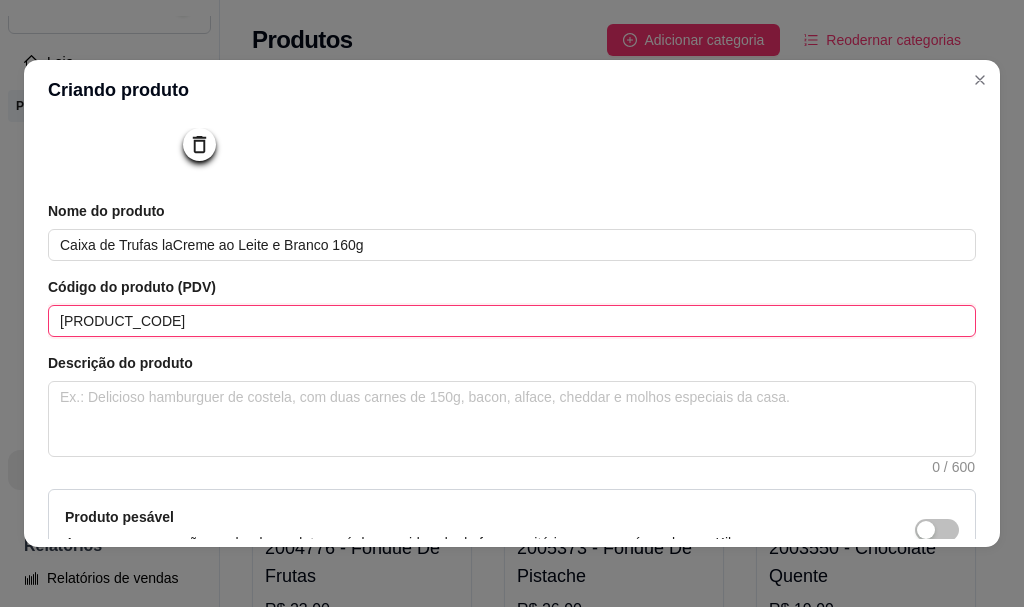type on "[PRODUCT_CODE]" 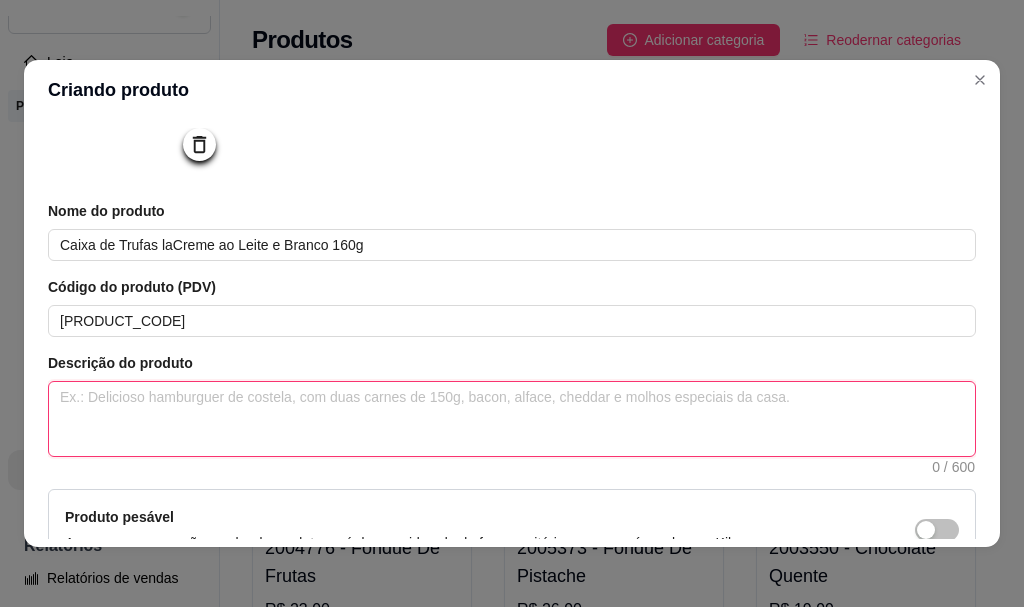 drag, startPoint x: 568, startPoint y: 415, endPoint x: 578, endPoint y: 405, distance: 14.142136 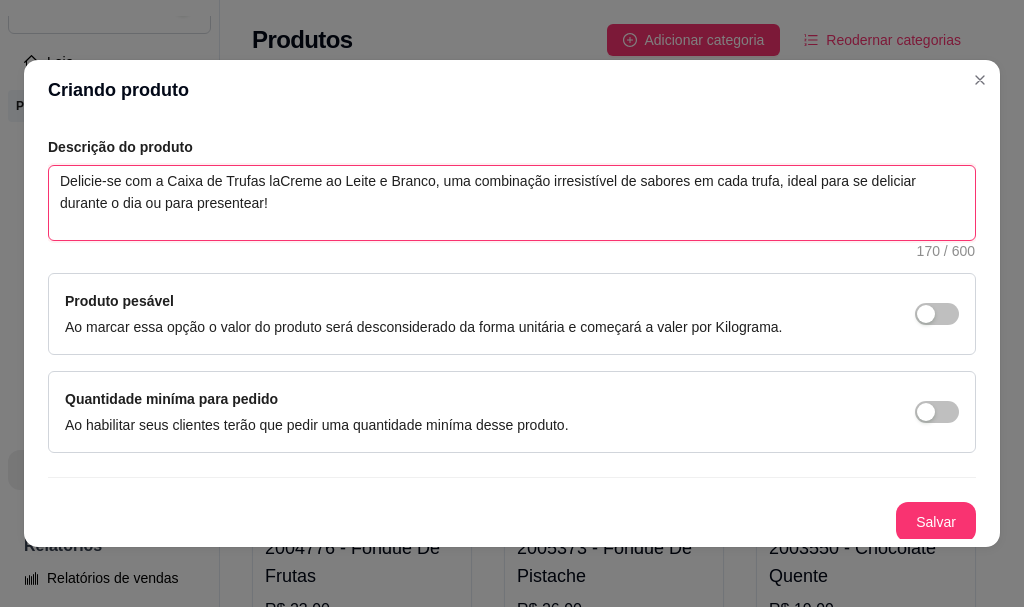 scroll, scrollTop: 425, scrollLeft: 0, axis: vertical 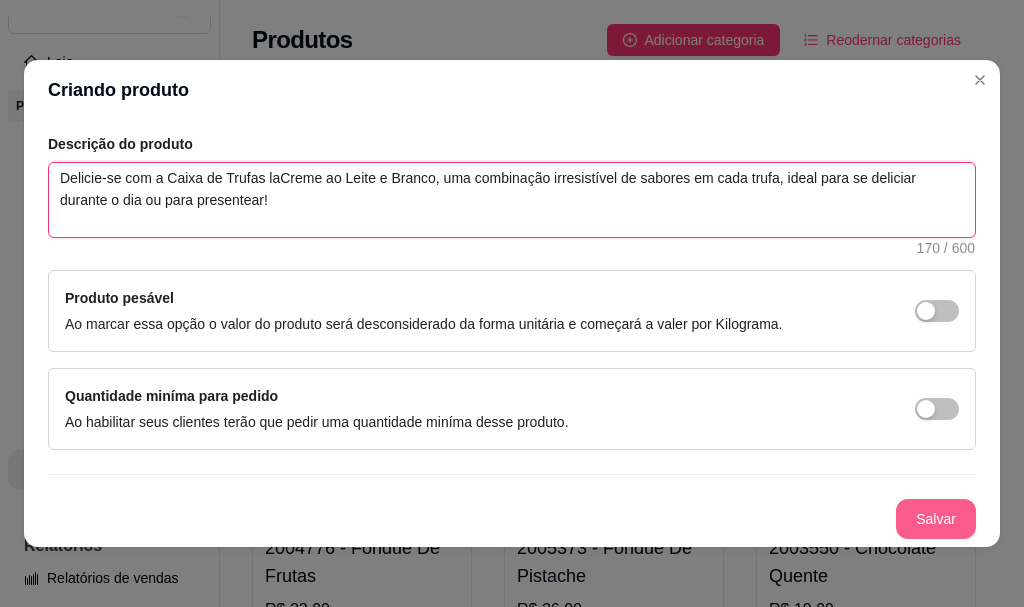 type on "Delicie-se com a Caixa de Trufas laCreme ao Leite e Branco, uma combinação irresistível de sabores em cada trufa, ideal para se deliciar durante o dia ou para presentear!" 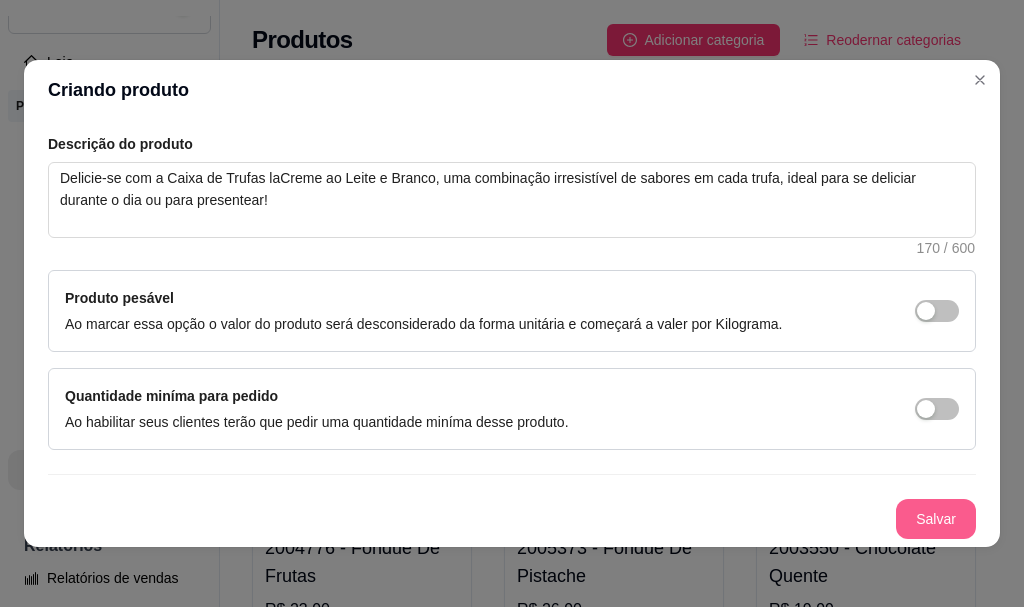 click on "Salvar" at bounding box center (936, 519) 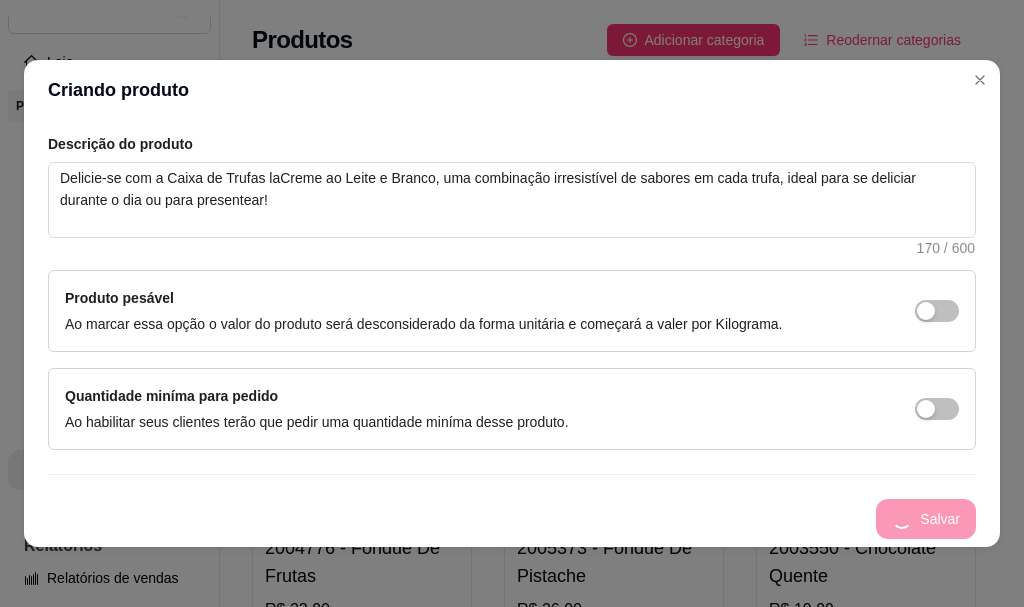 type 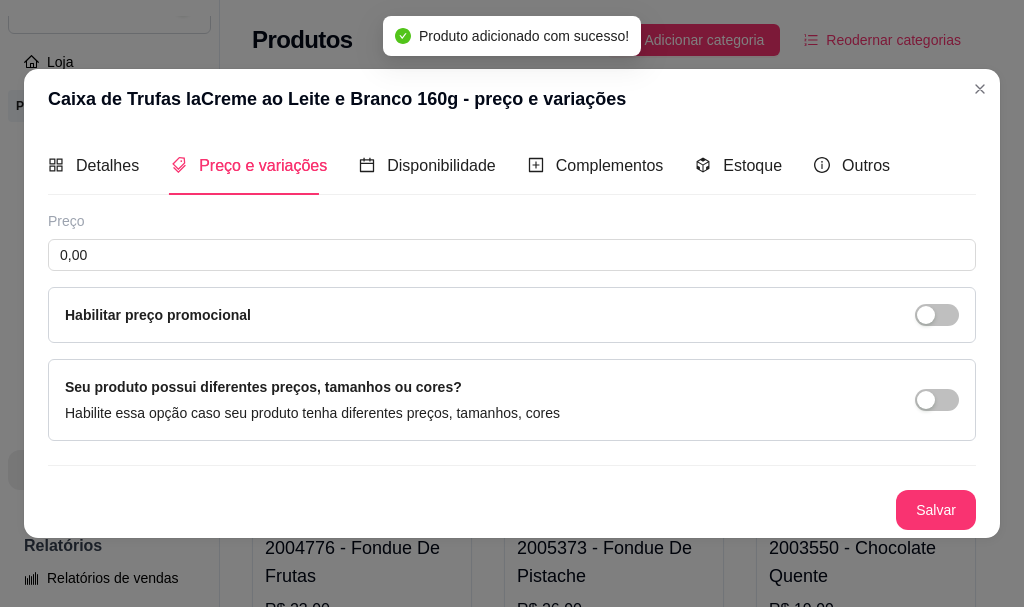 scroll, scrollTop: 0, scrollLeft: 0, axis: both 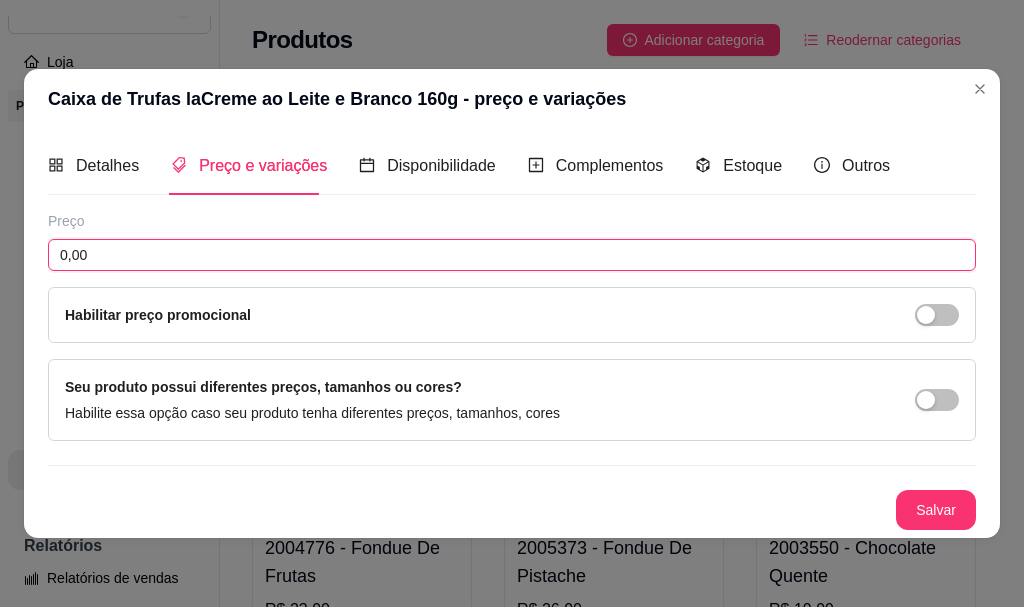 click on "0,00" at bounding box center [512, 255] 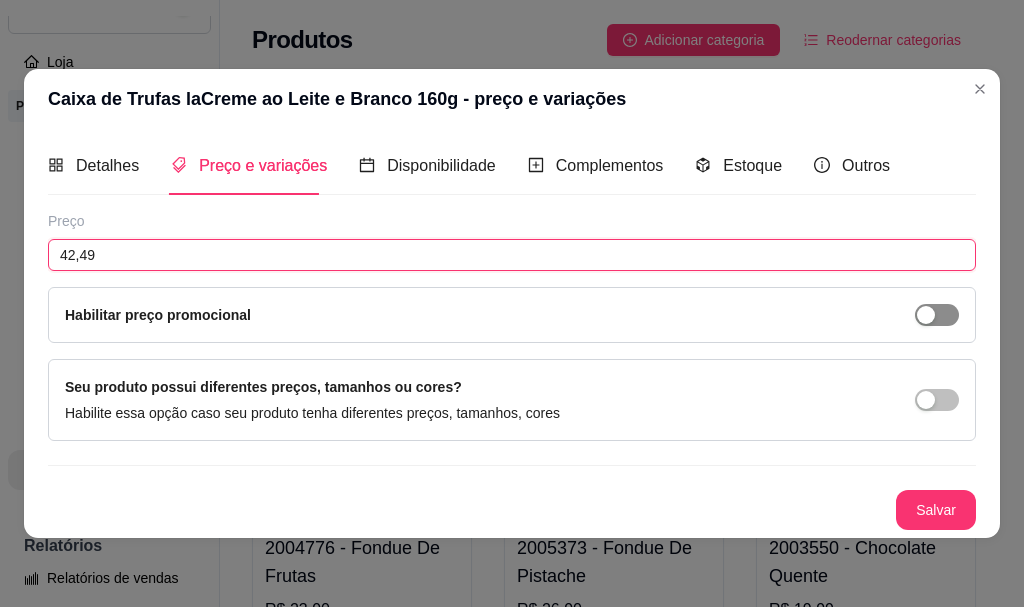 type on "42,49" 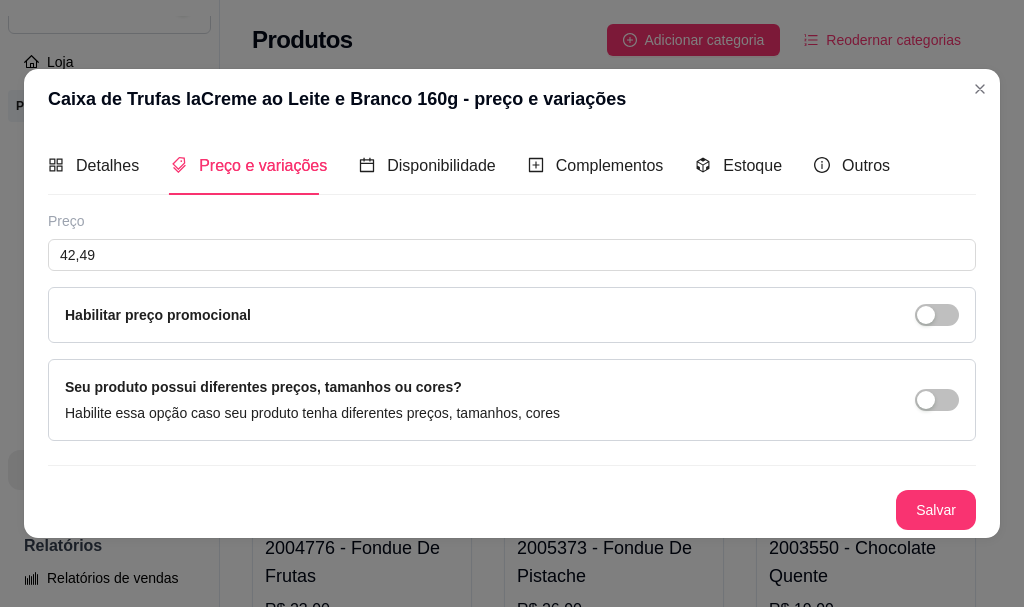 click at bounding box center [926, 315] 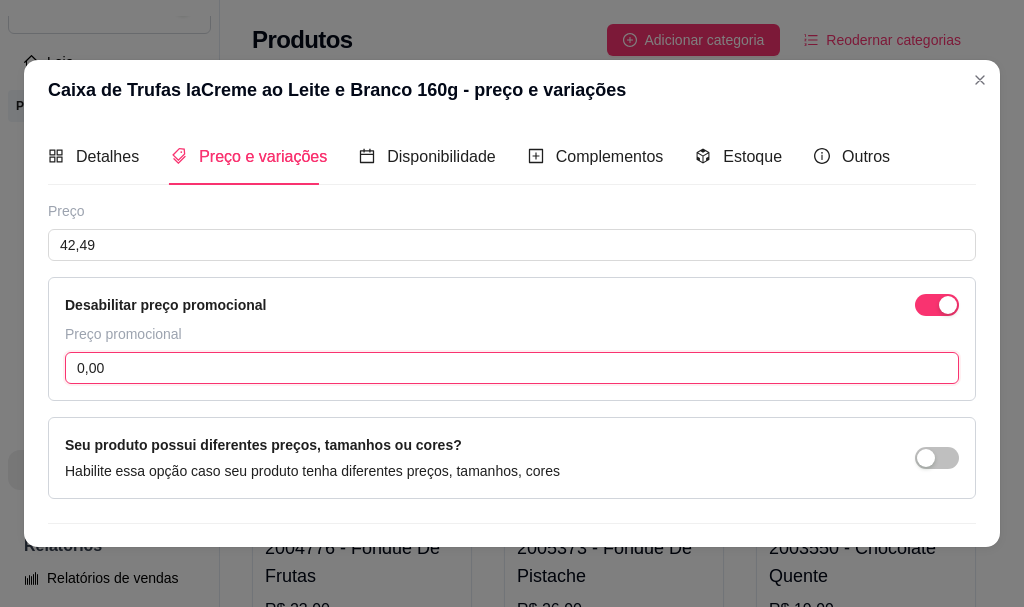 click on "0,00" at bounding box center [512, 368] 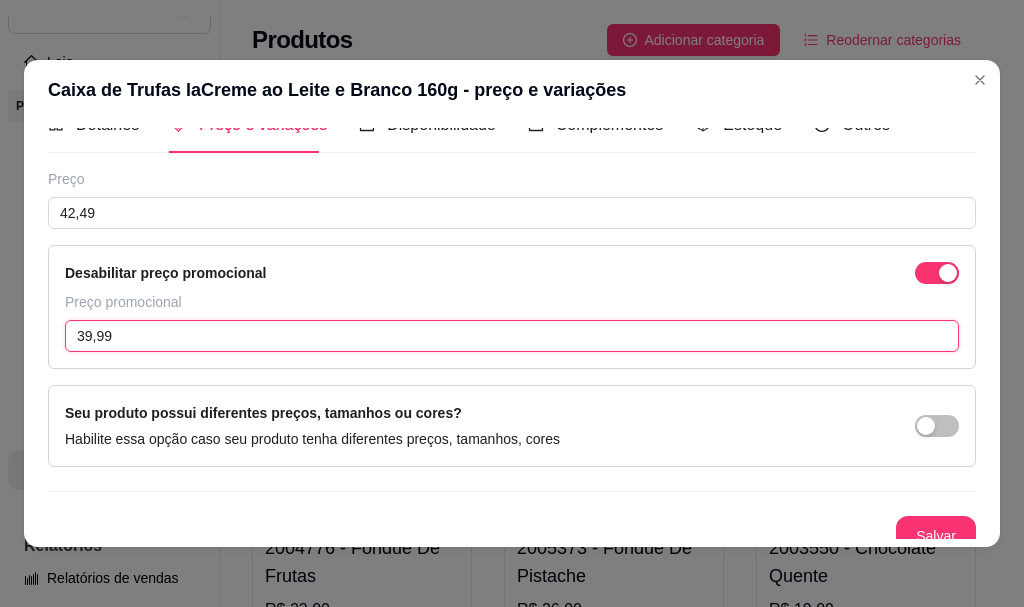 scroll, scrollTop: 49, scrollLeft: 0, axis: vertical 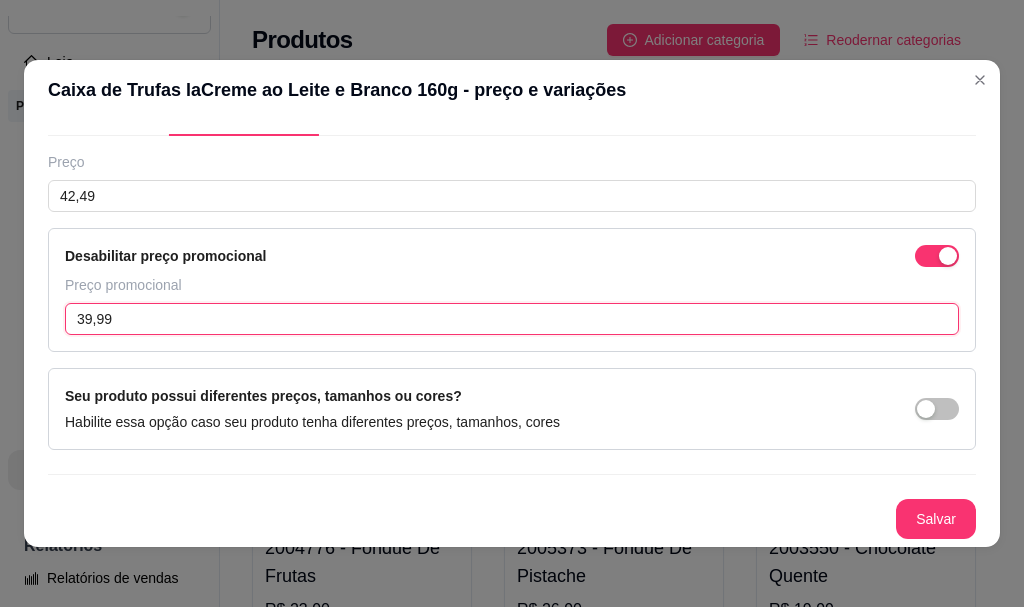 type on "39,99" 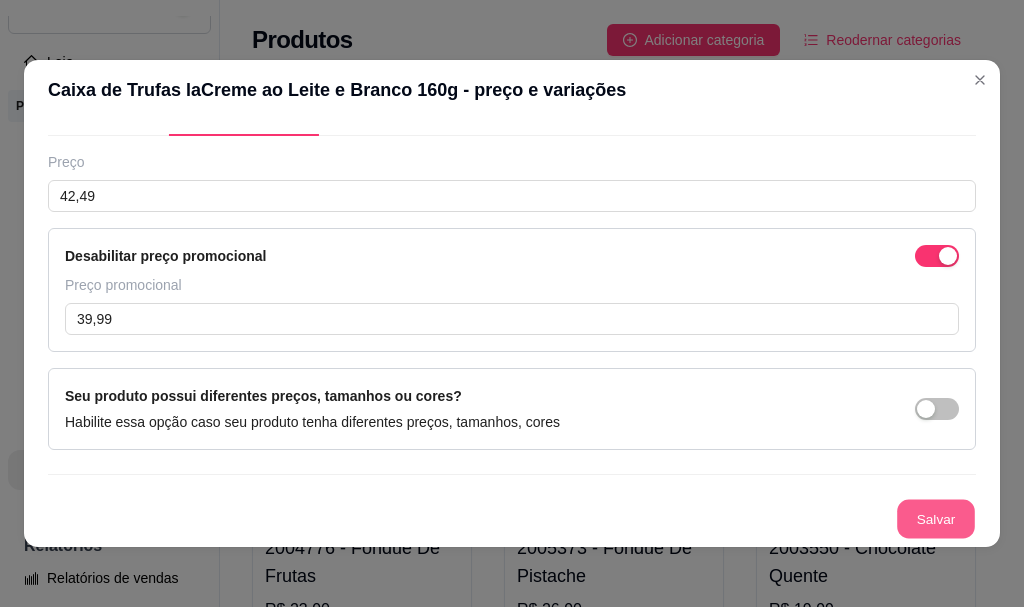 click on "Salvar" at bounding box center (936, 519) 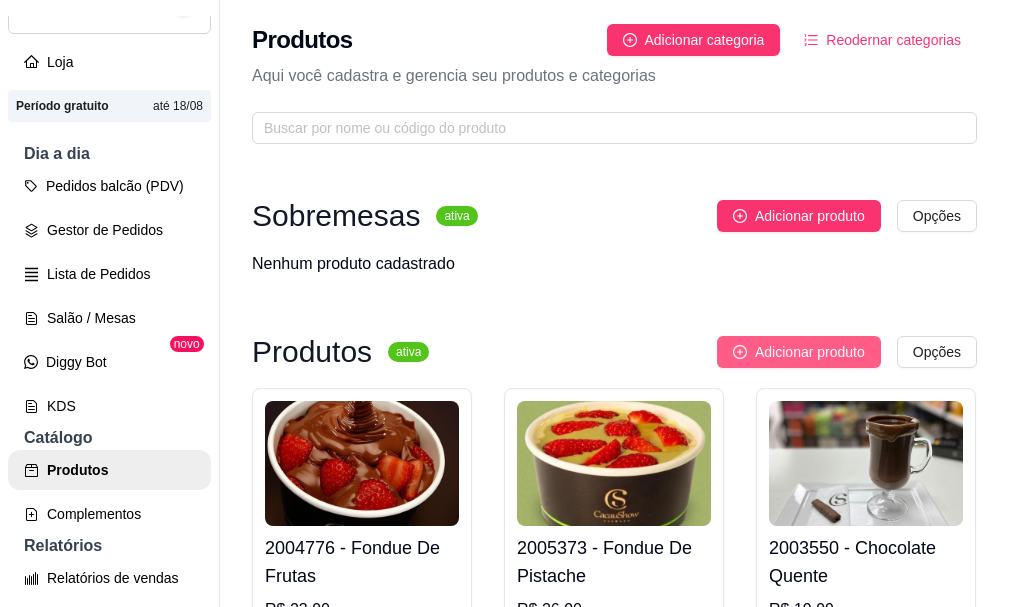 click on "Adicionar produto" at bounding box center (810, 352) 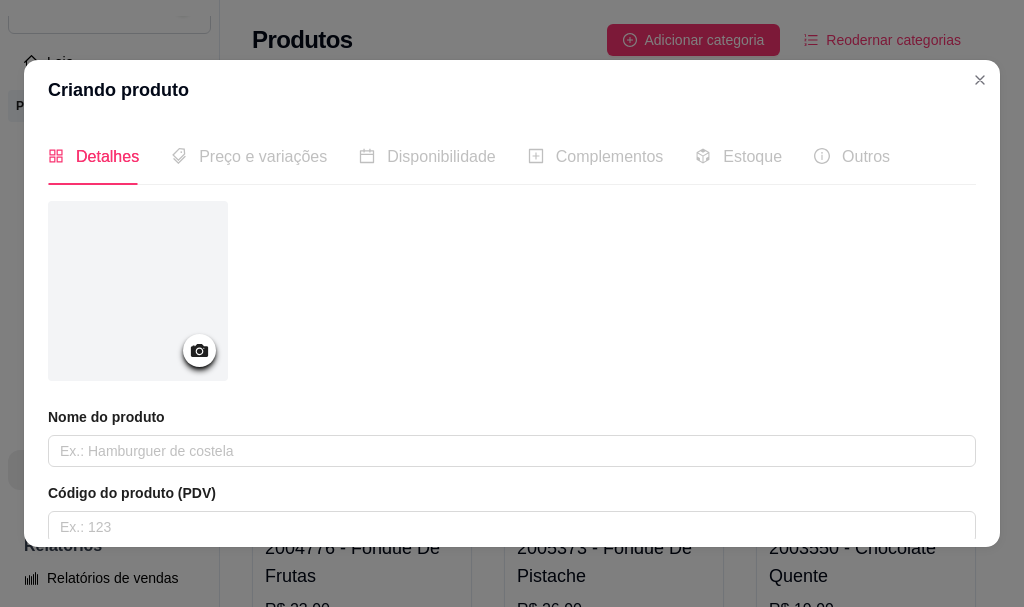 click 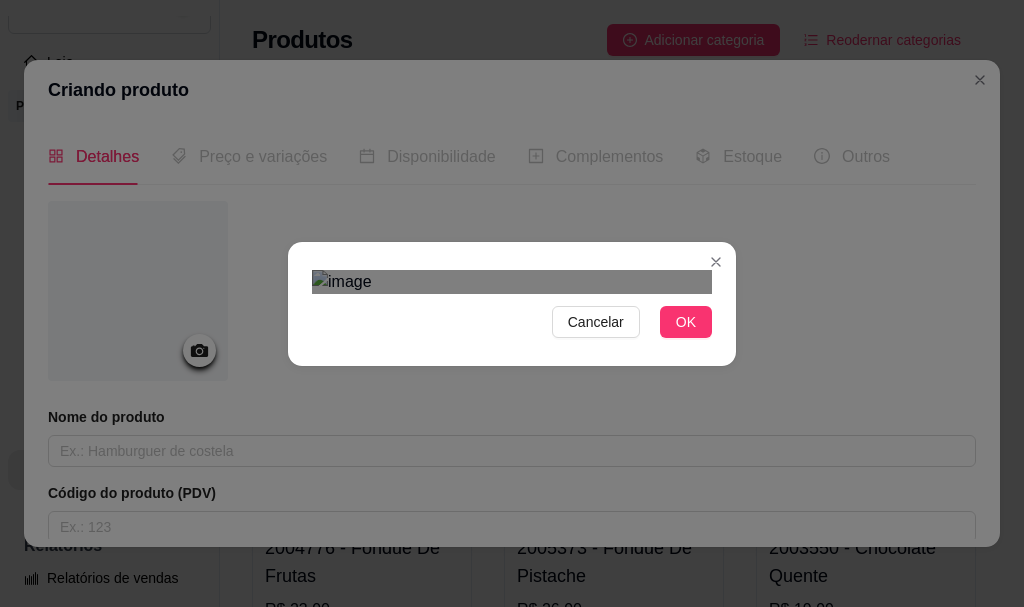 click at bounding box center [508, 564] 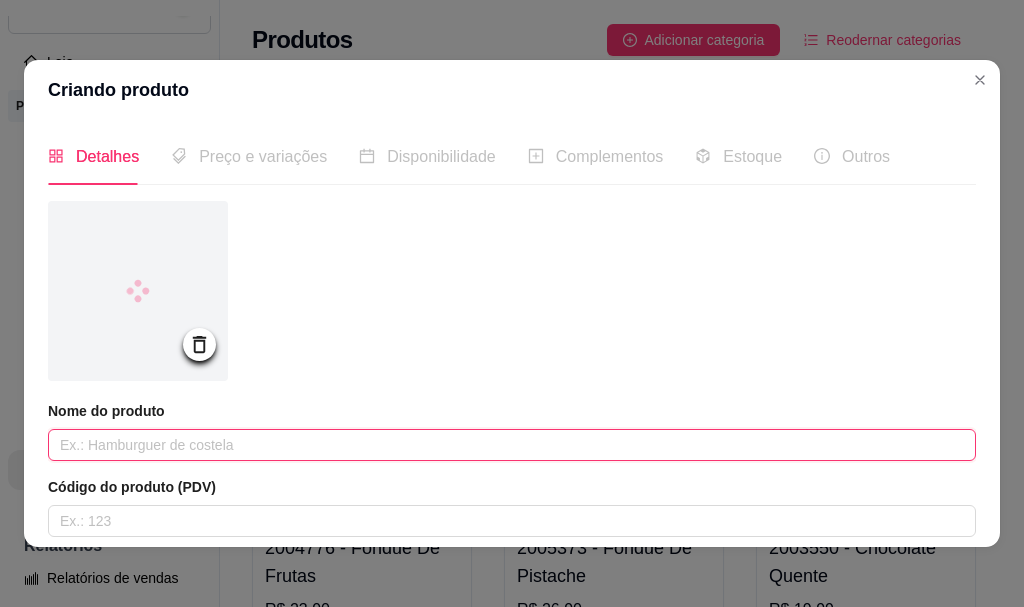 click at bounding box center (512, 445) 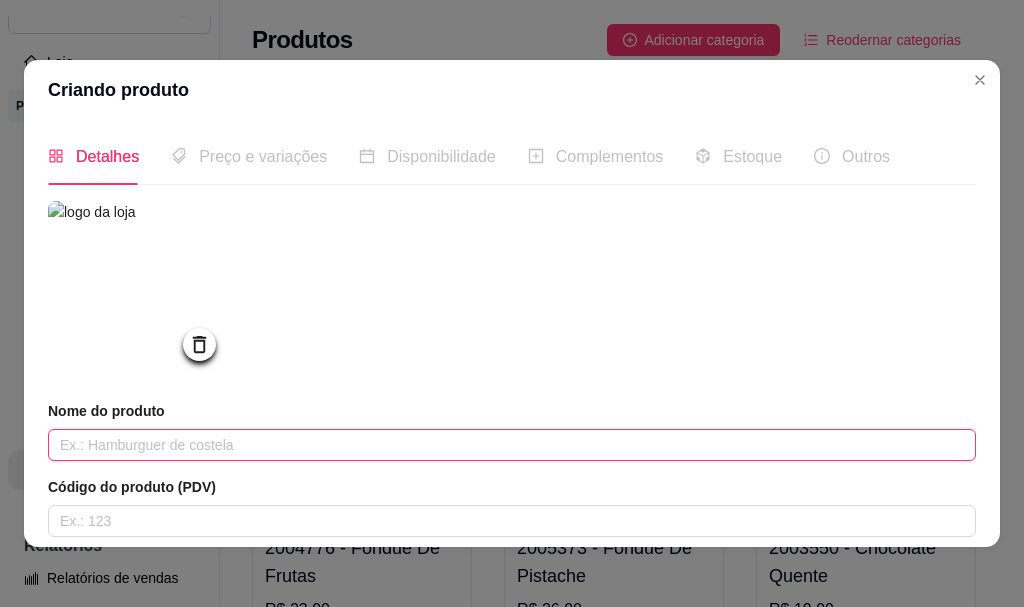 click at bounding box center (512, 445) 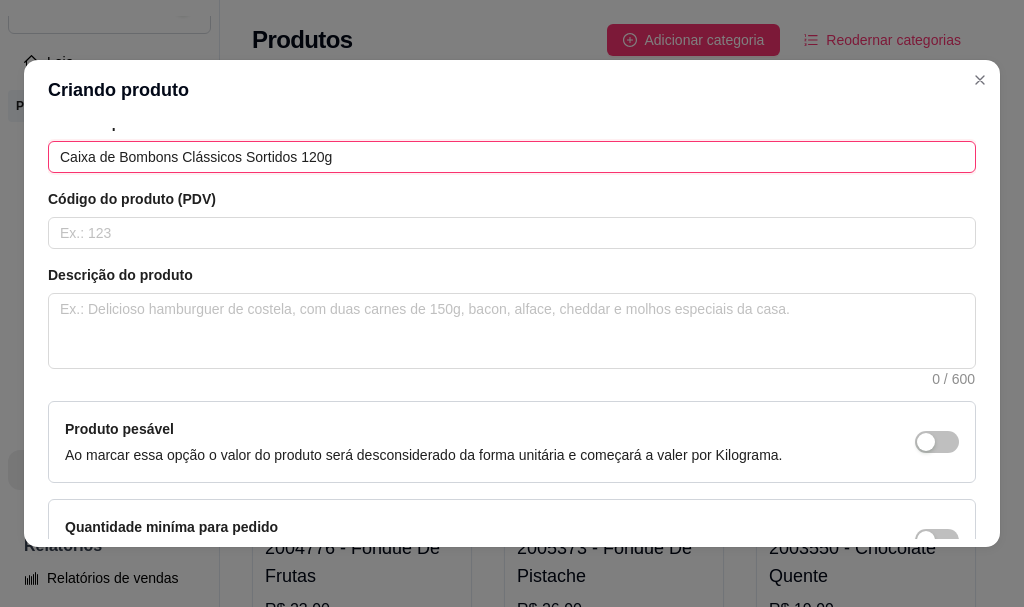 scroll, scrollTop: 300, scrollLeft: 0, axis: vertical 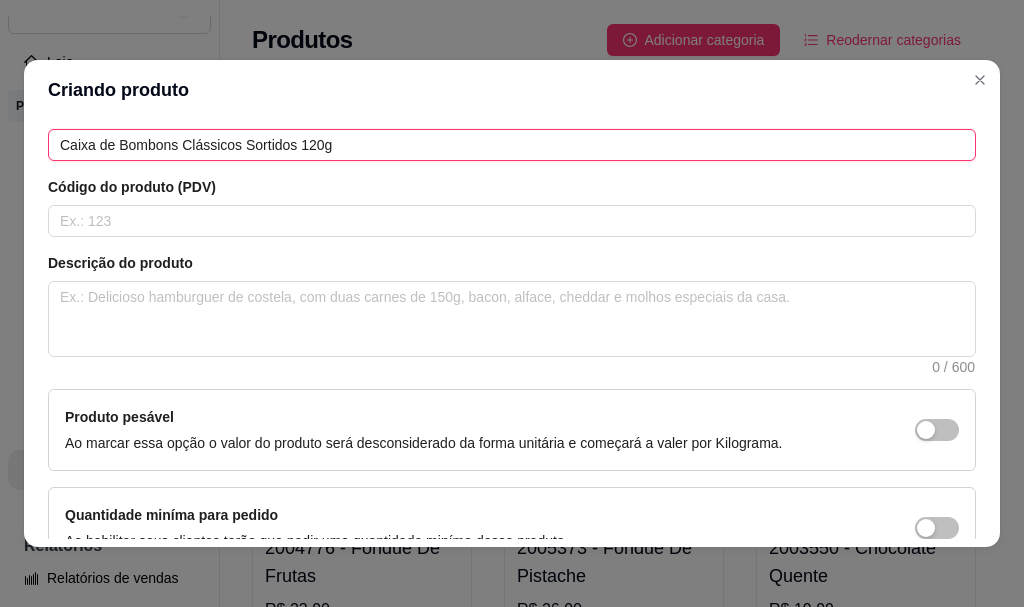 type on "Caixa de Bombons Clássicos Sortidos 120g" 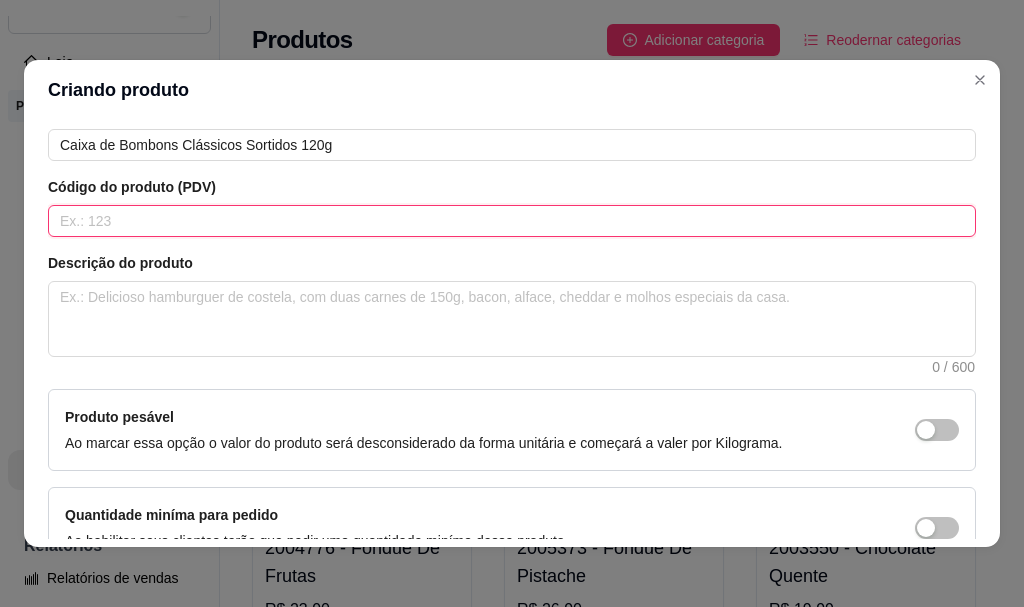 click at bounding box center (512, 221) 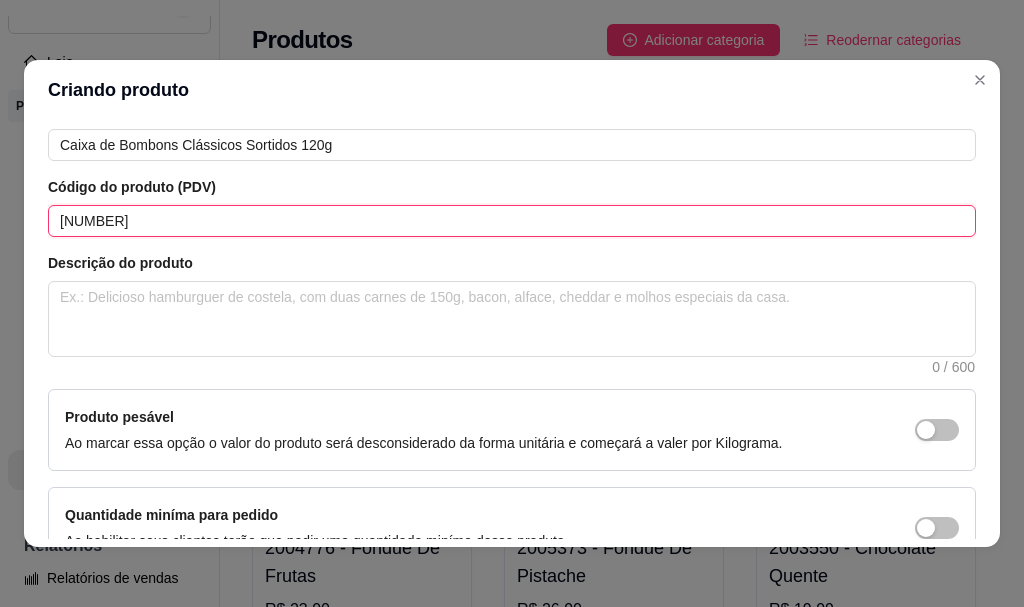 type on "[NUMBER]" 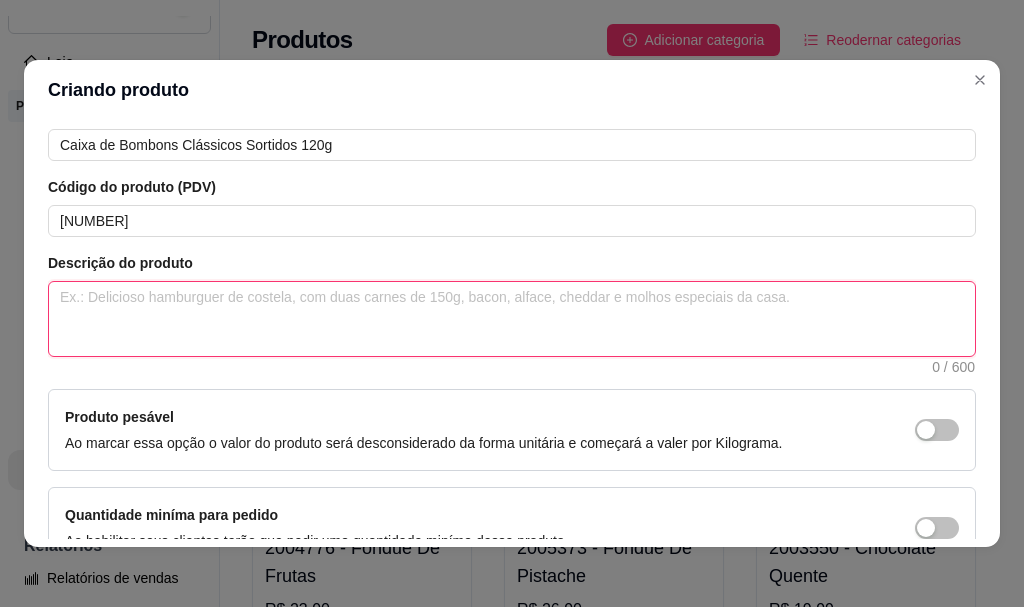 click at bounding box center [512, 319] 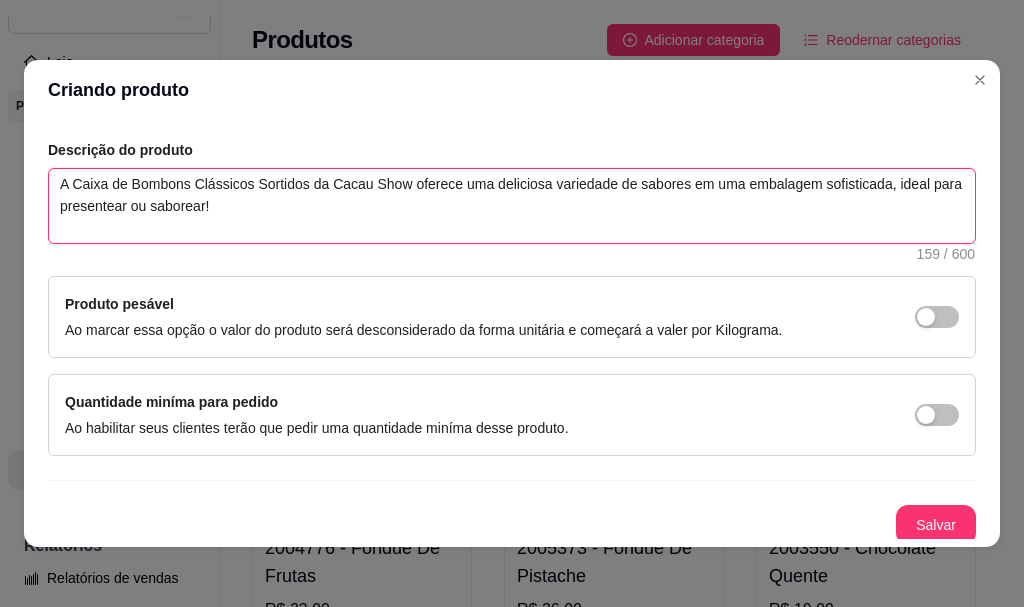 scroll, scrollTop: 425, scrollLeft: 0, axis: vertical 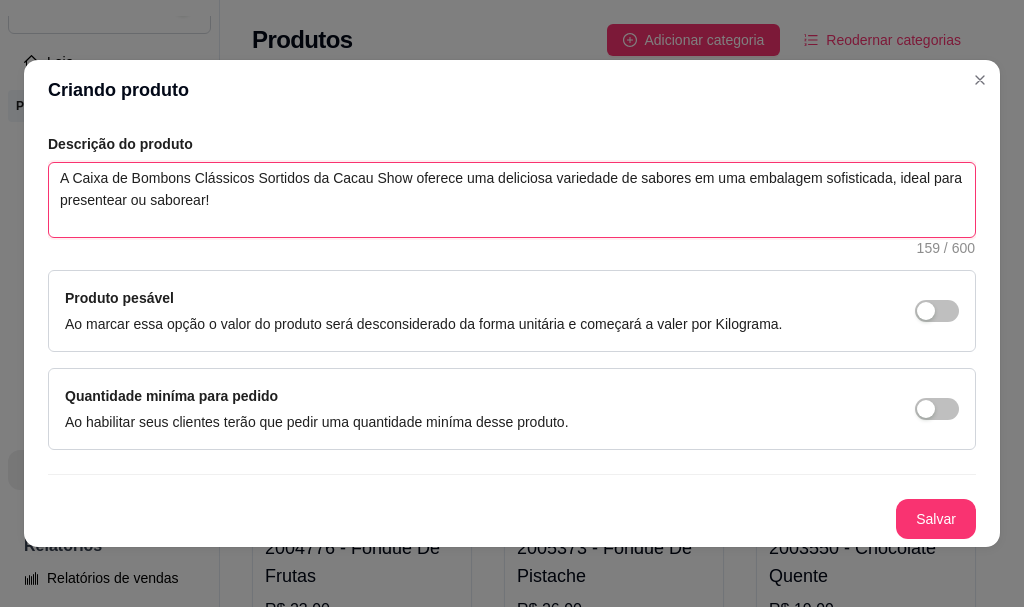 type on "A Caixa de Bombons Clássicos Sortidos da Cacau Show oferece uma deliciosa variedade de sabores em uma embalagem sofisticada, ideal para presentear ou saborear!" 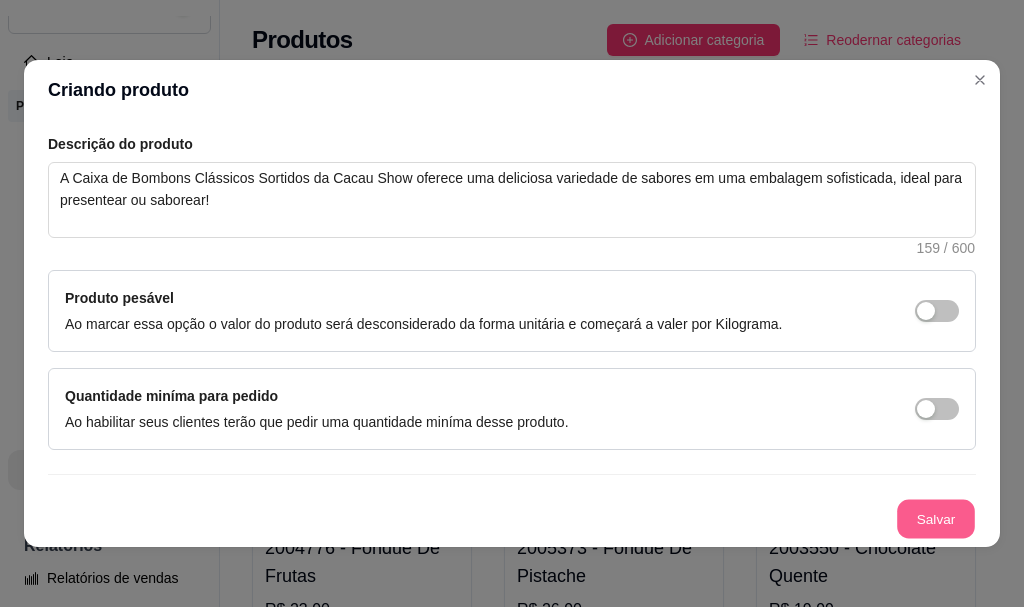 click on "Salvar" at bounding box center (936, 519) 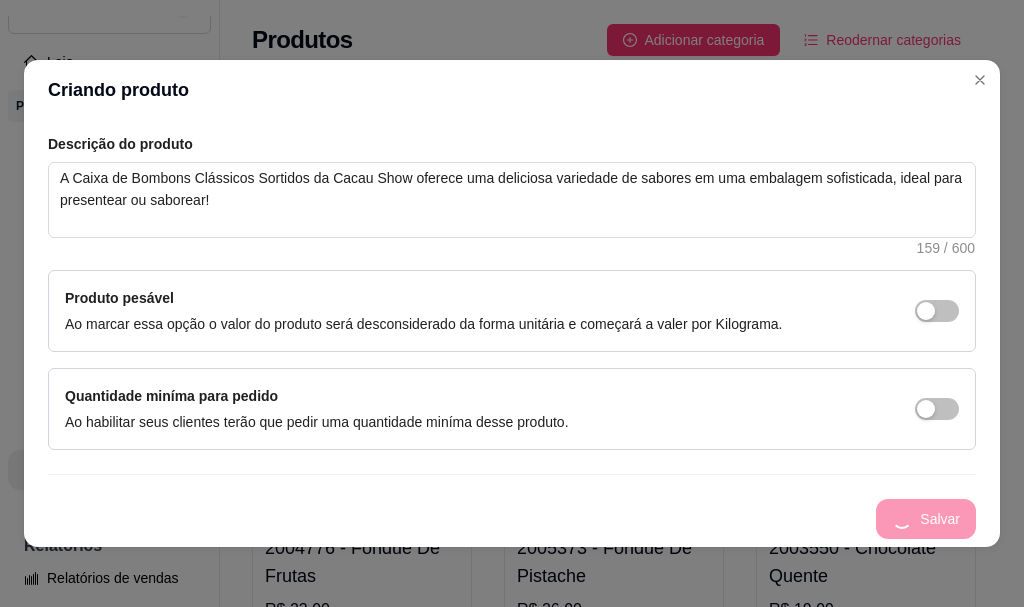 type 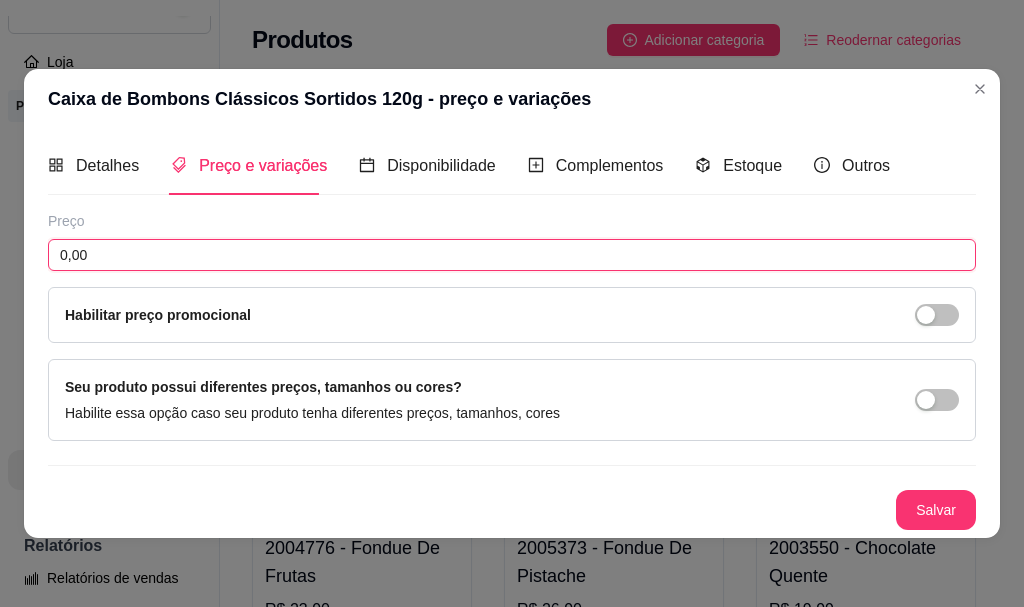 click on "0,00" at bounding box center [512, 255] 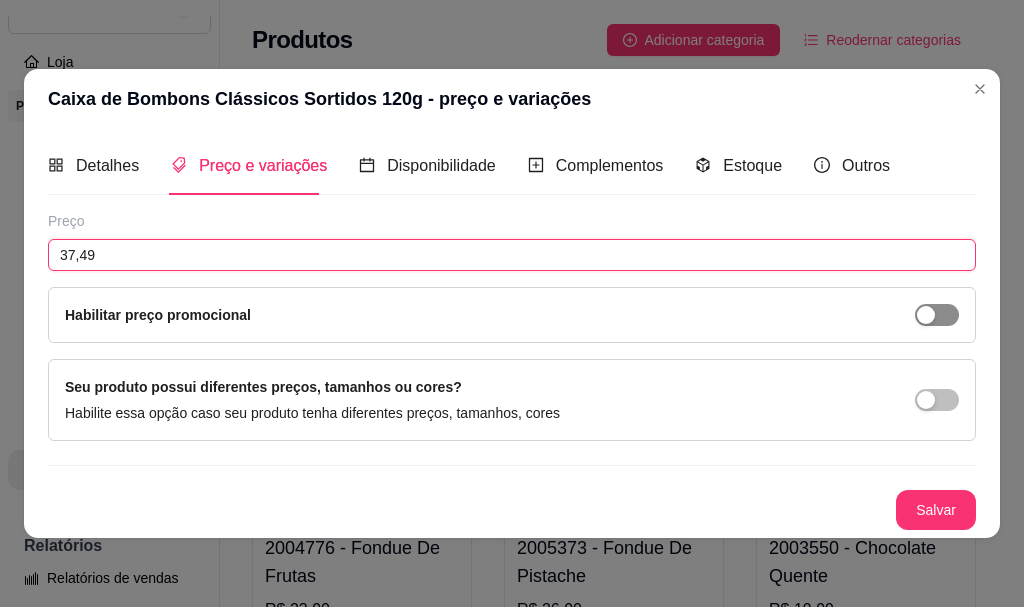 type on "37,49" 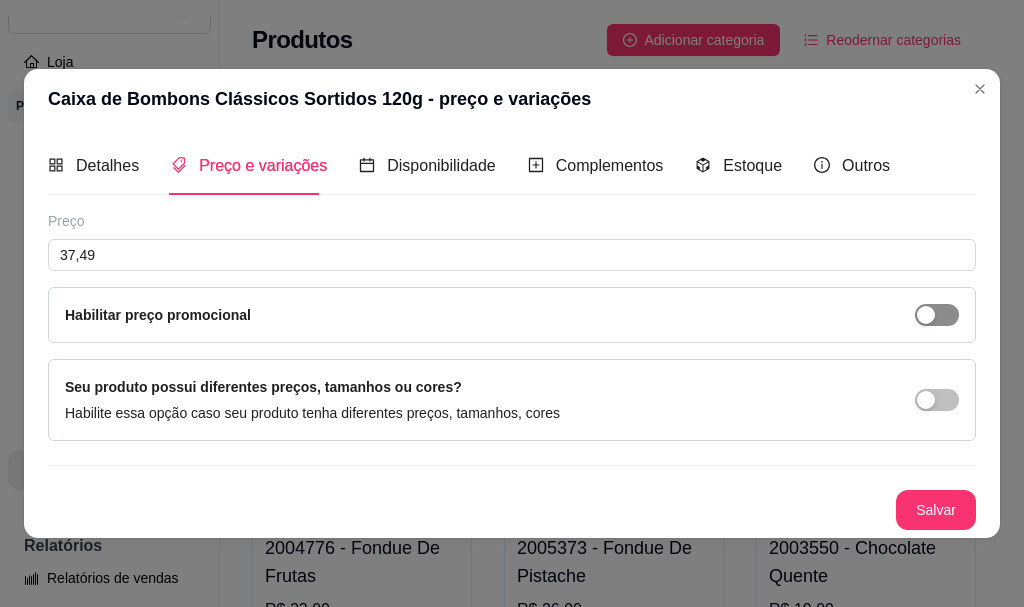 click at bounding box center [926, 315] 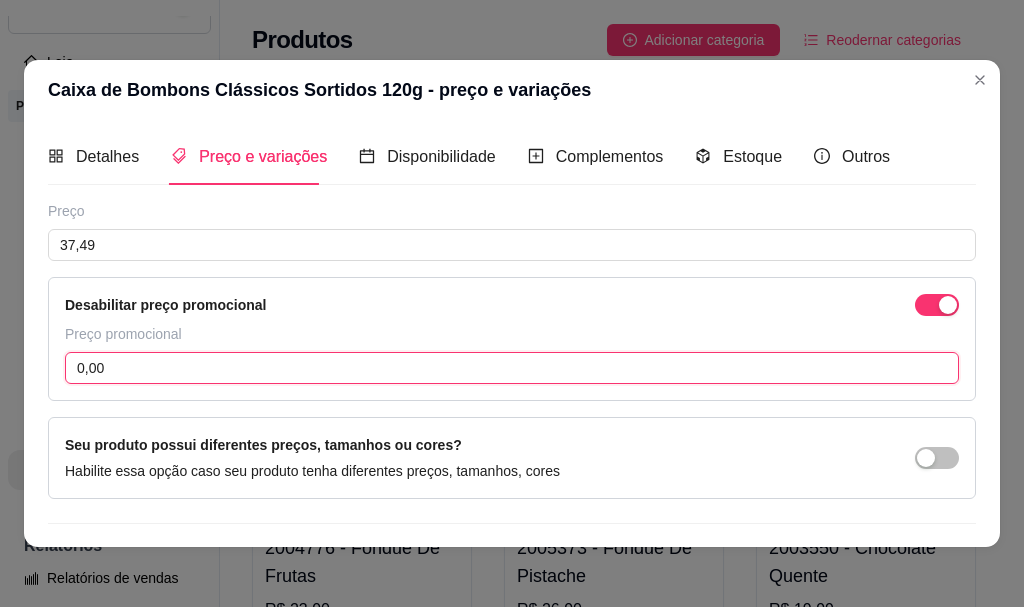 click on "0,00" at bounding box center (512, 368) 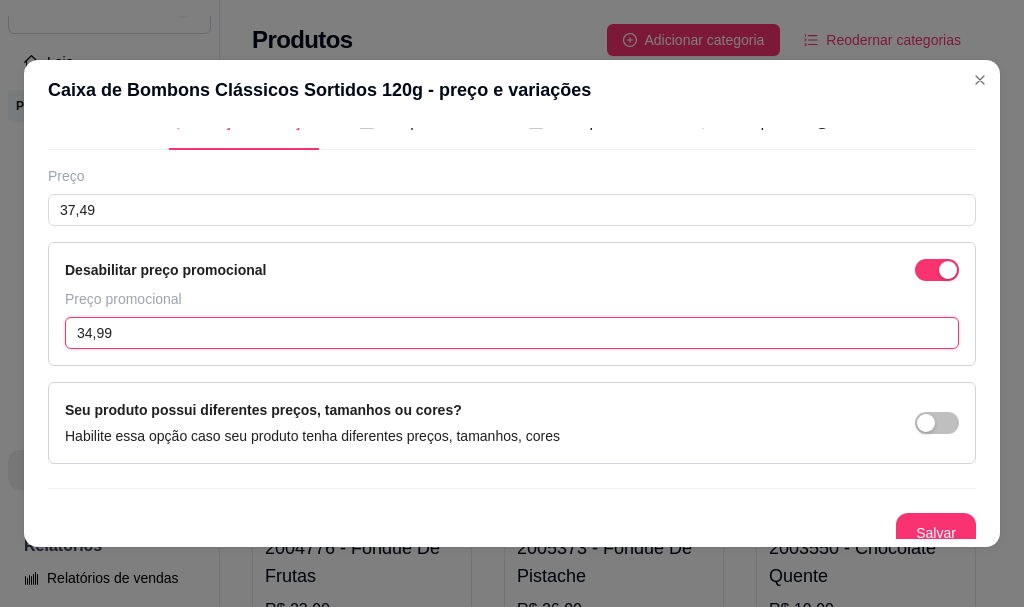 scroll, scrollTop: 49, scrollLeft: 0, axis: vertical 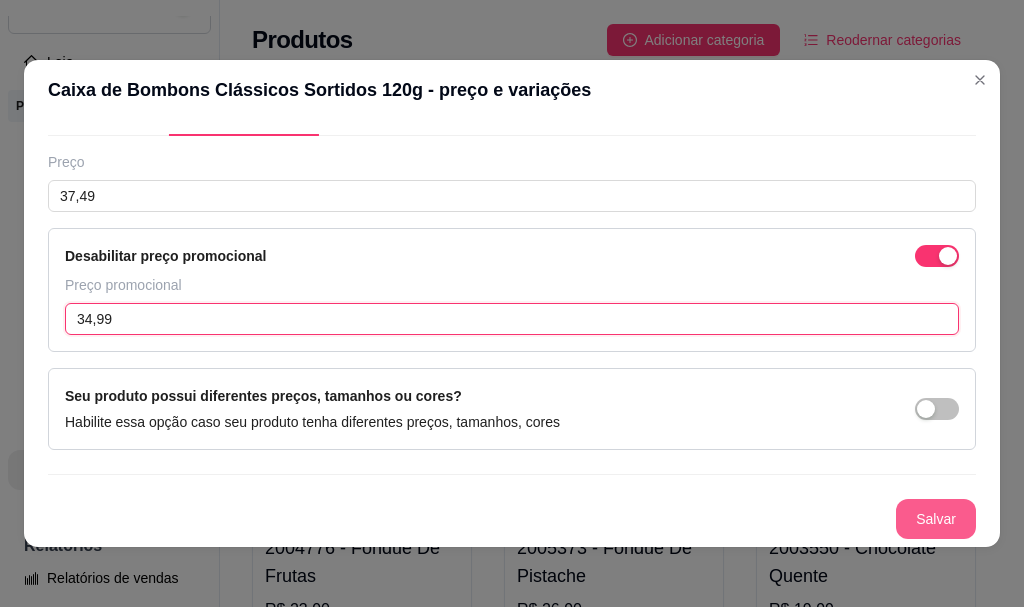 type on "34,99" 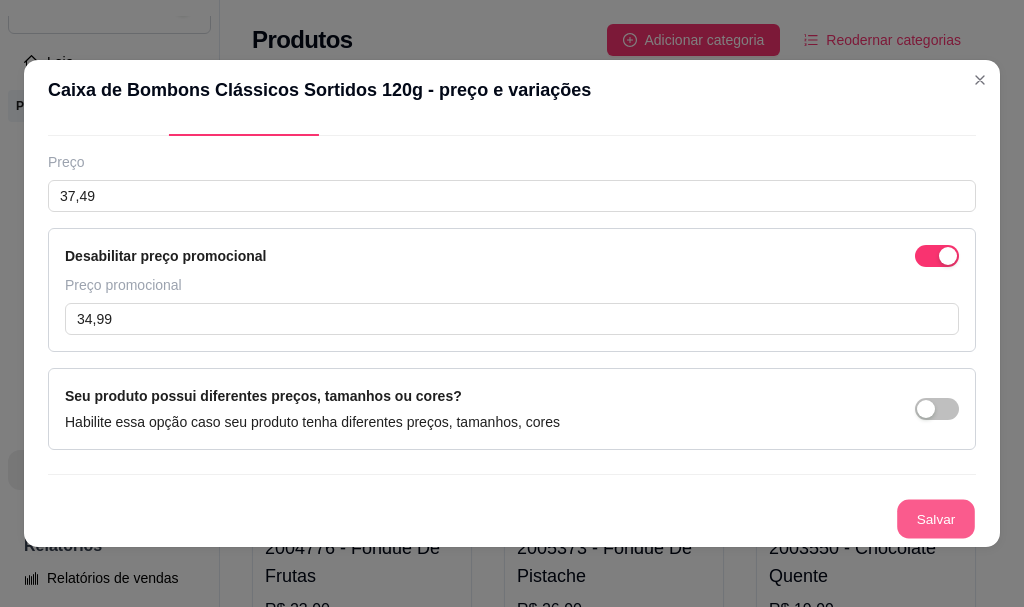 click on "Salvar" at bounding box center [936, 519] 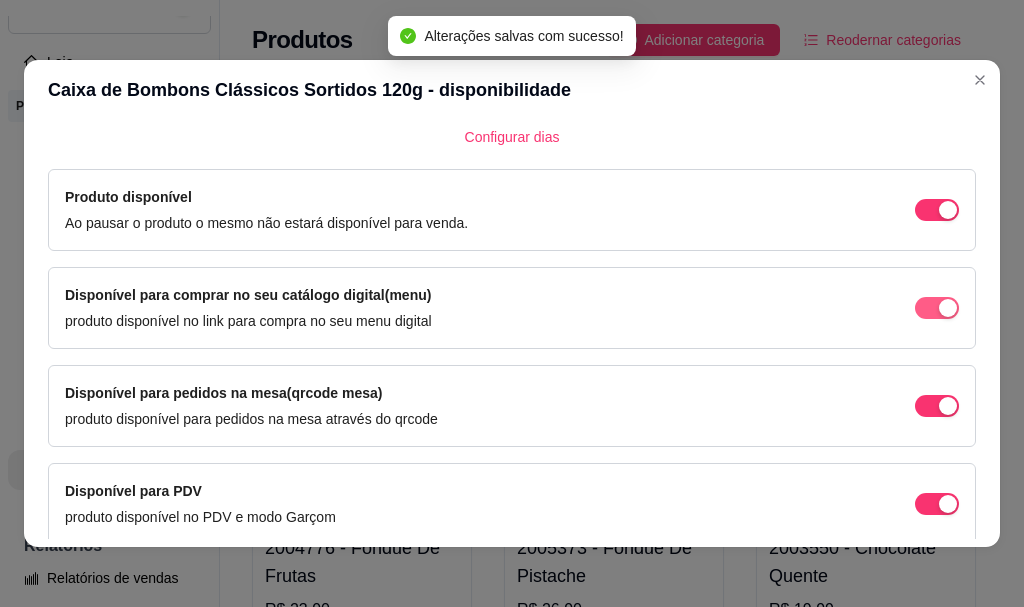 scroll, scrollTop: 239, scrollLeft: 0, axis: vertical 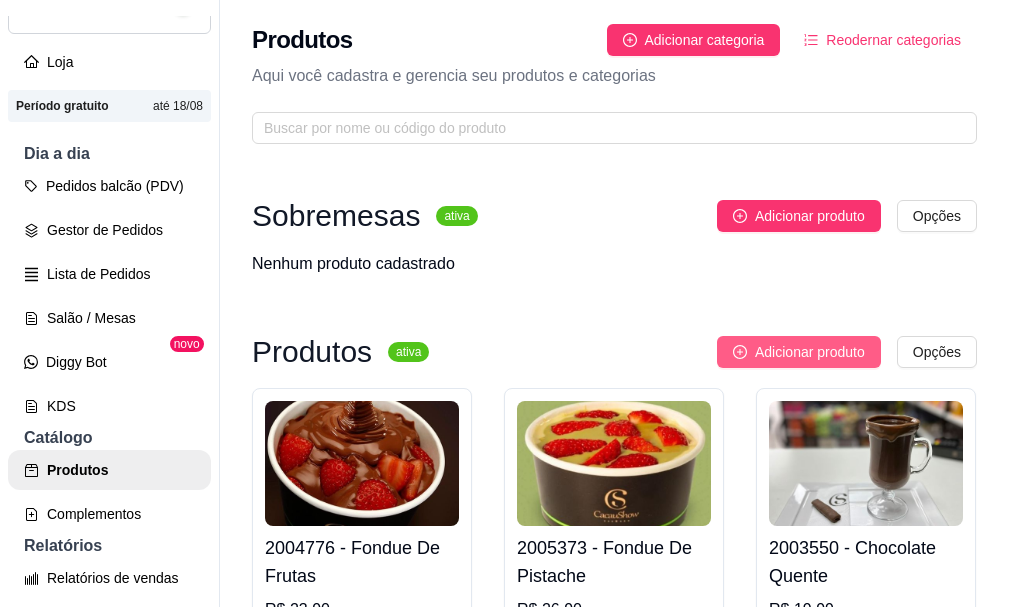 click on "Adicionar produto" at bounding box center (810, 352) 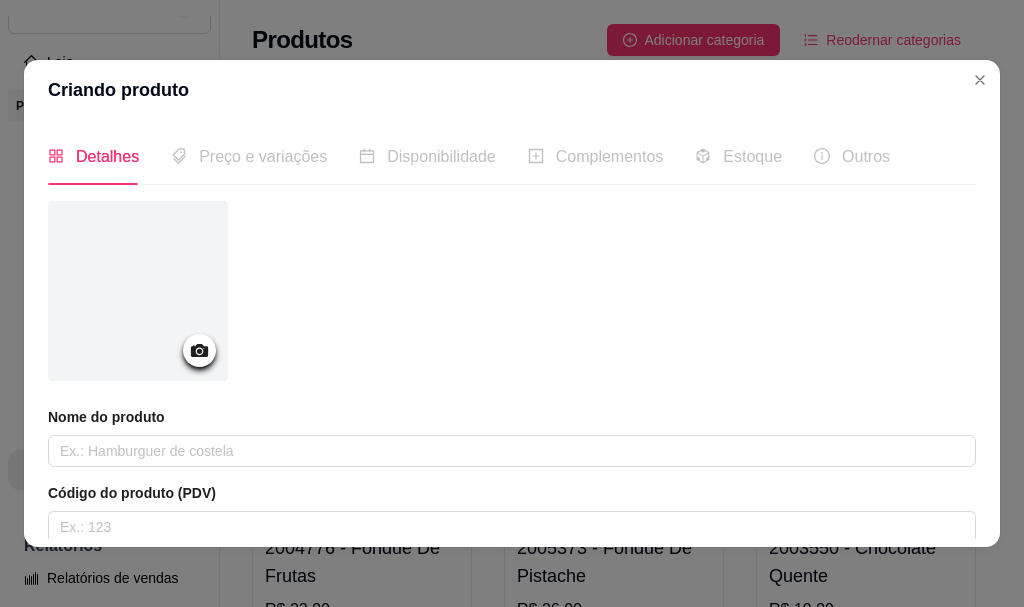 click 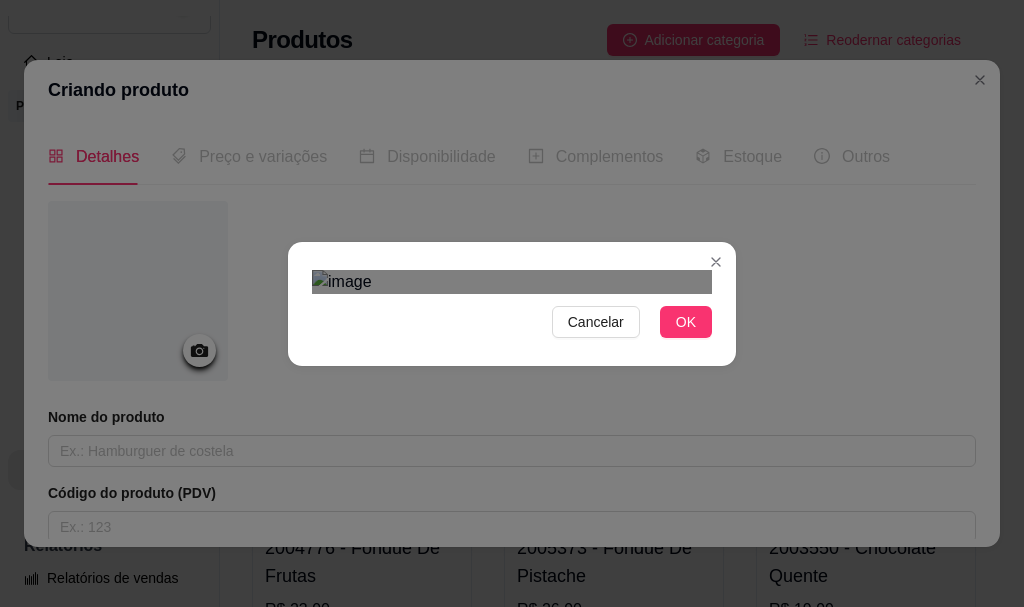 click at bounding box center [512, 545] 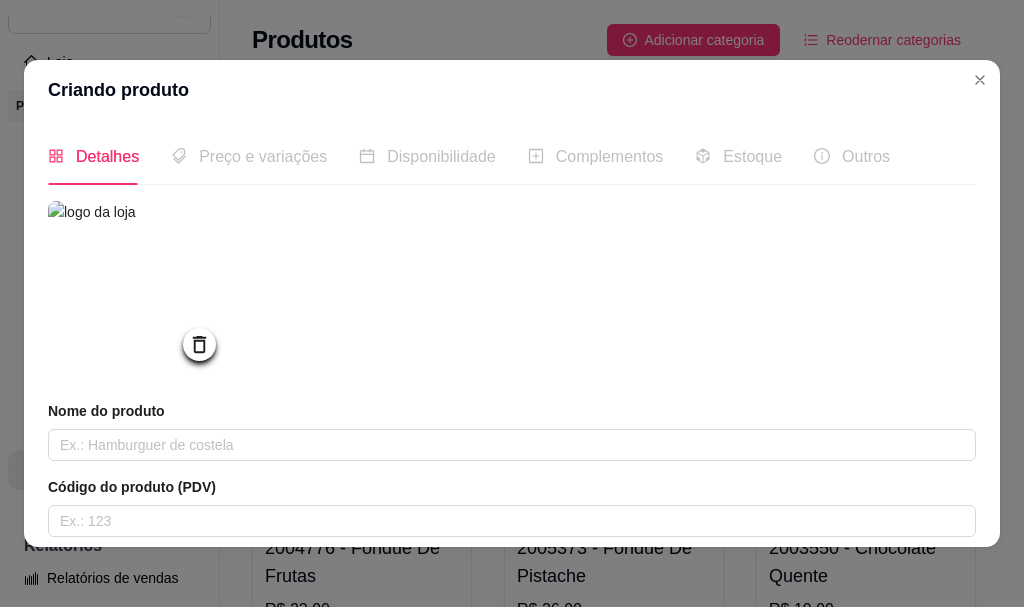 click 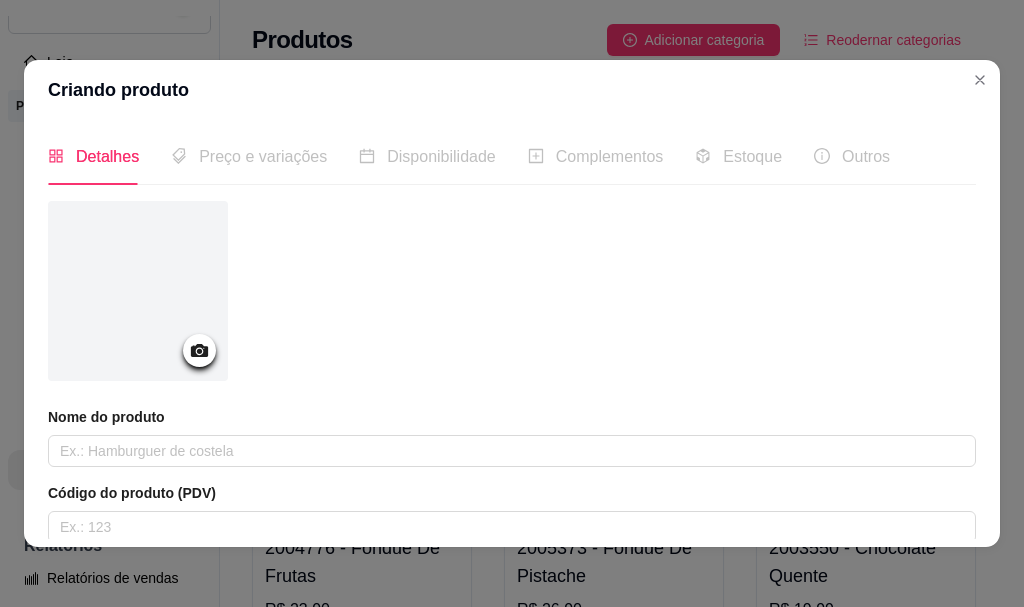 click 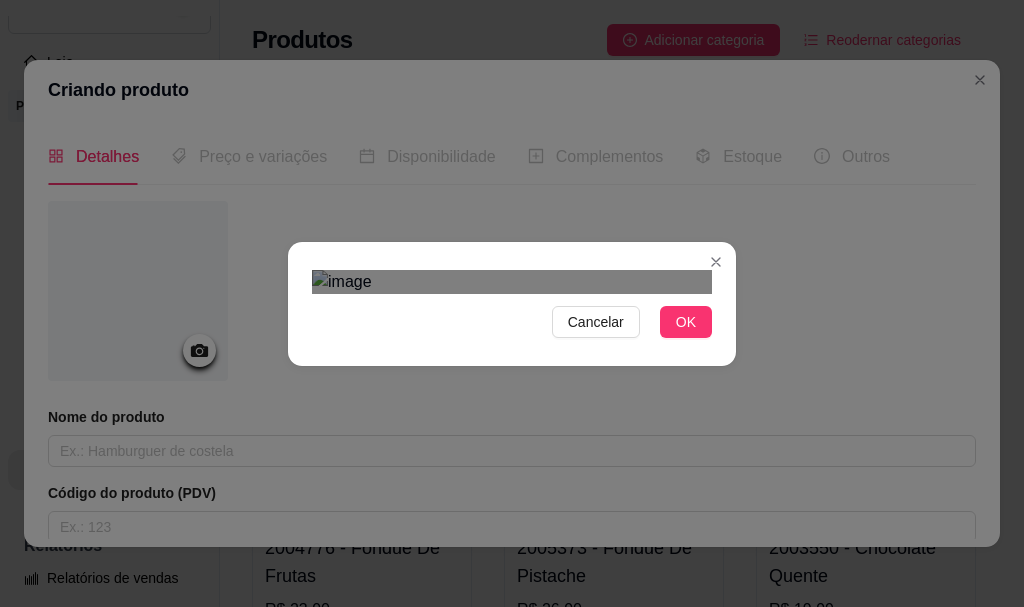 click at bounding box center [515, 581] 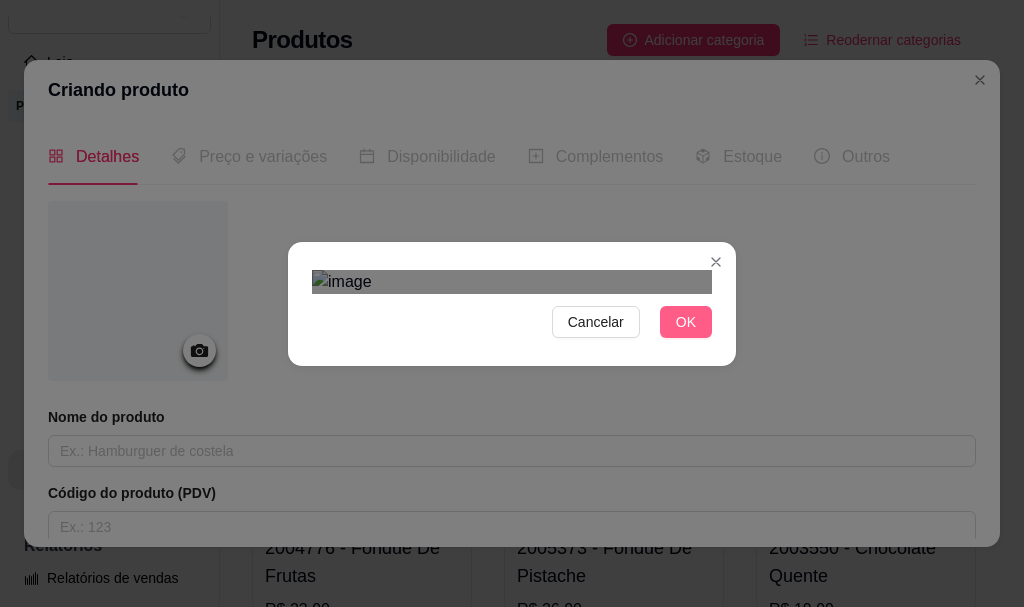 drag, startPoint x: 683, startPoint y: 583, endPoint x: 673, endPoint y: 570, distance: 16.40122 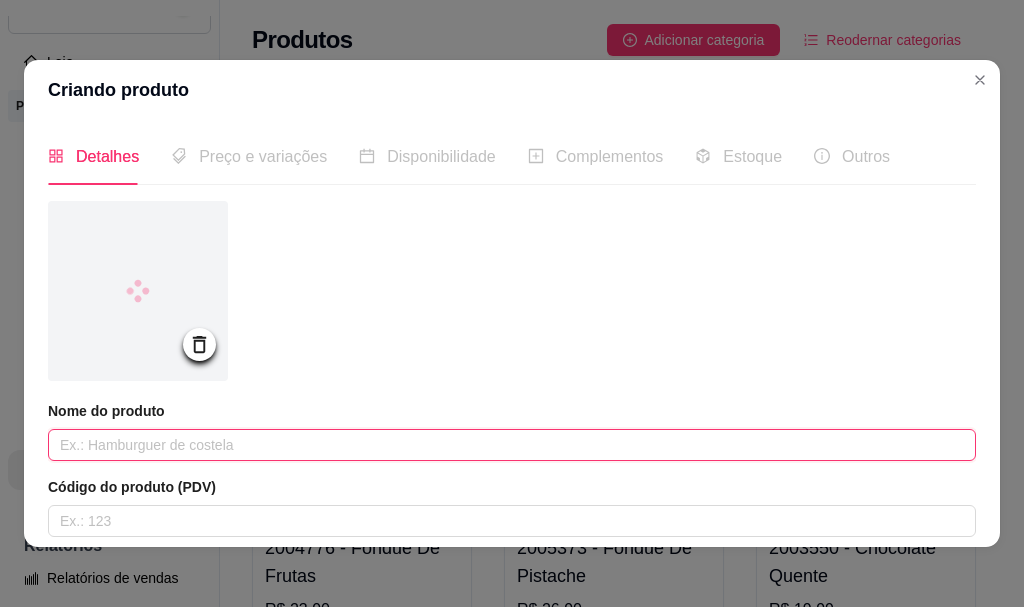 click at bounding box center [512, 445] 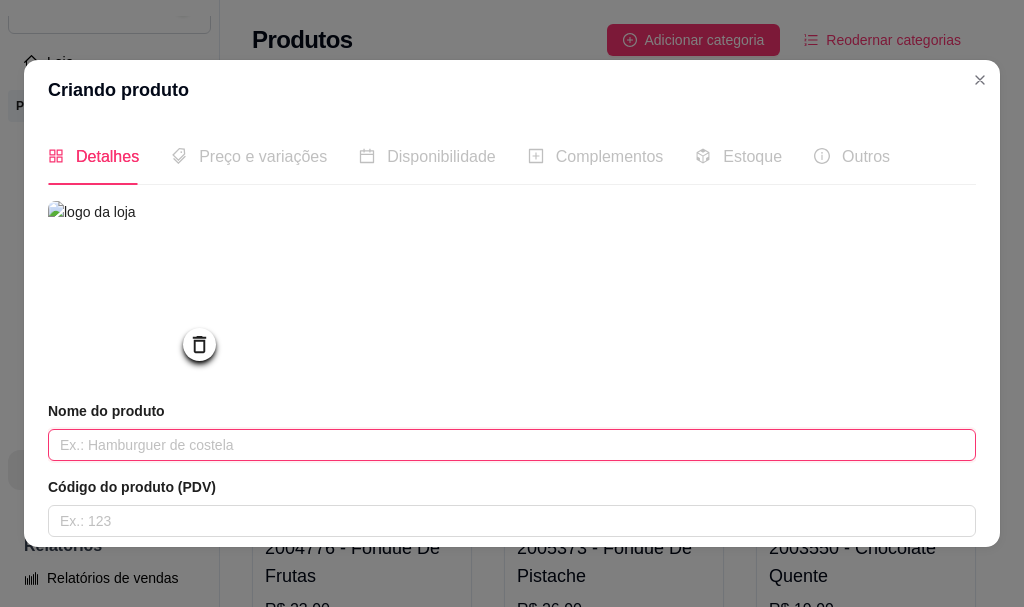 drag, startPoint x: 243, startPoint y: 444, endPoint x: 240, endPoint y: 454, distance: 10.440307 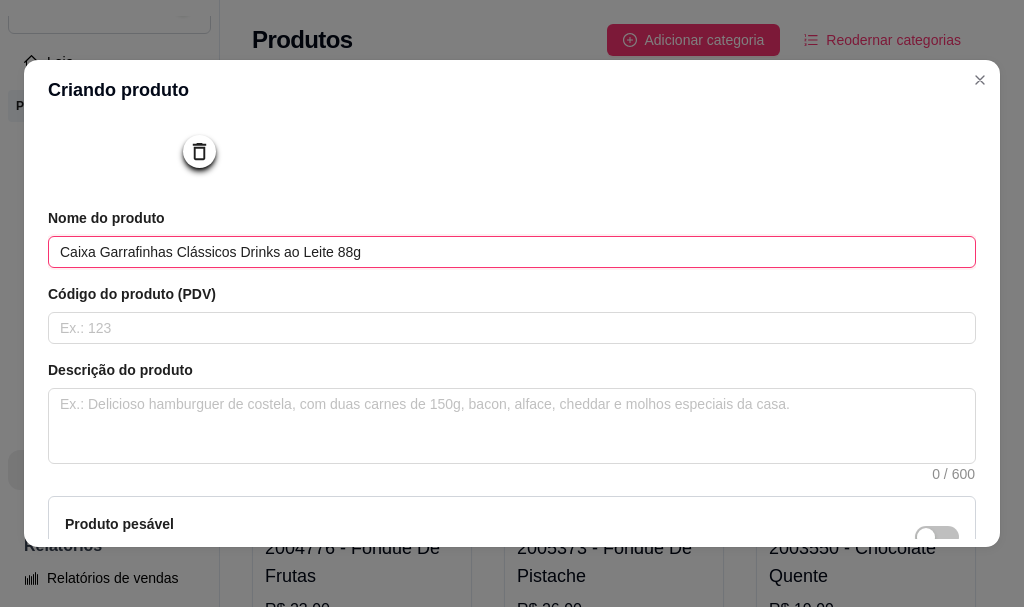scroll, scrollTop: 200, scrollLeft: 0, axis: vertical 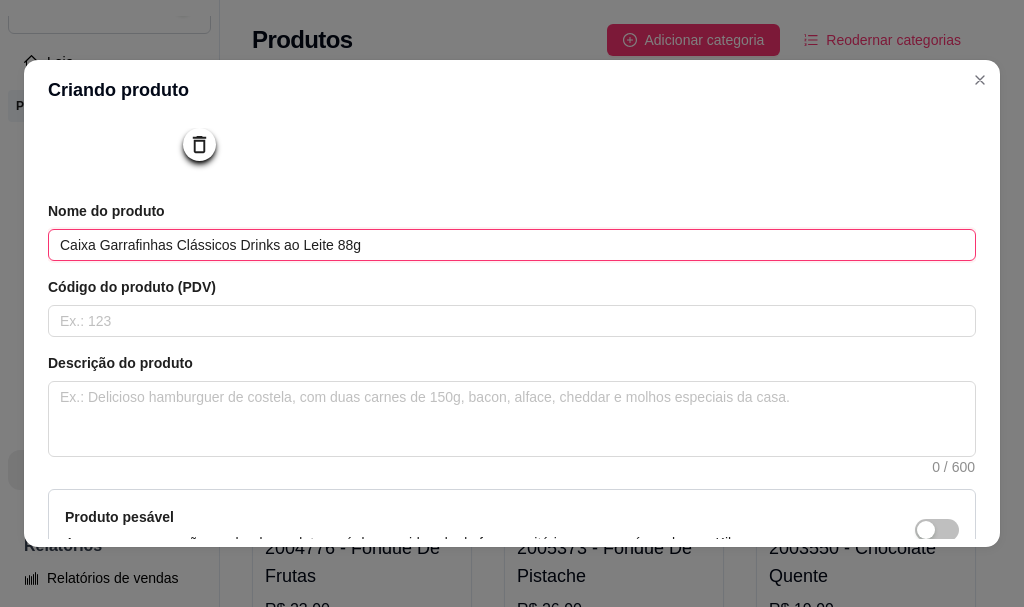 type on "Caixa Garrafinhas Clássicos Drinks ao Leite 88g" 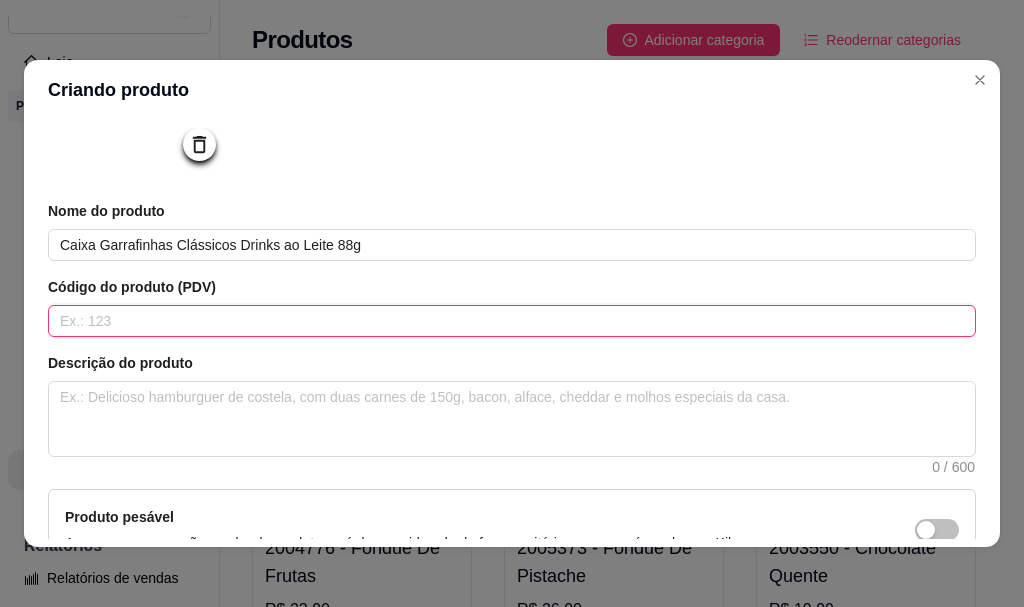 drag, startPoint x: 240, startPoint y: 327, endPoint x: 248, endPoint y: 318, distance: 12.0415945 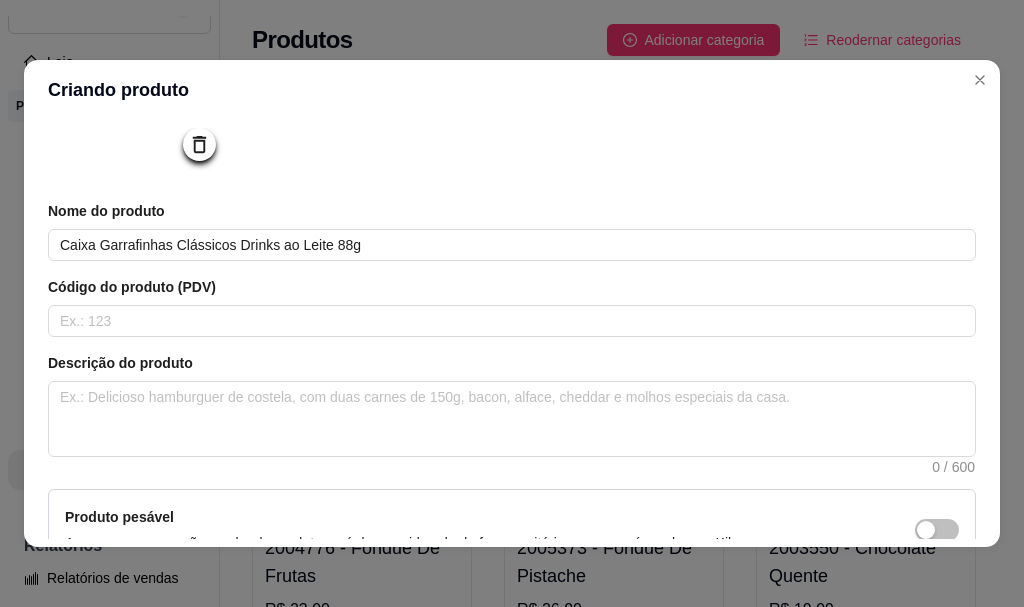 drag, startPoint x: 253, startPoint y: 307, endPoint x: 253, endPoint y: 294, distance: 13 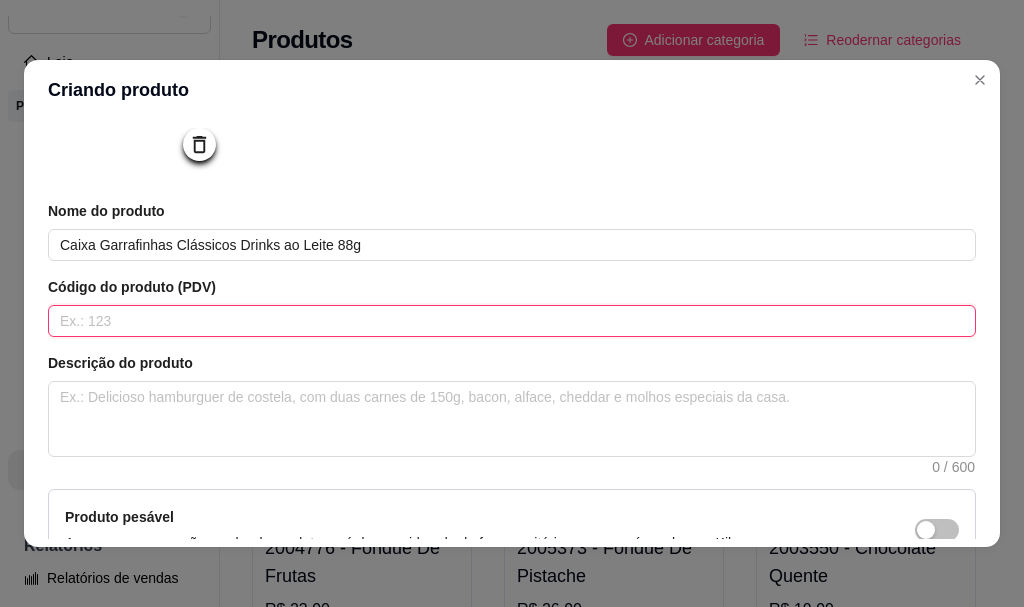 drag, startPoint x: 253, startPoint y: 294, endPoint x: 165, endPoint y: 313, distance: 90.02777 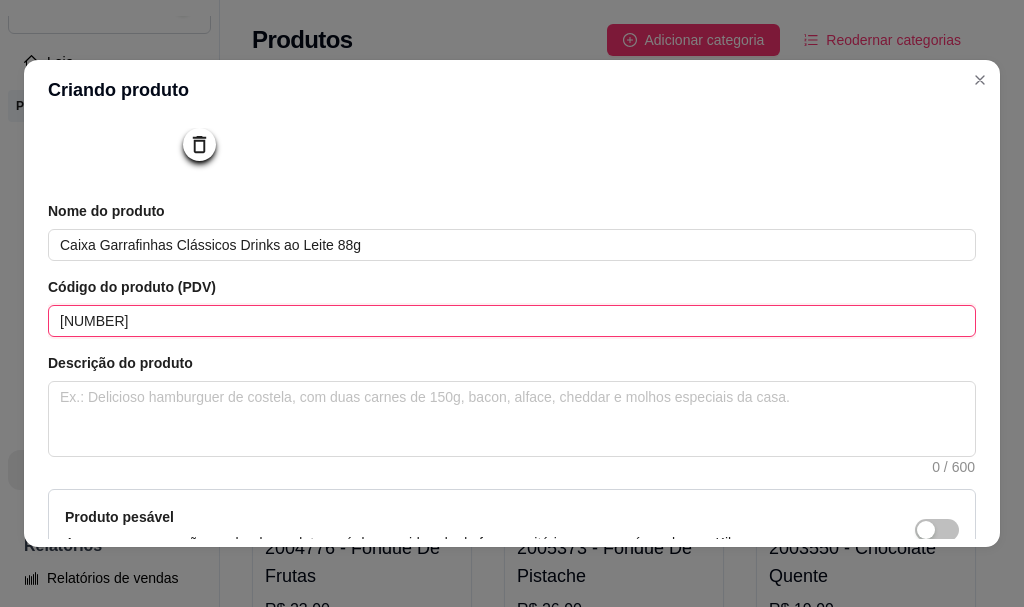type on "[NUMBER]" 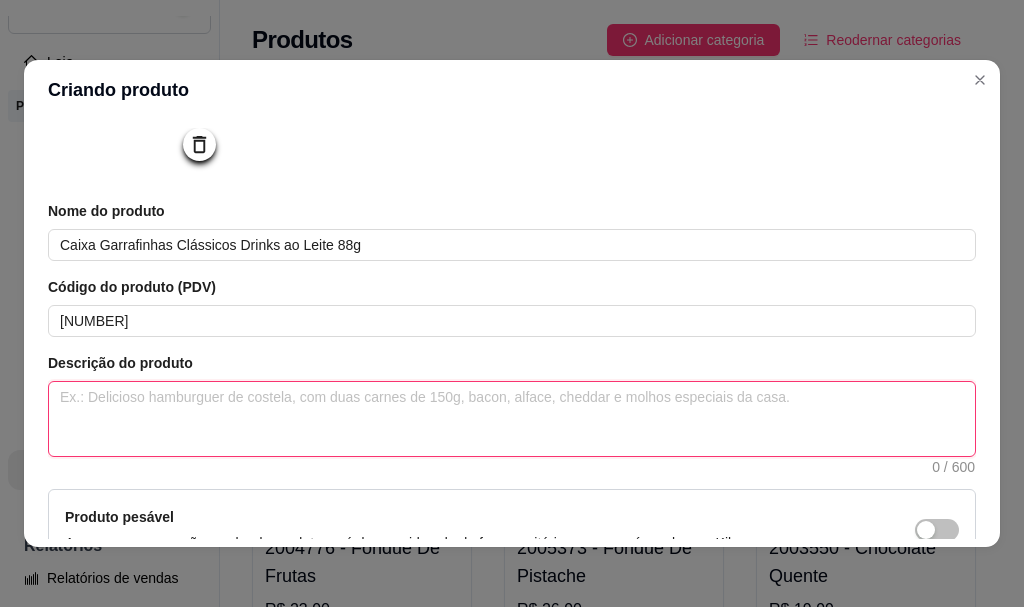 drag, startPoint x: 196, startPoint y: 430, endPoint x: 207, endPoint y: 423, distance: 13.038404 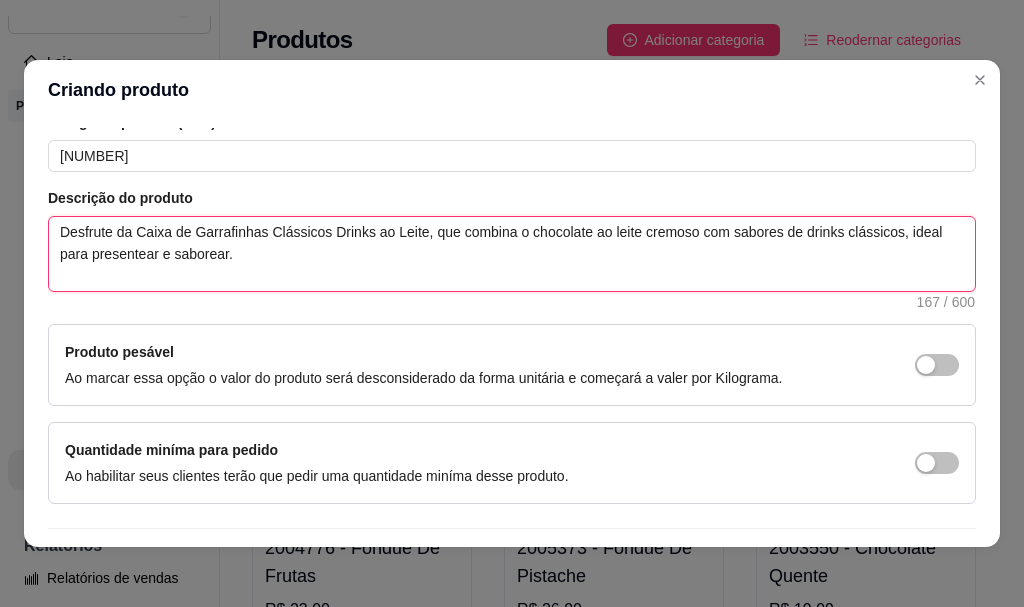 scroll, scrollTop: 400, scrollLeft: 0, axis: vertical 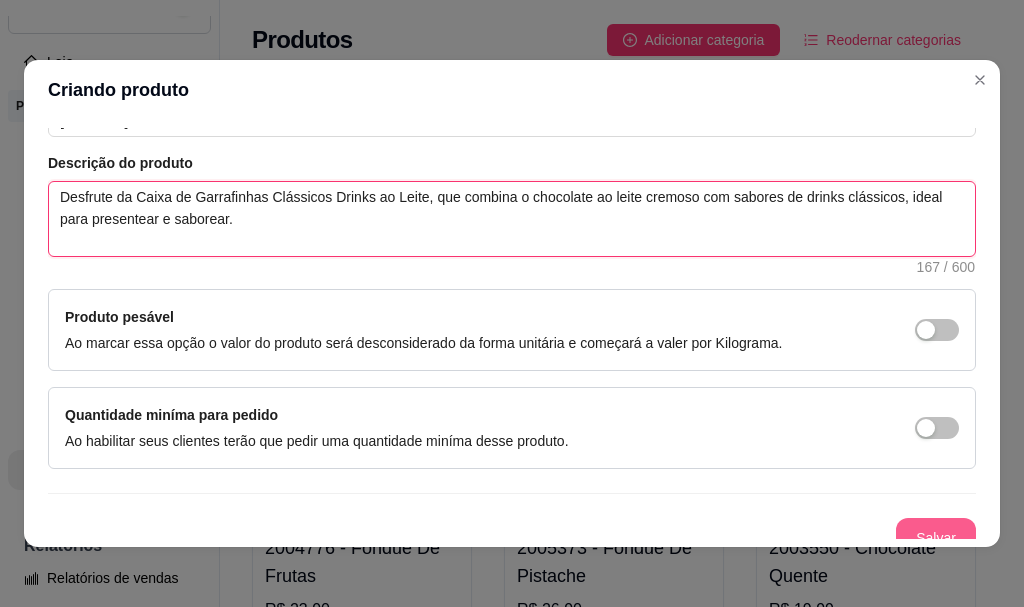 type on "Desfrute da Caixa de Garrafinhas Clássicos Drinks ao Leite, que combina o chocolate ao leite cremoso com sabores de drinks clássicos, ideal para presentear e saborear." 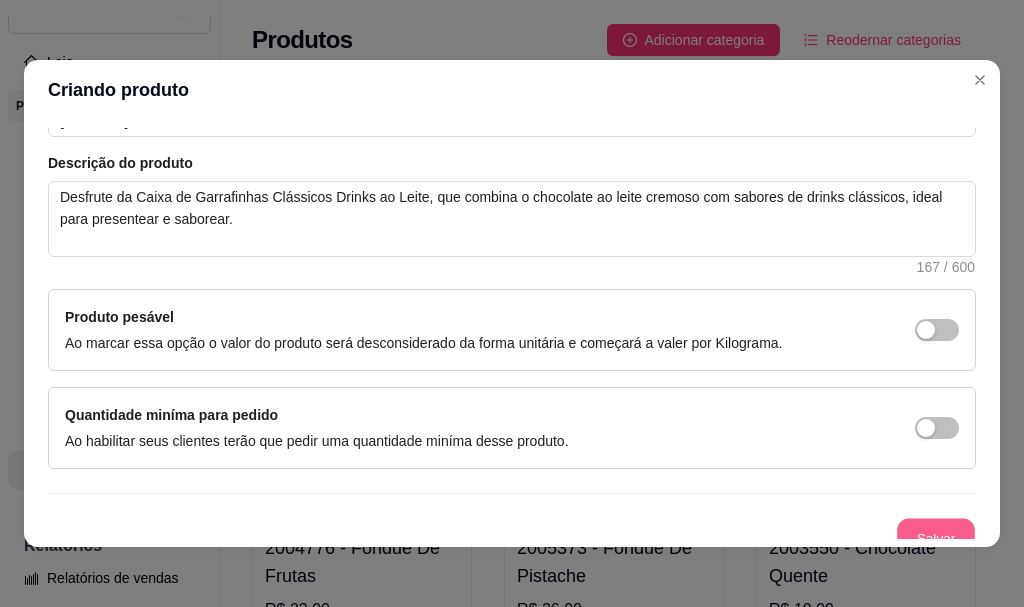 click on "Salvar" at bounding box center (936, 538) 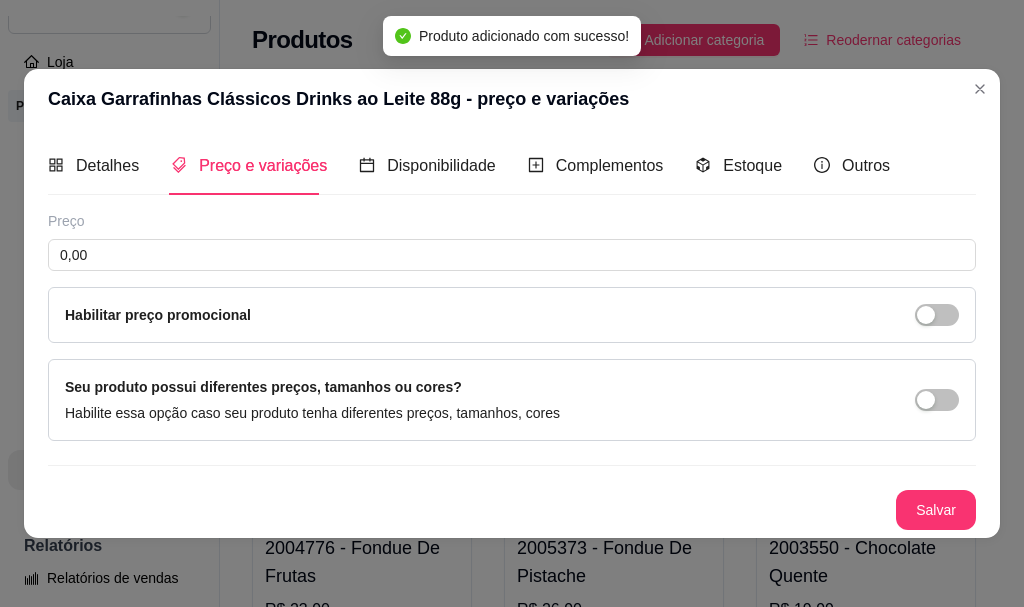type 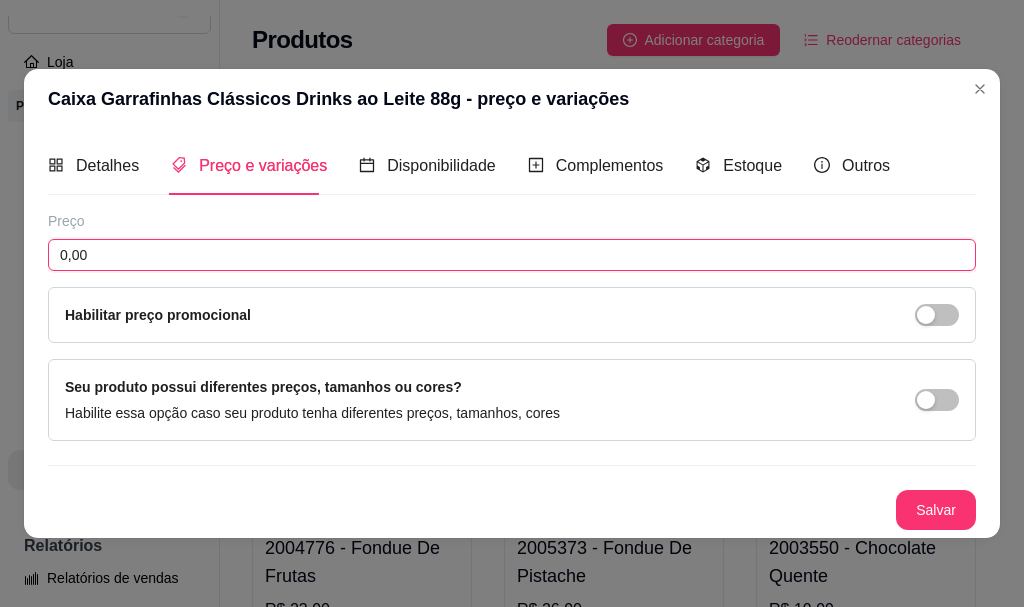 click on "0,00" at bounding box center [512, 255] 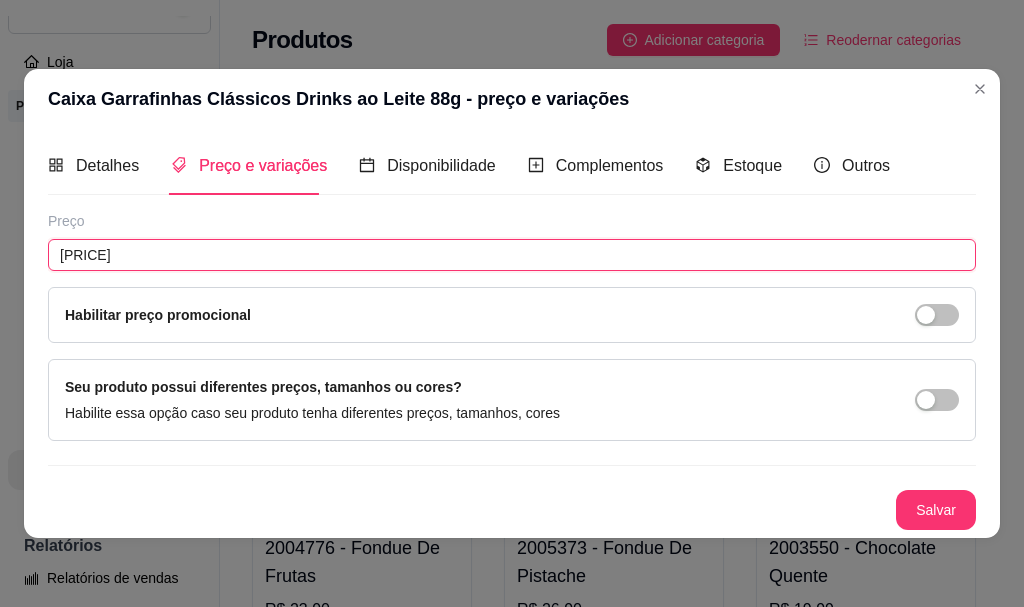 type on "[PRICE]" 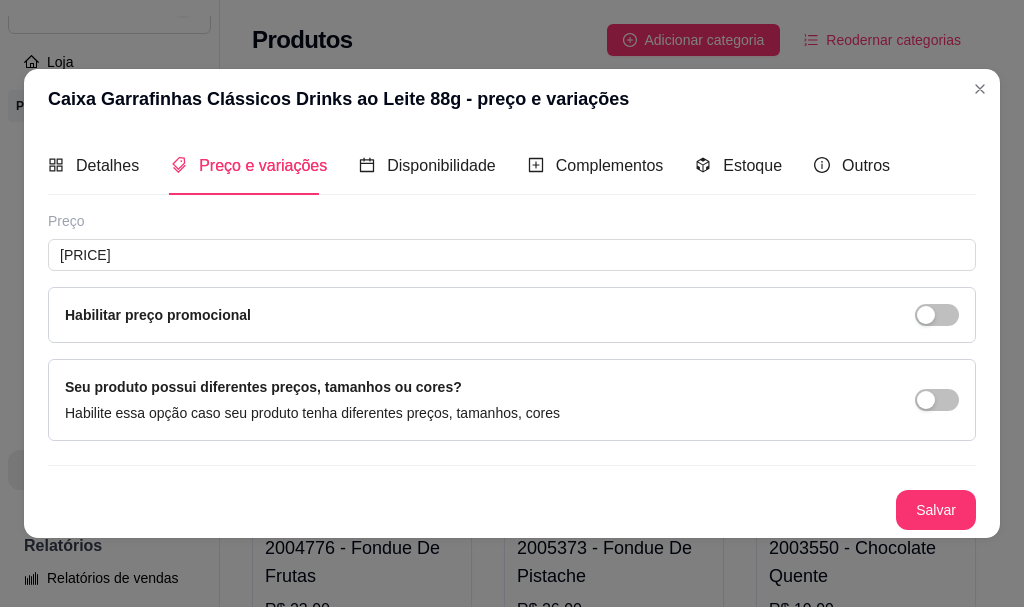 click on "Habilitar preço promocional" at bounding box center [512, 315] 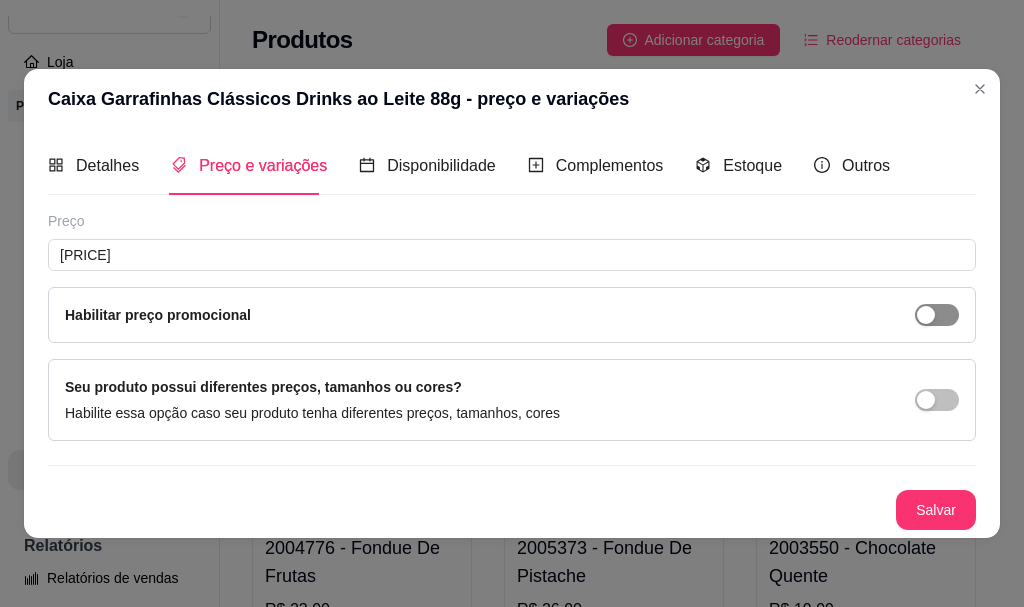 click at bounding box center (926, 315) 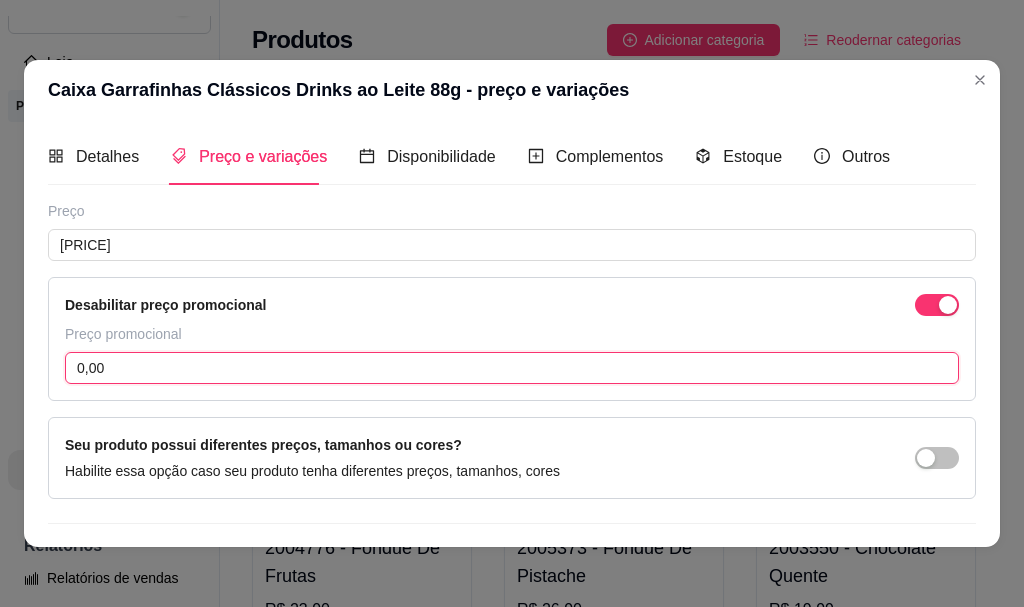 click on "0,00" at bounding box center (512, 368) 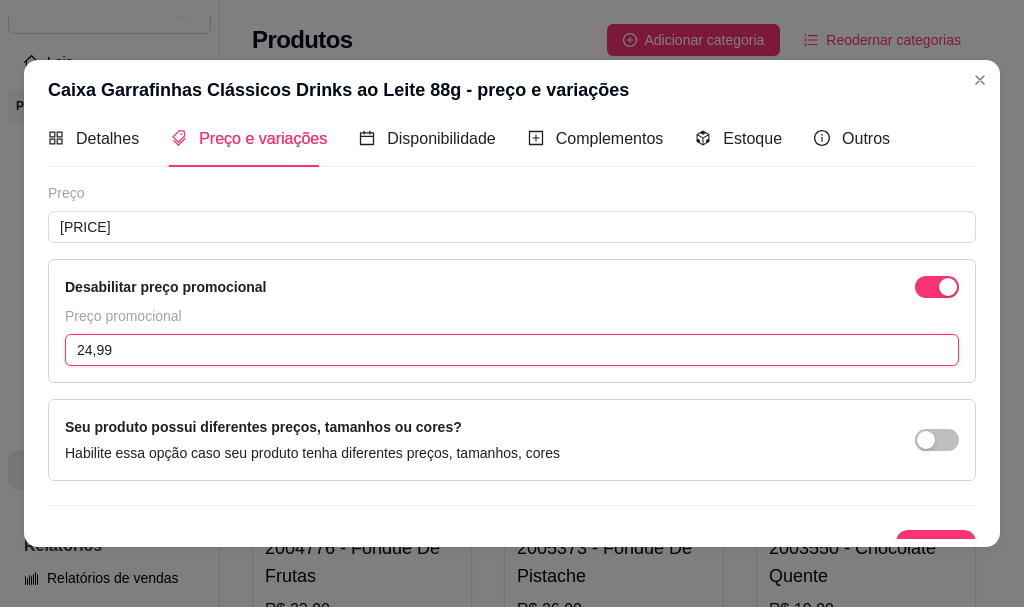 scroll, scrollTop: 49, scrollLeft: 0, axis: vertical 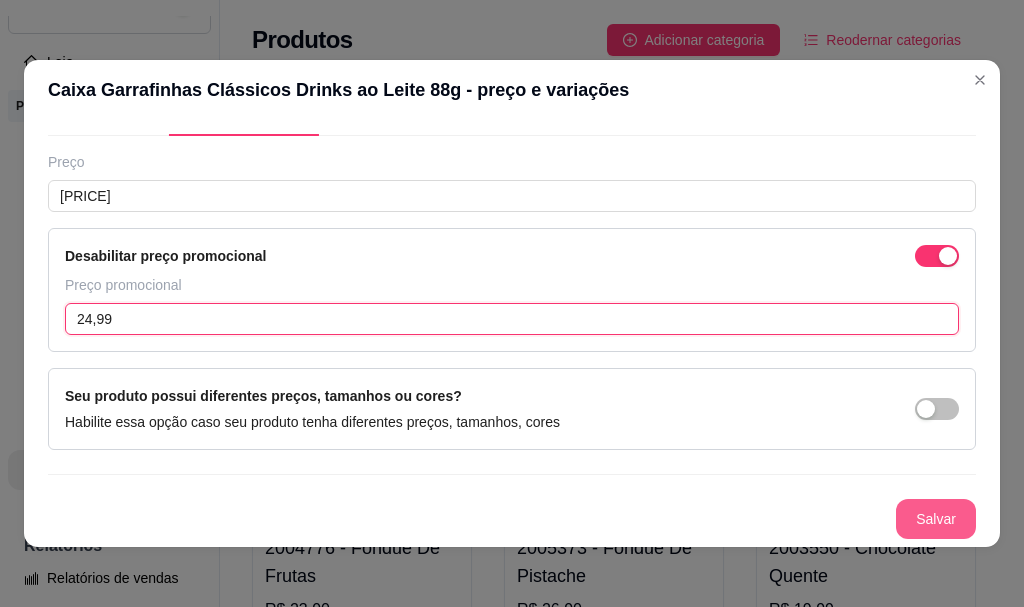 type on "24,99" 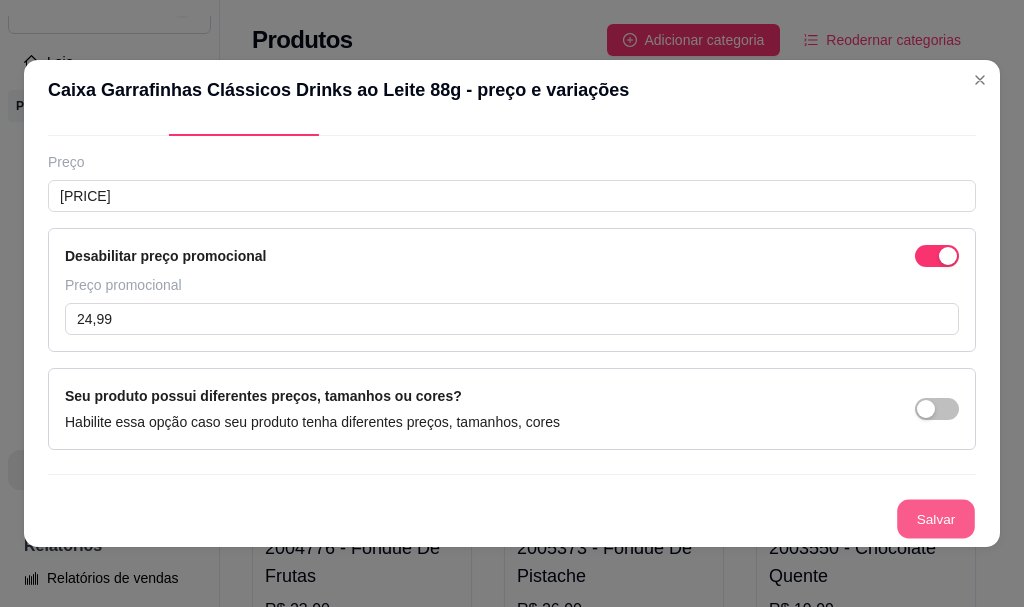 click on "Salvar" at bounding box center [936, 519] 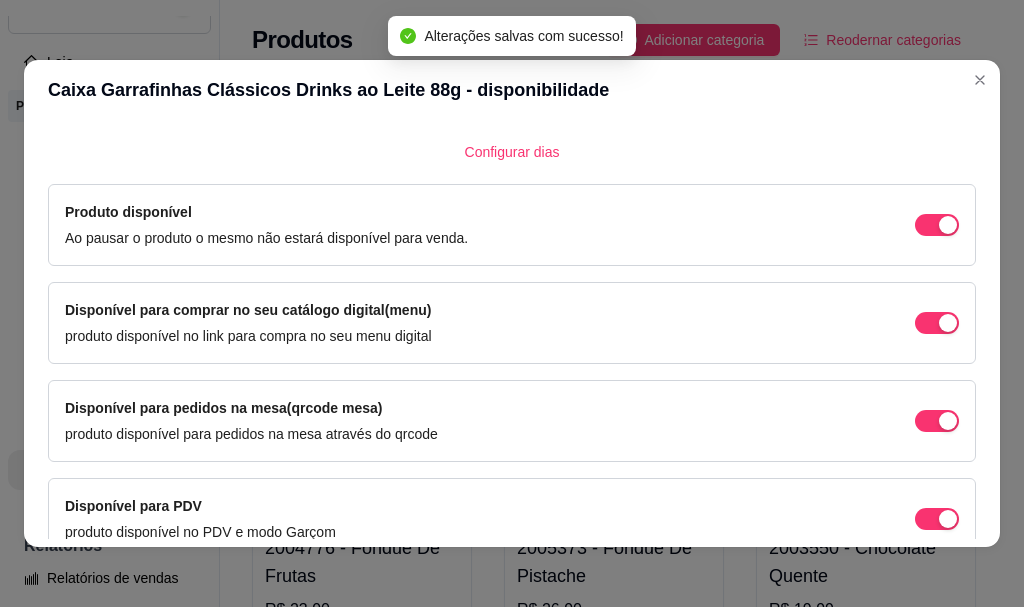 scroll, scrollTop: 239, scrollLeft: 0, axis: vertical 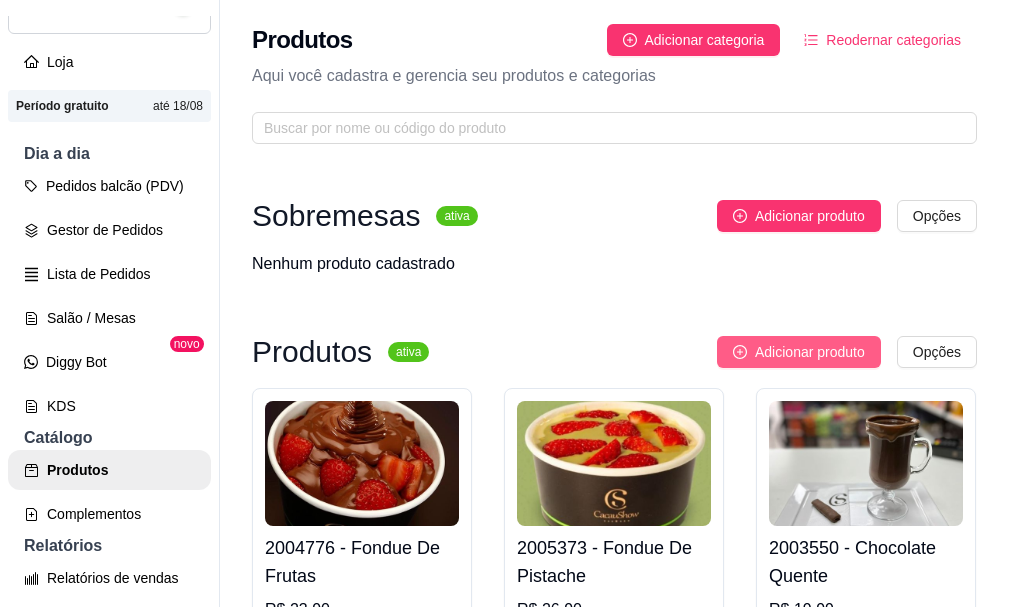 click on "Adicionar produto" at bounding box center (810, 352) 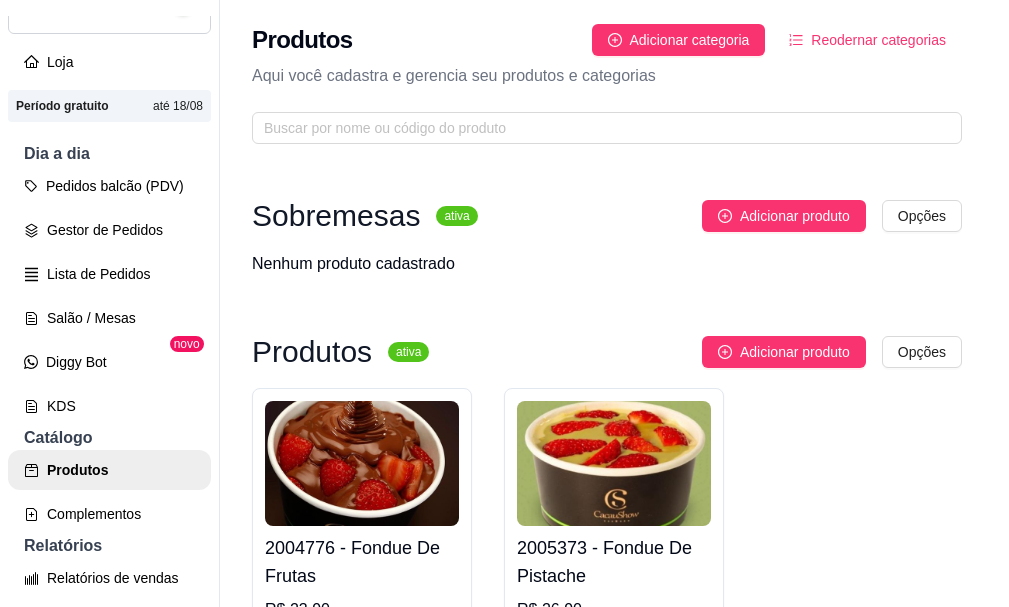 type 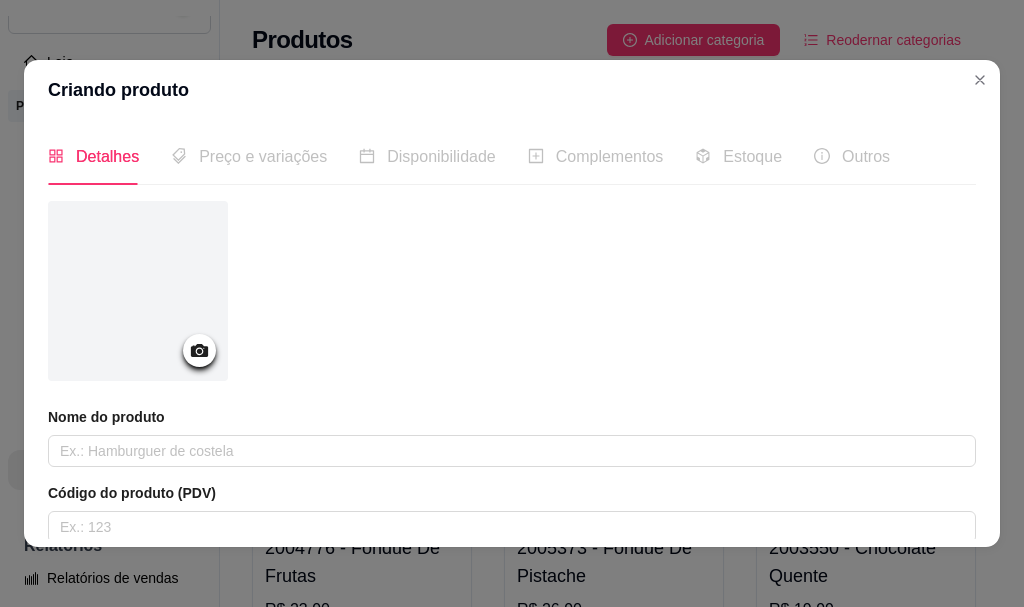 click 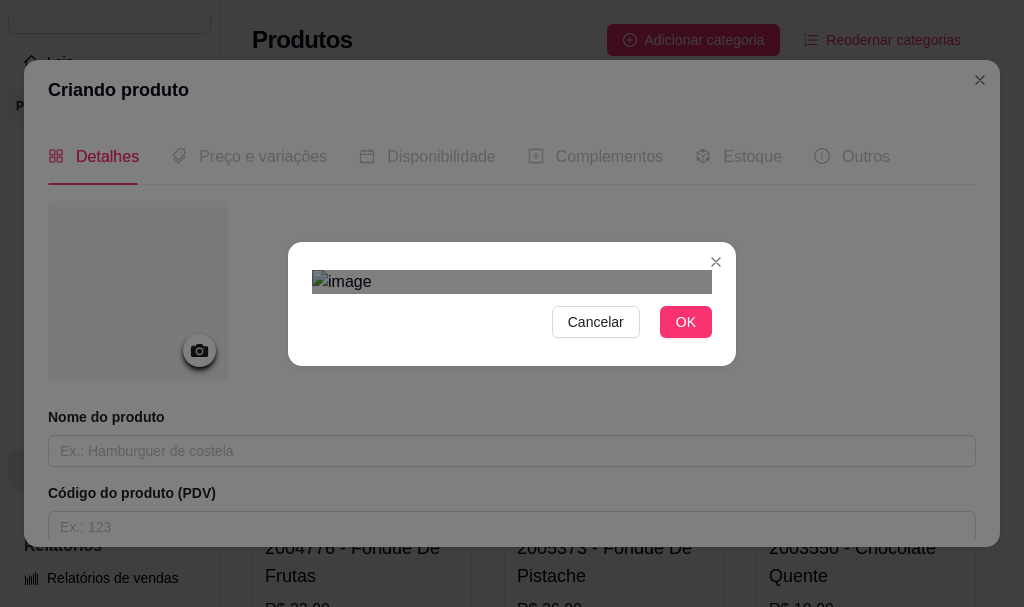 click at bounding box center [515, 562] 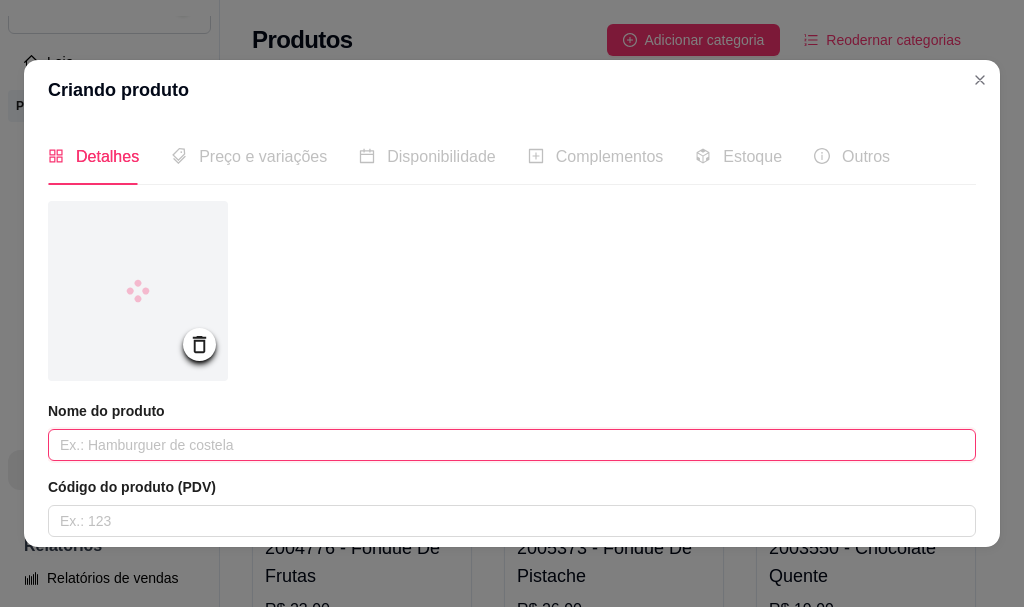 click at bounding box center [512, 445] 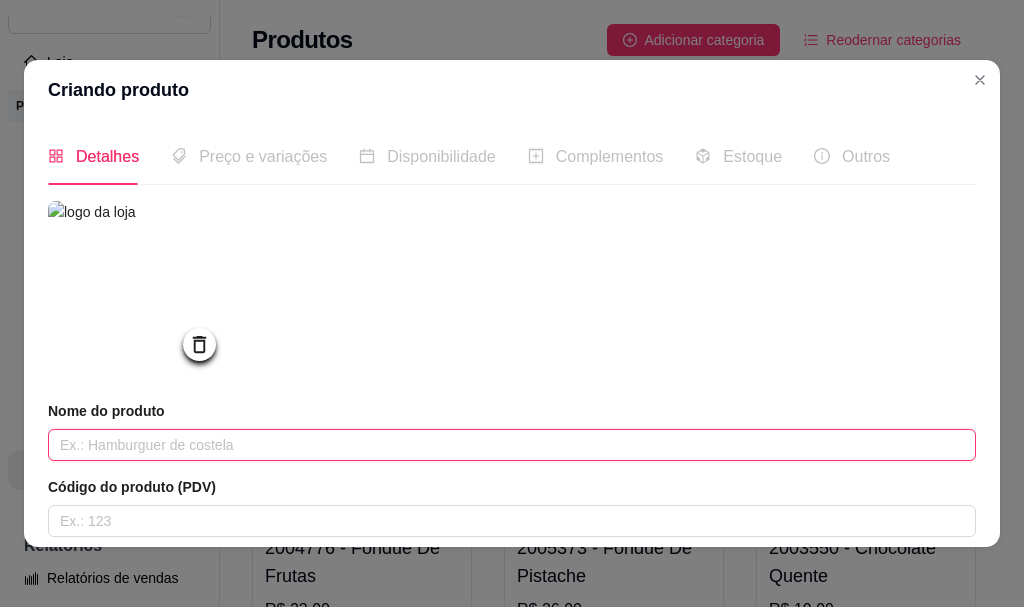 paste on "Drageado LaNut ao Leite e Avelã 150g" 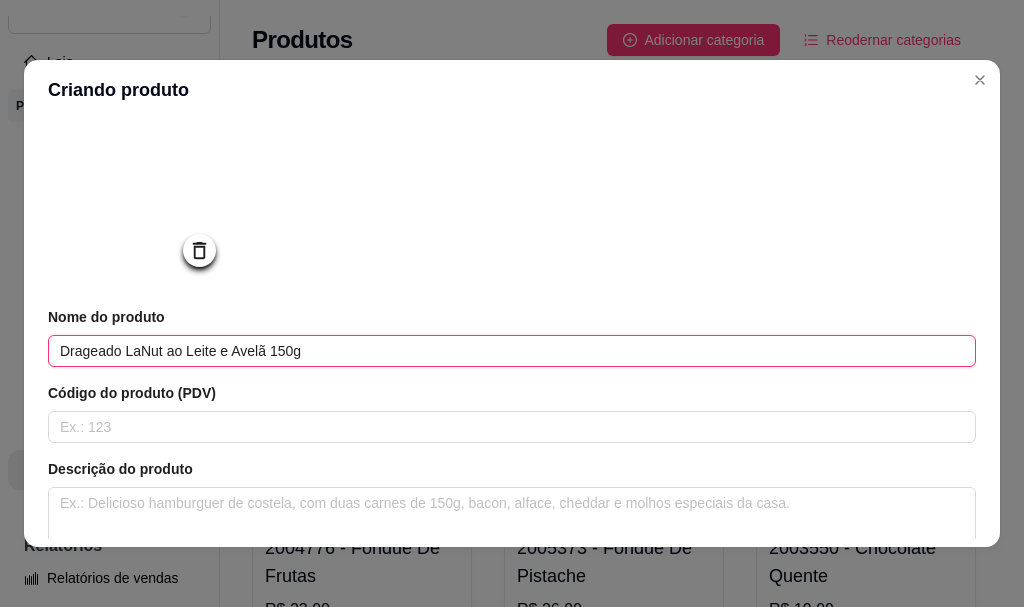scroll, scrollTop: 200, scrollLeft: 0, axis: vertical 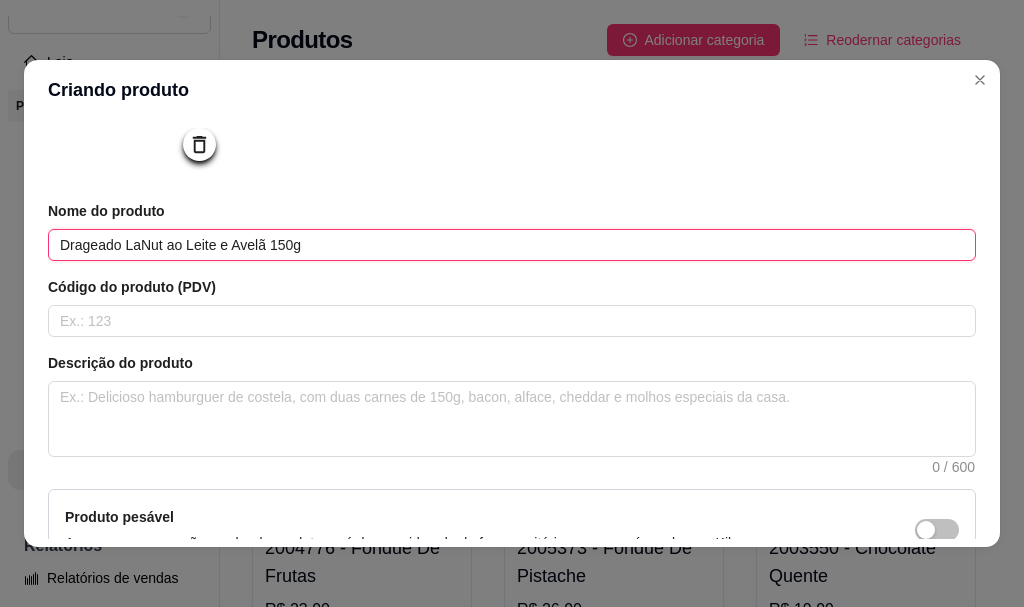 type on "Drageado LaNut ao Leite e Avelã 150g" 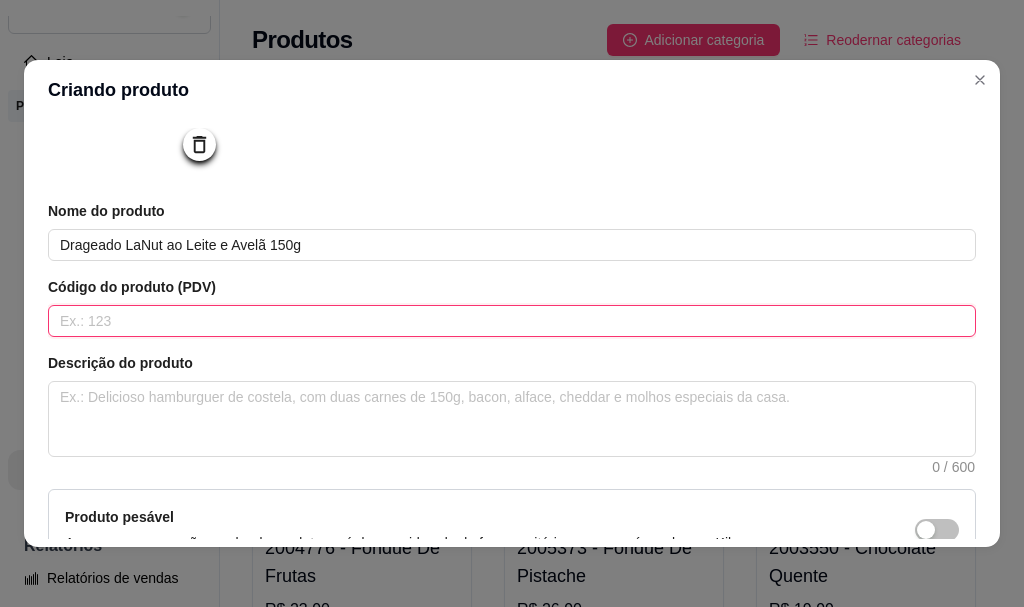 click at bounding box center (512, 321) 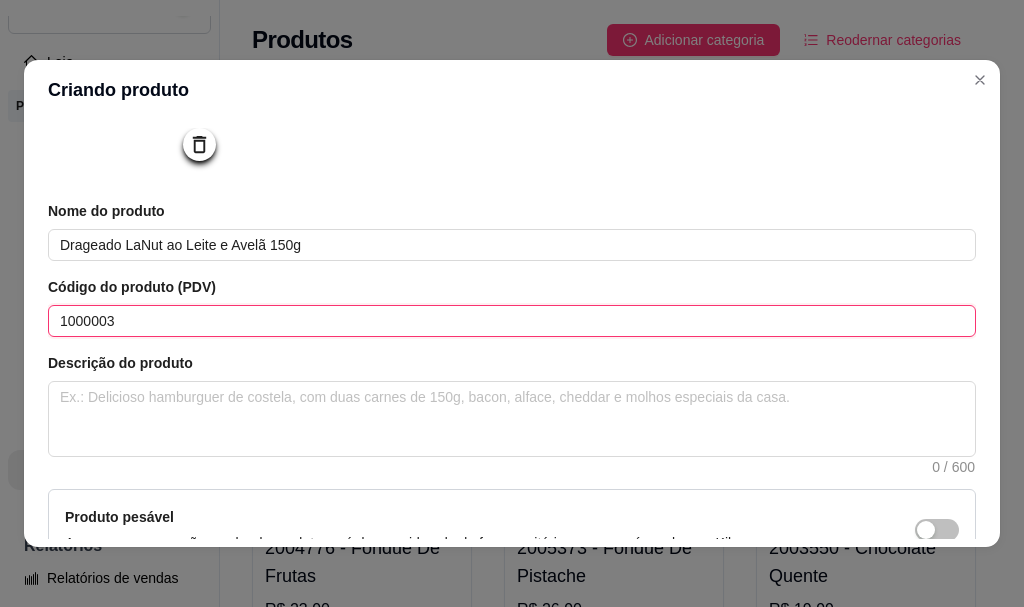 type on "1000003" 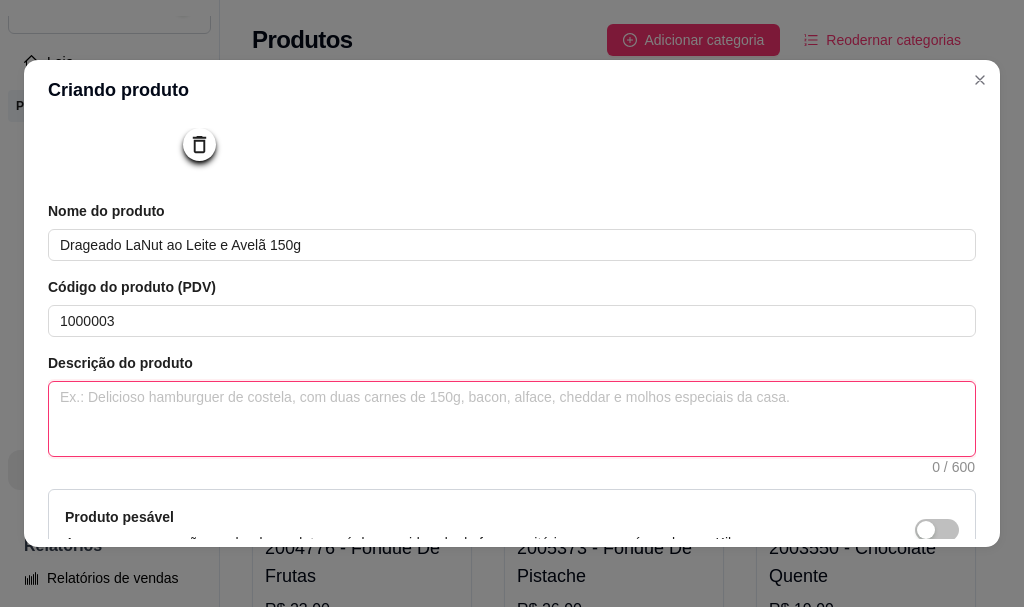 drag, startPoint x: 235, startPoint y: 446, endPoint x: 258, endPoint y: 445, distance: 23.021729 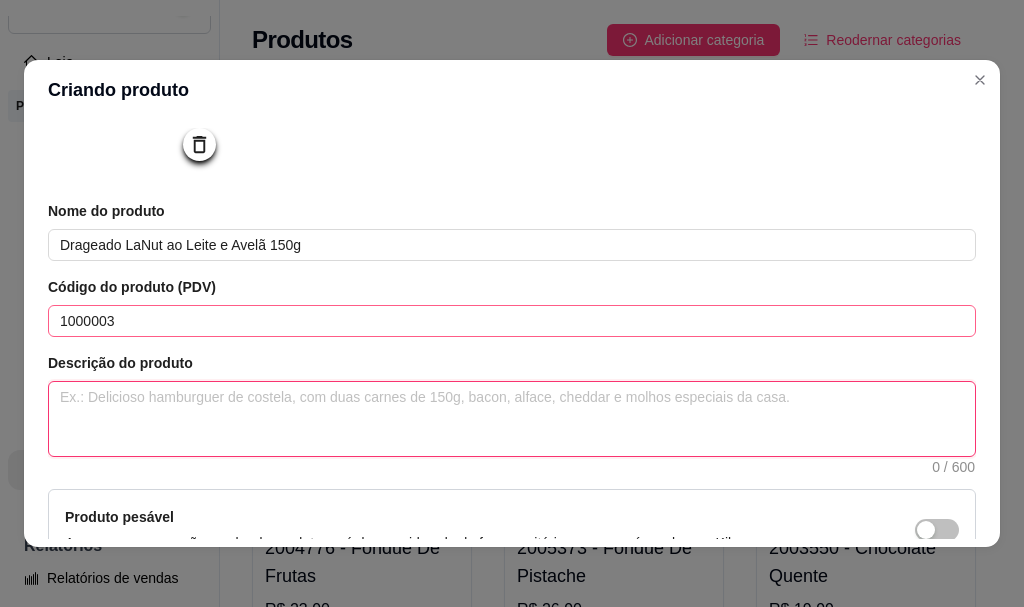 type 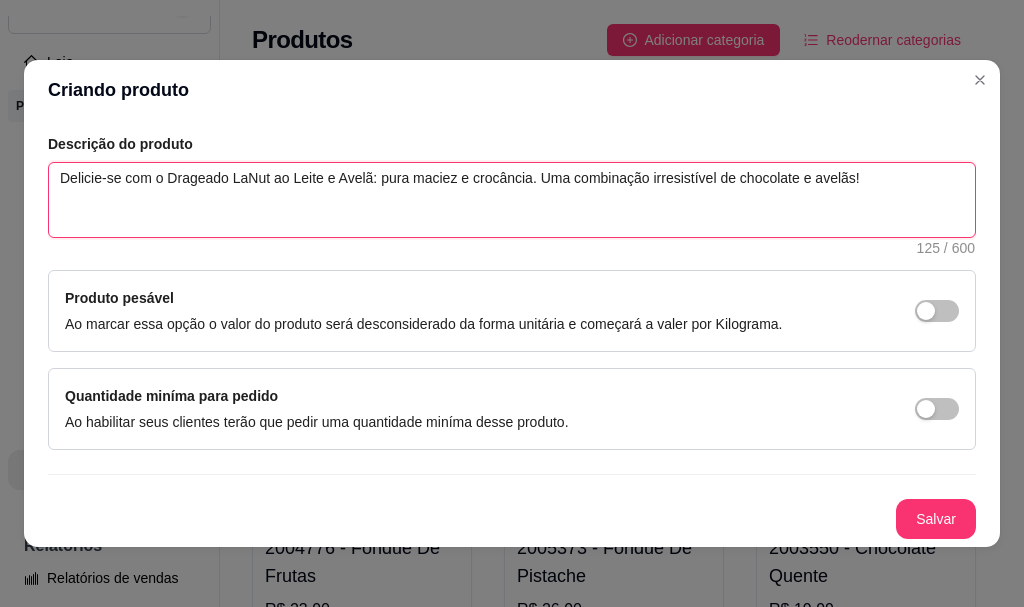 scroll, scrollTop: 425, scrollLeft: 0, axis: vertical 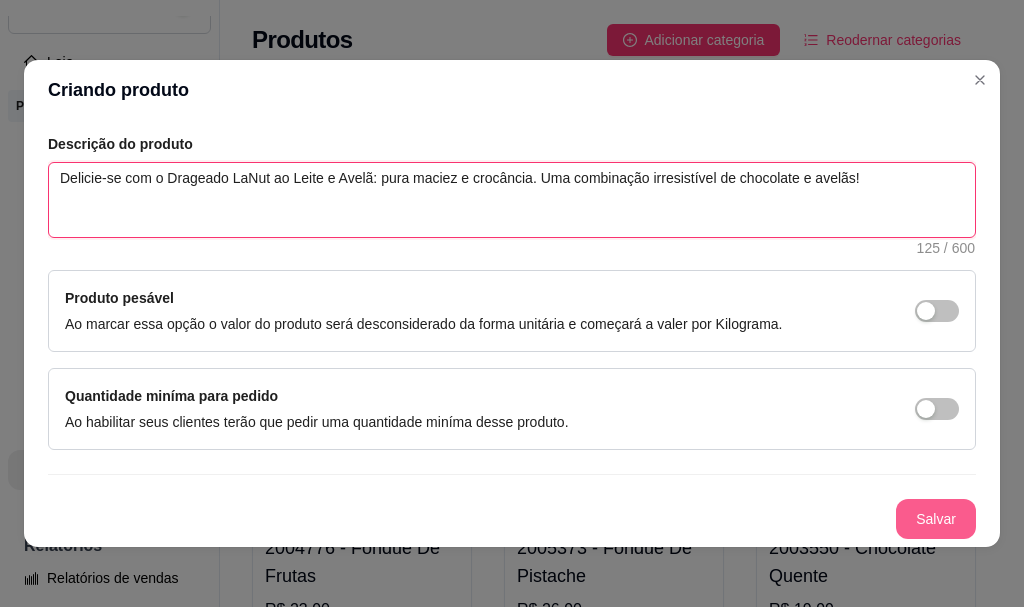 type on "Delicie-se com o Drageado LaNut ao Leite e Avelã: pura maciez e crocância. Uma combinação irresistível de chocolate e avelãs!" 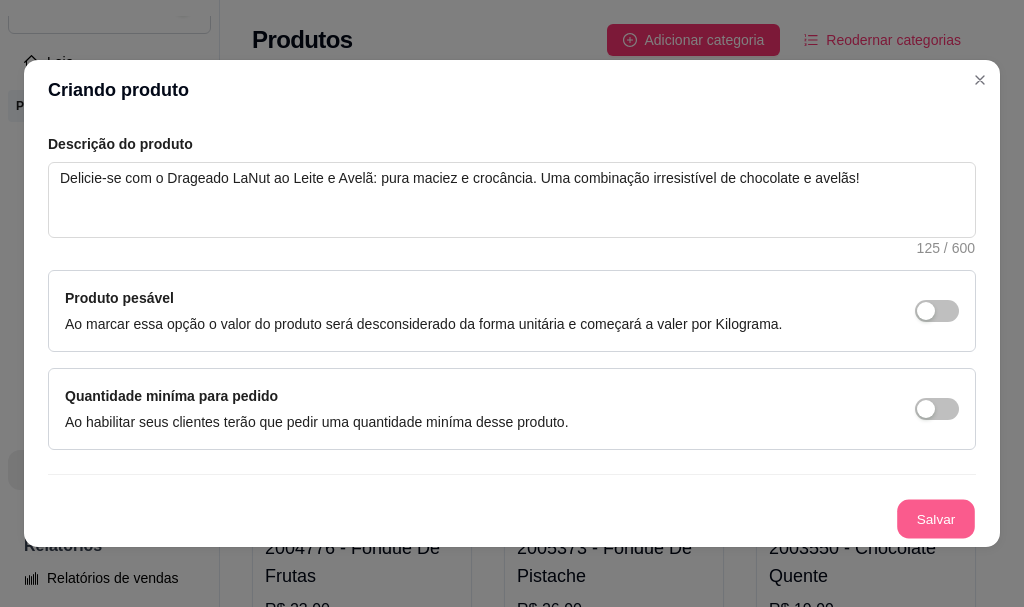 click on "Salvar" at bounding box center [936, 519] 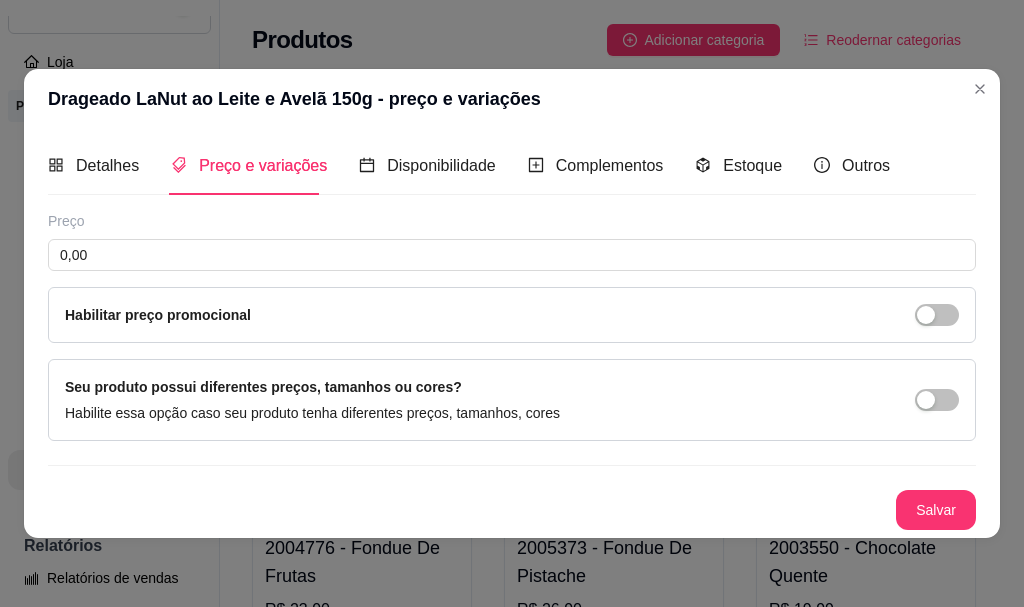 type 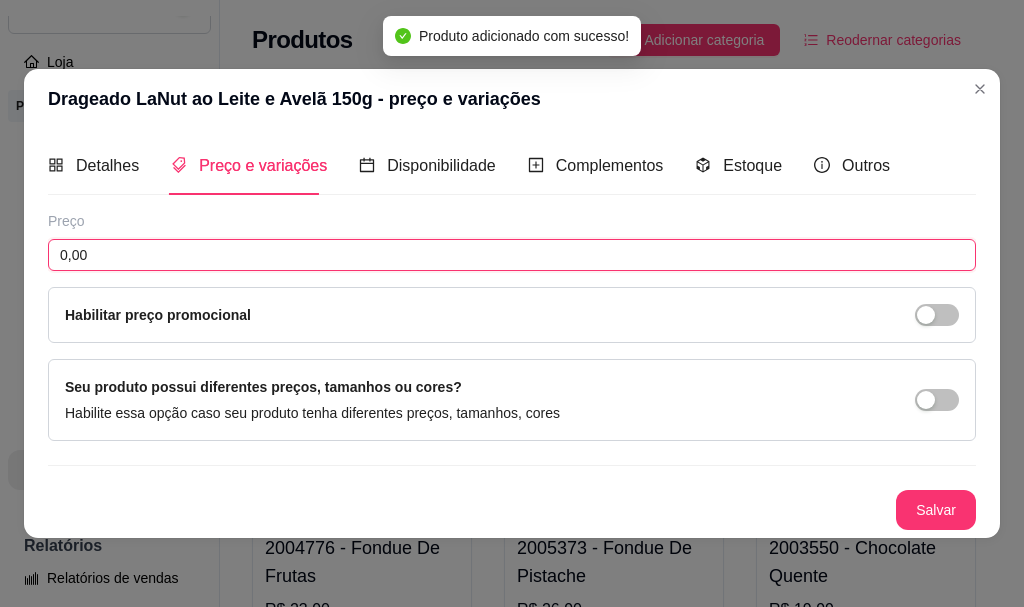 drag, startPoint x: 206, startPoint y: 242, endPoint x: 229, endPoint y: 232, distance: 25.079872 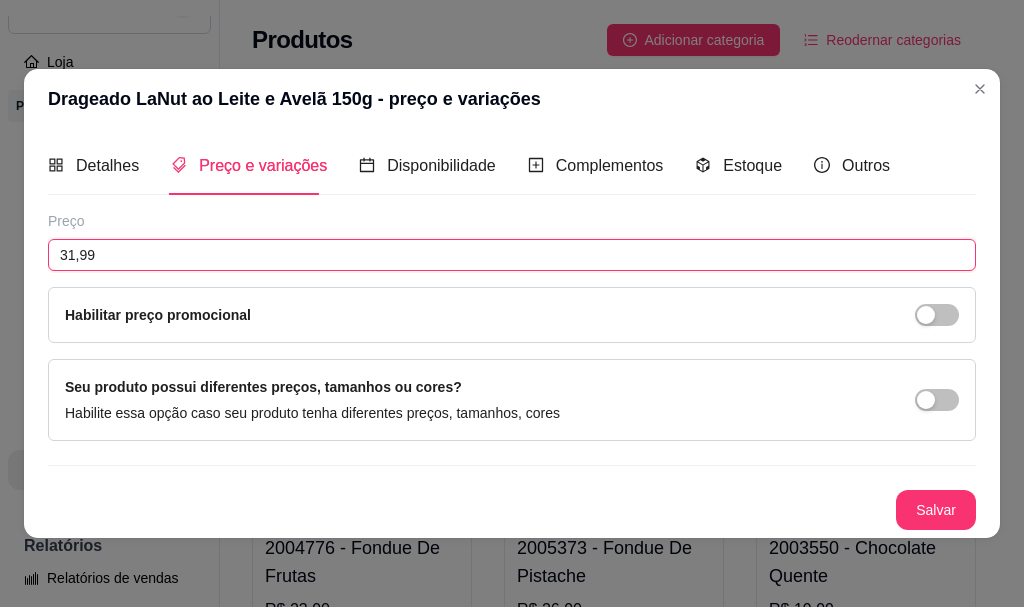 type on "31,99" 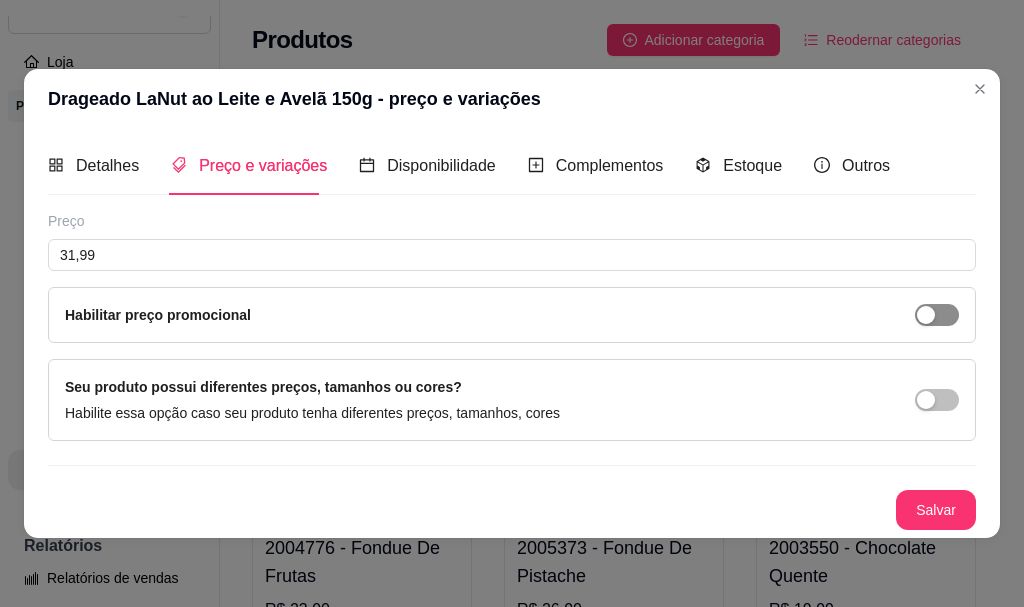 drag, startPoint x: 968, startPoint y: 310, endPoint x: 938, endPoint y: 312, distance: 30.066593 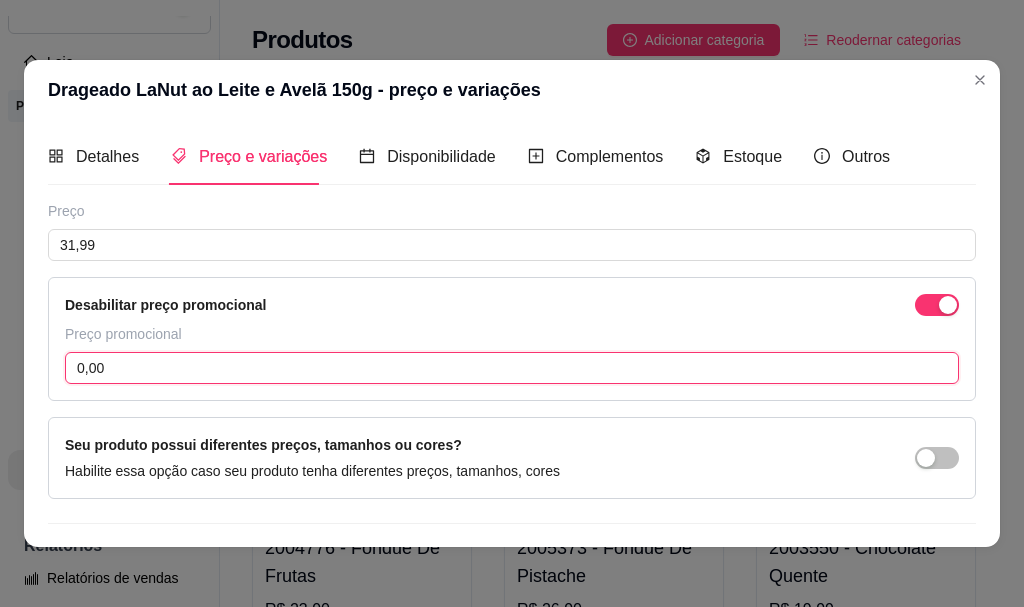 drag, startPoint x: 378, startPoint y: 372, endPoint x: 395, endPoint y: 339, distance: 37.12142 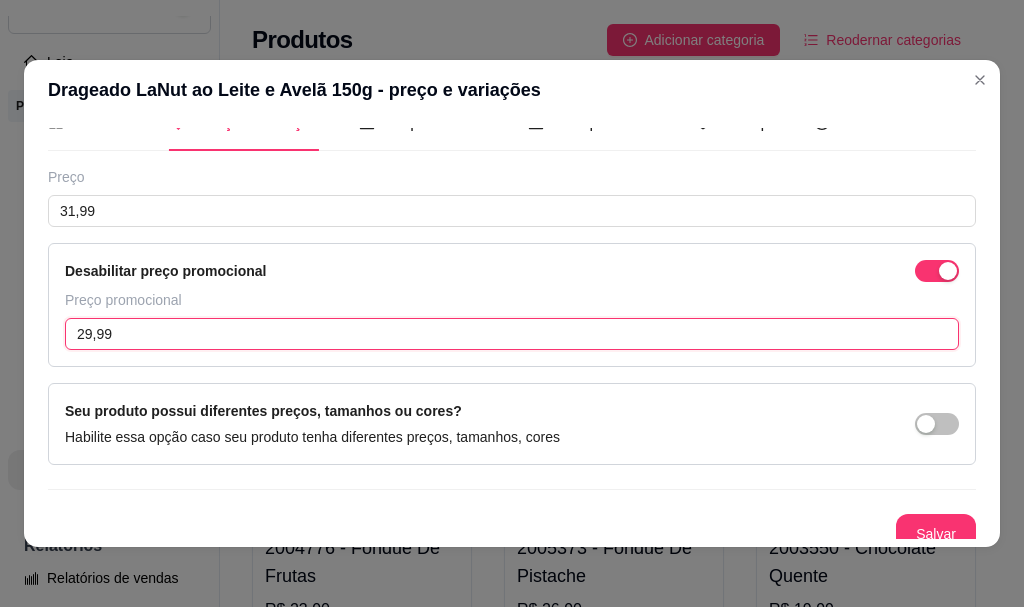 scroll, scrollTop: 49, scrollLeft: 0, axis: vertical 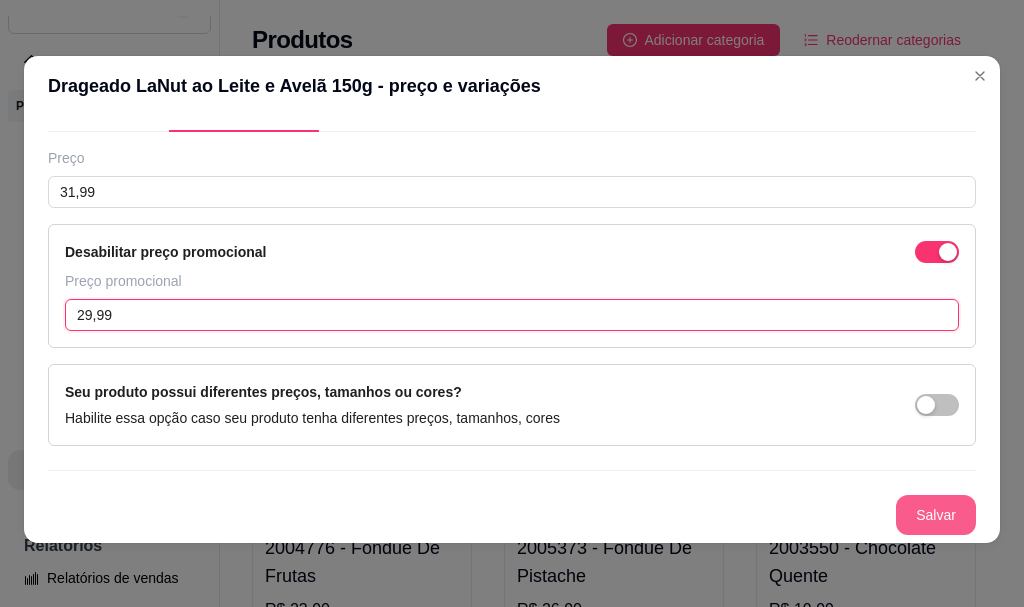 type on "29,99" 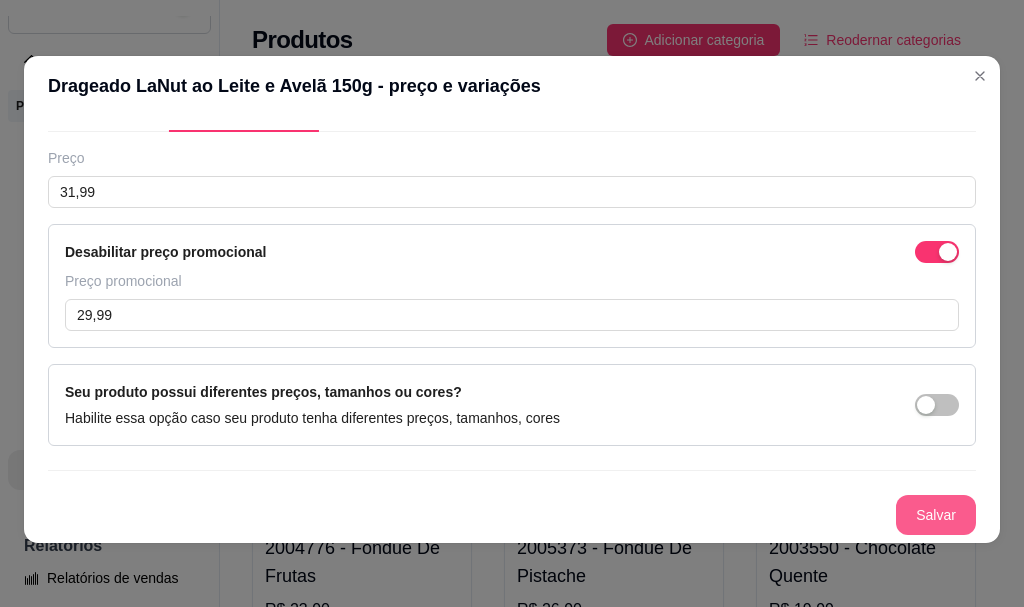 click on "Salvar" at bounding box center (936, 515) 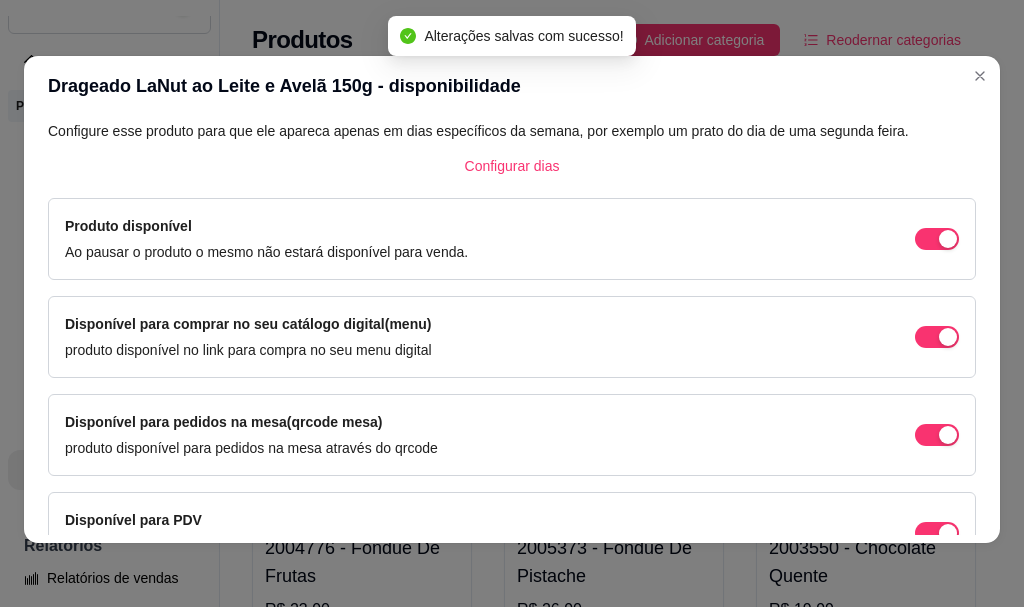 scroll, scrollTop: 239, scrollLeft: 0, axis: vertical 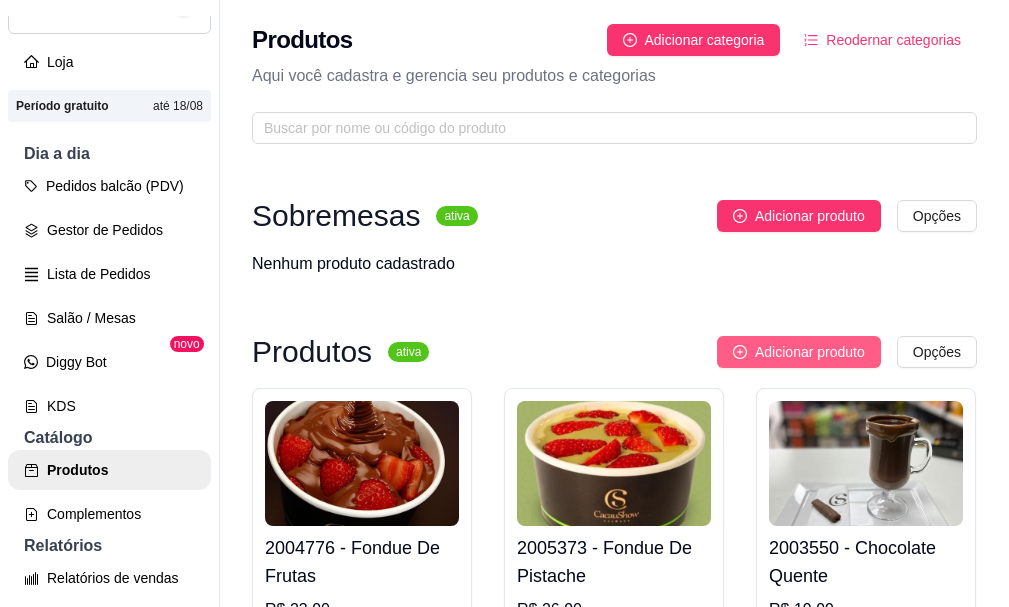 click on "Adicionar produto" at bounding box center [810, 352] 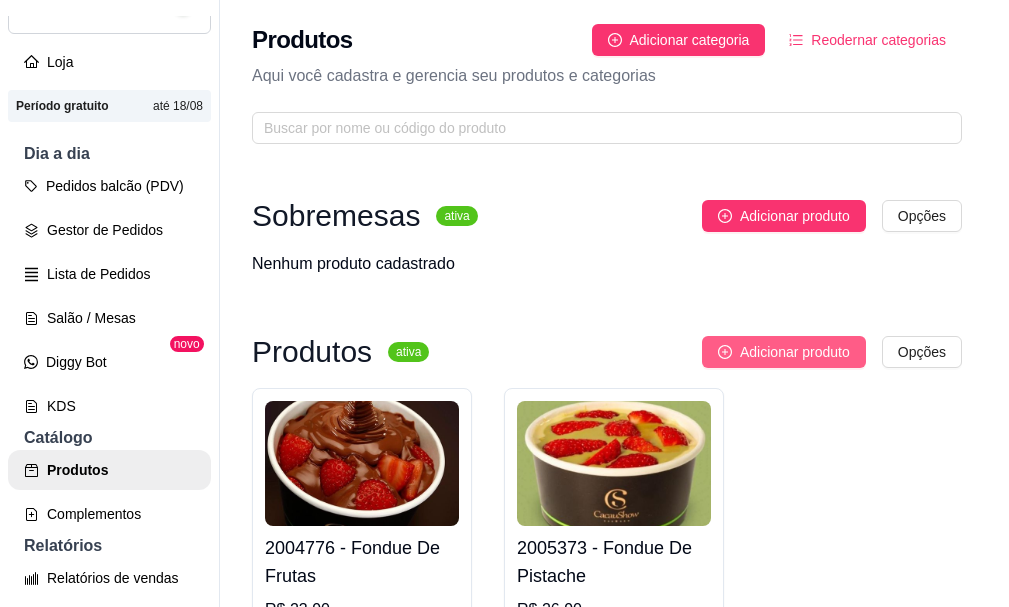type 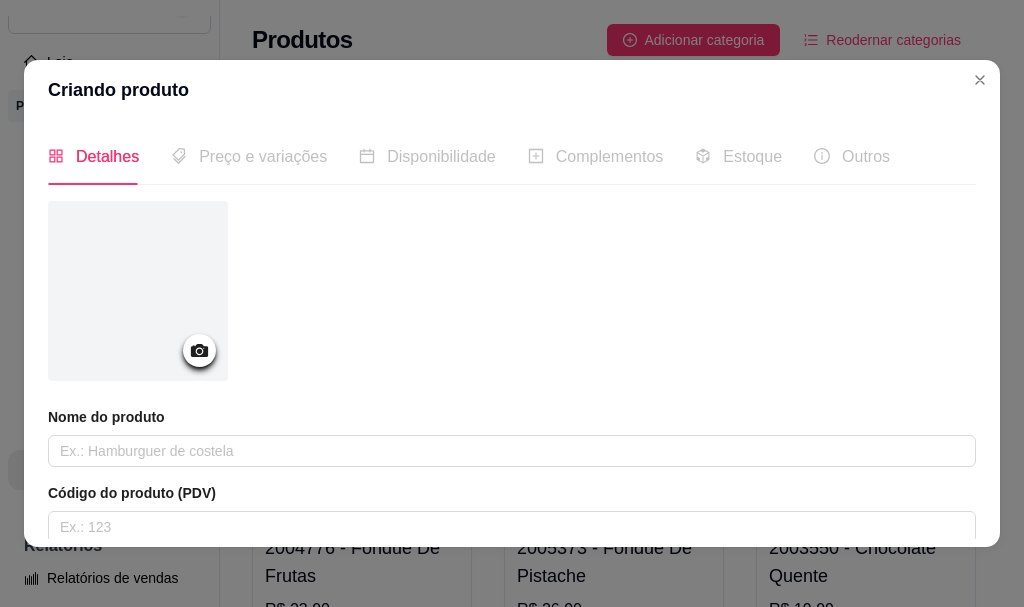 click at bounding box center (138, 291) 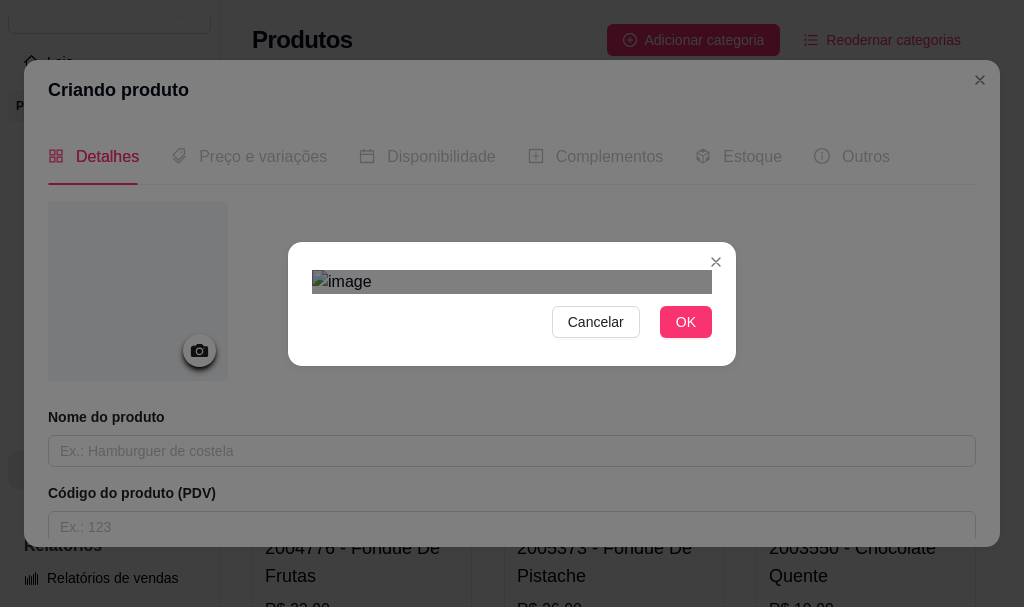 click at bounding box center [513, 552] 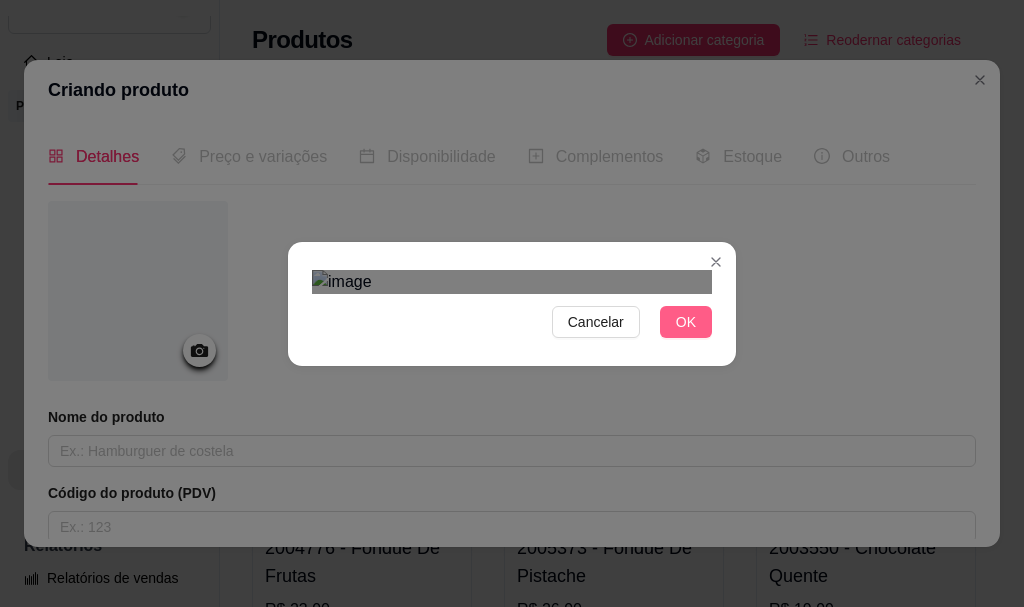 click on "OK" at bounding box center [686, 322] 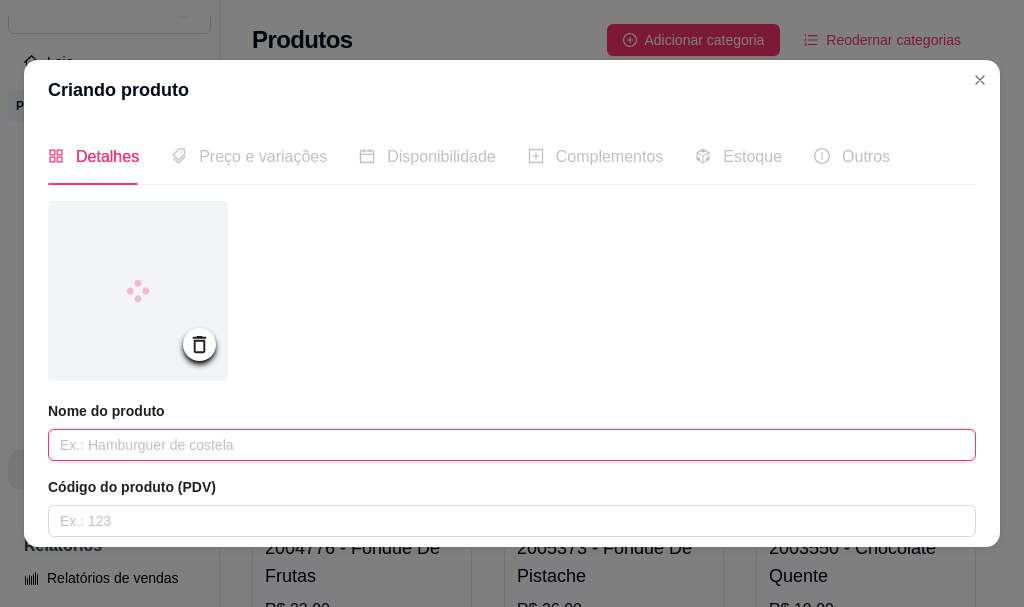 click at bounding box center (512, 445) 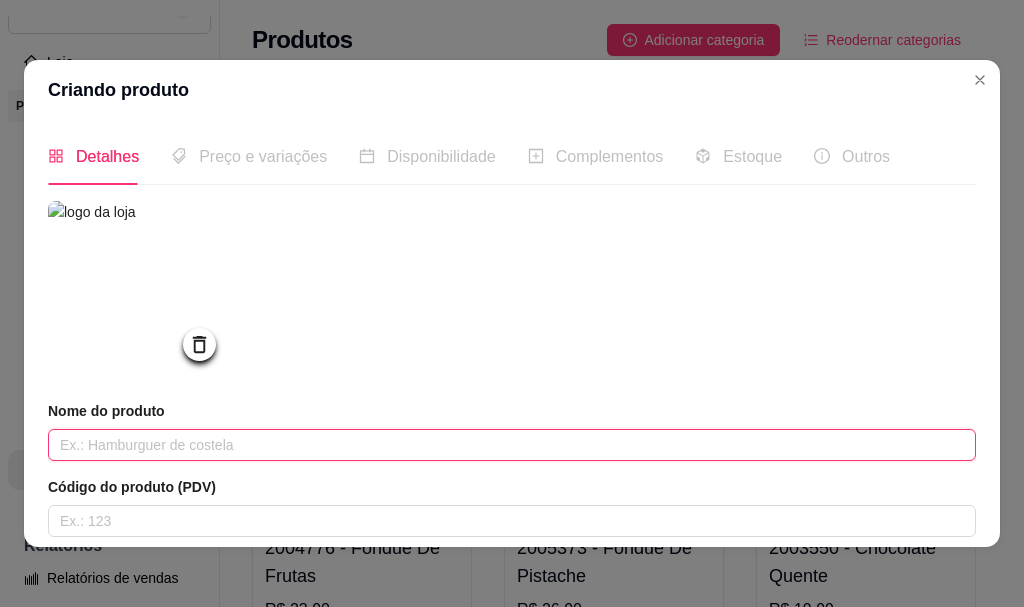 paste on "Tablete laCreme Gold de Chocolate Branco 100g" 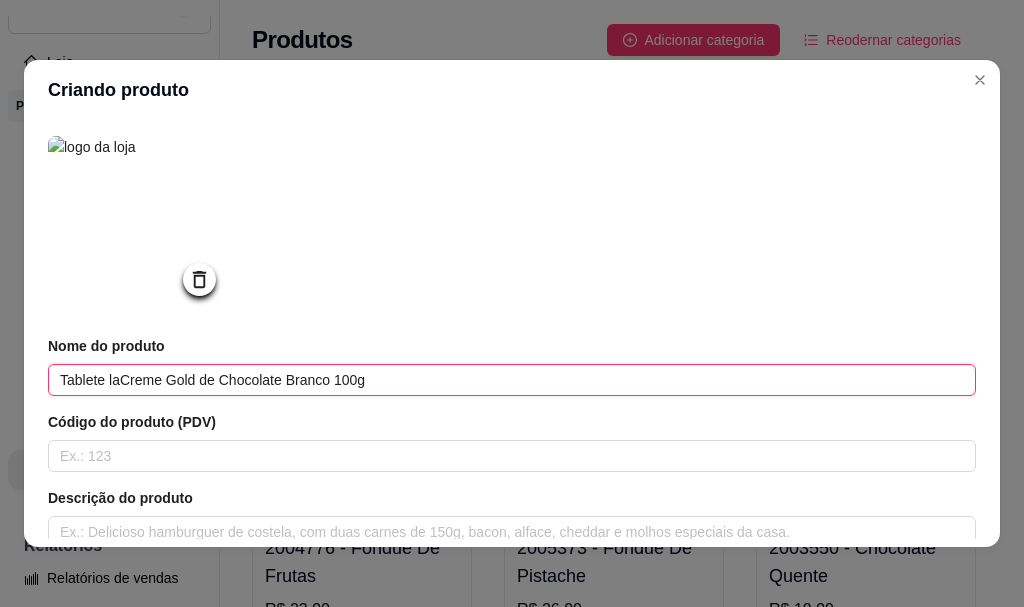 scroll, scrollTop: 100, scrollLeft: 0, axis: vertical 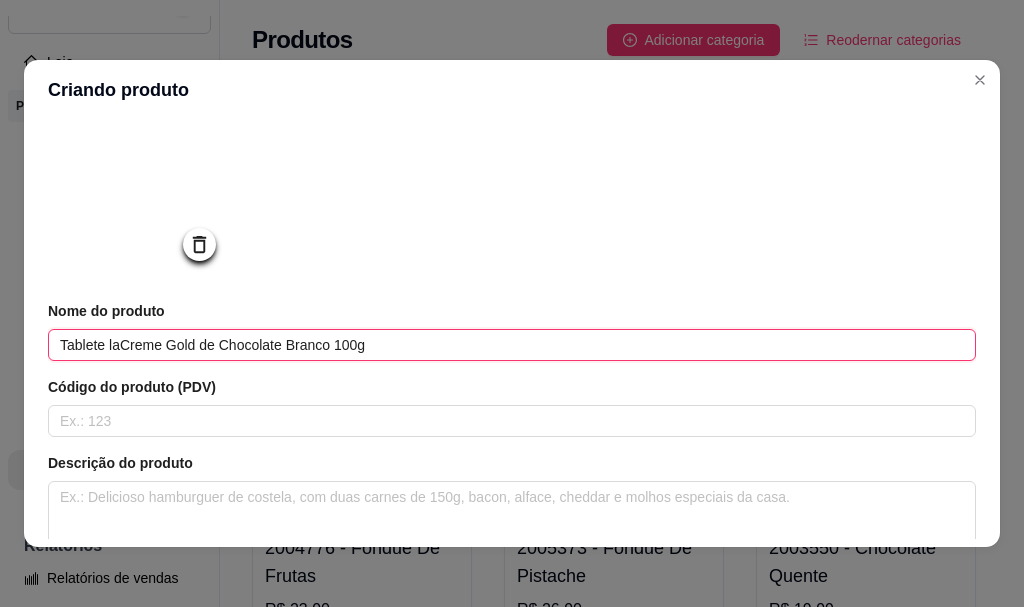 type on "Tablete laCreme Gold de Chocolate Branco 100g" 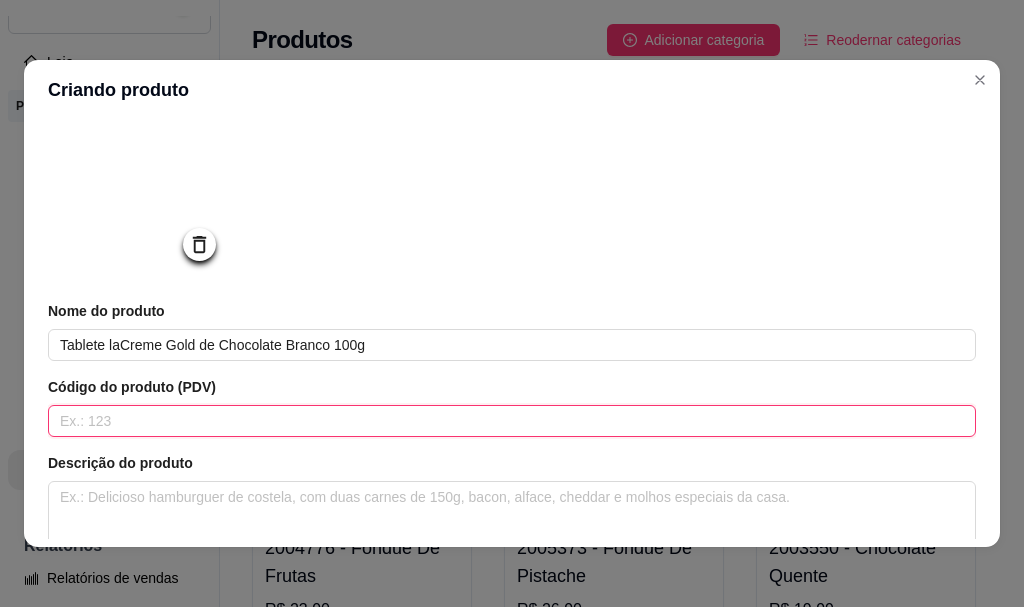 click at bounding box center [512, 421] 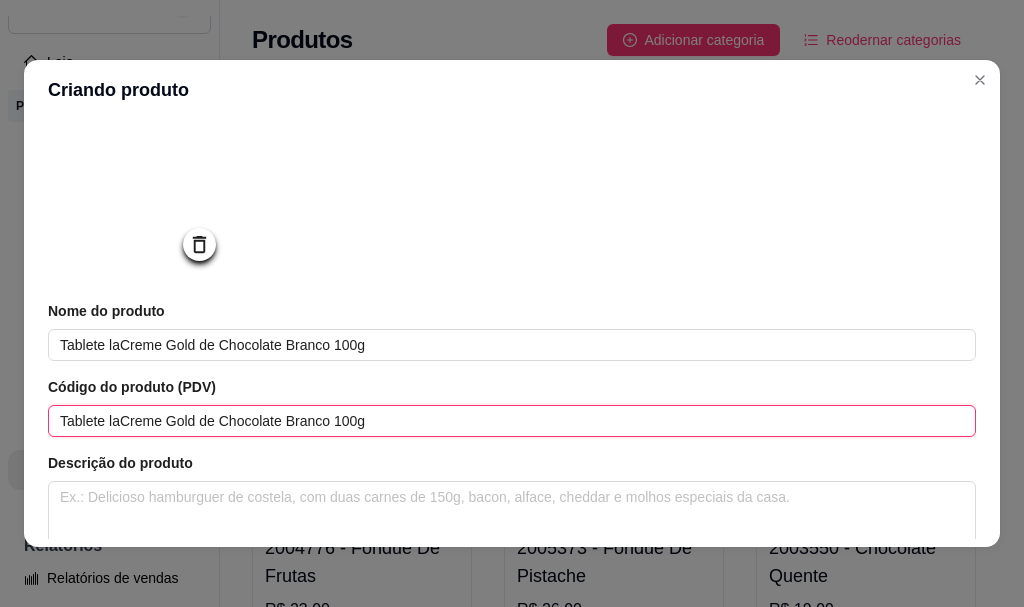 drag, startPoint x: 361, startPoint y: 424, endPoint x: 59, endPoint y: 411, distance: 302.27966 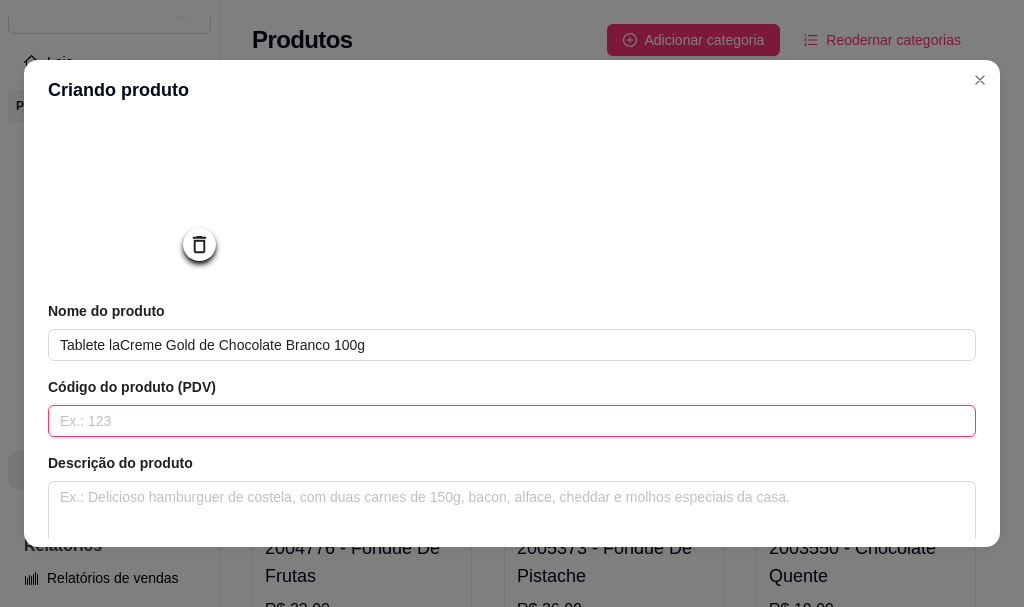 paste on "1003637" 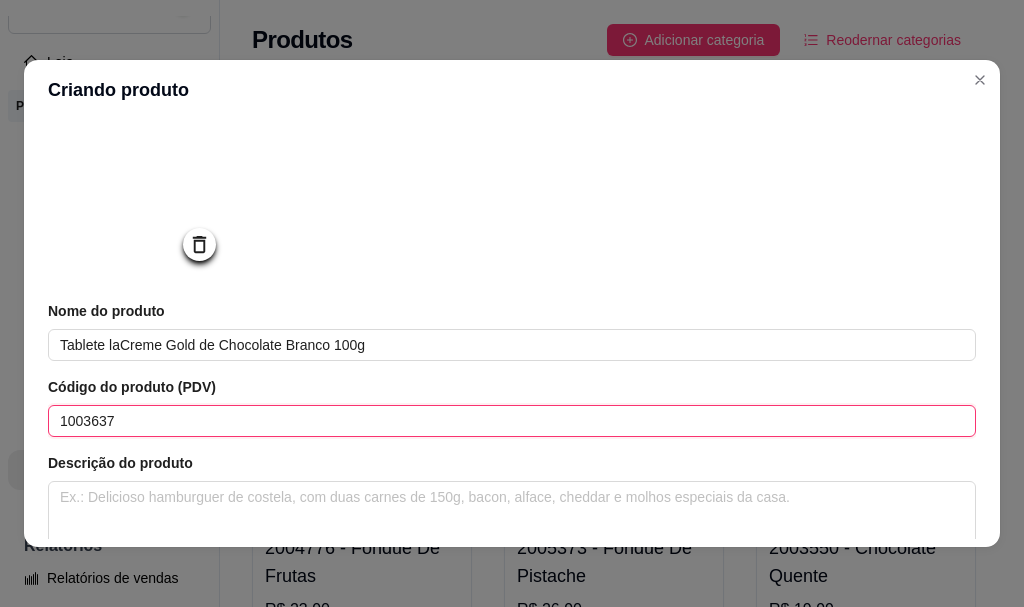 type on "1003637" 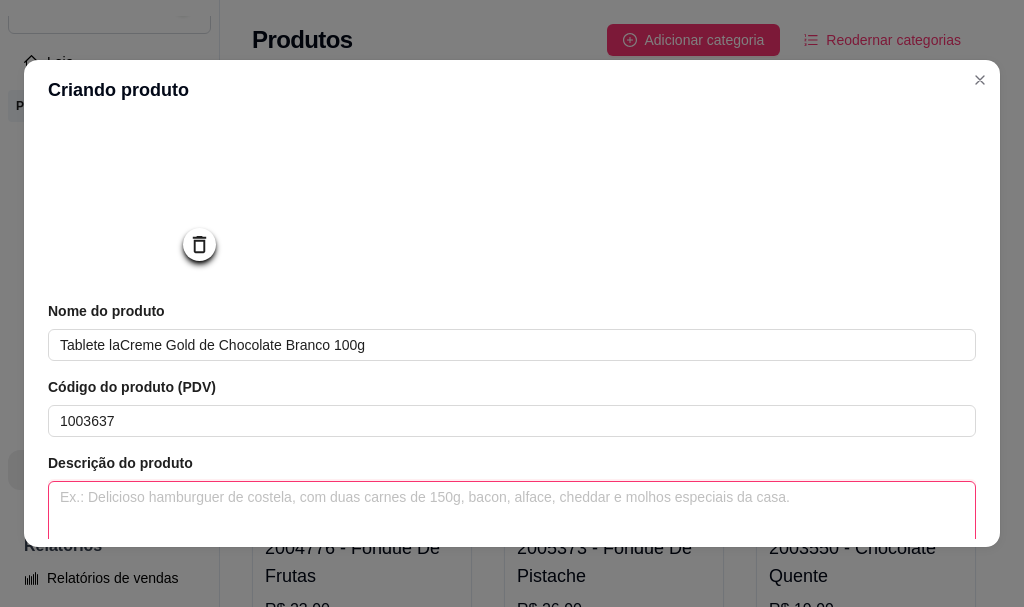 click at bounding box center (512, 519) 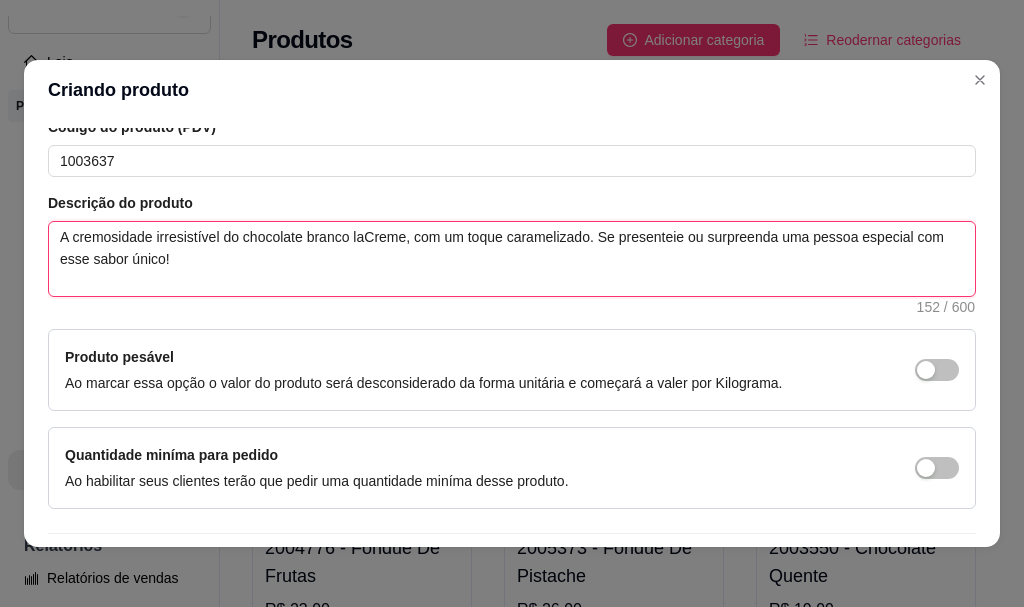 scroll, scrollTop: 425, scrollLeft: 0, axis: vertical 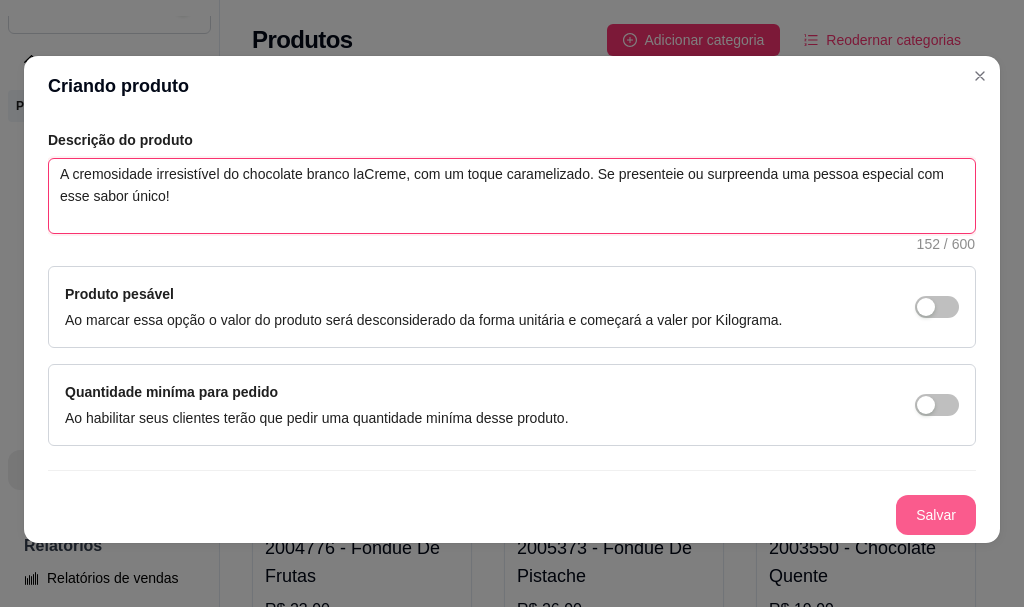 type on "A cremosidade irresistível do chocolate branco laCreme, com um toque caramelizado. Se presenteie ou surpreenda uma pessoa especial com esse sabor único!" 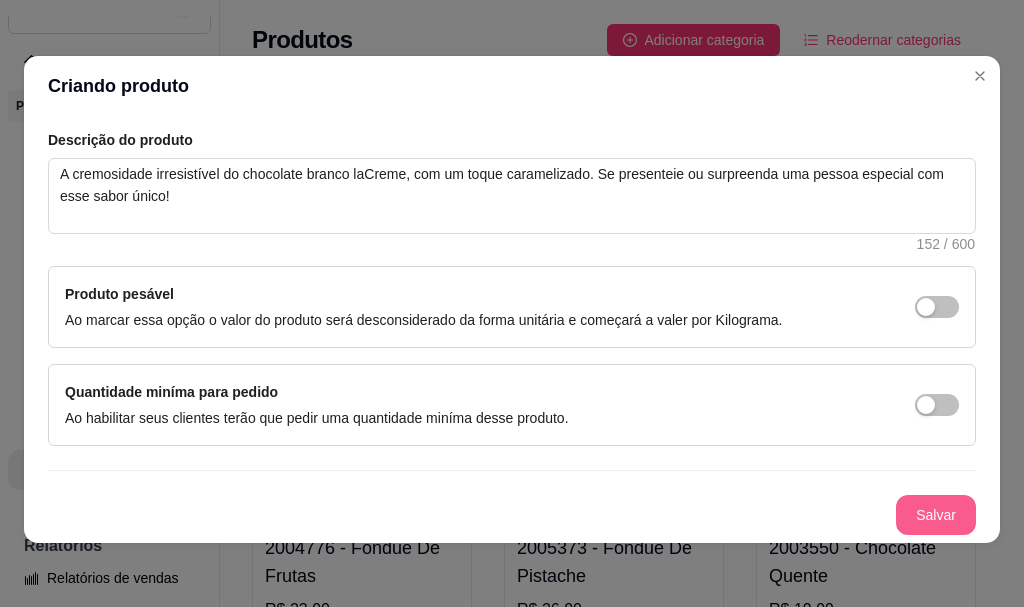 click on "Salvar" at bounding box center [936, 515] 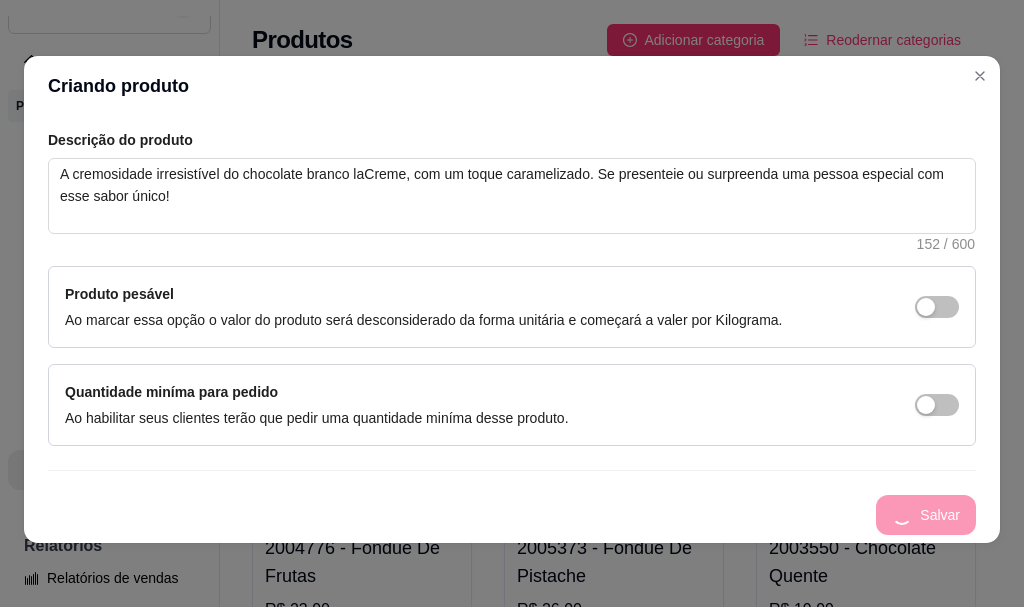 type 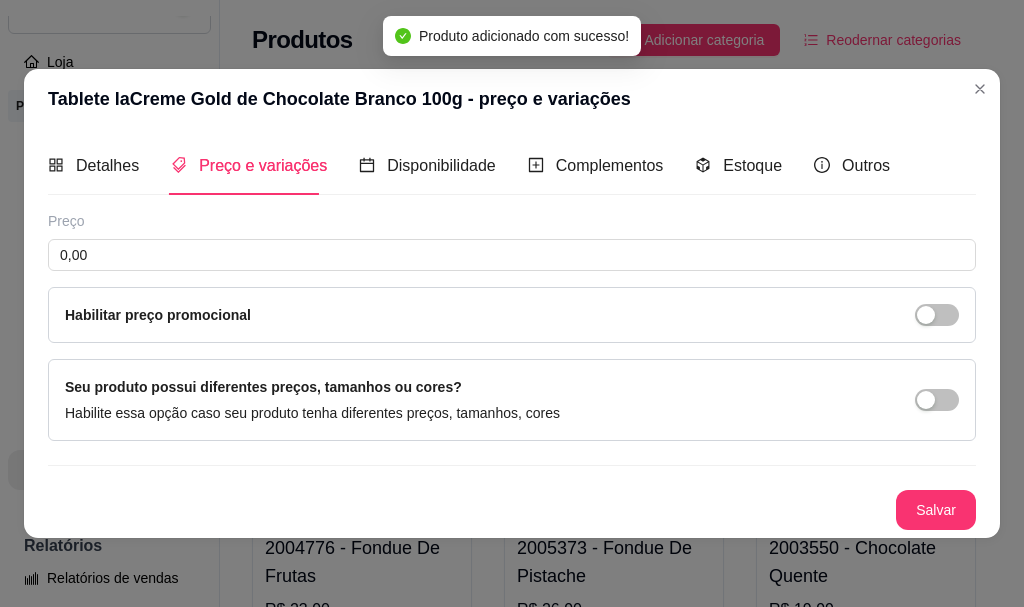 scroll, scrollTop: 0, scrollLeft: 0, axis: both 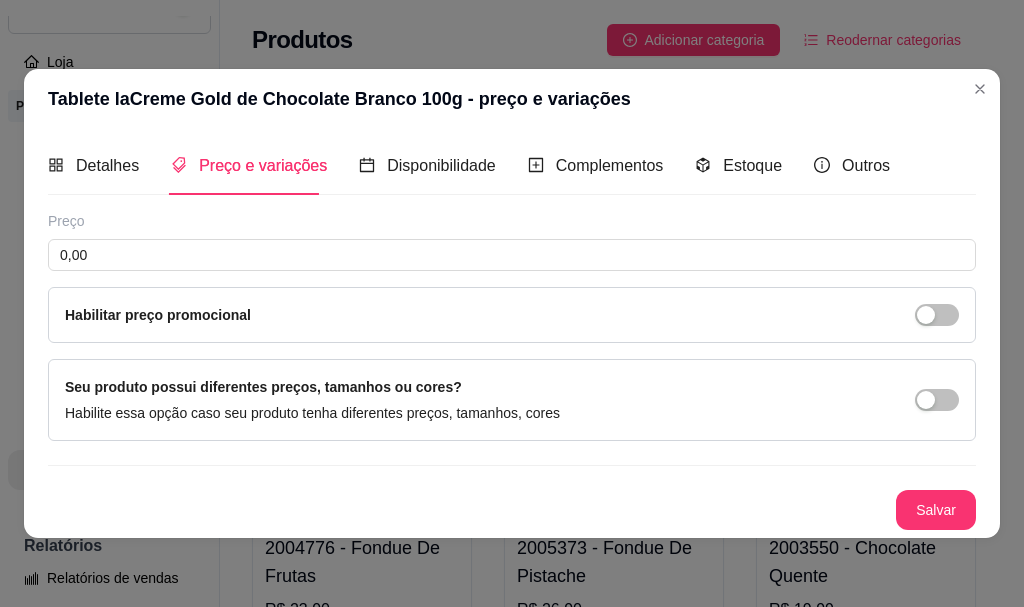 click on "Preço" at bounding box center [512, 221] 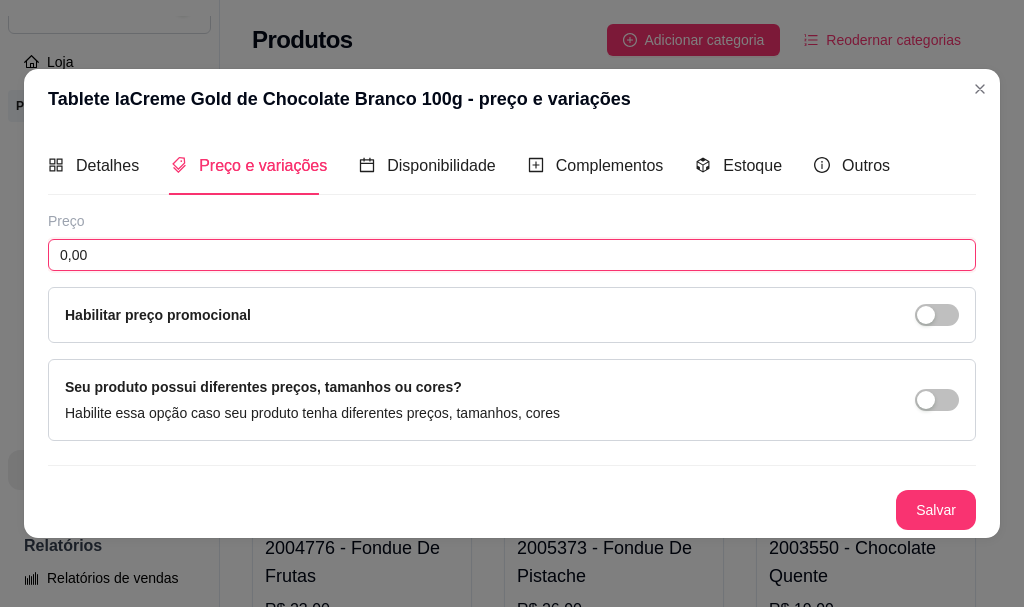click on "0,00" at bounding box center [512, 255] 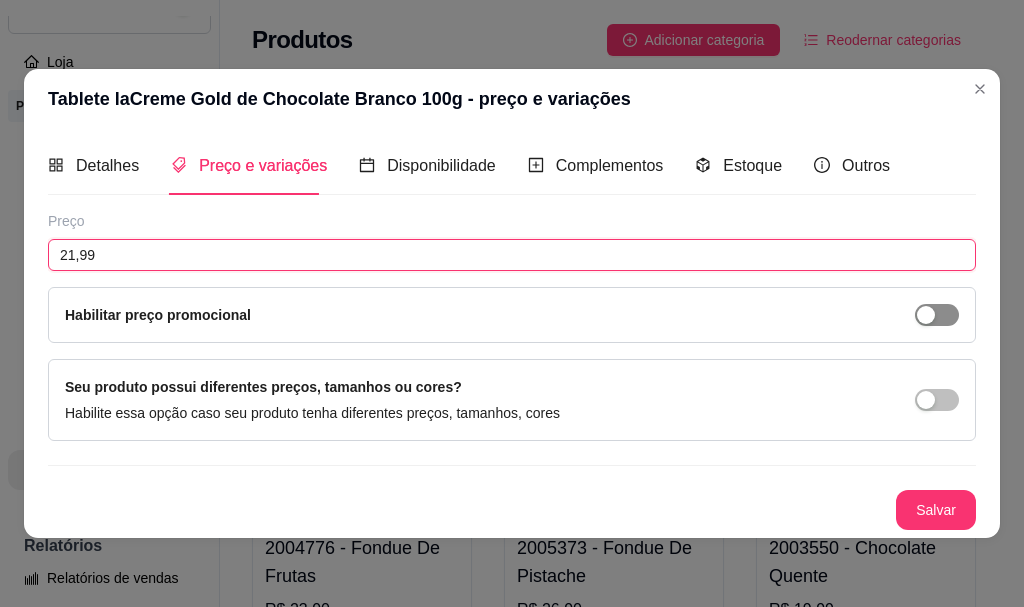 type on "21,99" 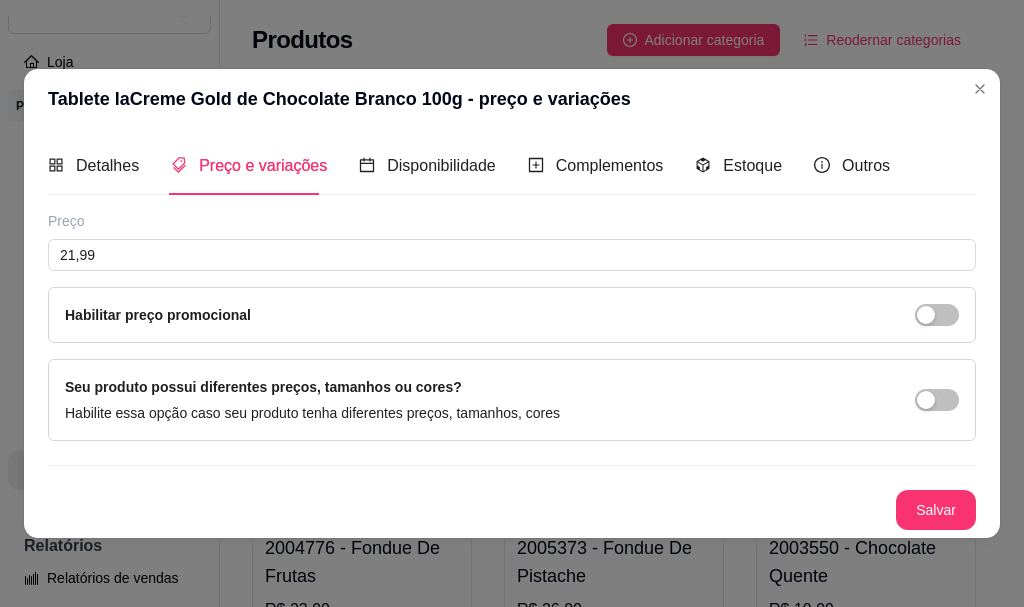 click at bounding box center [937, 315] 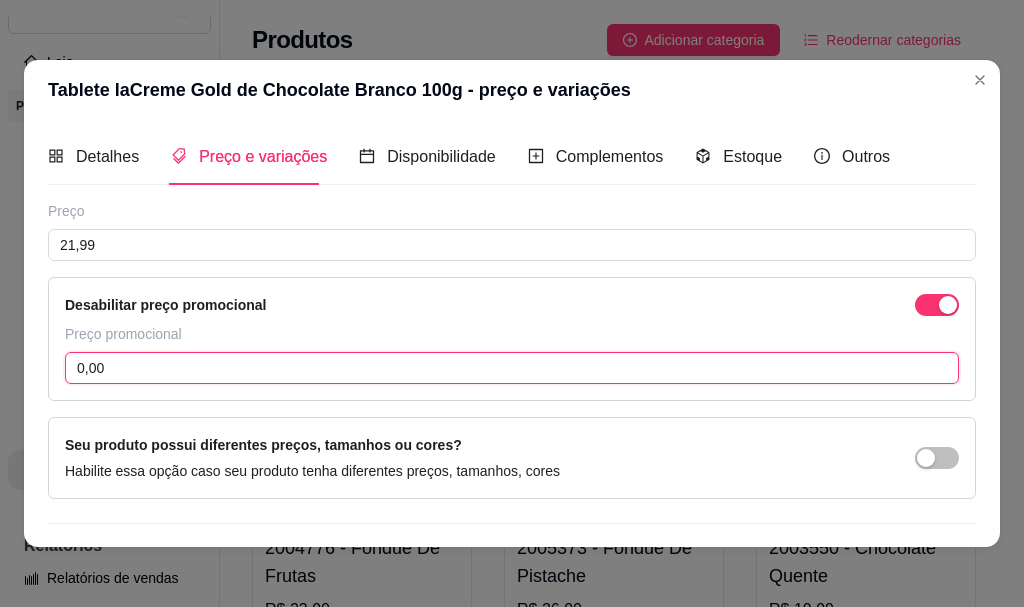 click on "0,00" at bounding box center (512, 368) 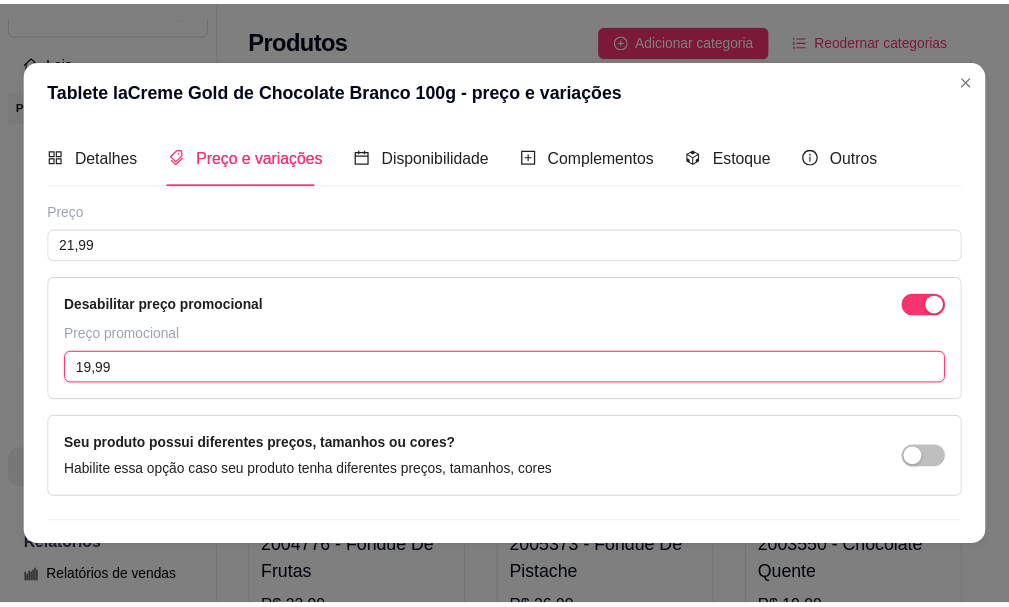 scroll, scrollTop: 49, scrollLeft: 0, axis: vertical 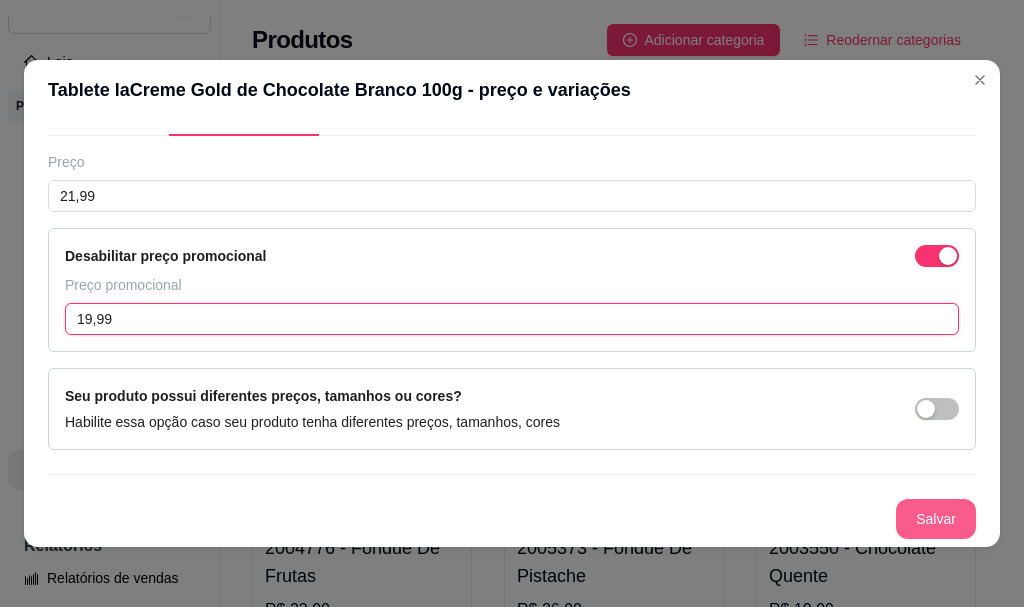 type on "19,99" 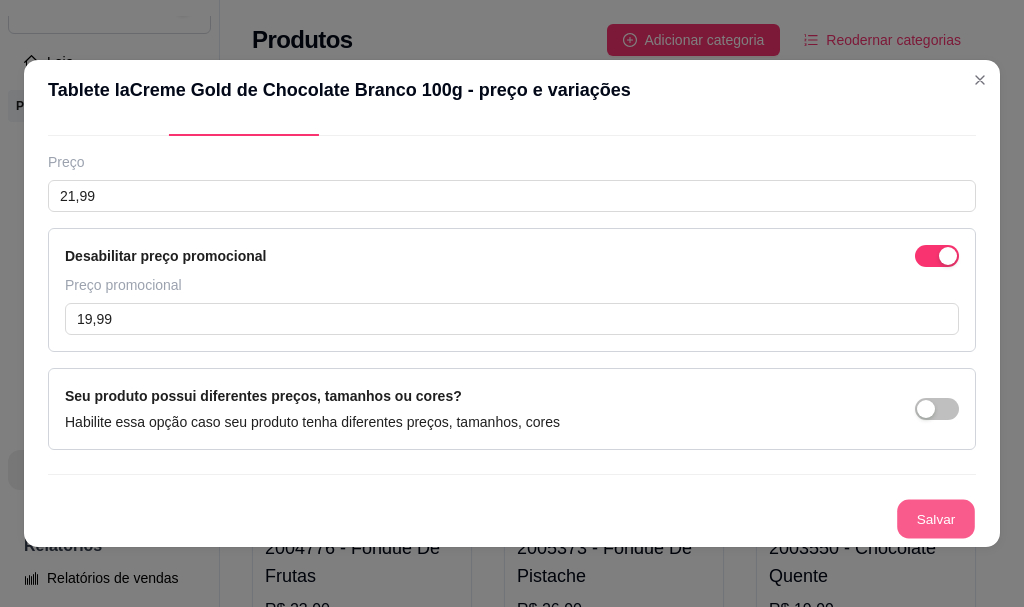 click on "Salvar" at bounding box center (936, 519) 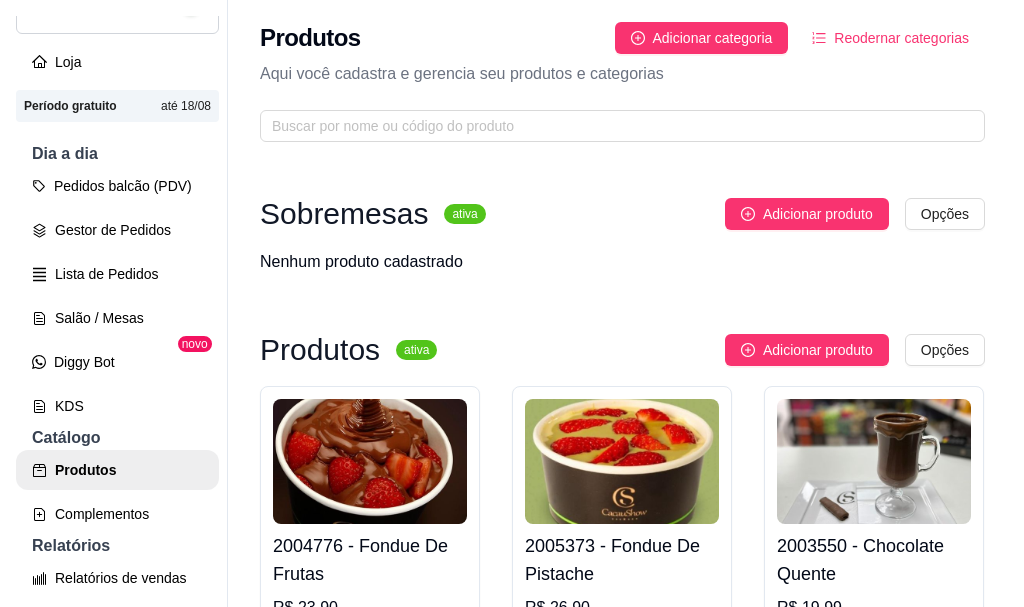 scroll, scrollTop: 0, scrollLeft: 0, axis: both 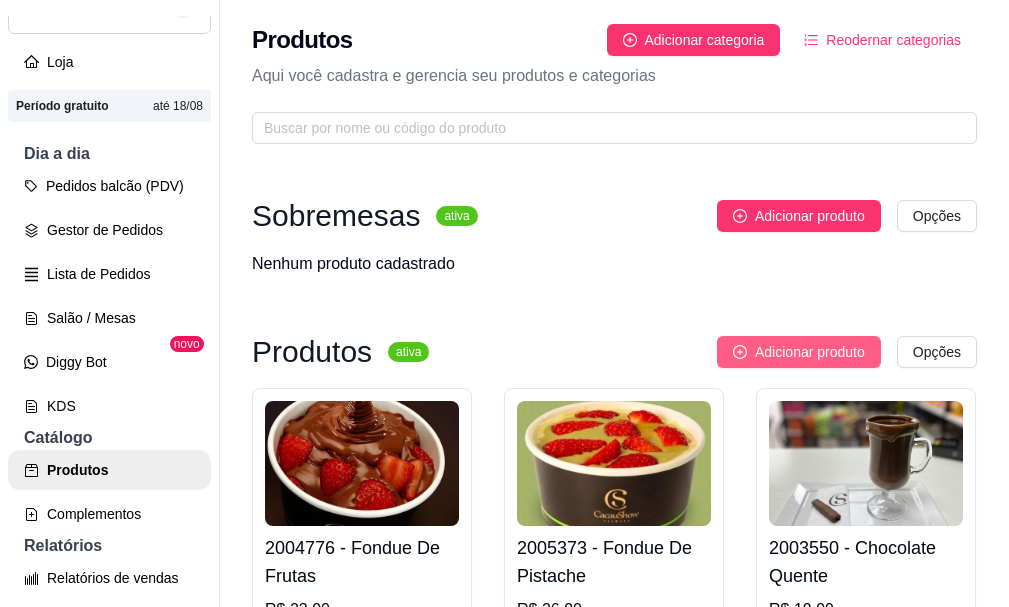 drag, startPoint x: 745, startPoint y: 355, endPoint x: 726, endPoint y: 347, distance: 20.615528 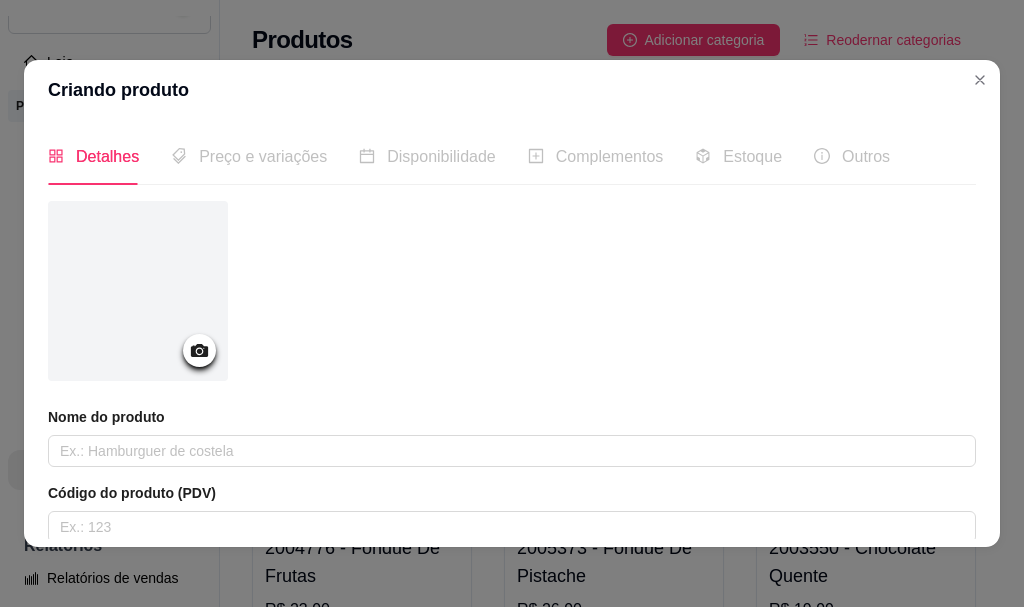 click 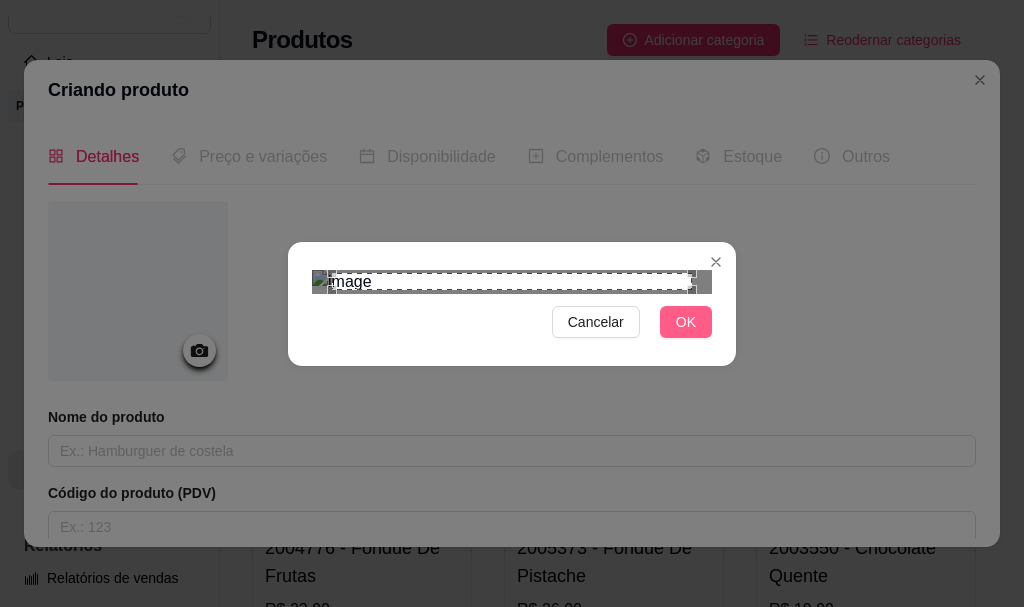 drag, startPoint x: 689, startPoint y: 577, endPoint x: 556, endPoint y: 455, distance: 180.47992 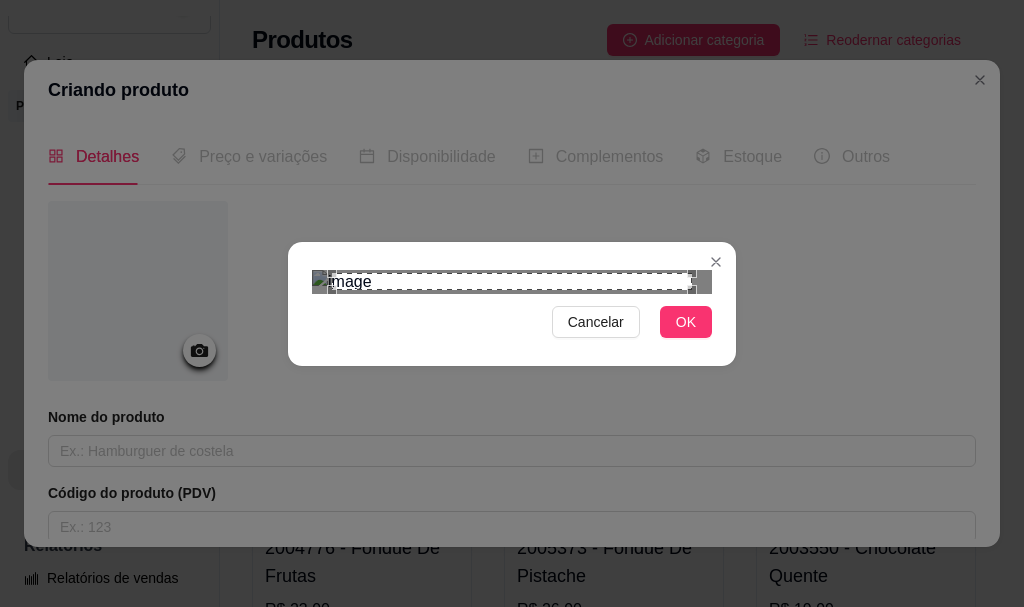click on "OK" at bounding box center [686, 322] 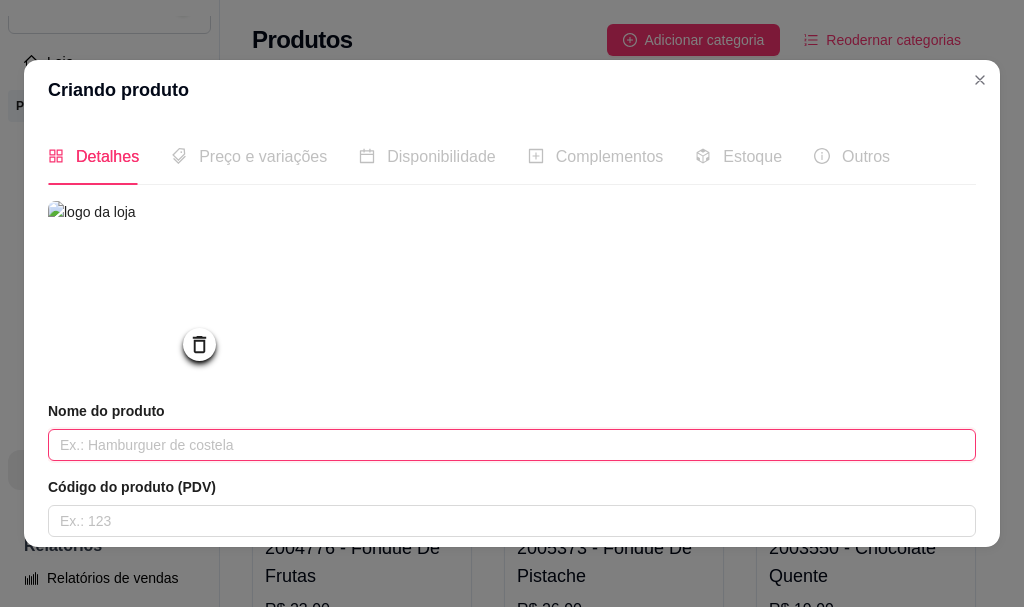click at bounding box center (512, 445) 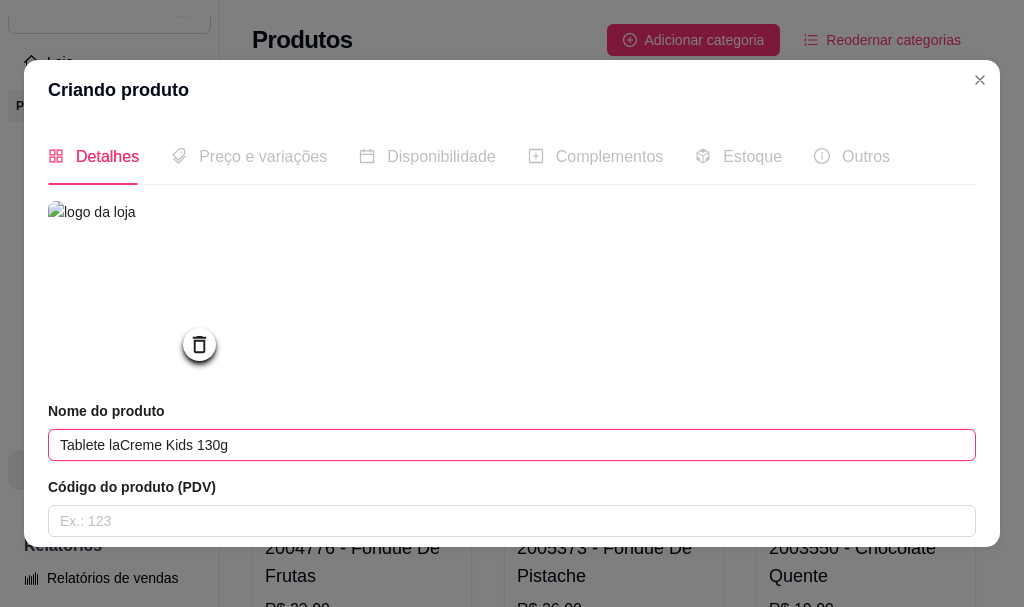 type on "Tablete laCreme Kids 130g" 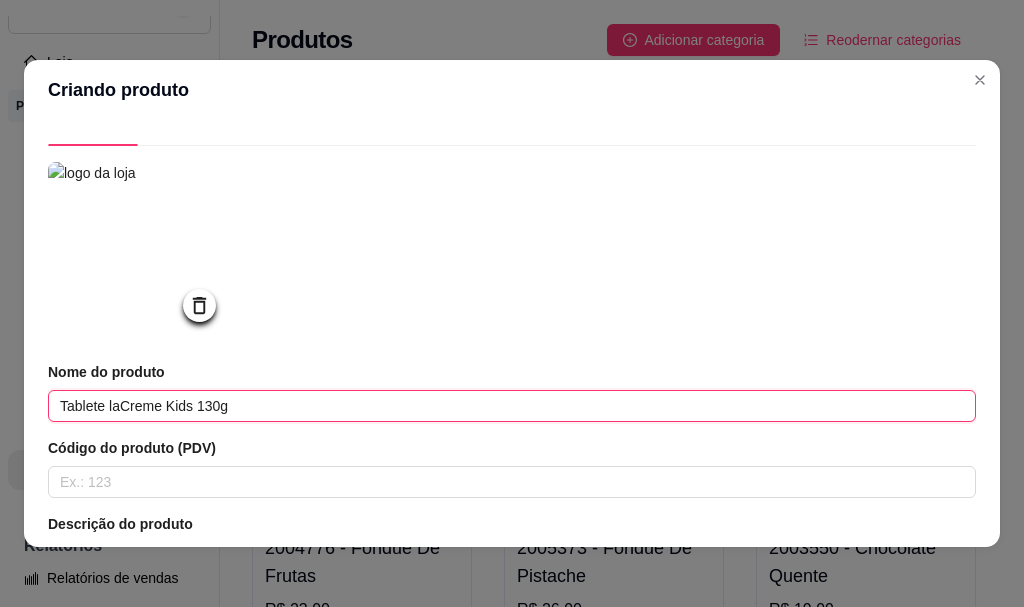scroll, scrollTop: 100, scrollLeft: 0, axis: vertical 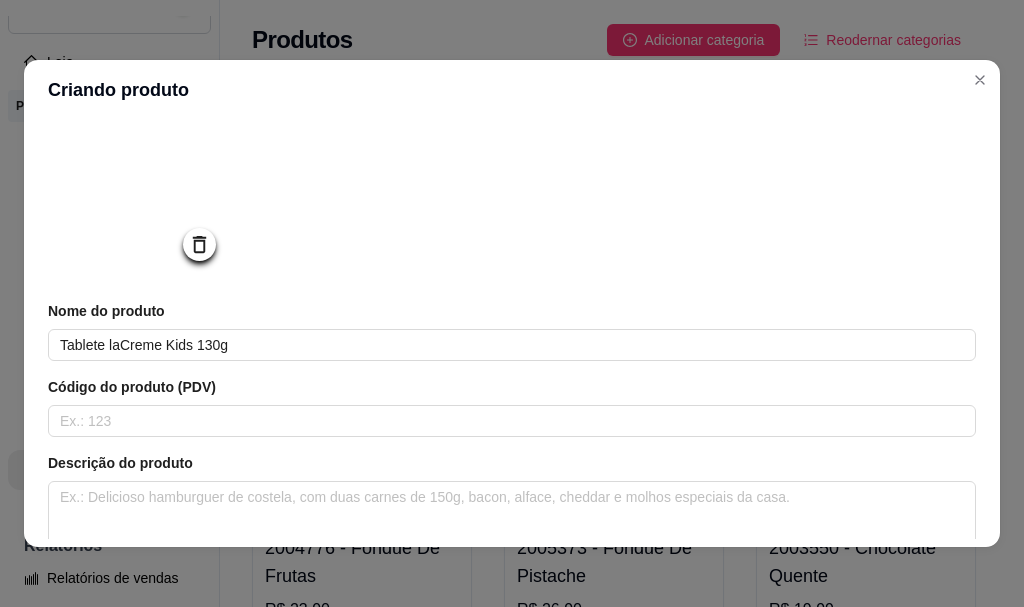 click on "Código do produto (PDV)" at bounding box center [512, 407] 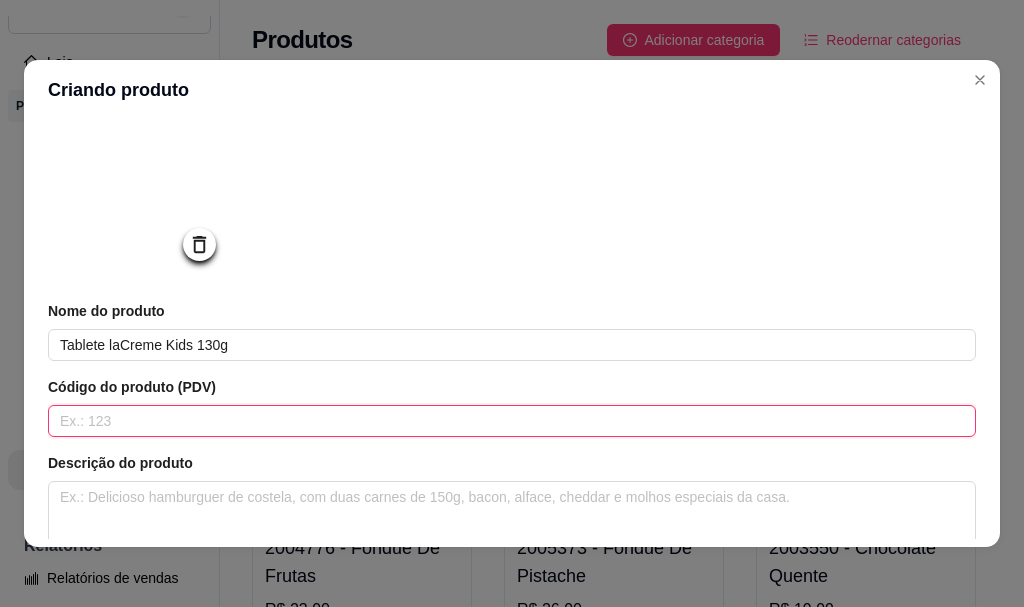 click at bounding box center (512, 421) 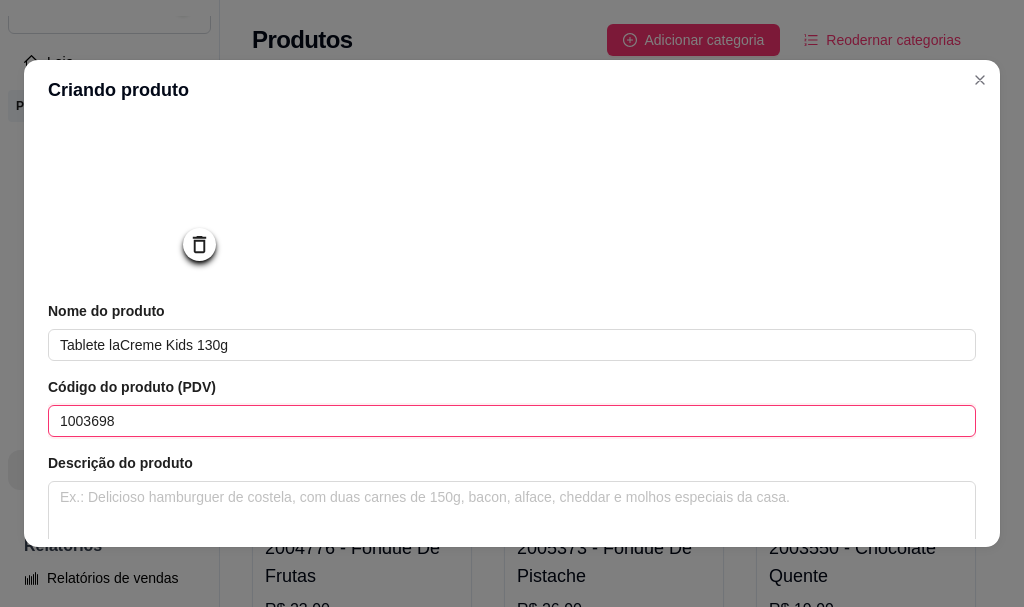 type on "1003698" 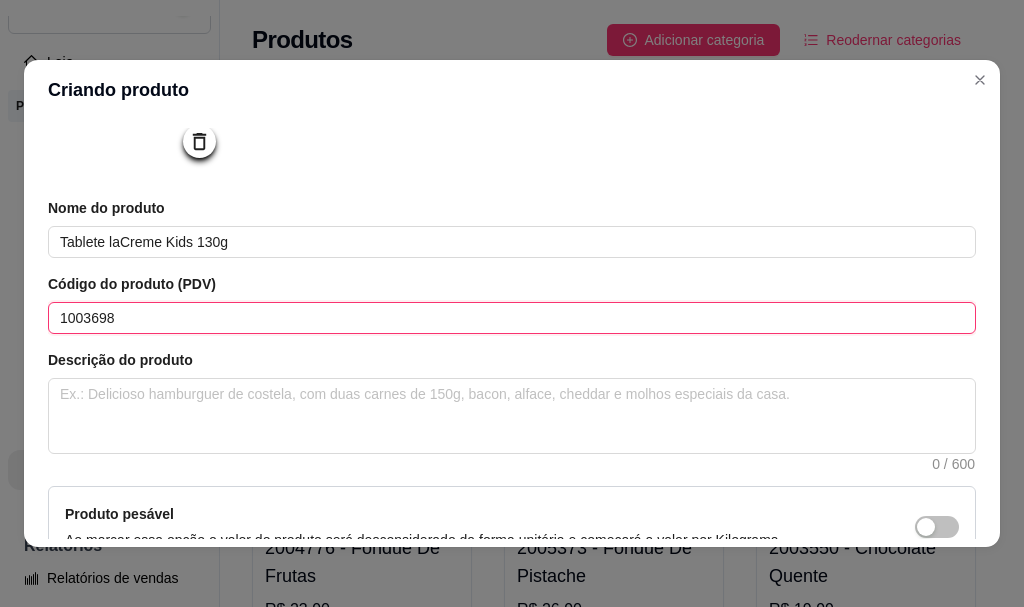scroll, scrollTop: 300, scrollLeft: 0, axis: vertical 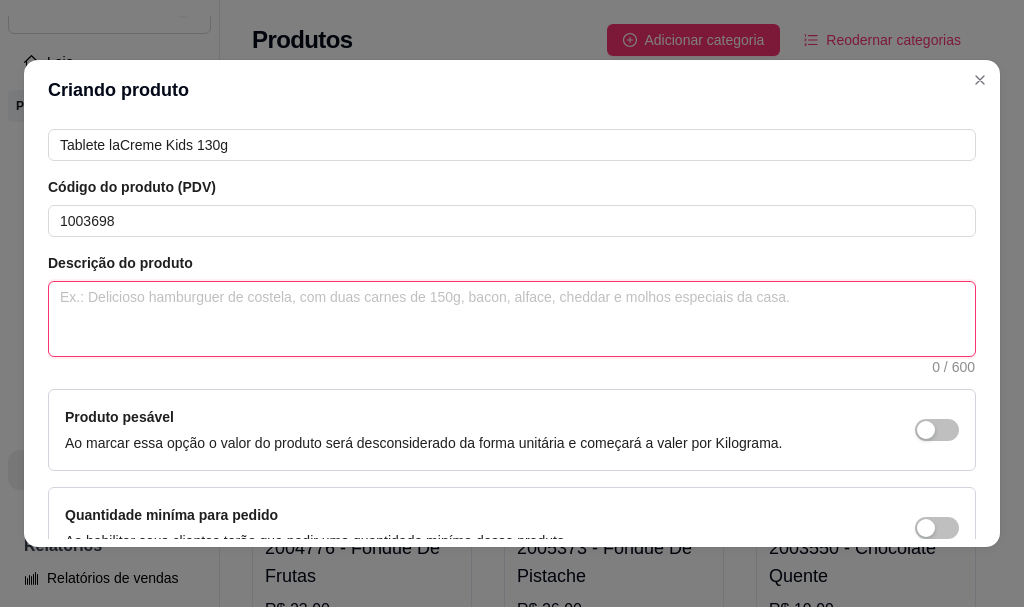 click at bounding box center [512, 319] 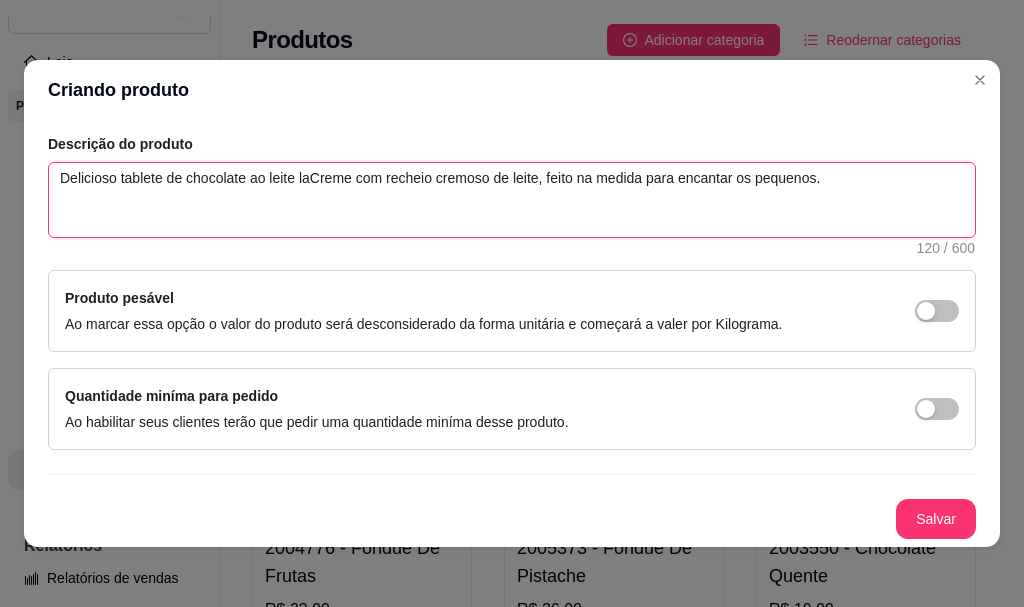 scroll, scrollTop: 425, scrollLeft: 0, axis: vertical 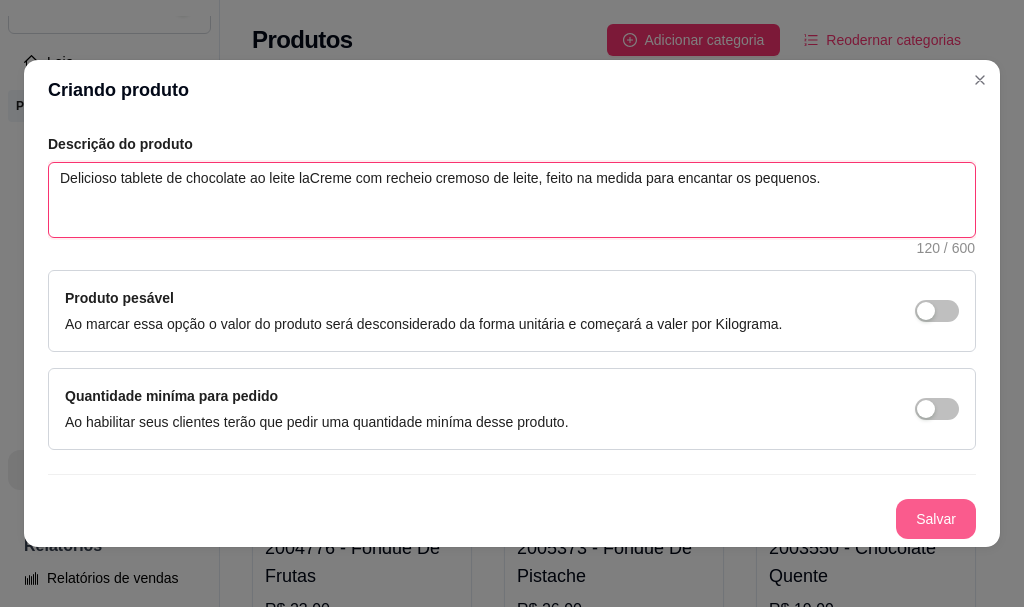 type on "Delicioso tablete de chocolate ao leite laCreme com recheio cremoso de leite, feito na medida para encantar os pequenos." 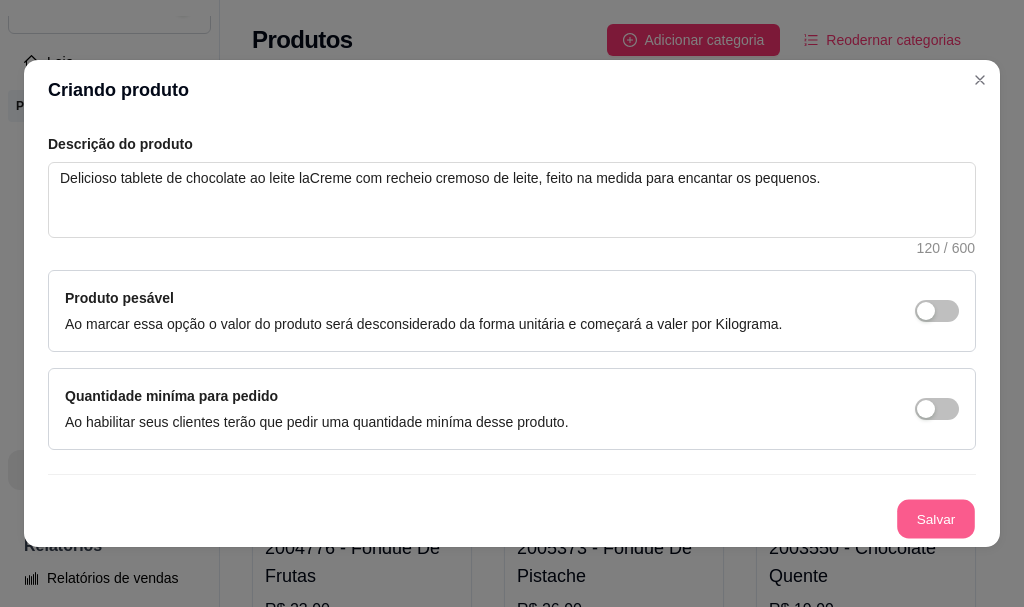 click on "Salvar" at bounding box center (936, 519) 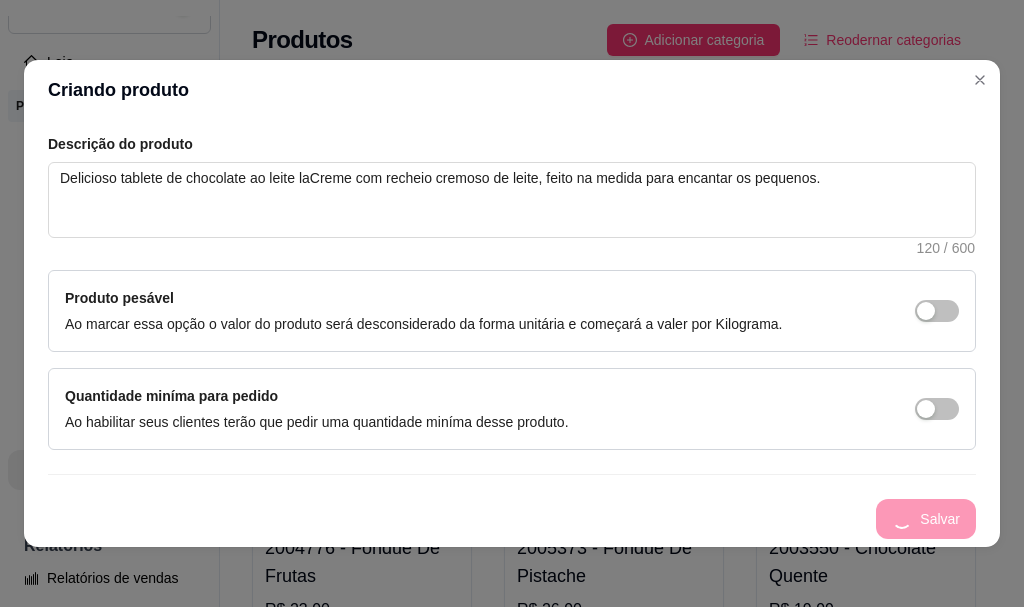 type 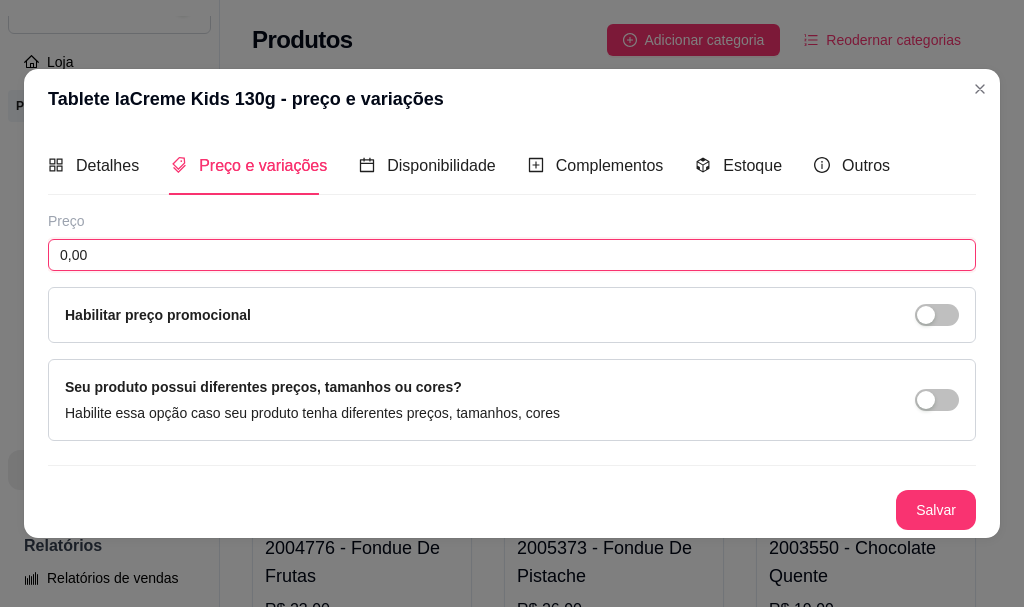 click on "0,00" at bounding box center (512, 255) 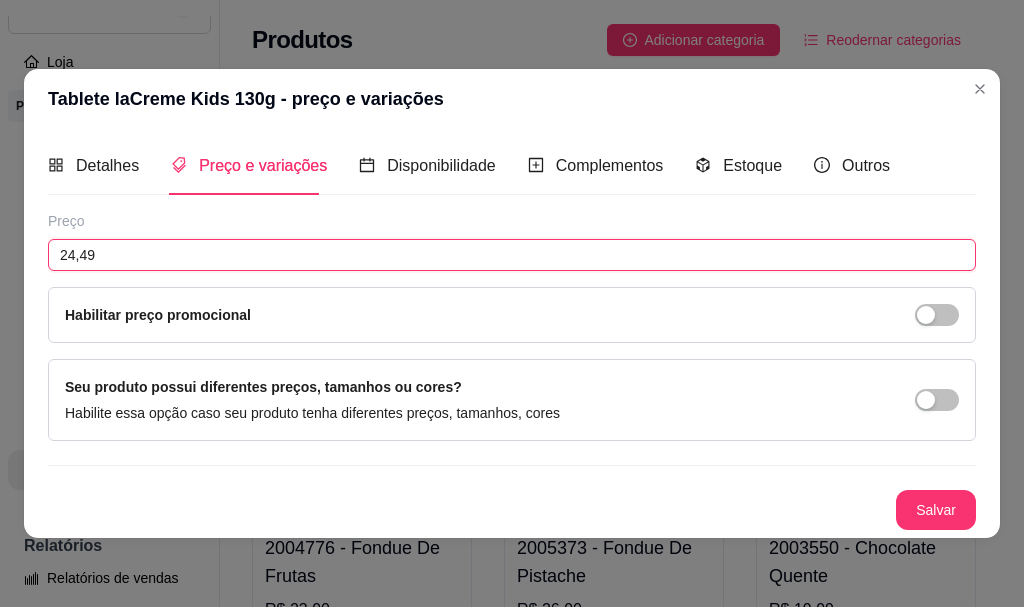 type on "24,49" 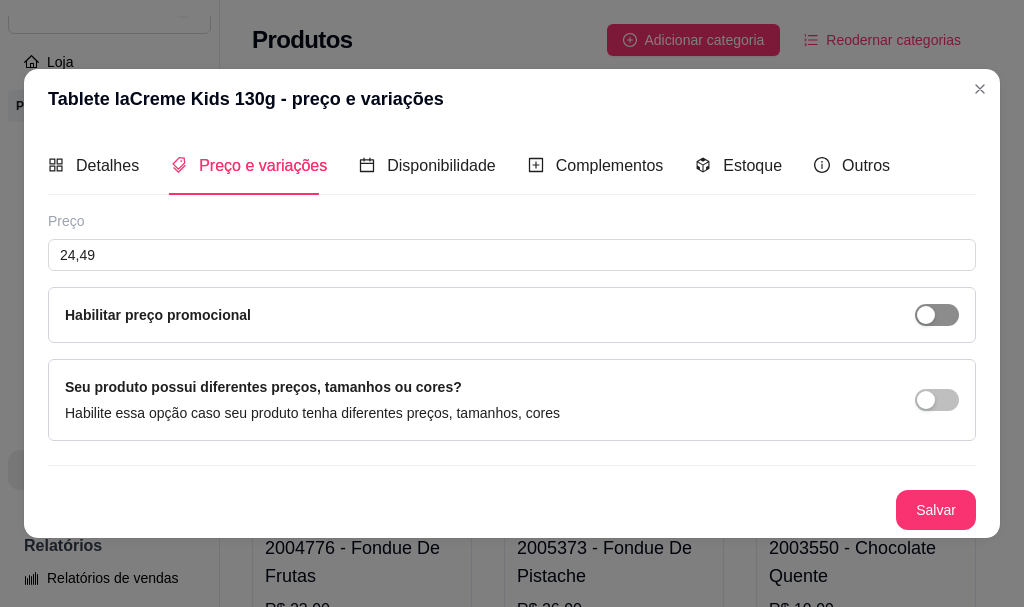 click at bounding box center (926, 315) 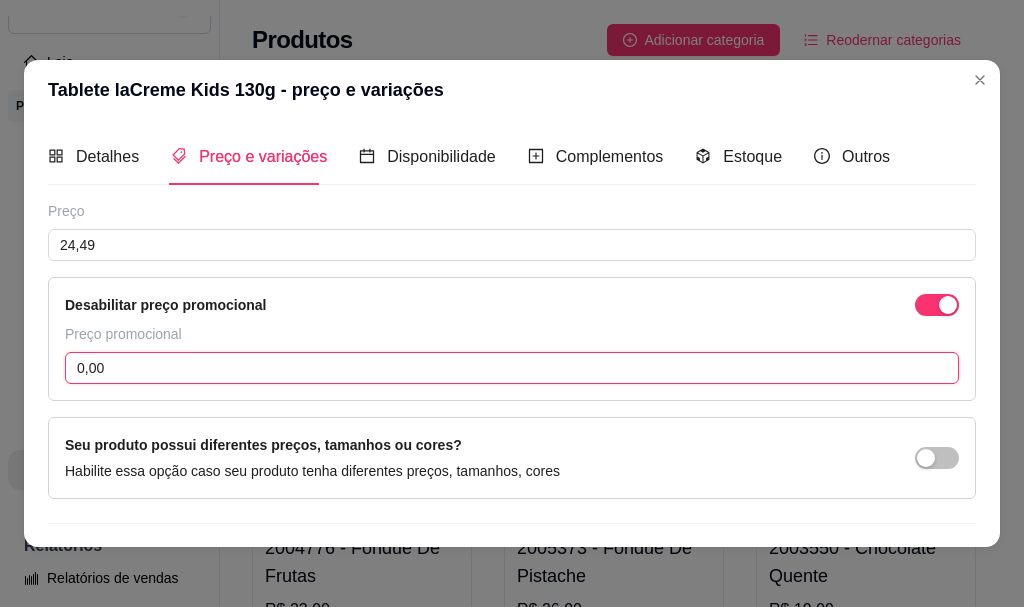 drag, startPoint x: 464, startPoint y: 369, endPoint x: 490, endPoint y: 353, distance: 30.528675 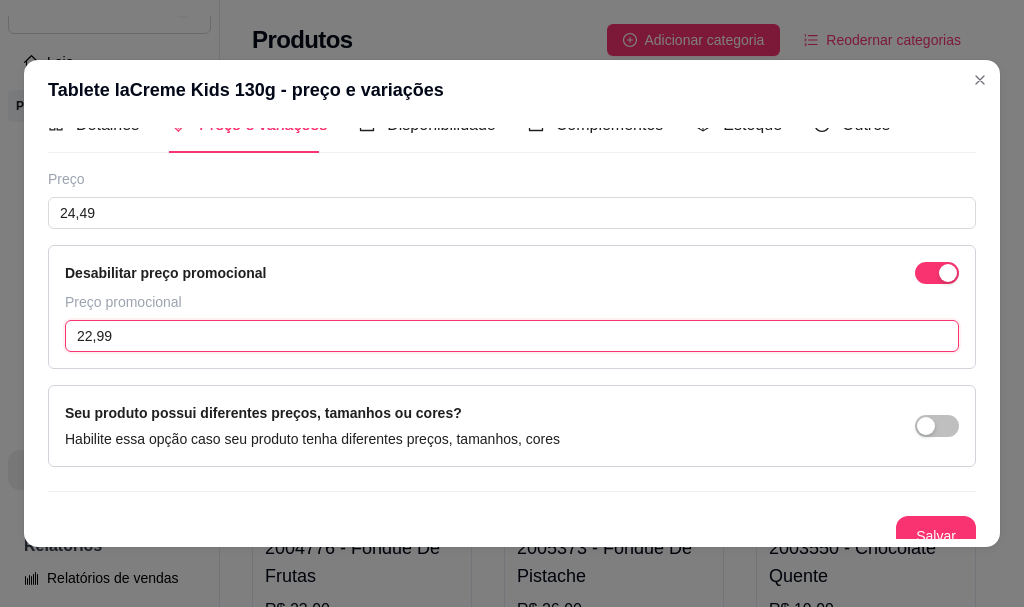 scroll, scrollTop: 49, scrollLeft: 0, axis: vertical 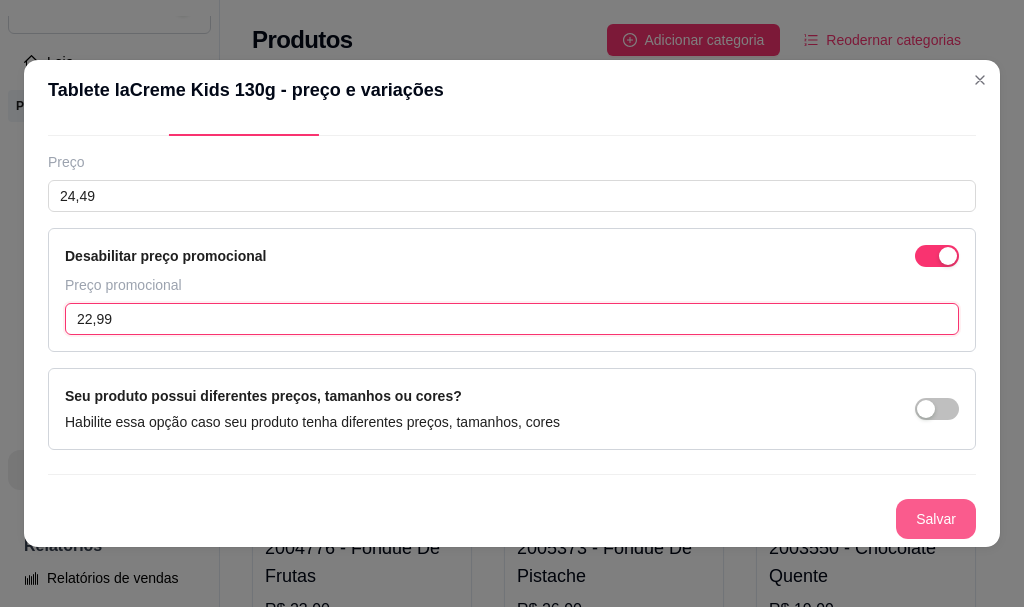 type on "22,99" 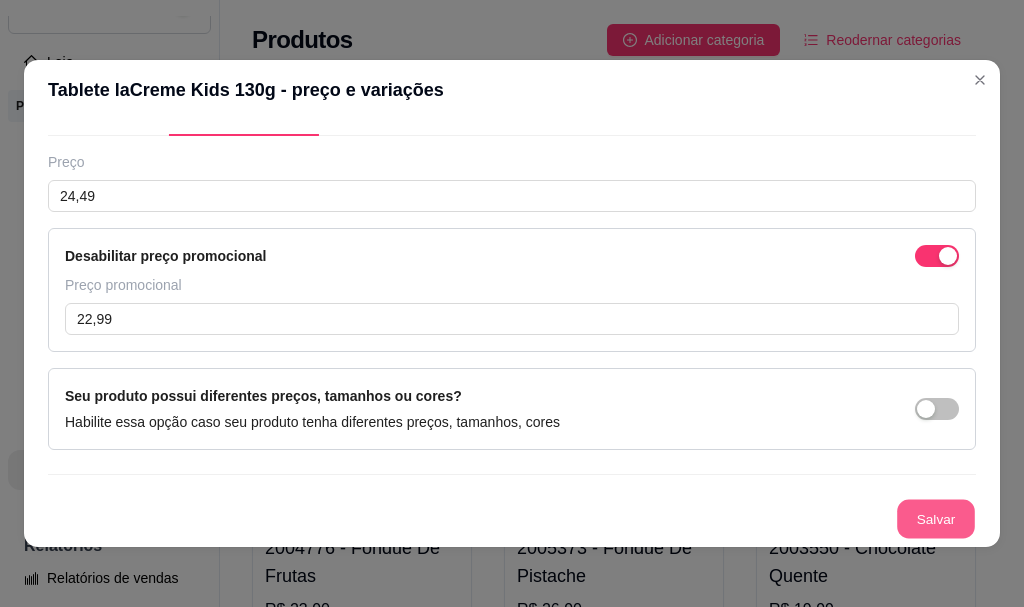 click on "Salvar" at bounding box center (936, 519) 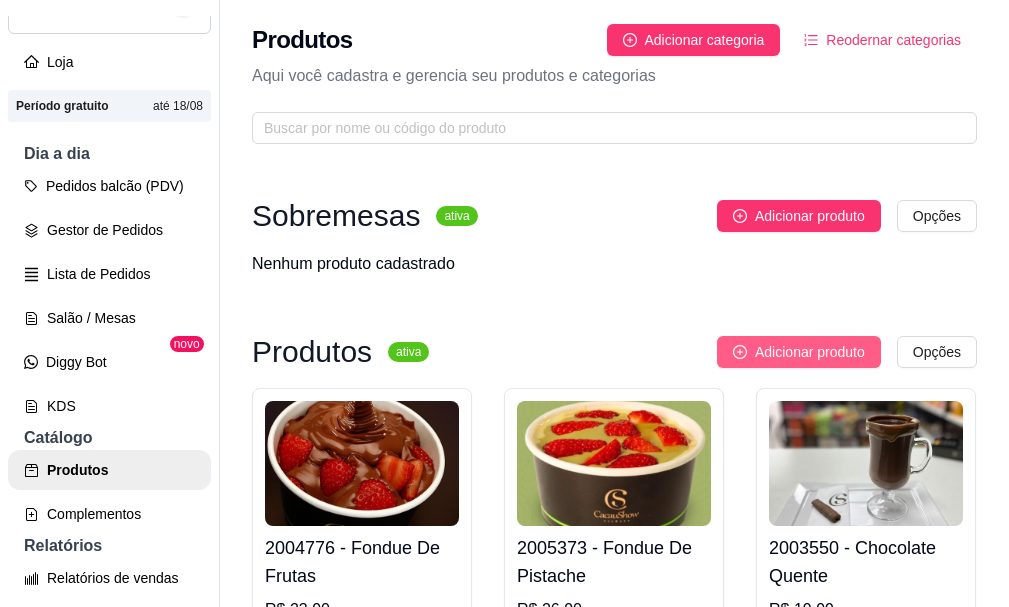 click on "Adicionar produto" at bounding box center (810, 352) 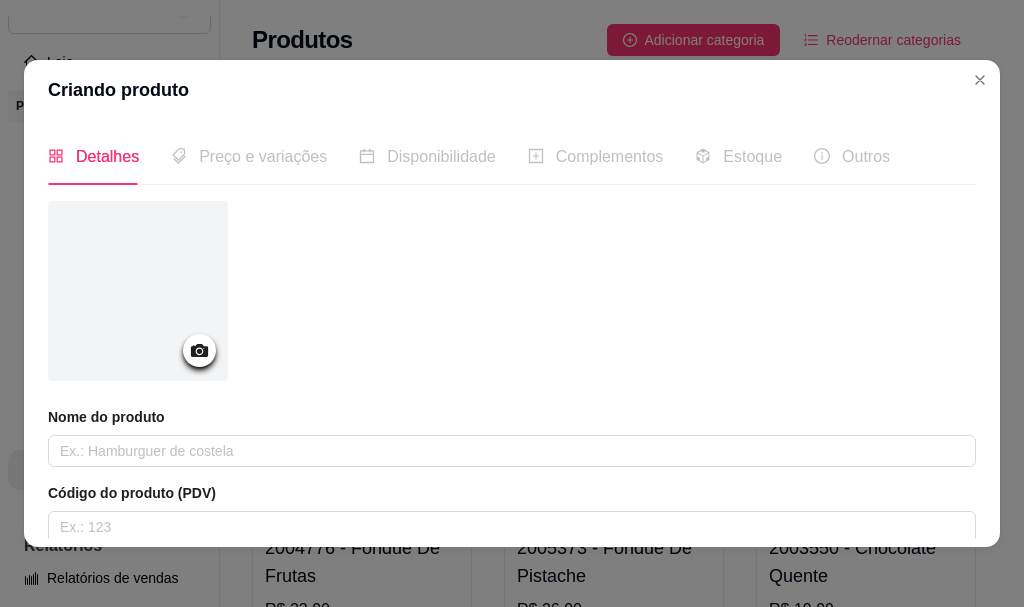 click 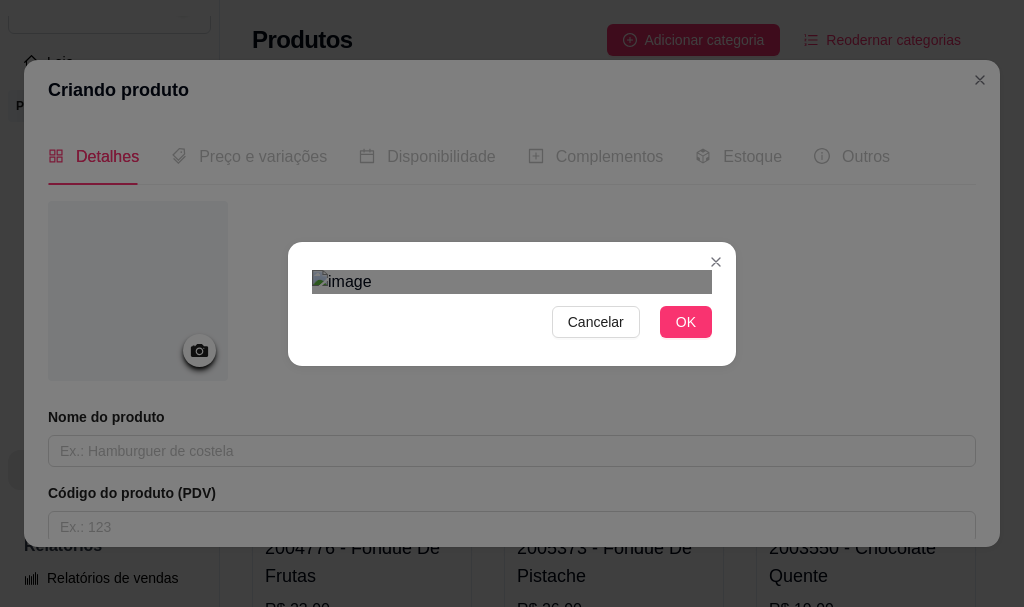 click at bounding box center [524, 510] 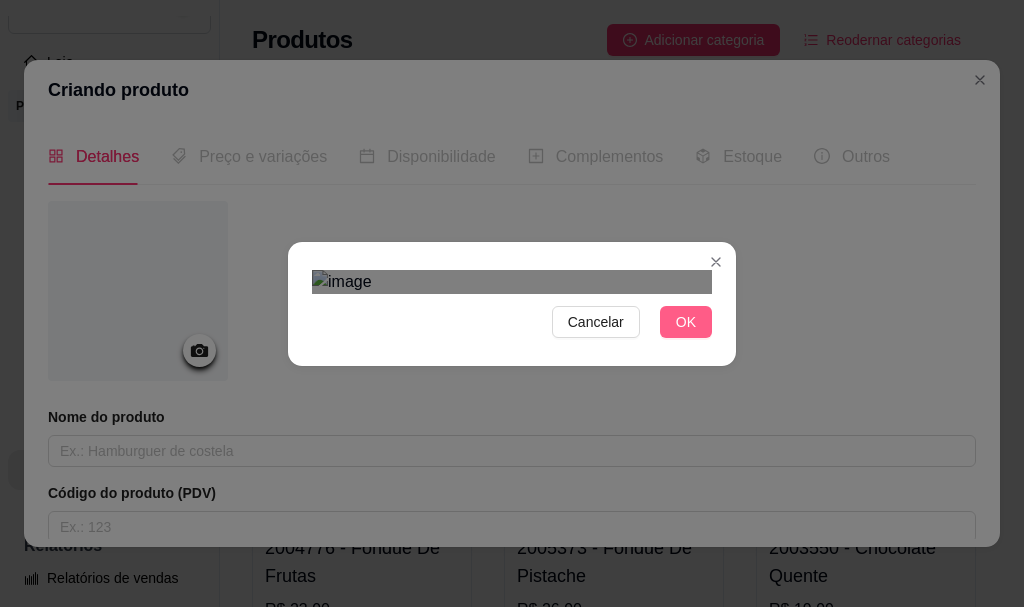 click on "OK" at bounding box center [686, 322] 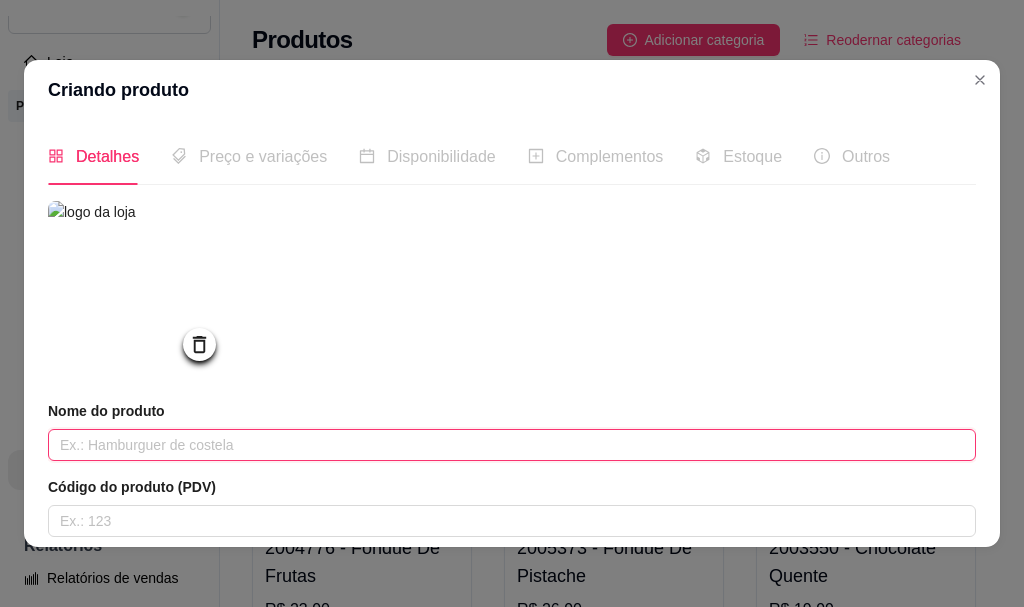 drag, startPoint x: 243, startPoint y: 467, endPoint x: 151, endPoint y: 456, distance: 92.65527 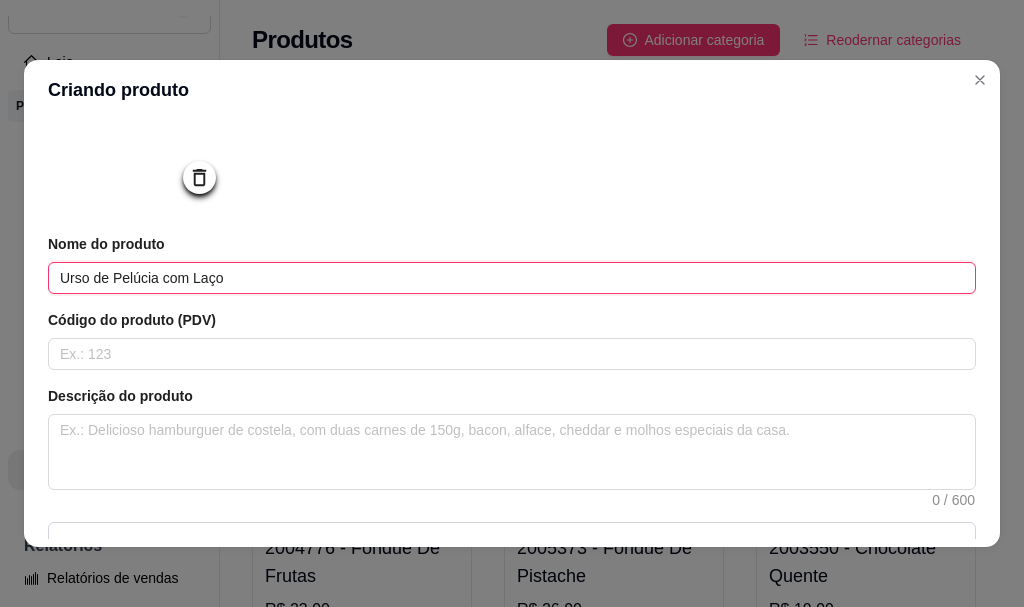 scroll, scrollTop: 200, scrollLeft: 0, axis: vertical 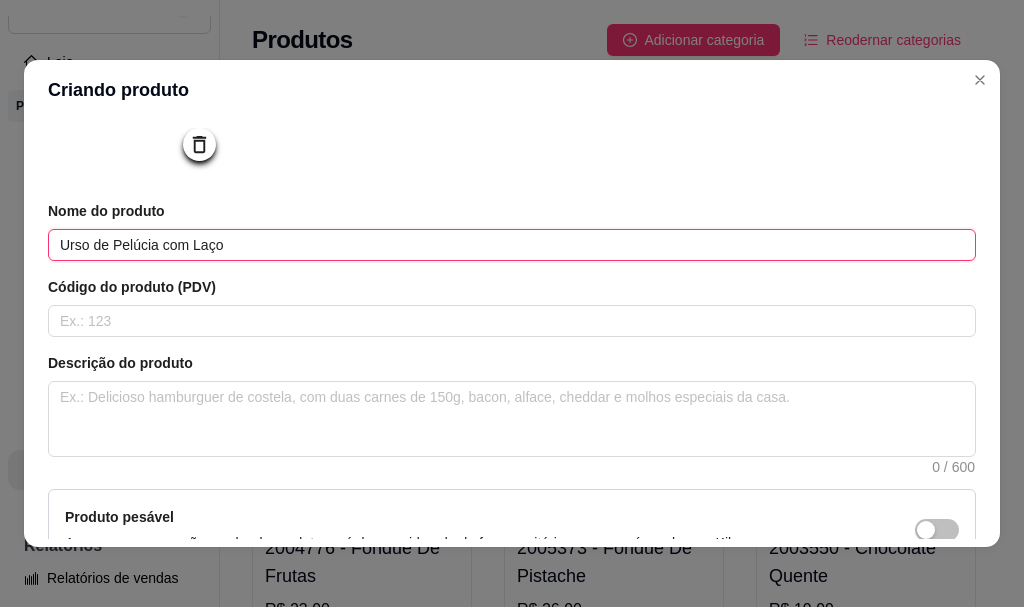 type on "Urso de Pelúcia com Laço" 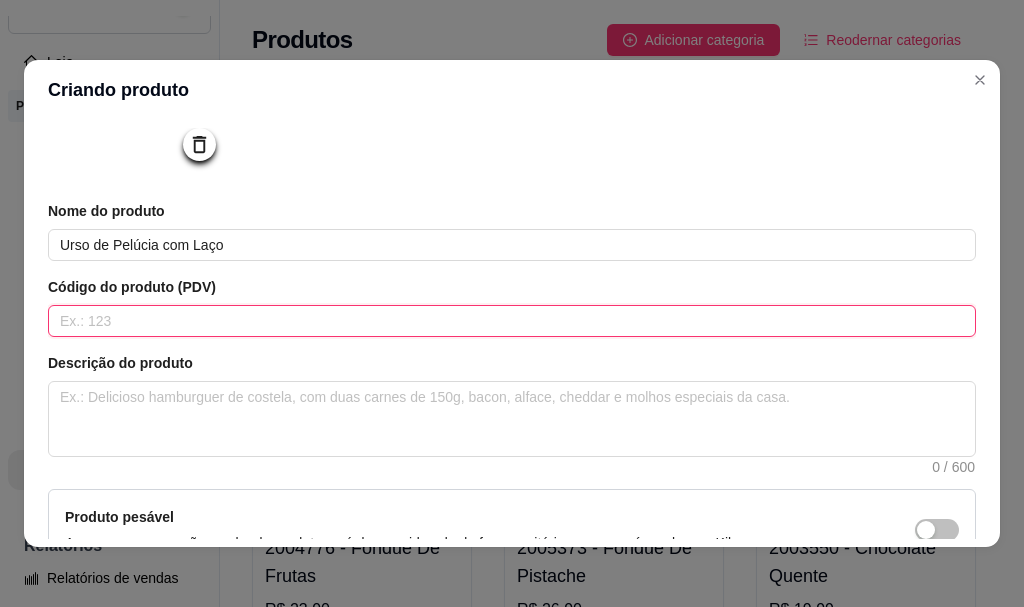 click at bounding box center [512, 321] 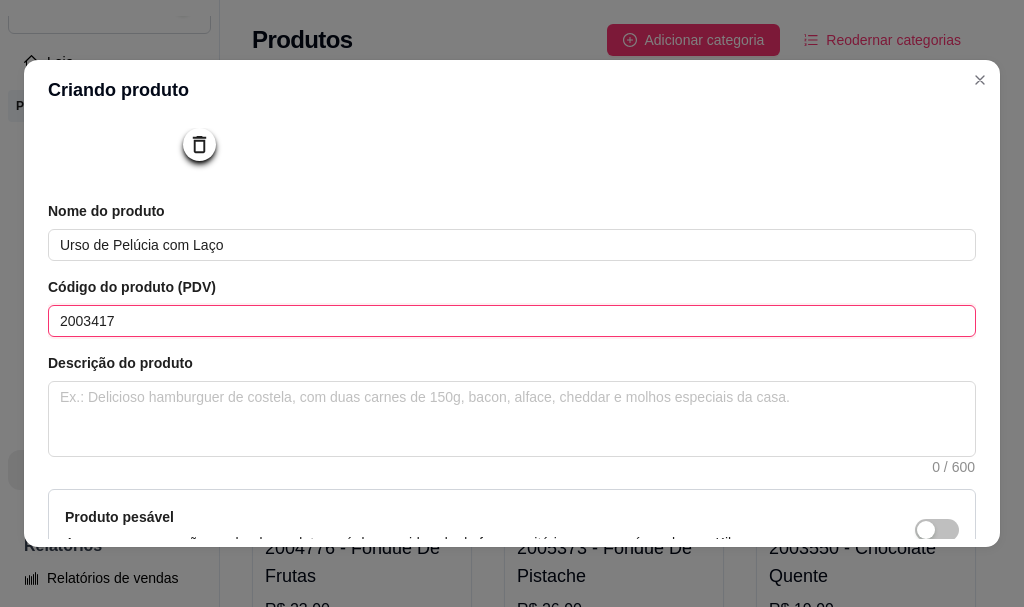 type on "2003417" 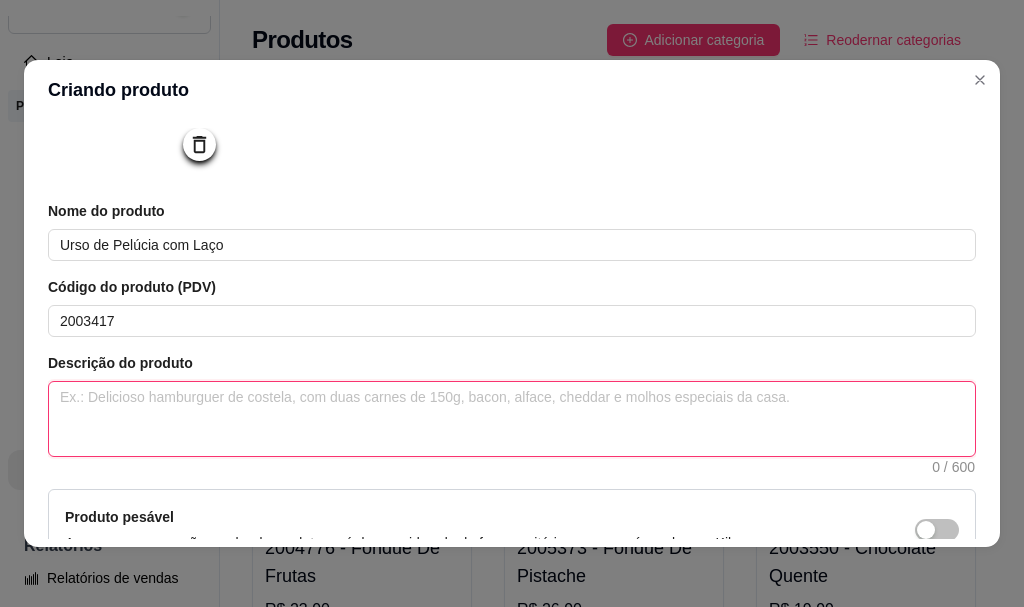 drag, startPoint x: 178, startPoint y: 441, endPoint x: 177, endPoint y: 429, distance: 12.0415945 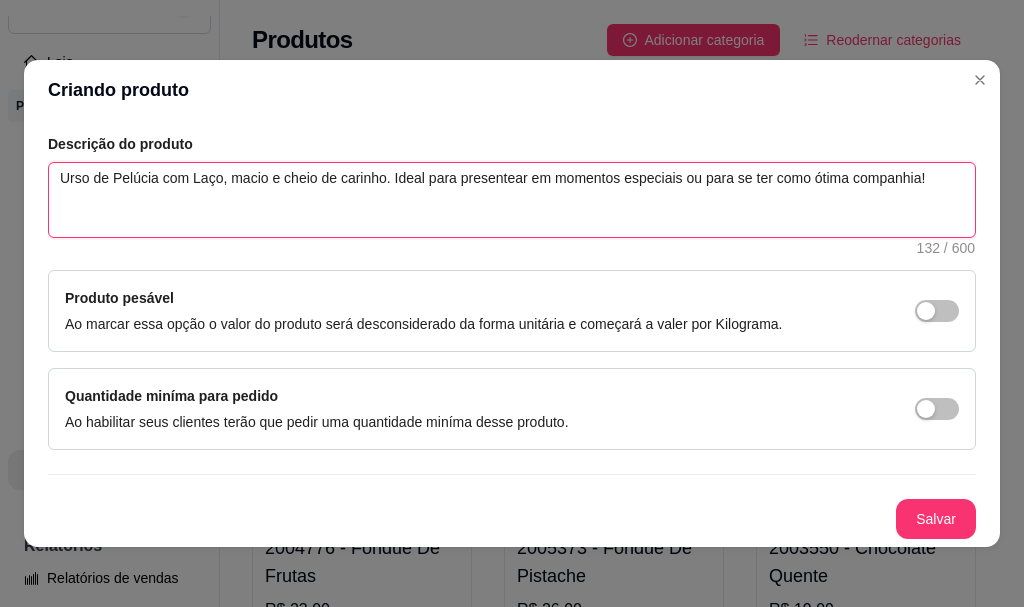 scroll, scrollTop: 425, scrollLeft: 0, axis: vertical 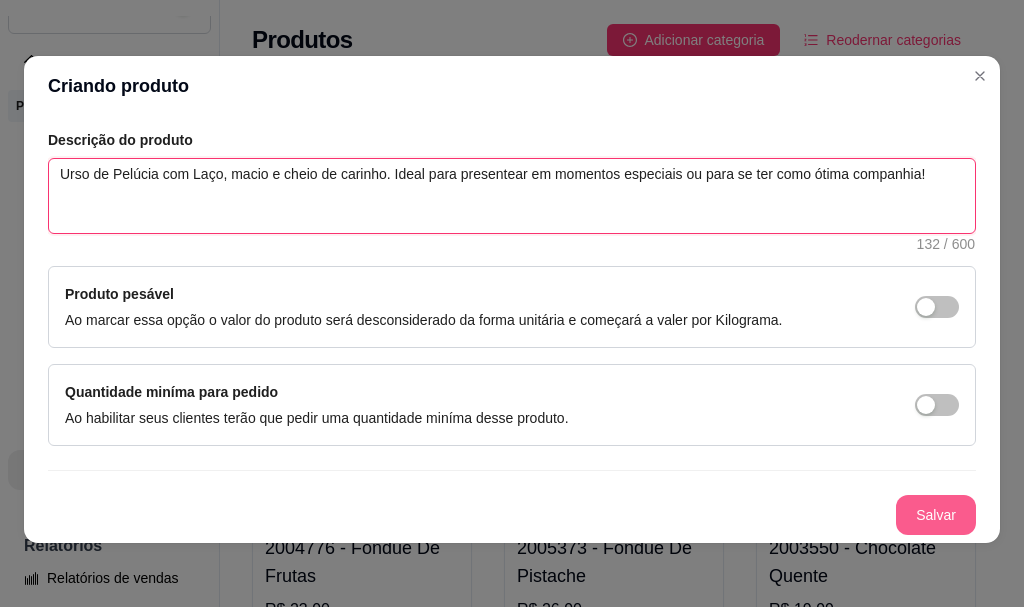 type on "Urso de Pelúcia com Laço, macio e cheio de carinho. Ideal para presentear em momentos especiais ou para se ter como ótima companhia!" 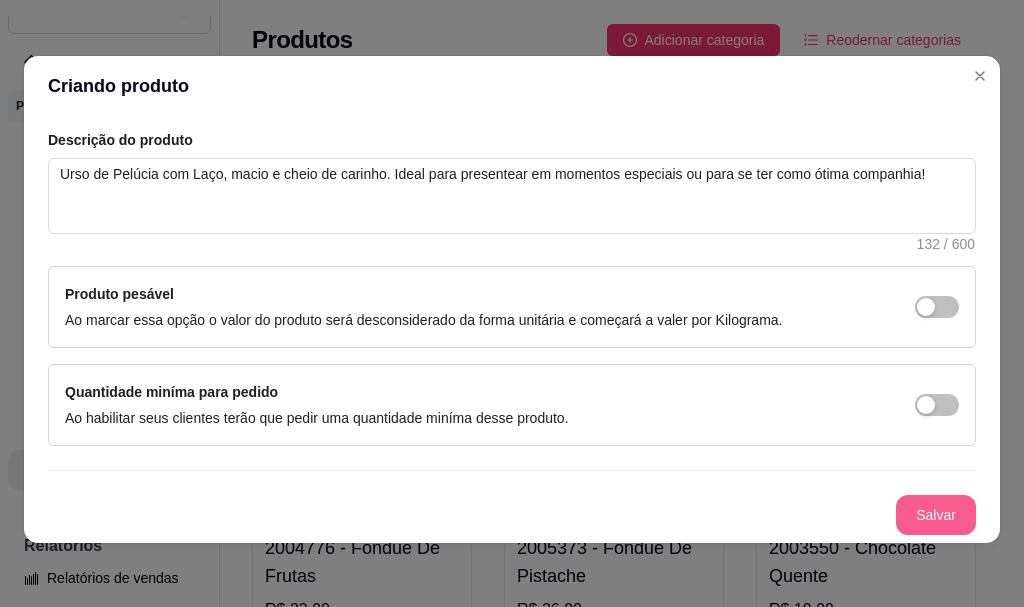 click on "Salvar" at bounding box center [936, 515] 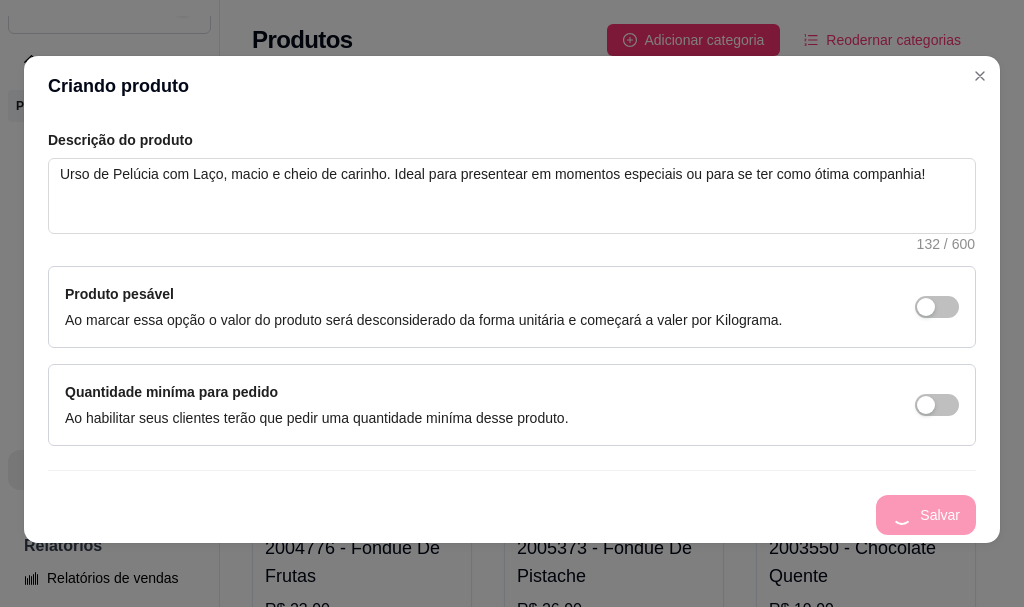 type 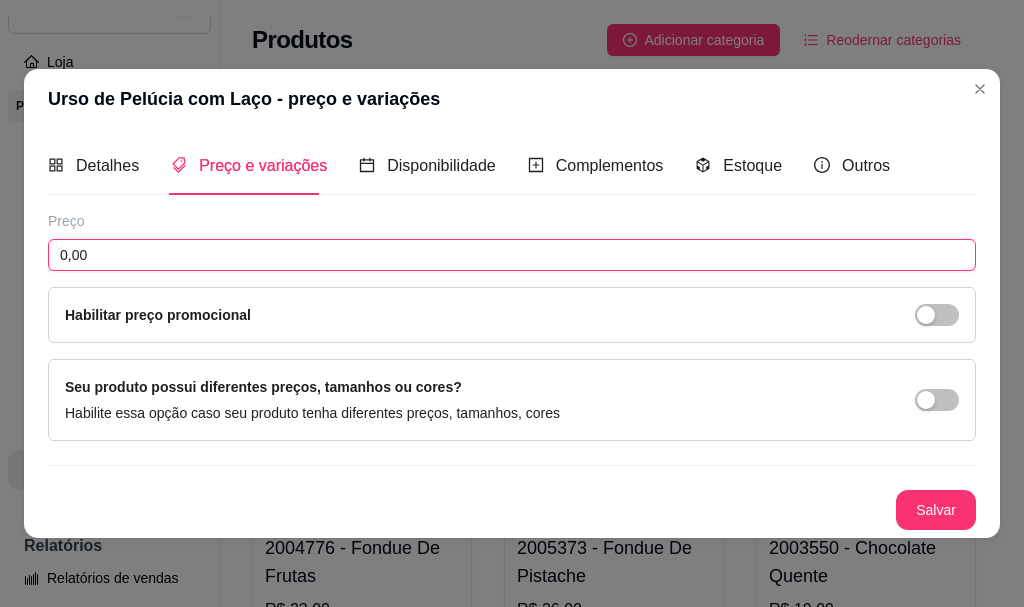 drag, startPoint x: 275, startPoint y: 255, endPoint x: 304, endPoint y: 225, distance: 41.725292 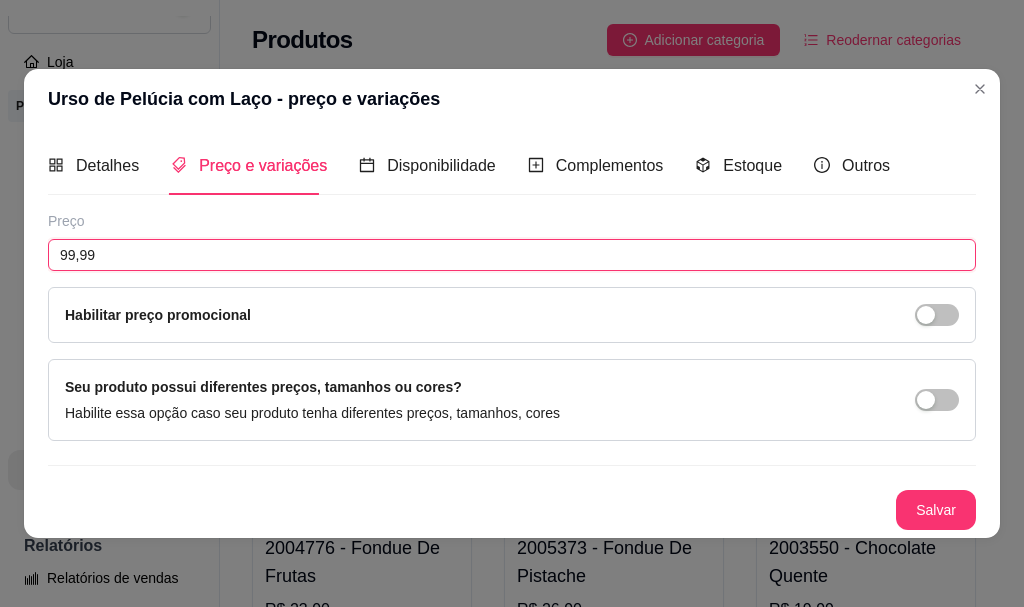 type on "99,99" 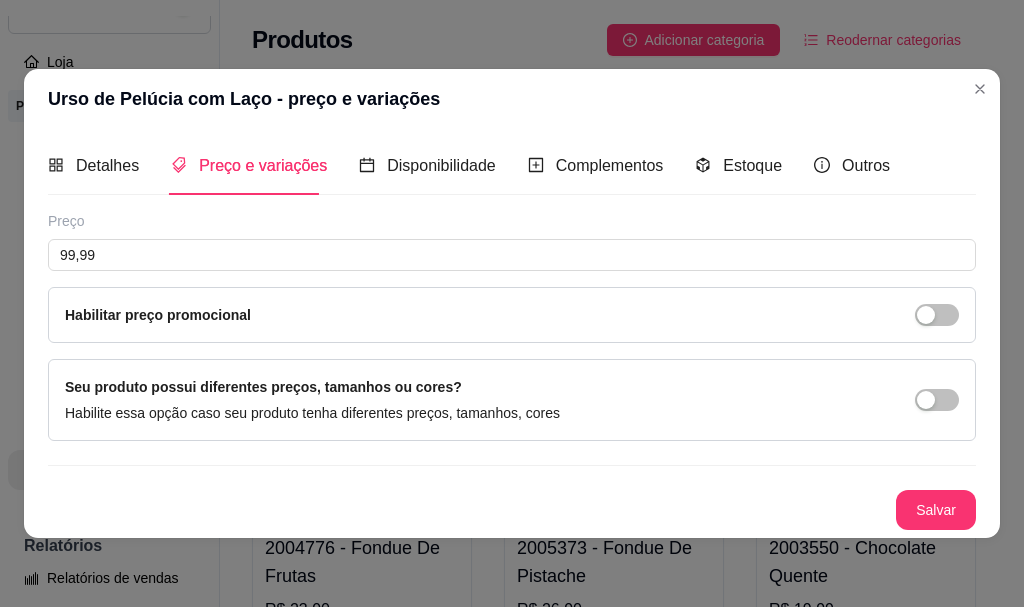 drag, startPoint x: 952, startPoint y: 307, endPoint x: 934, endPoint y: 308, distance: 18.027756 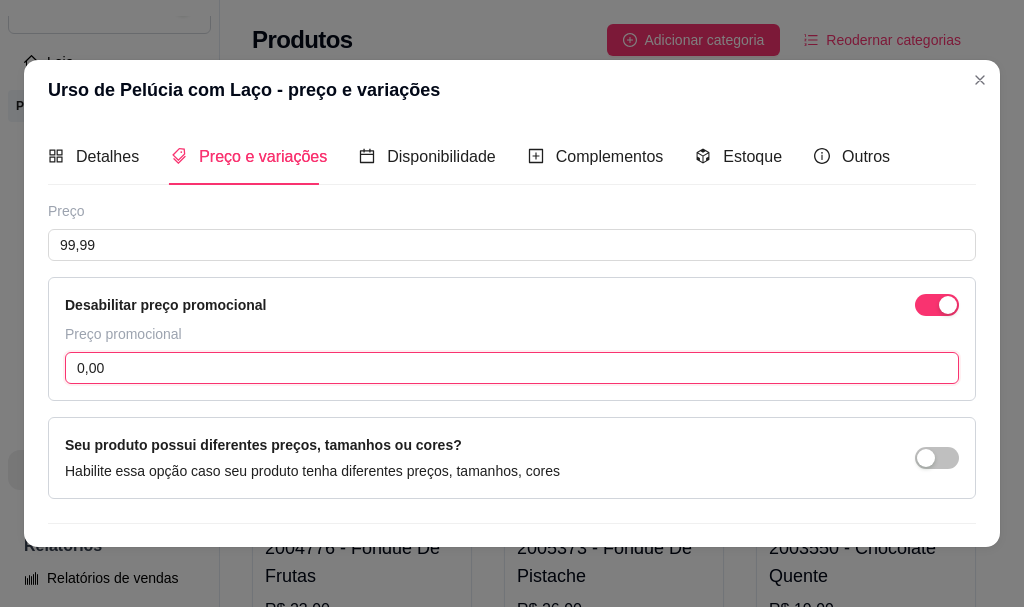 click on "0,00" at bounding box center [512, 368] 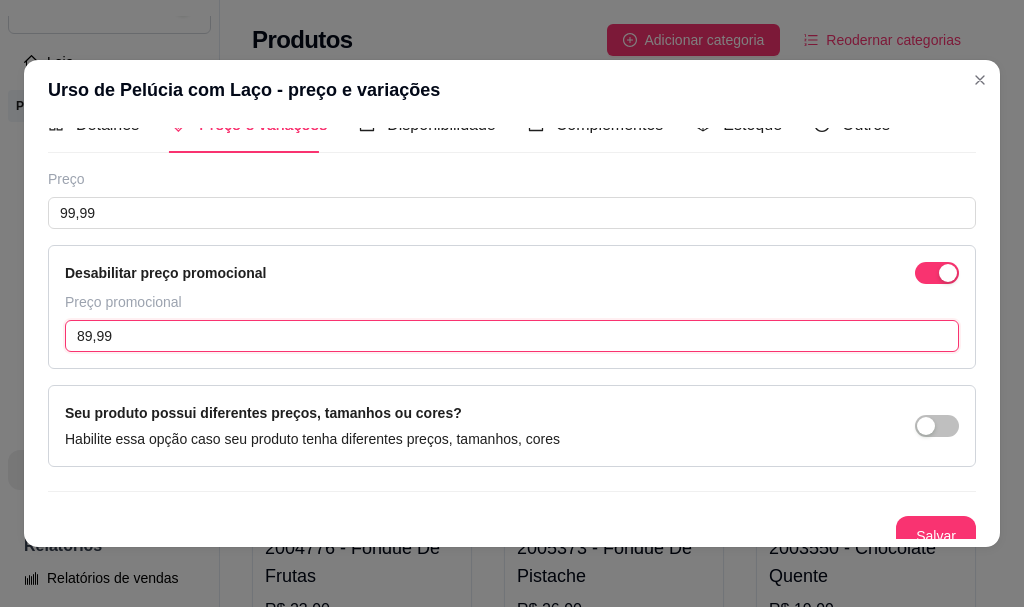 scroll, scrollTop: 49, scrollLeft: 0, axis: vertical 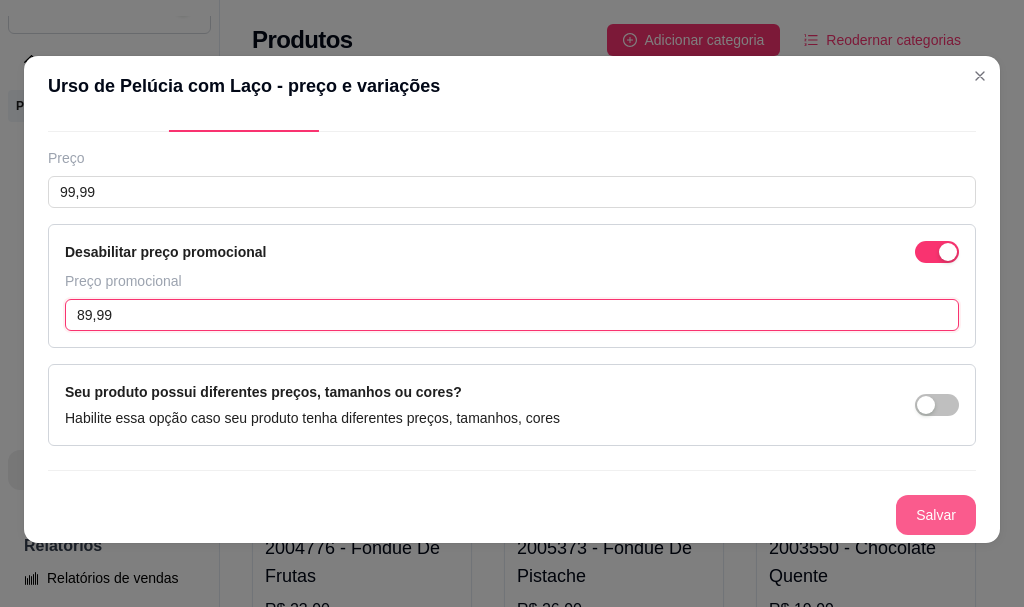 type on "89,99" 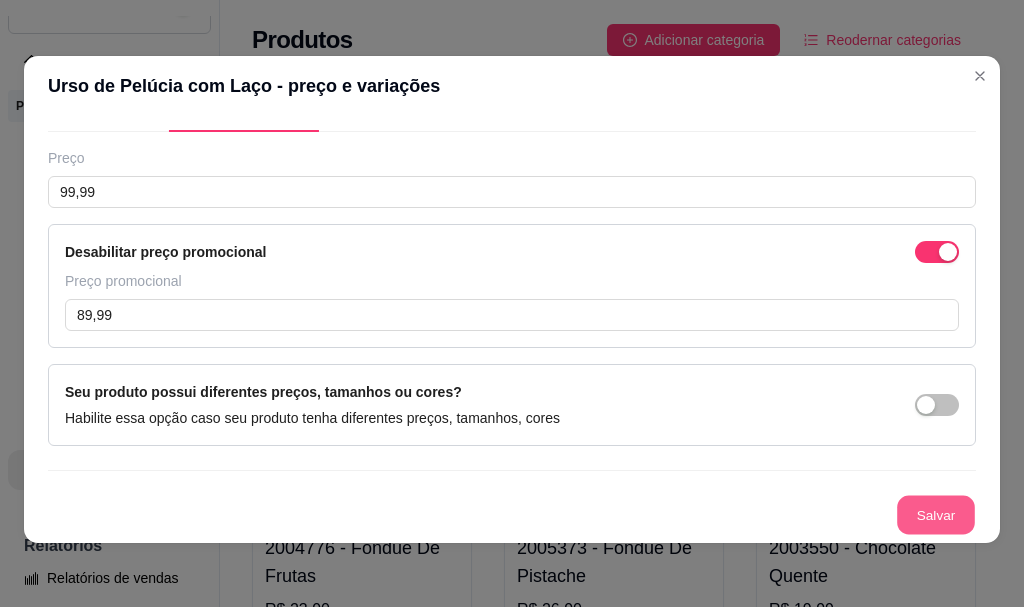click on "Salvar" at bounding box center (936, 515) 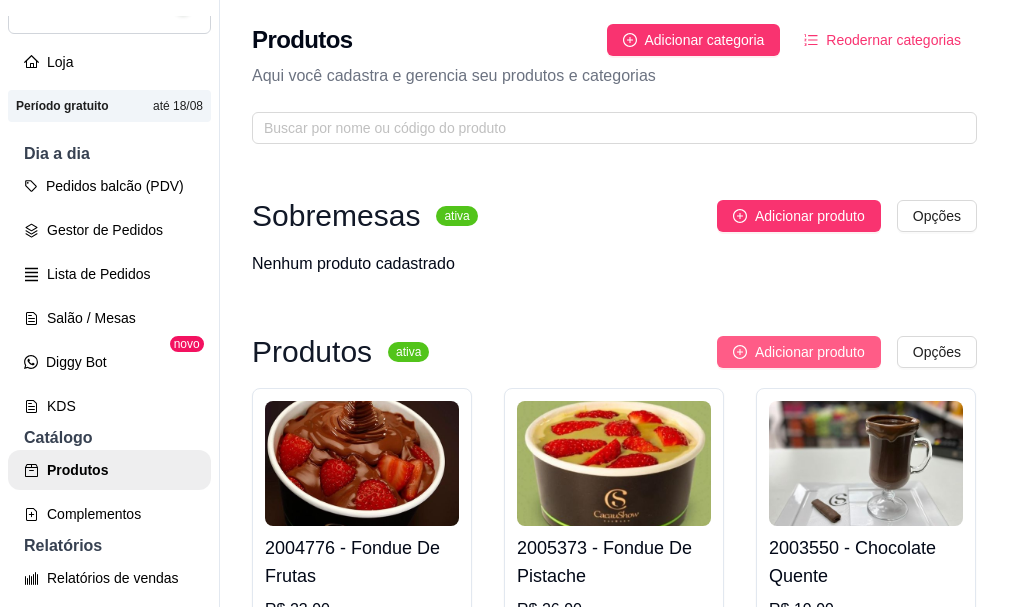 click on "Adicionar produto" at bounding box center (810, 352) 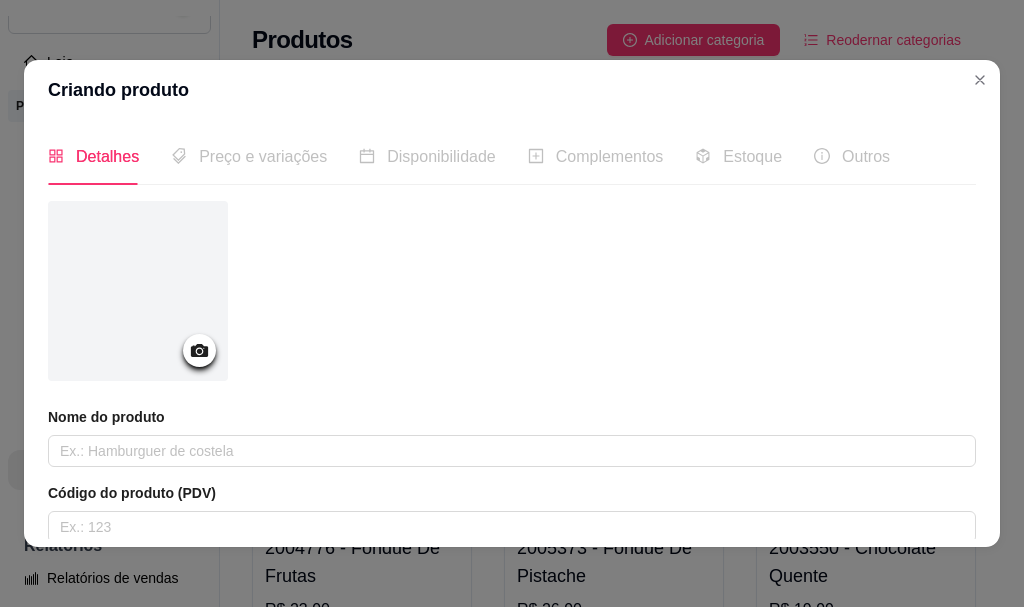 click 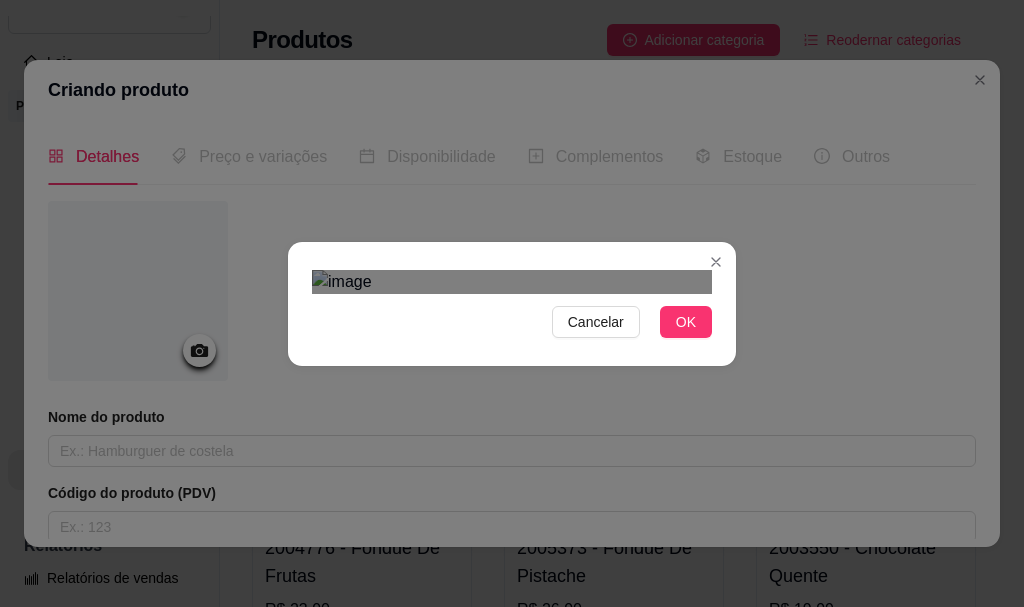 click at bounding box center [526, 600] 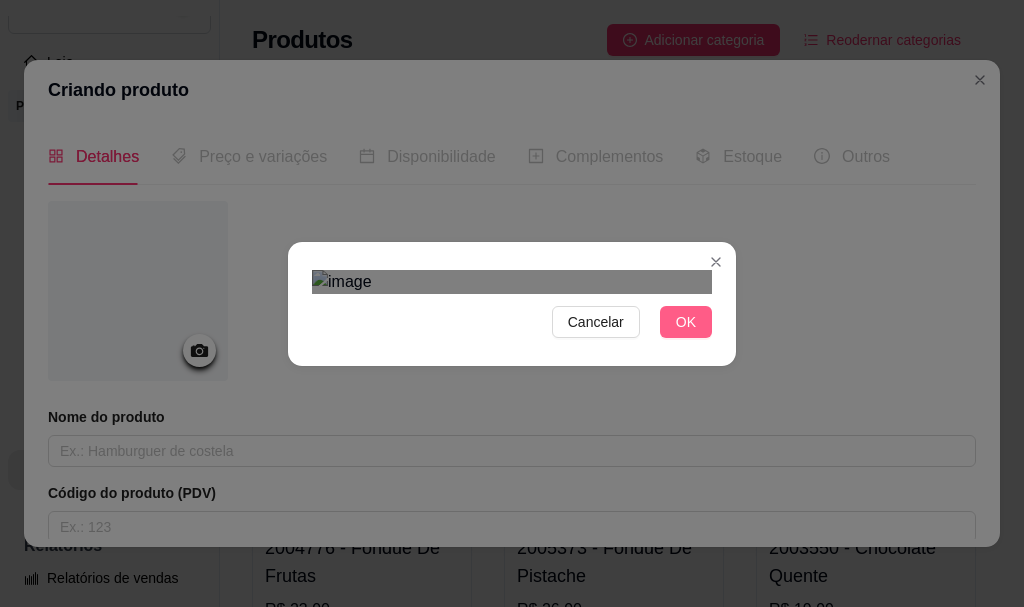 click on "OK" at bounding box center (686, 322) 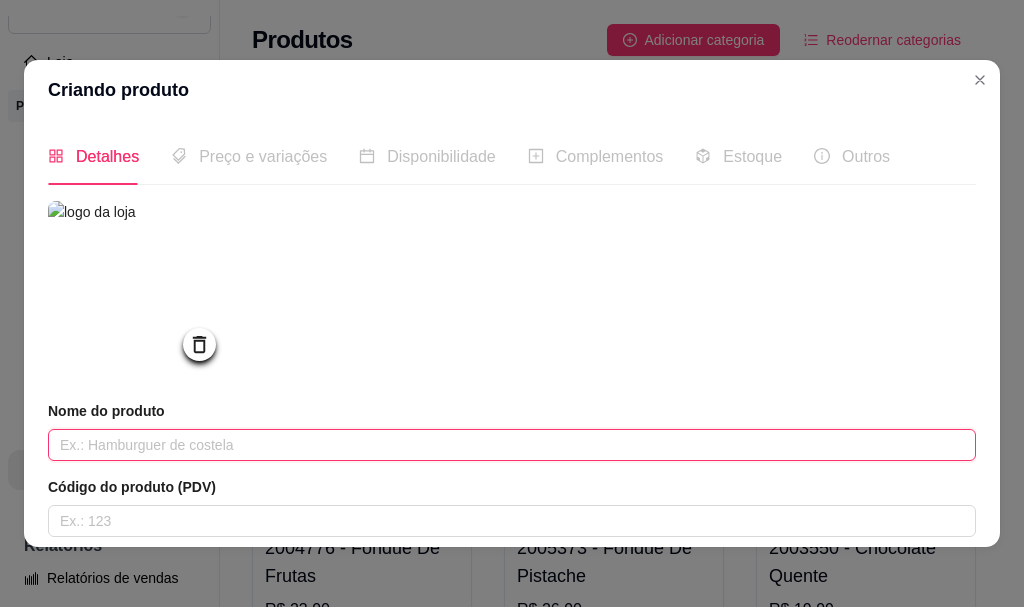 click at bounding box center (512, 445) 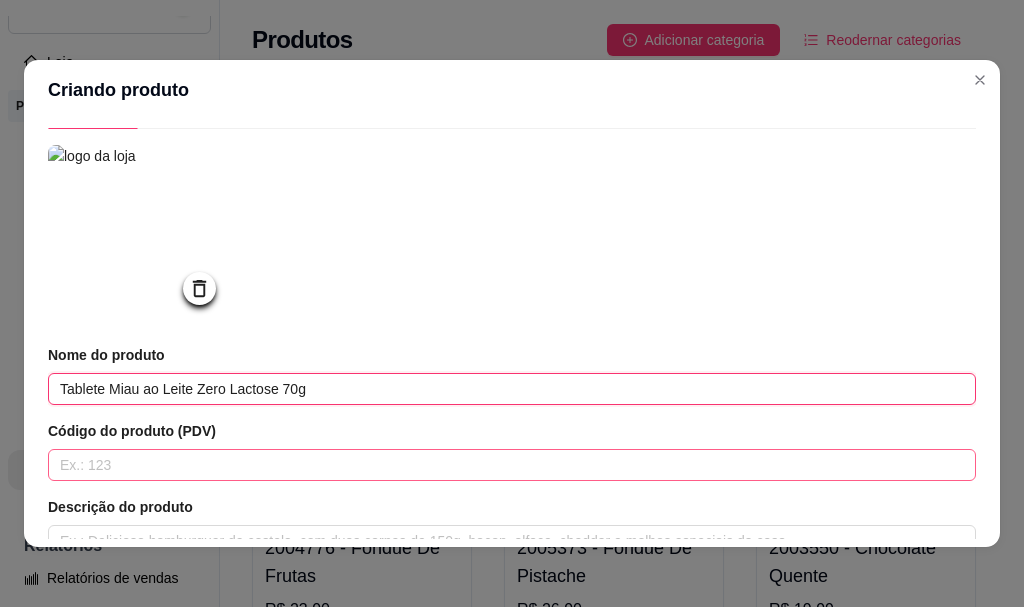 scroll, scrollTop: 100, scrollLeft: 0, axis: vertical 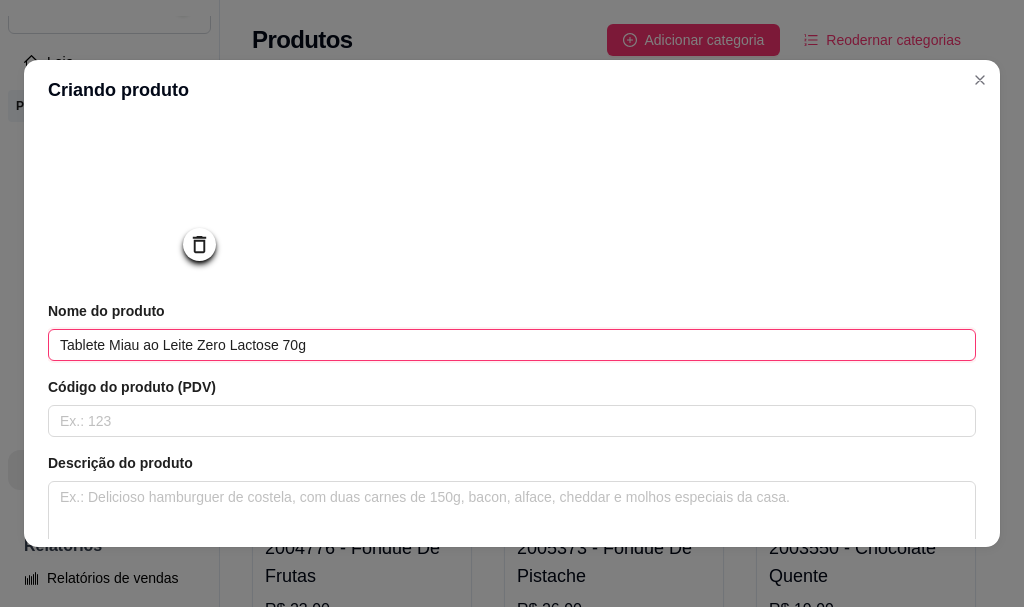 type on "Tablete Miau ao Leite Zero Lactose 70g" 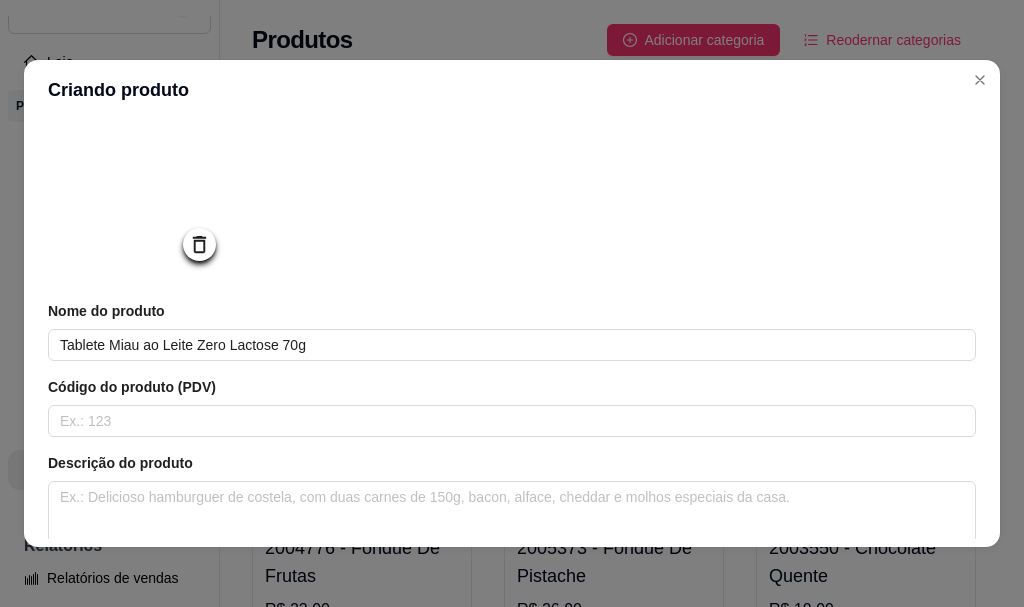 click on "Código do produto (PDV)" at bounding box center [512, 407] 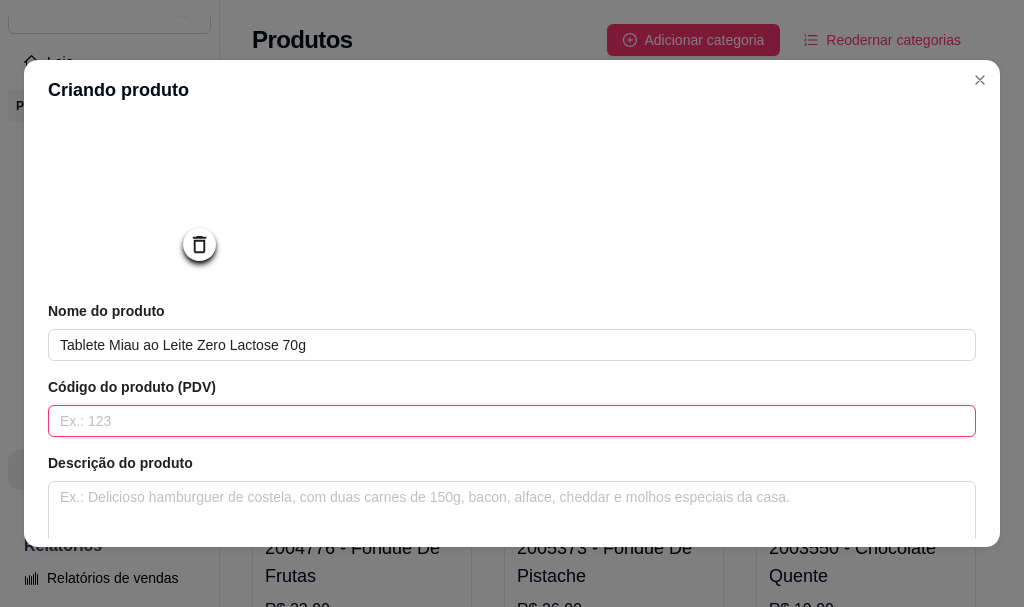 drag, startPoint x: 200, startPoint y: 397, endPoint x: 176, endPoint y: 419, distance: 32.55764 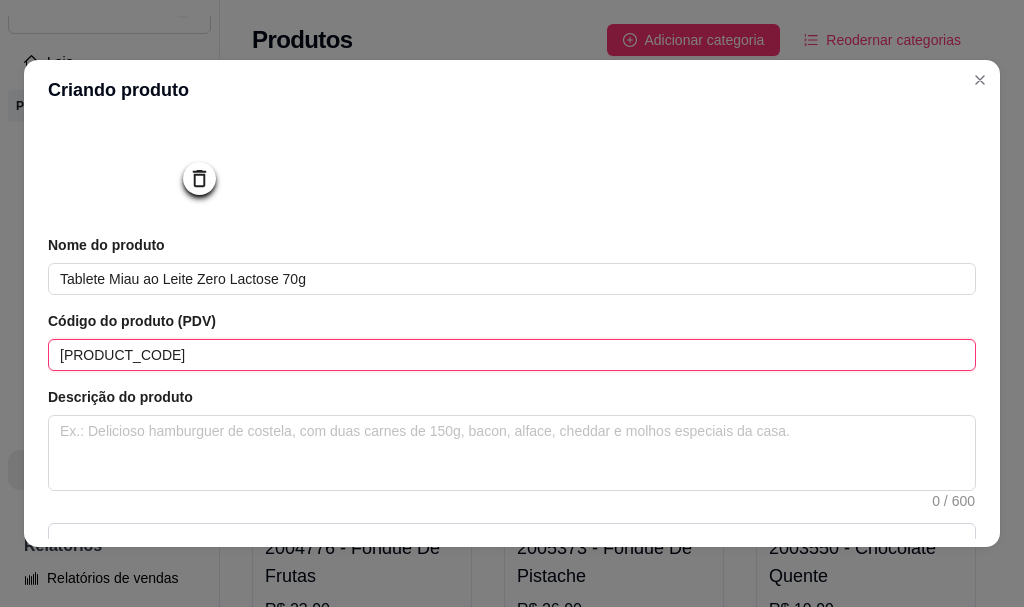 scroll, scrollTop: 300, scrollLeft: 0, axis: vertical 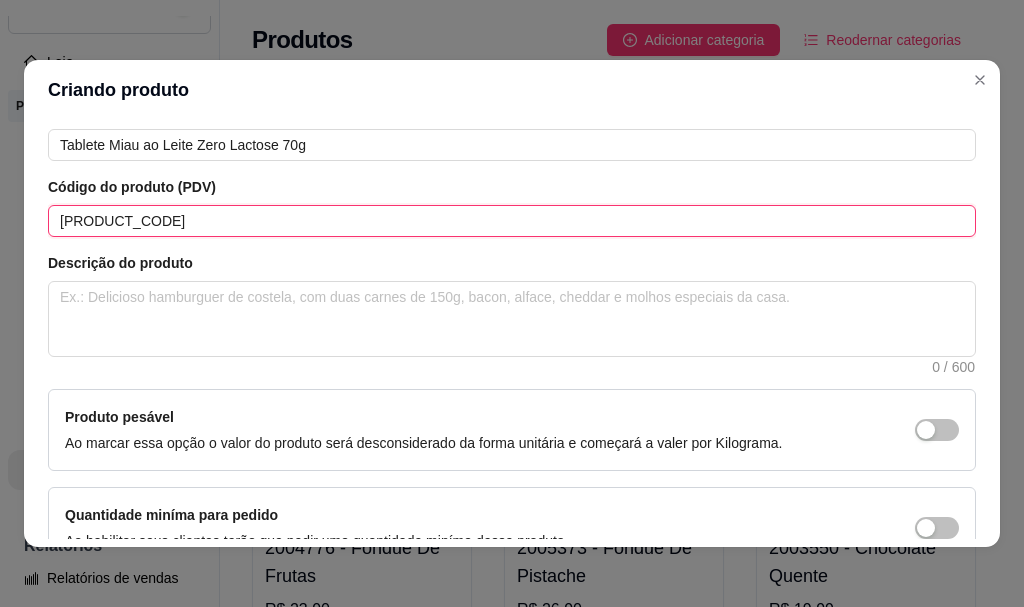 type on "[PRODUCT_CODE]" 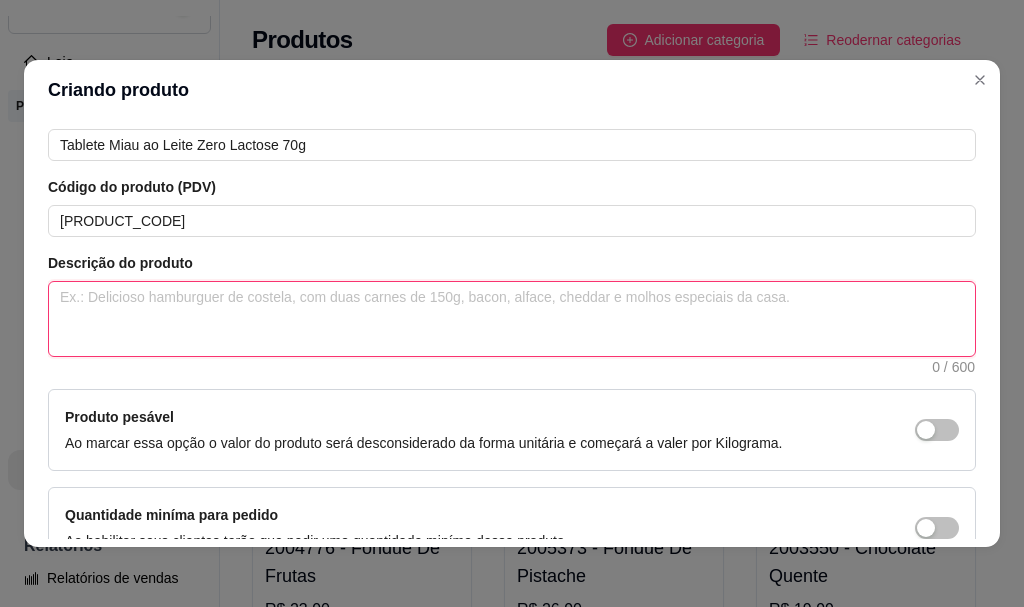 click at bounding box center [512, 319] 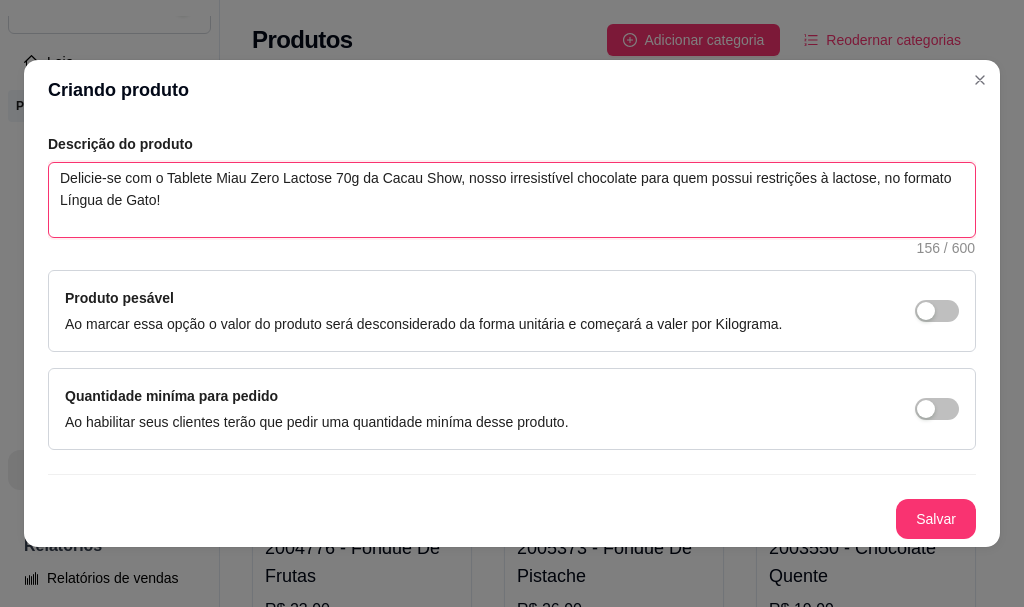 scroll, scrollTop: 425, scrollLeft: 0, axis: vertical 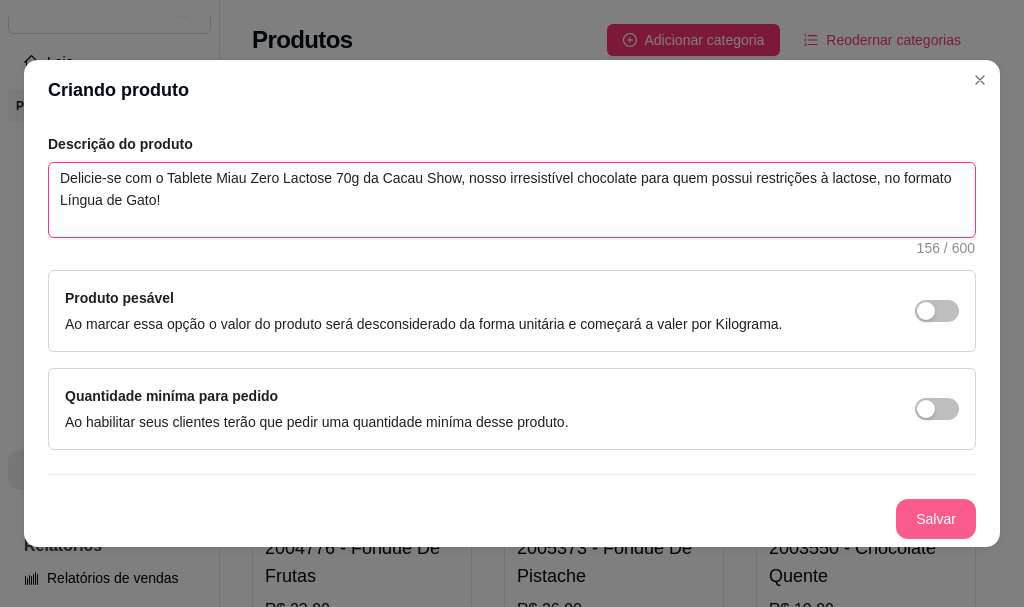 type on "Delicie-se com o Tablete Miau Zero Lactose 70g da Cacau Show, nosso irresistível chocolate para quem possui restrições à lactose, no formato Língua de Gato!" 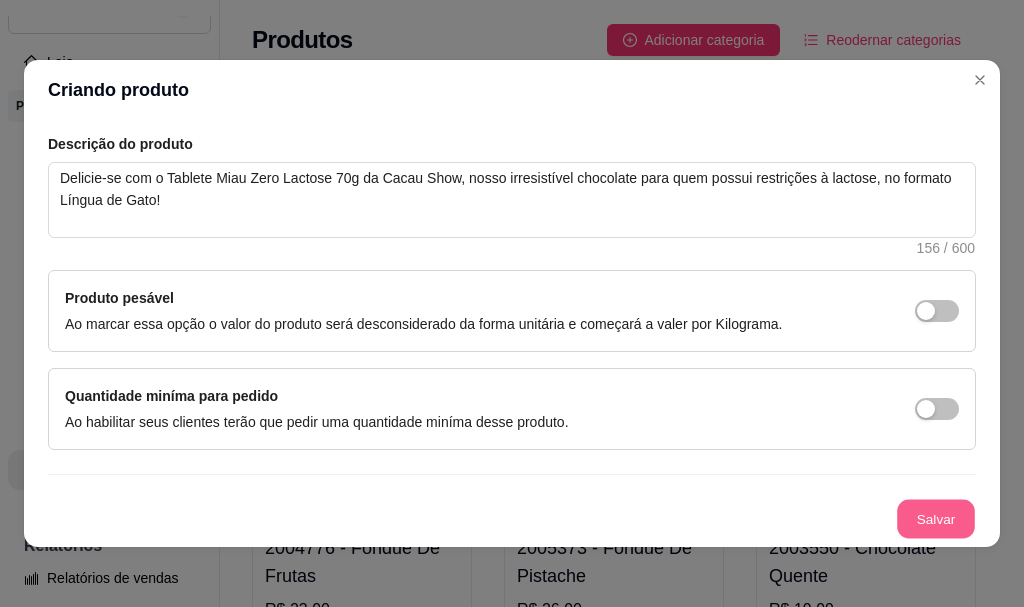 click on "Salvar" at bounding box center [936, 519] 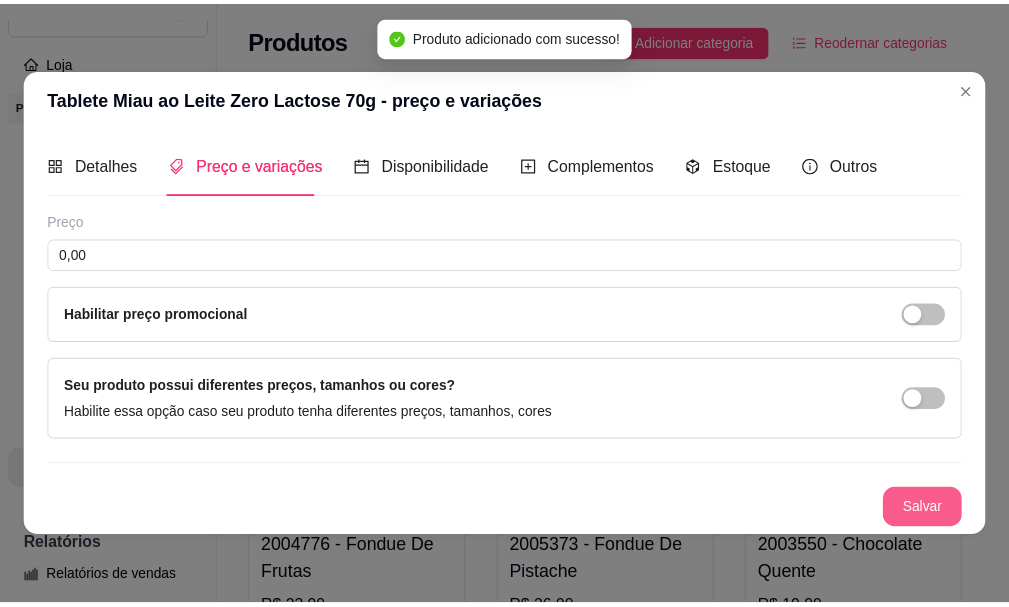 scroll, scrollTop: 0, scrollLeft: 0, axis: both 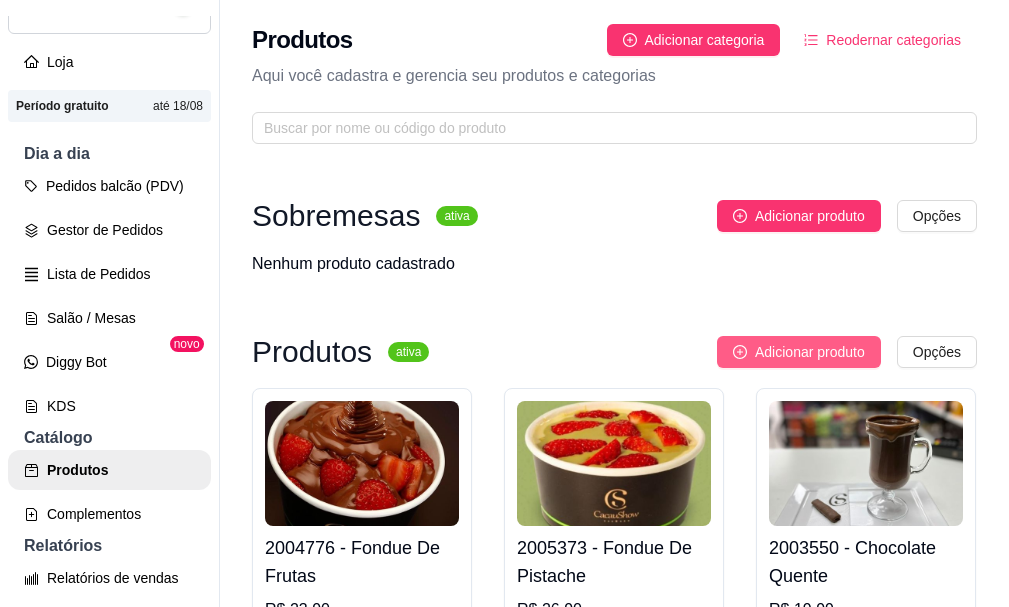 click on "Adicionar produto" at bounding box center [810, 352] 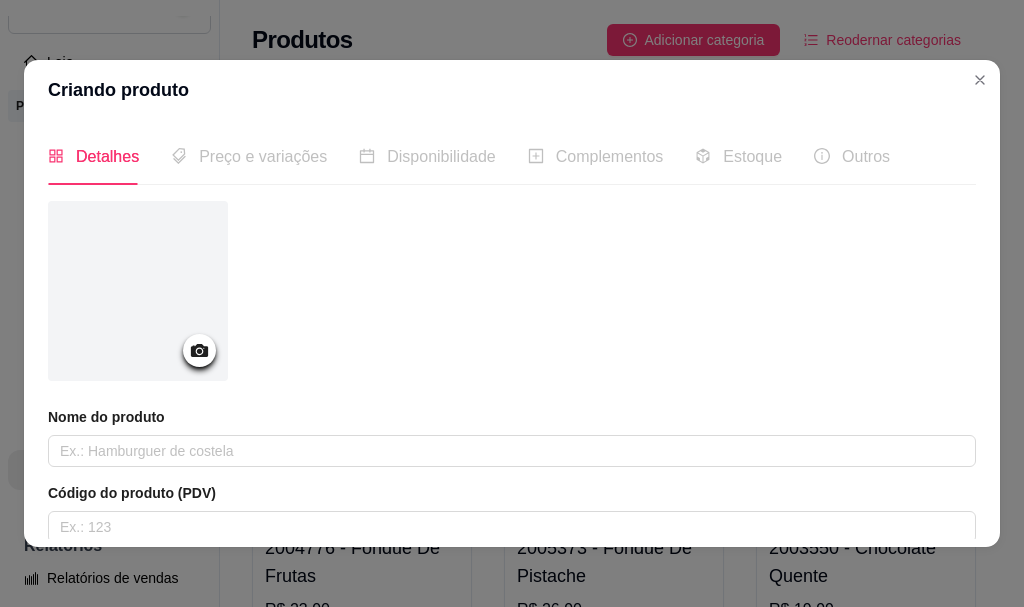 click 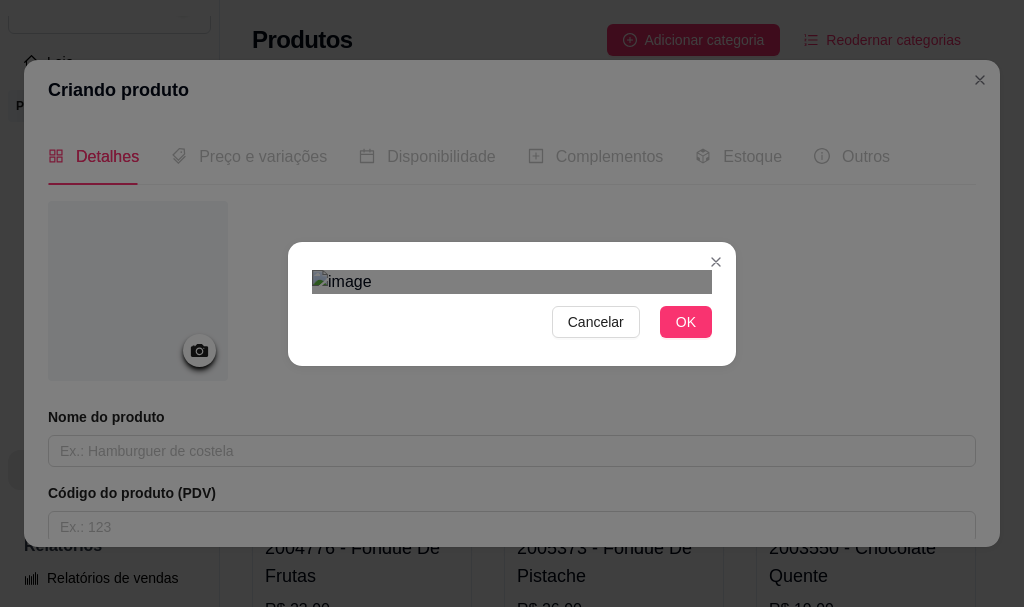 click at bounding box center (523, 608) 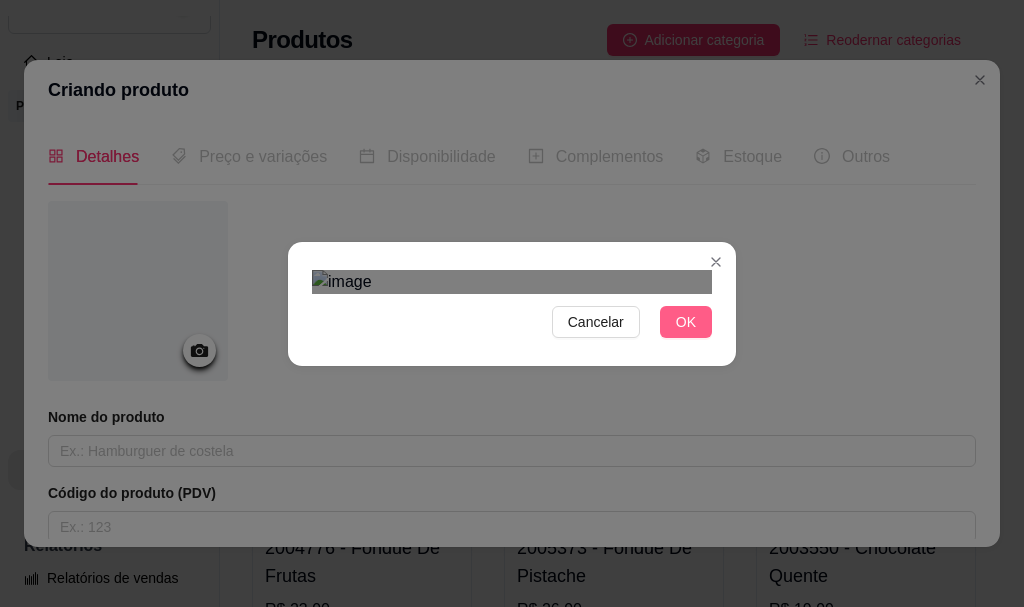 click on "OK" at bounding box center [686, 322] 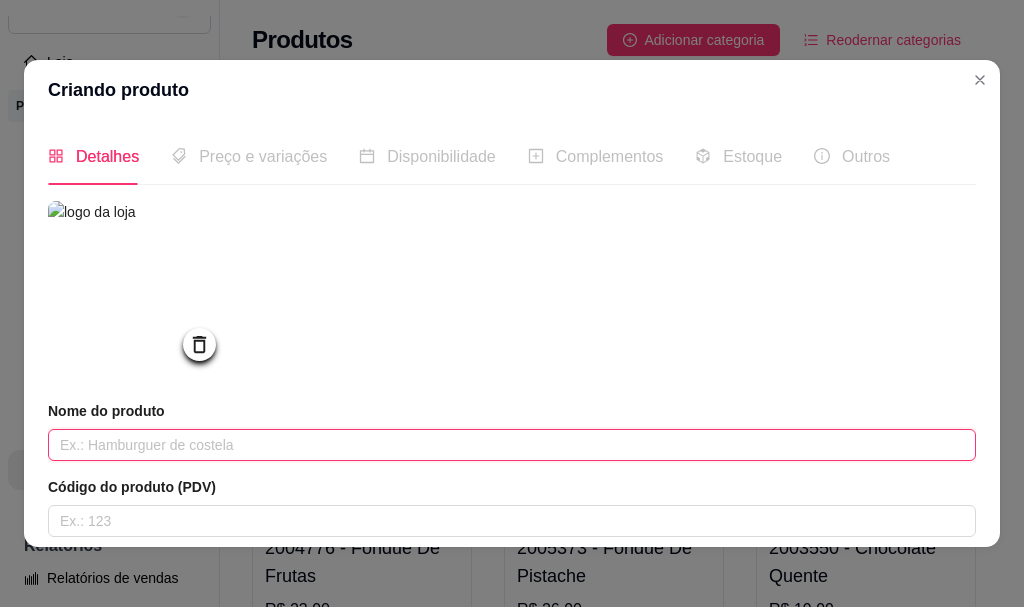 paste on "Tablete Miau Bless Zero Lactose ao Leite 70g" 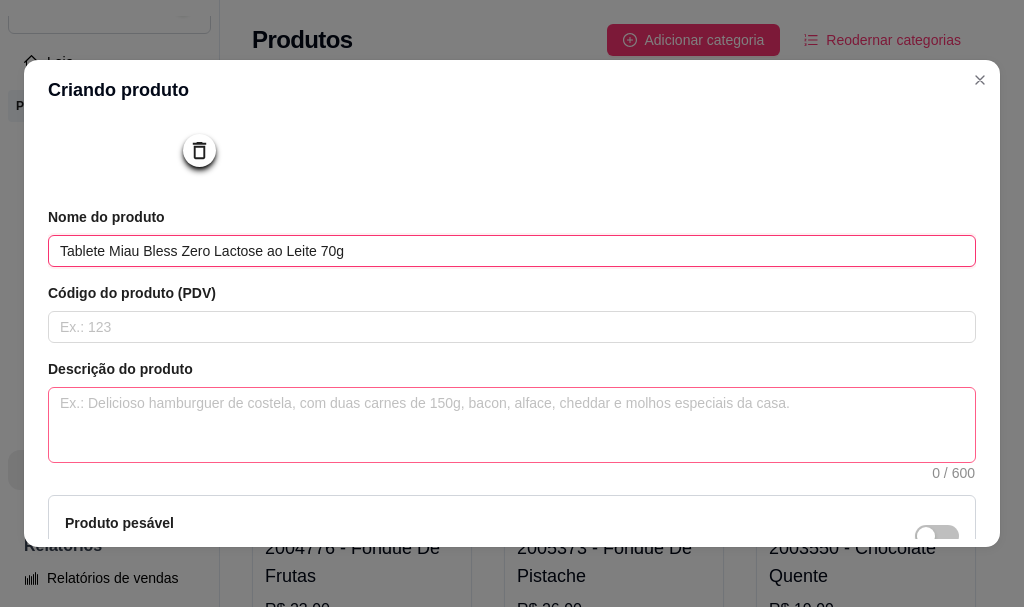 scroll, scrollTop: 200, scrollLeft: 0, axis: vertical 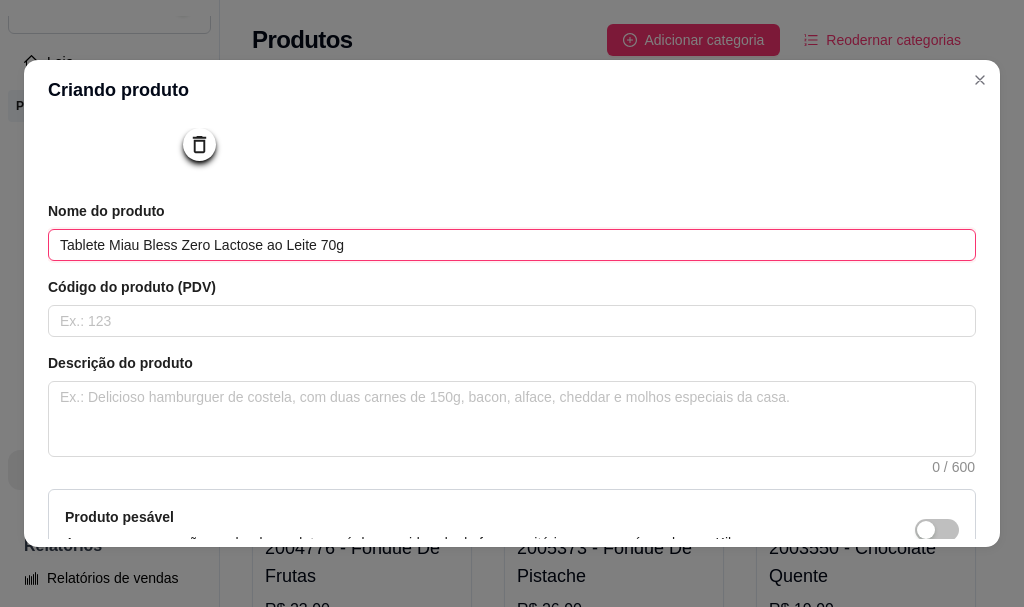 type on "Tablete Miau Bless Zero Lactose ao Leite 70g" 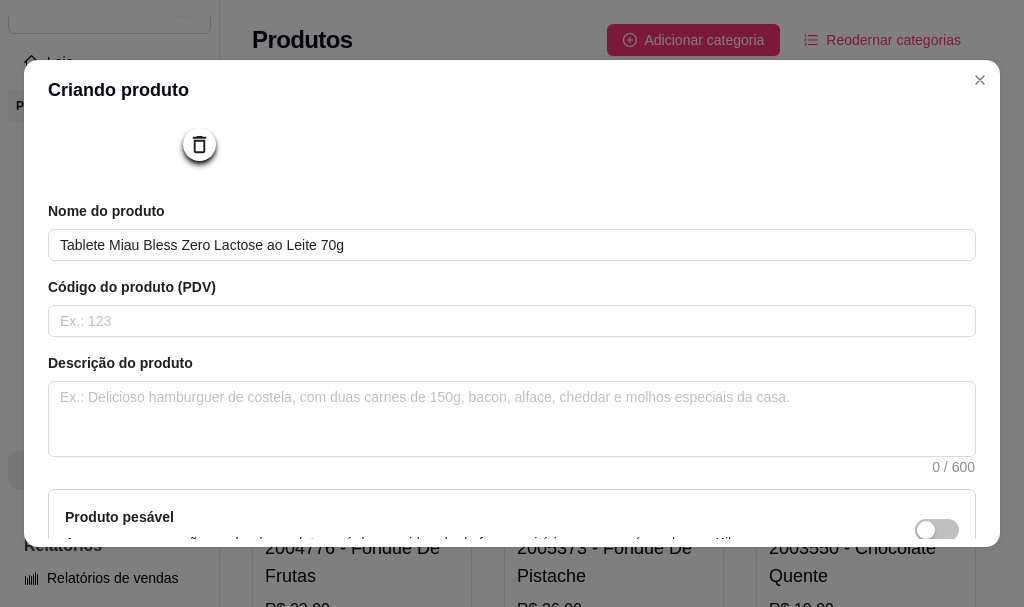 click on "Código do produto (PDV)" at bounding box center [512, 307] 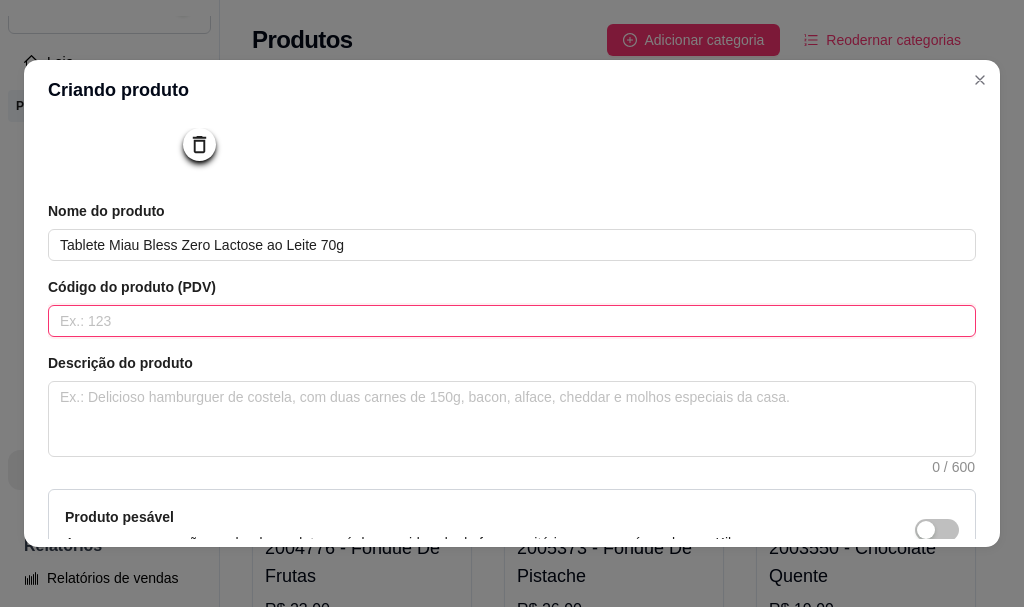 click at bounding box center (512, 321) 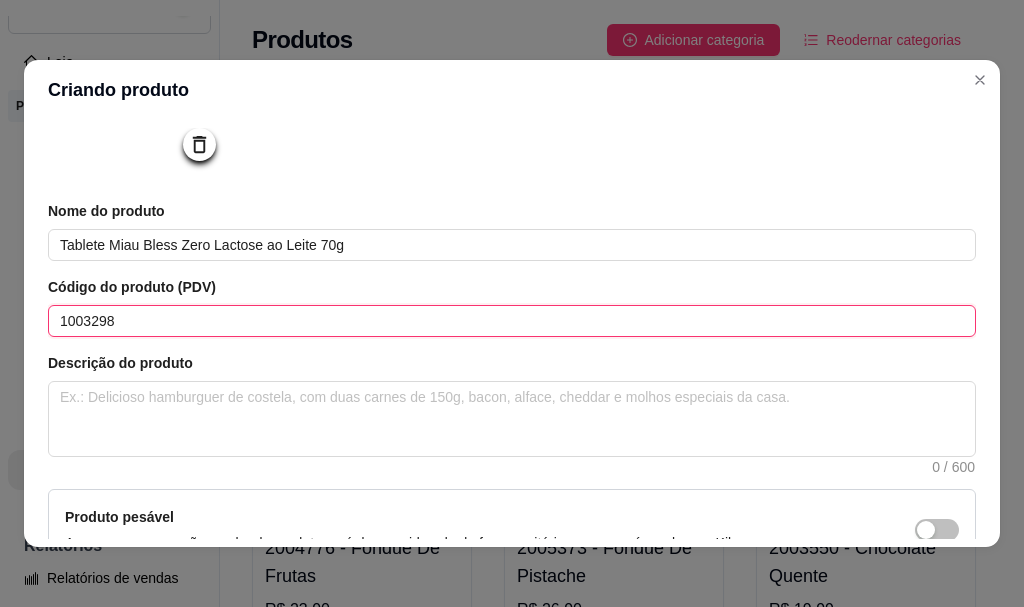 type on "1003298" 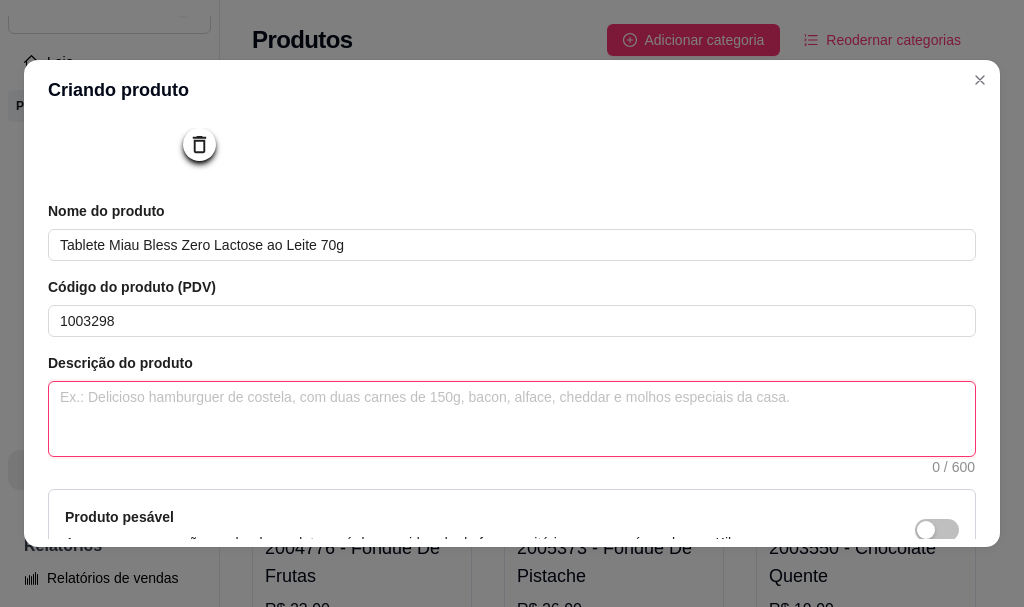 click at bounding box center [512, 419] 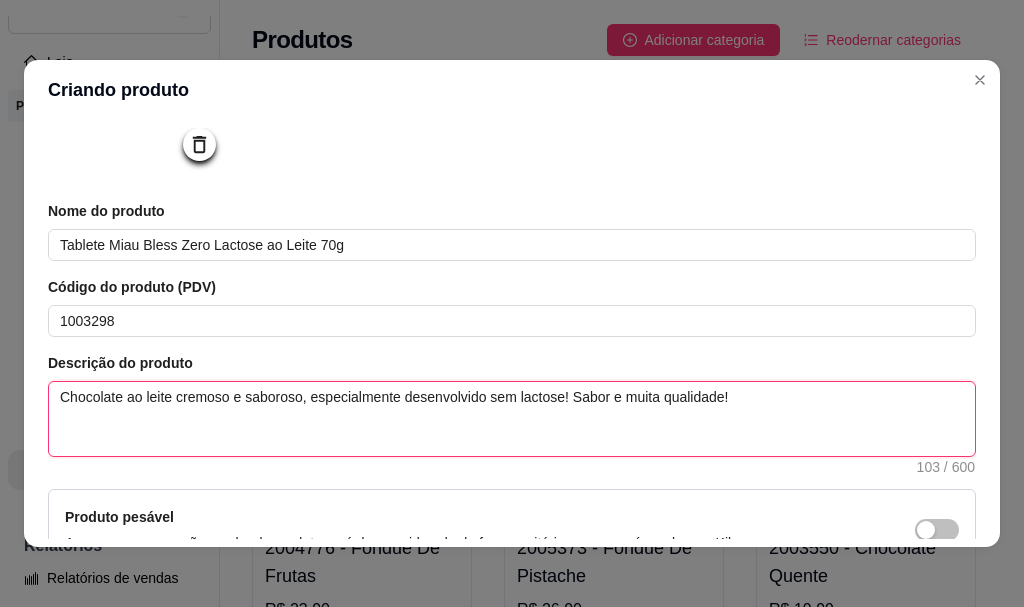 type on "Chocolate ao leite cremoso e saboroso, especialmente desenvolvido sem lactose! Sabor e muita qualidade!" 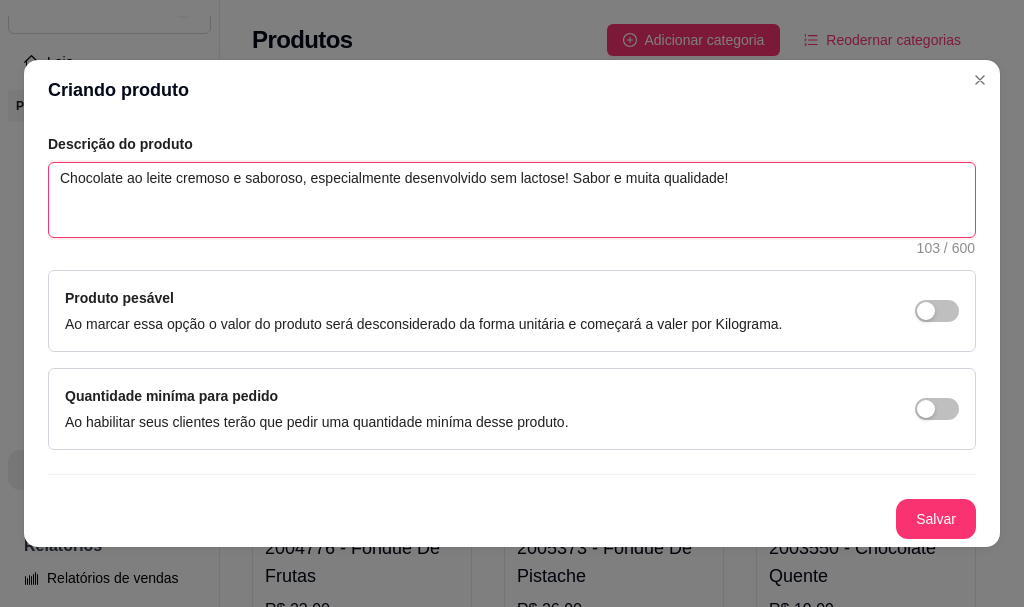 scroll, scrollTop: 425, scrollLeft: 0, axis: vertical 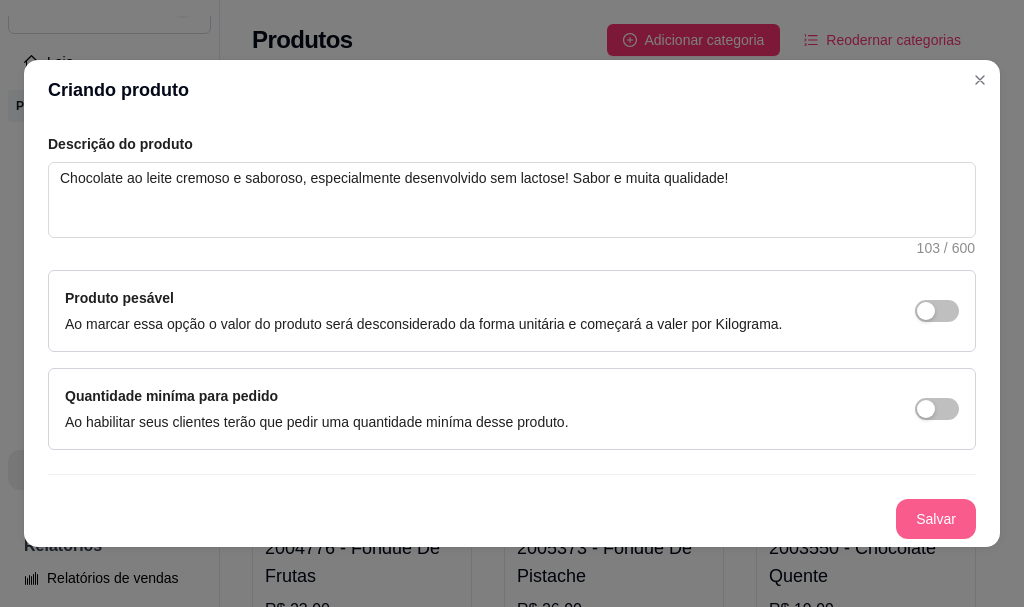 click on "Salvar" at bounding box center [936, 519] 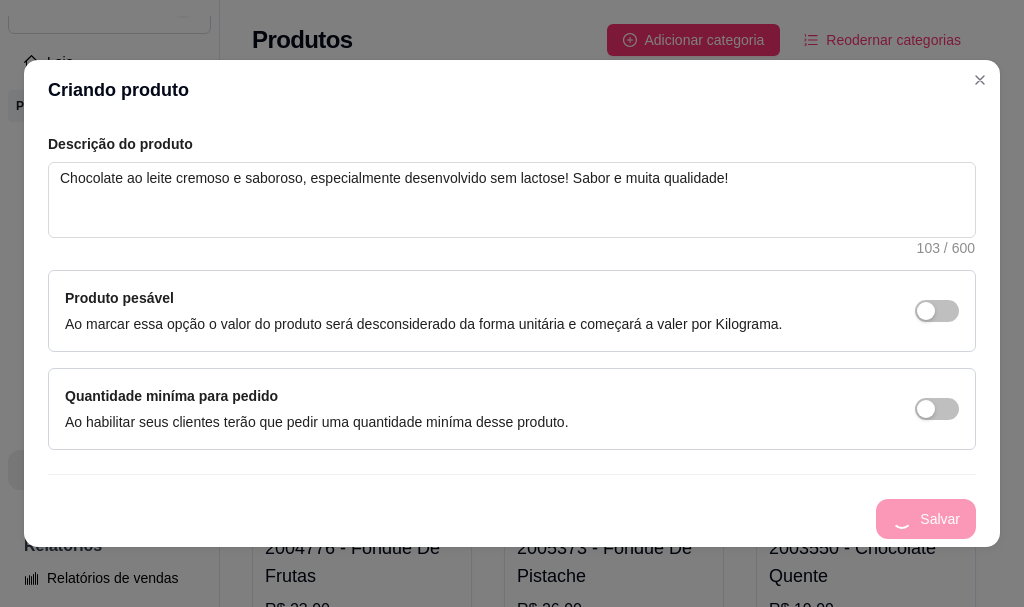 type 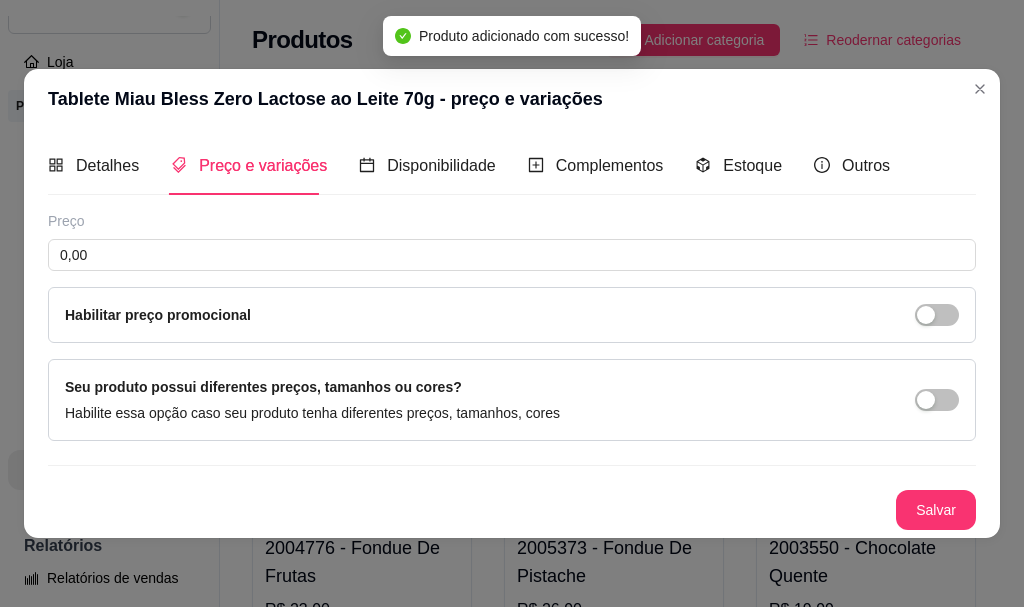 scroll, scrollTop: 0, scrollLeft: 0, axis: both 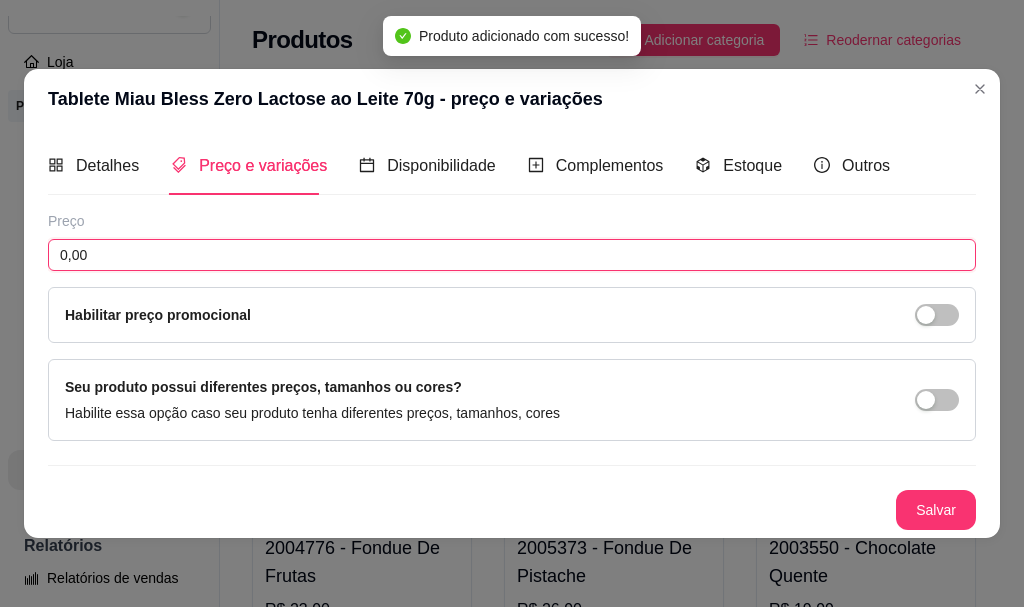 click on "0,00" at bounding box center (512, 255) 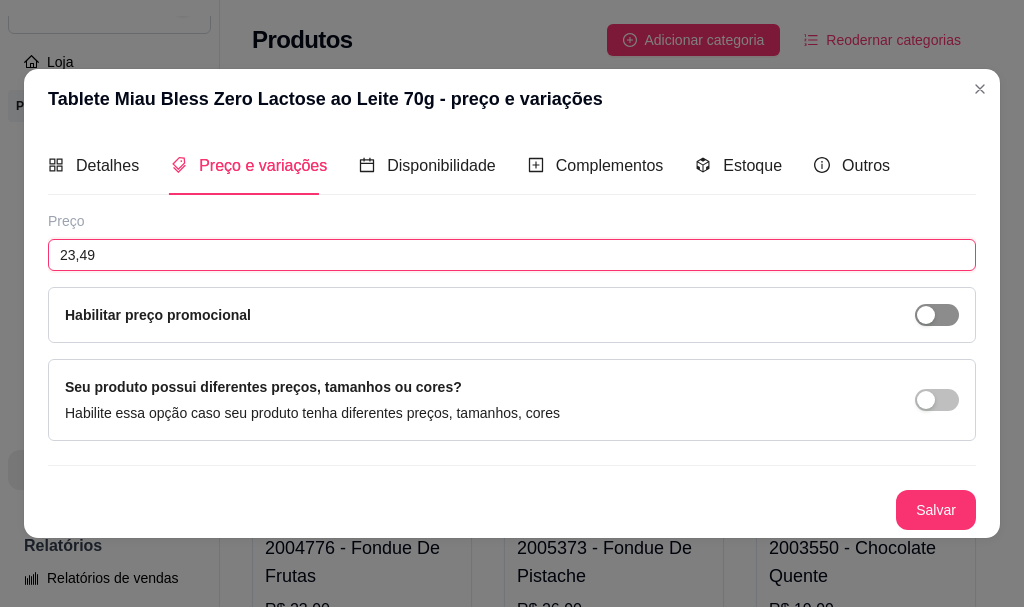 type on "23,49" 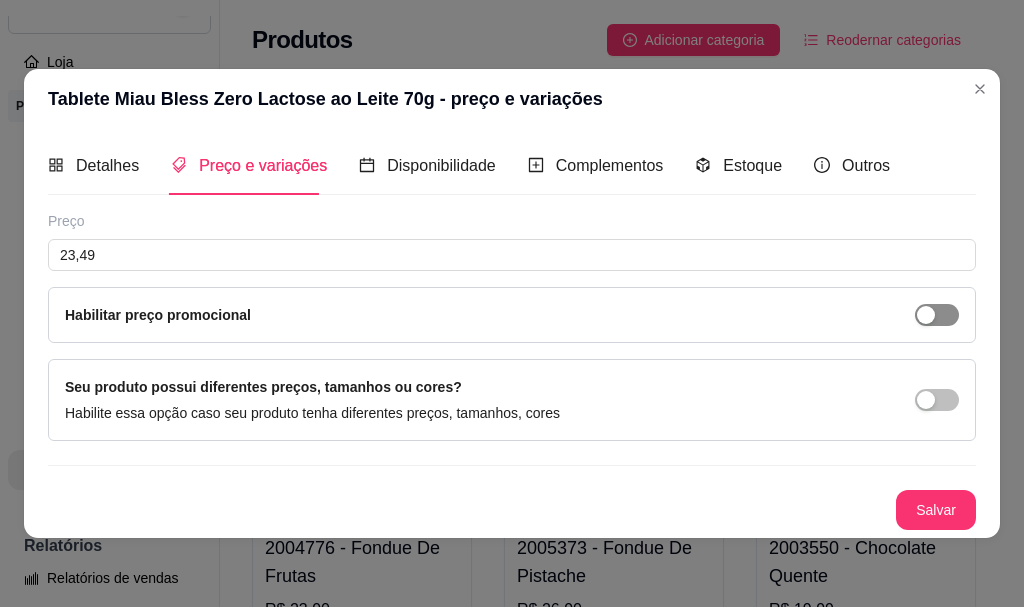 click at bounding box center [926, 315] 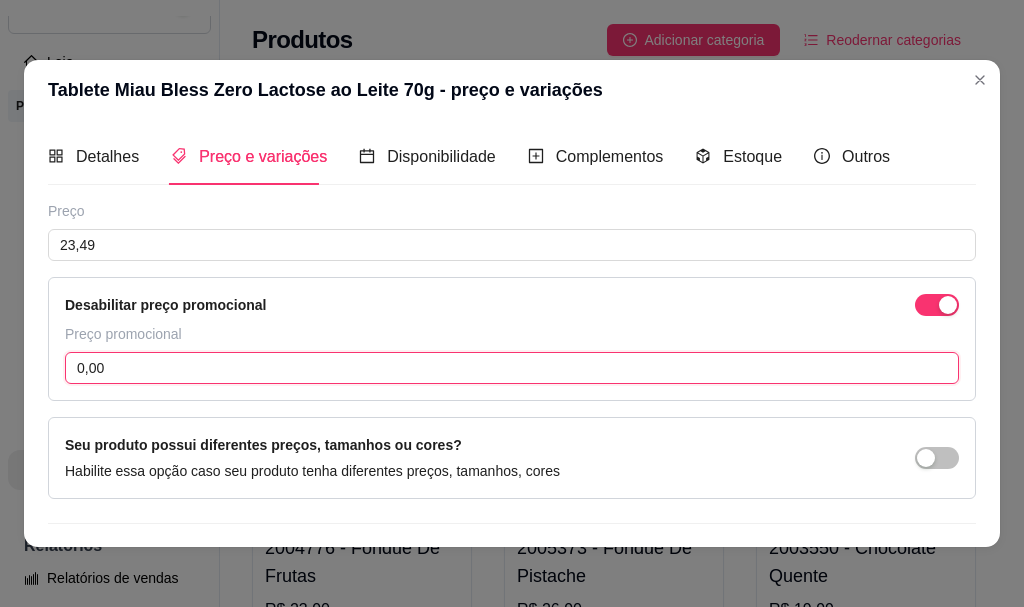 click on "0,00" at bounding box center [512, 368] 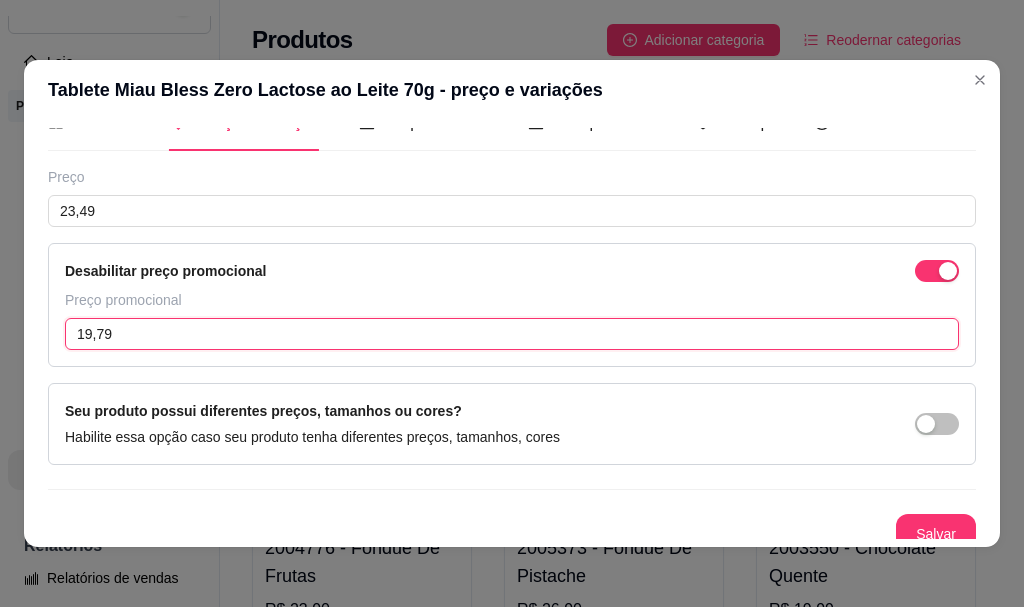 scroll, scrollTop: 49, scrollLeft: 0, axis: vertical 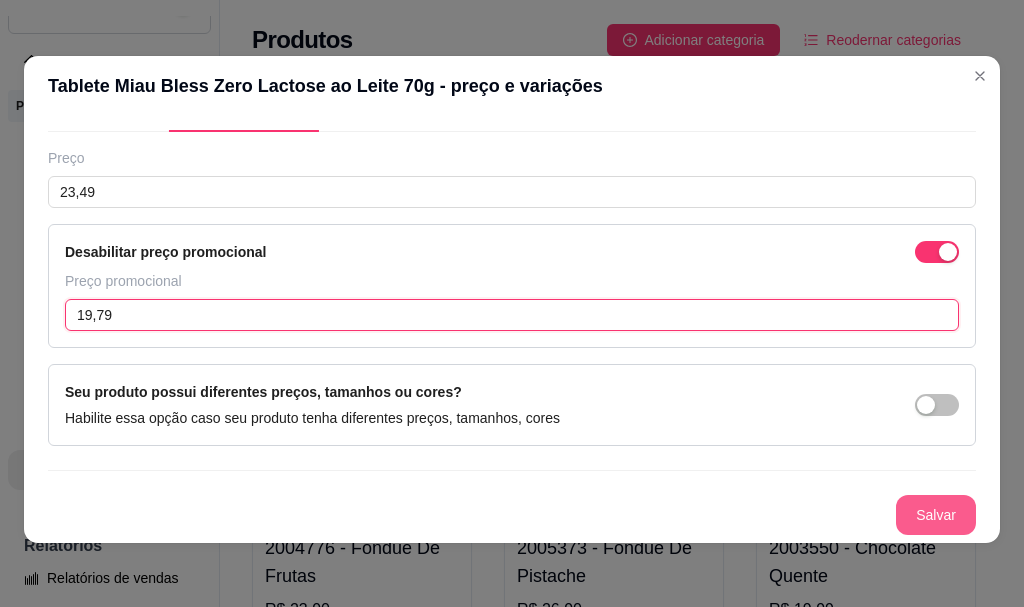 type on "19,79" 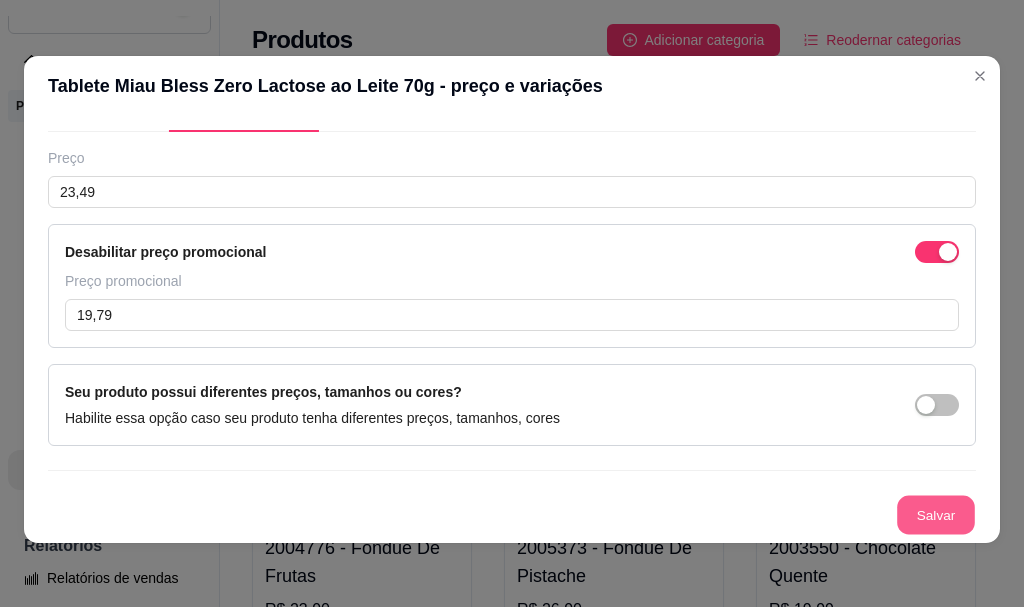 click on "Salvar" at bounding box center [936, 515] 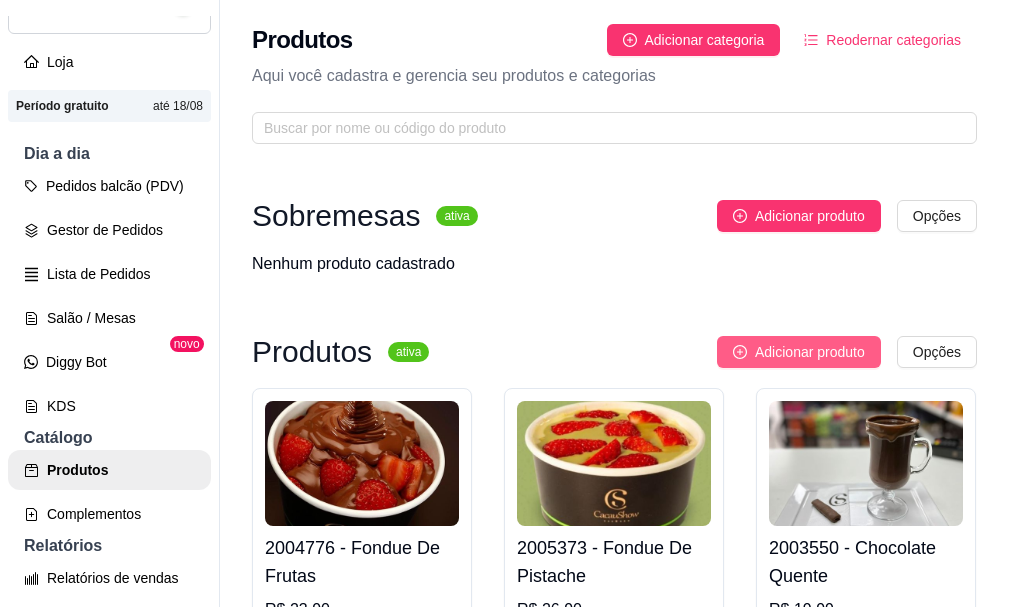 click on "Adicionar produto" at bounding box center [810, 352] 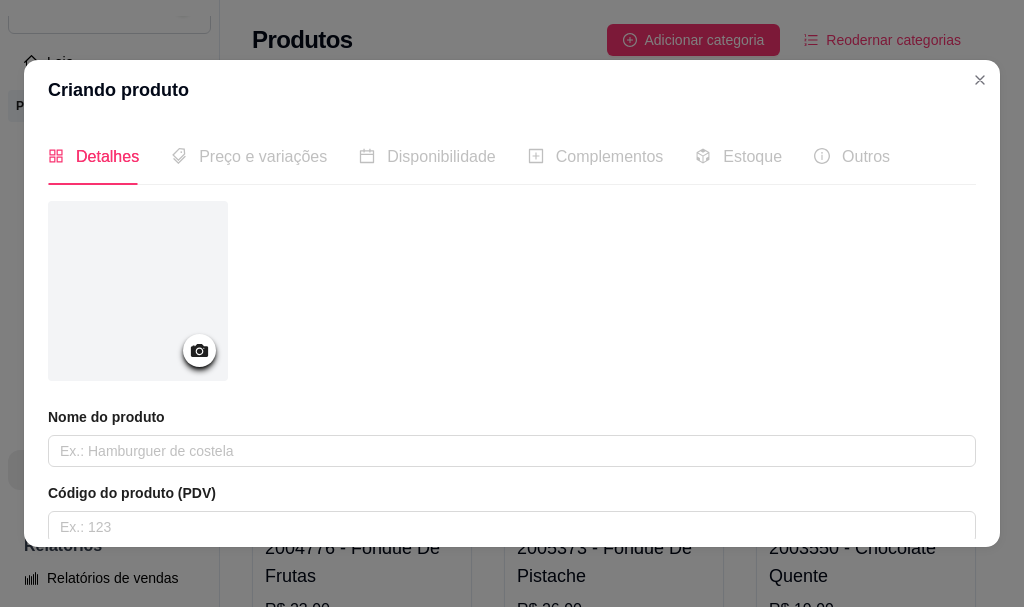 click 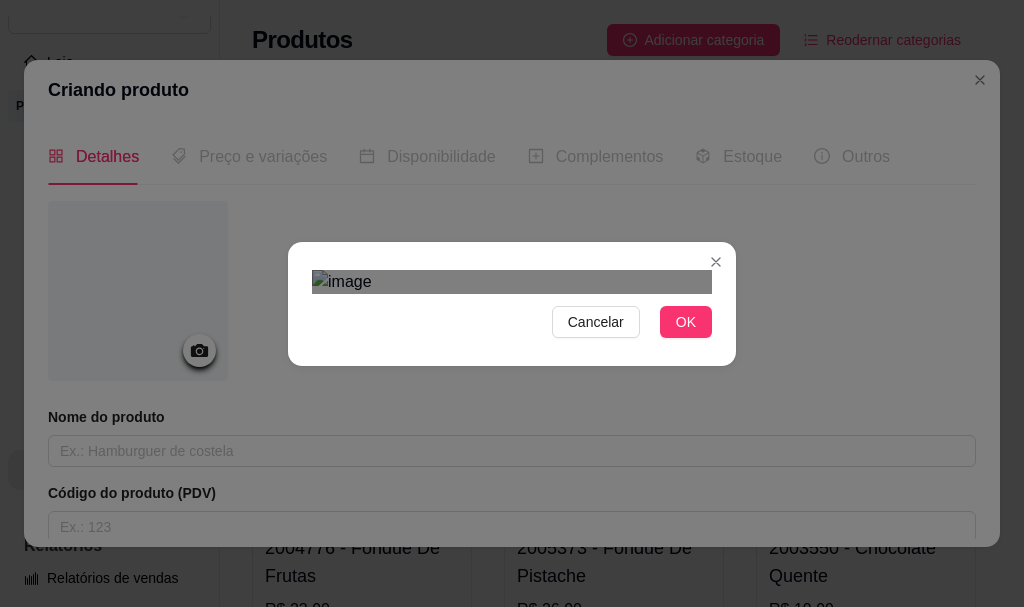 click at bounding box center [509, 563] 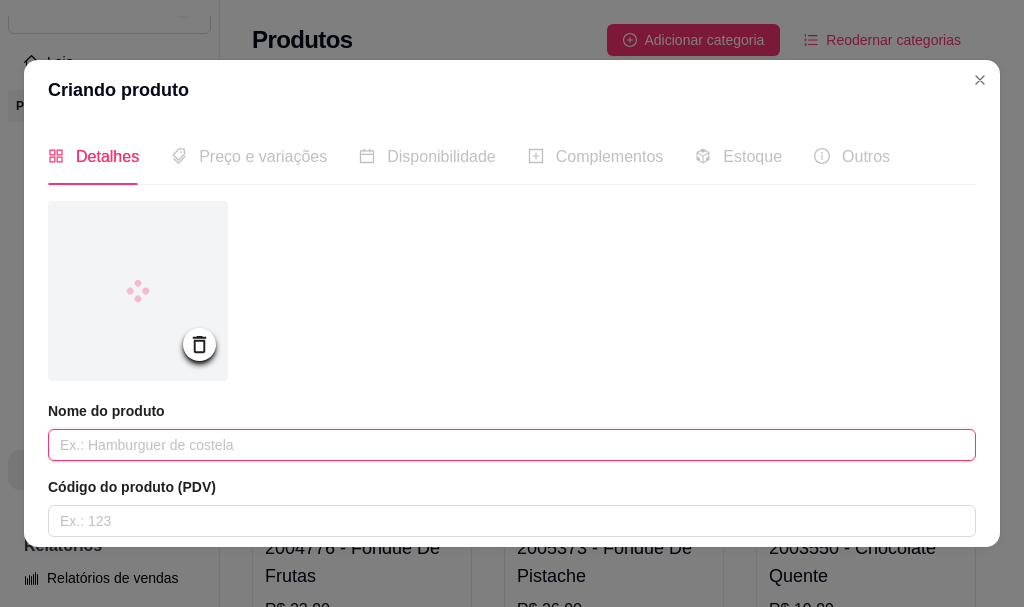 click at bounding box center [512, 445] 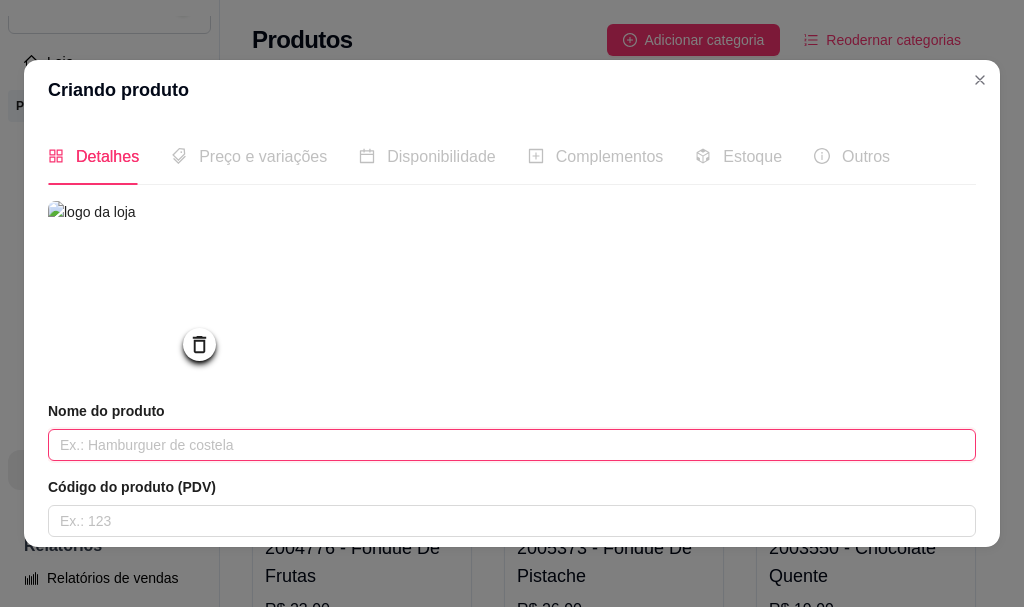 paste on "Tablete LaNut Pistache 100g" 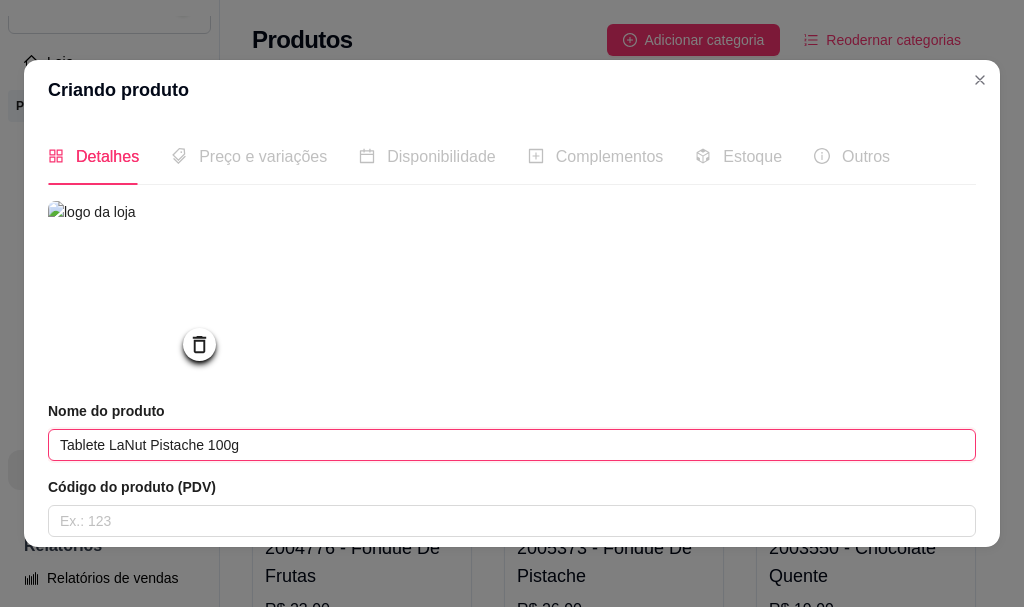 type on "Tablete LaNut Pistache 100g" 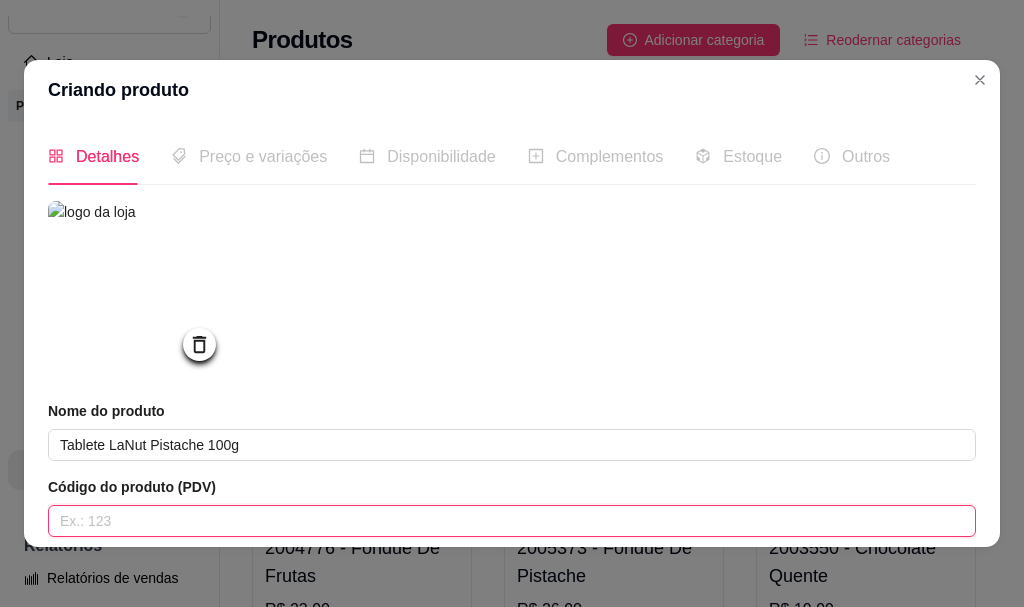 click at bounding box center (512, 521) 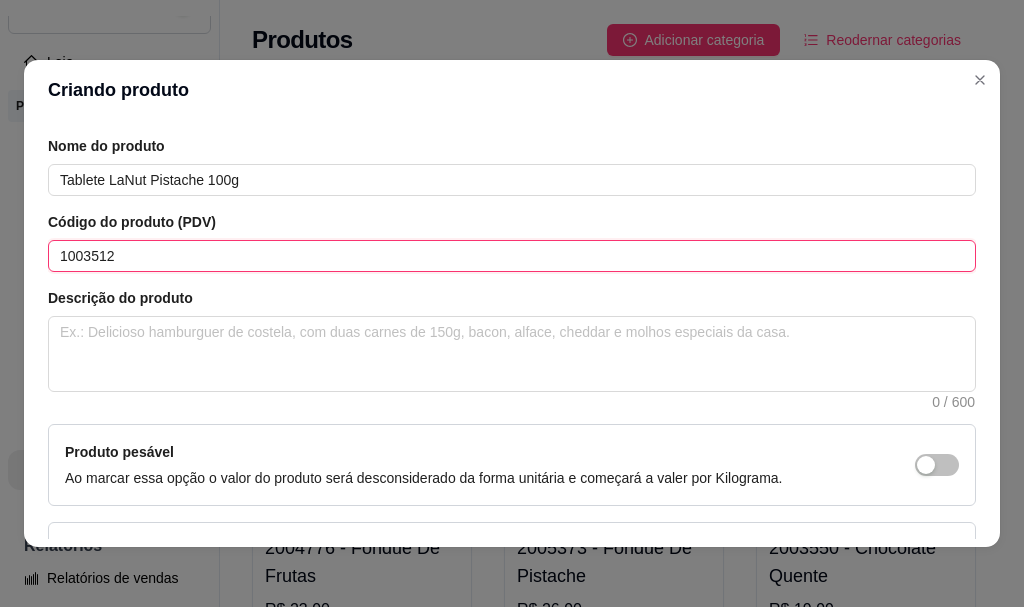 scroll, scrollTop: 300, scrollLeft: 0, axis: vertical 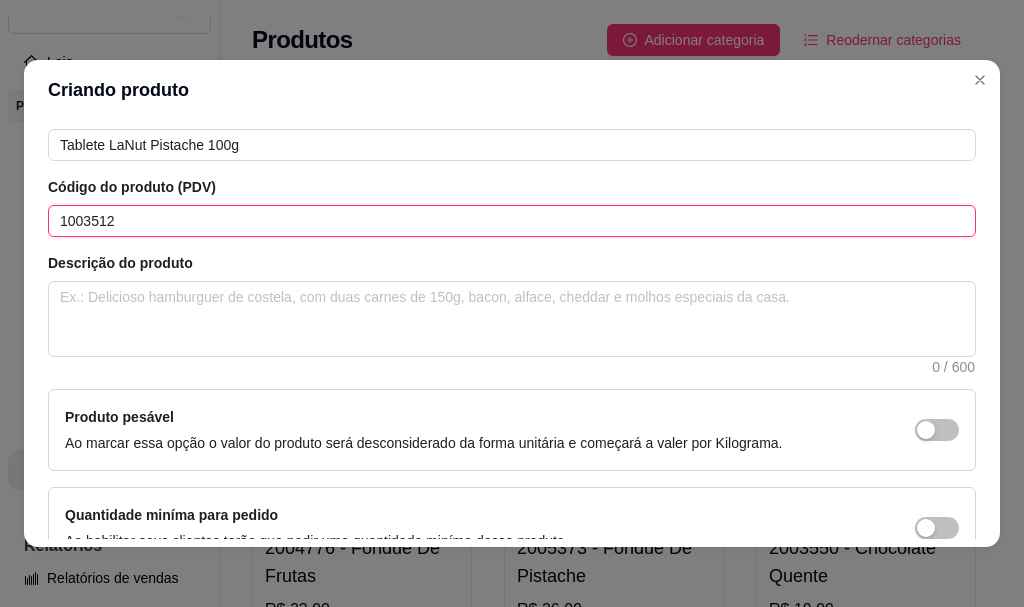 type on "1003512" 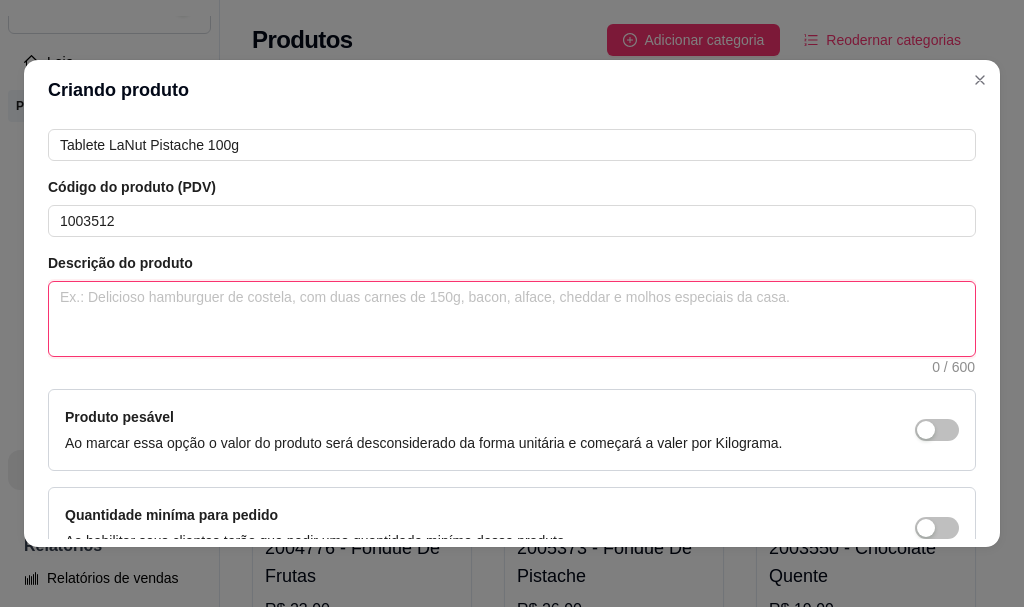click at bounding box center (512, 319) 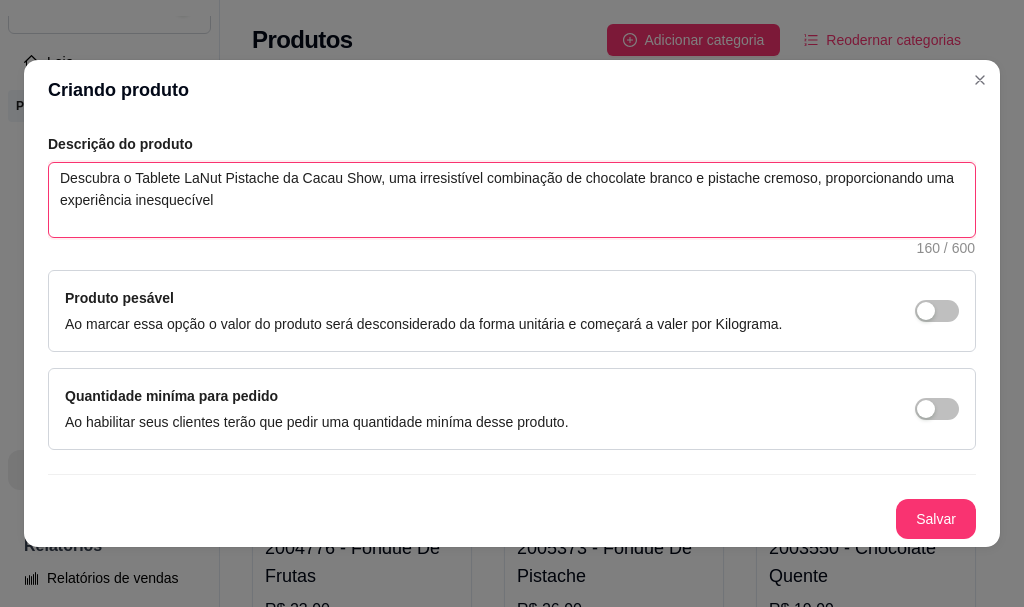 scroll, scrollTop: 425, scrollLeft: 0, axis: vertical 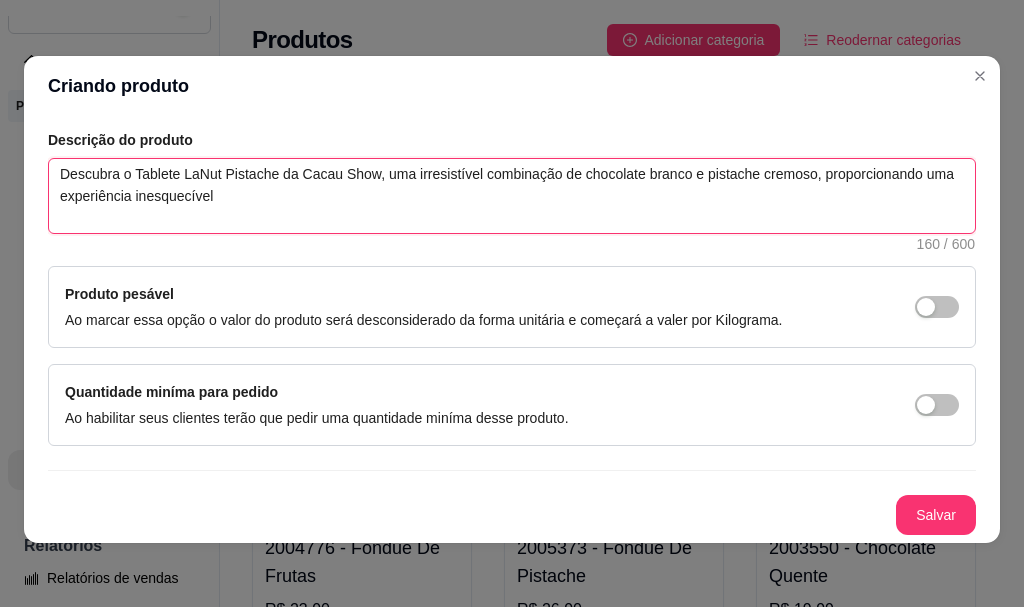 type on "Descubra o Tablete LaNut Pistache da Cacau Show, uma irresistível combinação de chocolate branco e pistache cremoso, proporcionando uma experiência inesquecível" 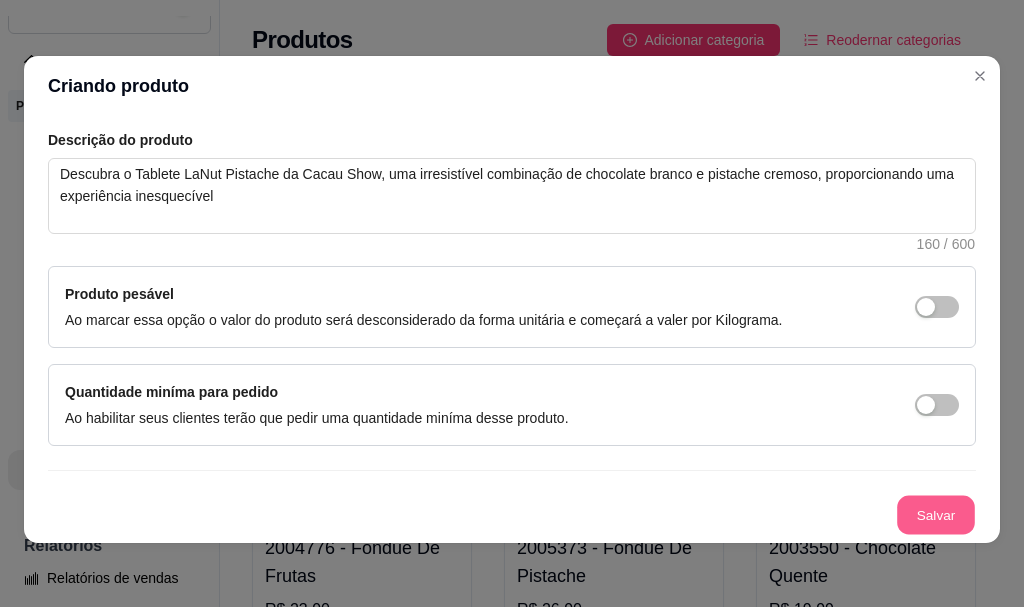 click on "Salvar" at bounding box center (936, 515) 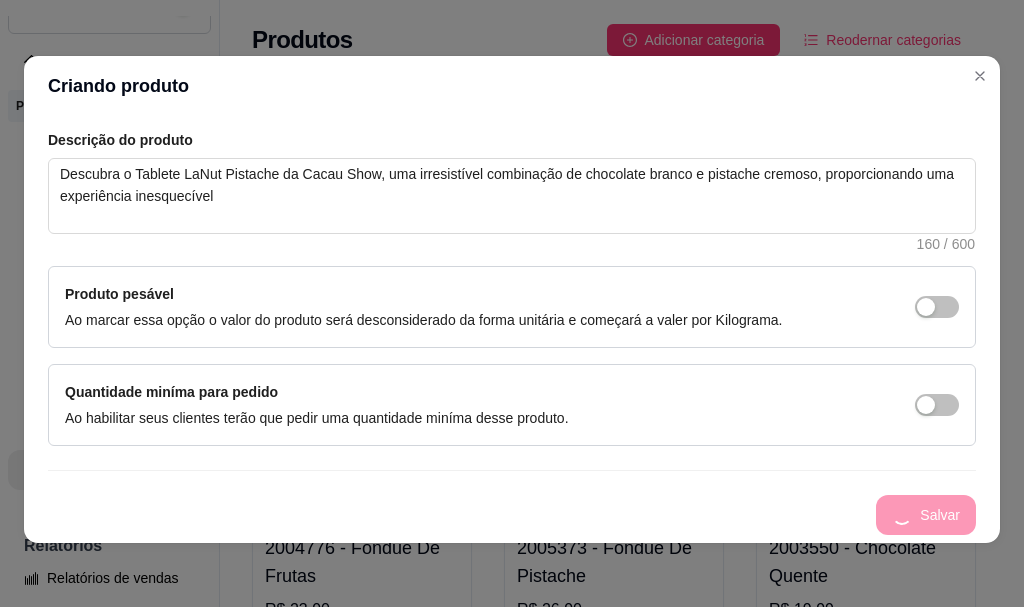 type 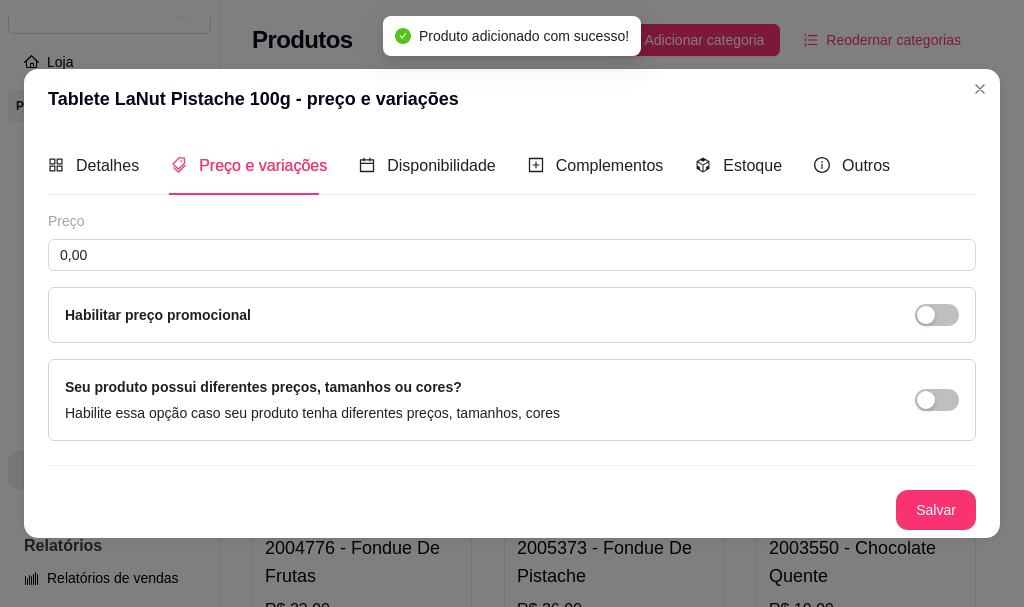 scroll, scrollTop: 0, scrollLeft: 0, axis: both 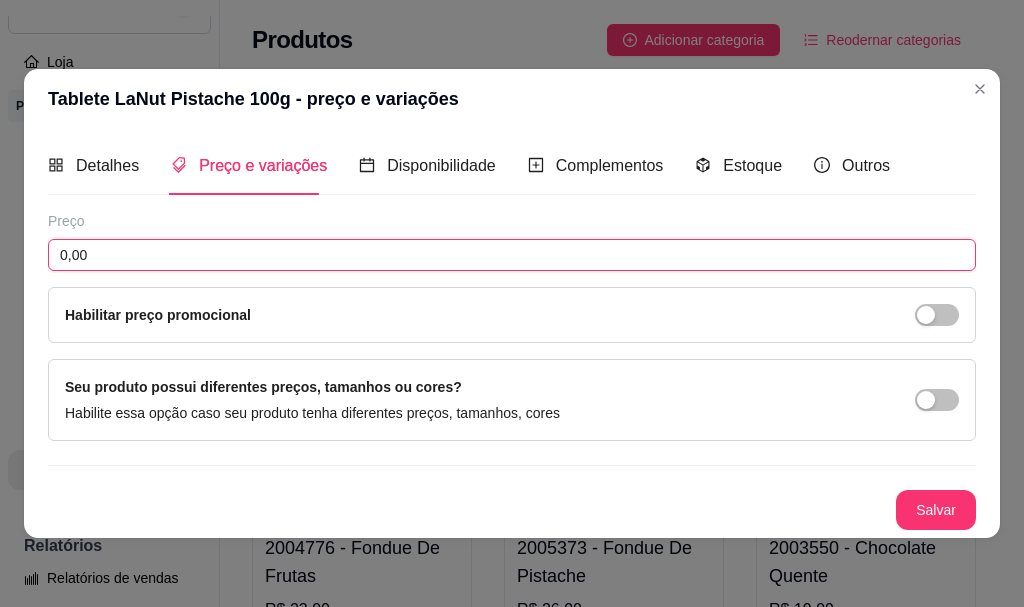 drag, startPoint x: 343, startPoint y: 243, endPoint x: 361, endPoint y: 243, distance: 18 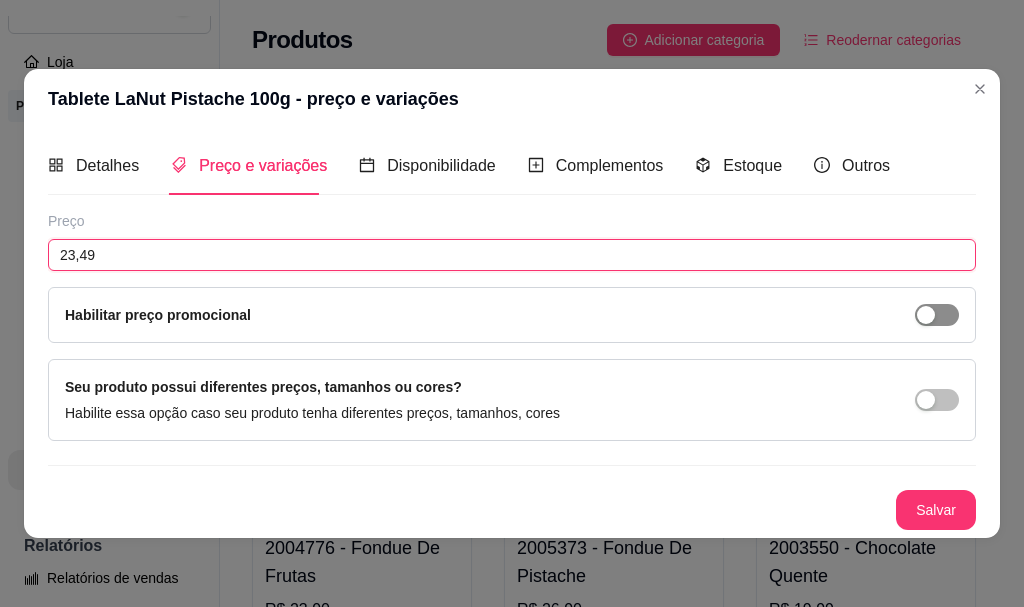 type on "23,49" 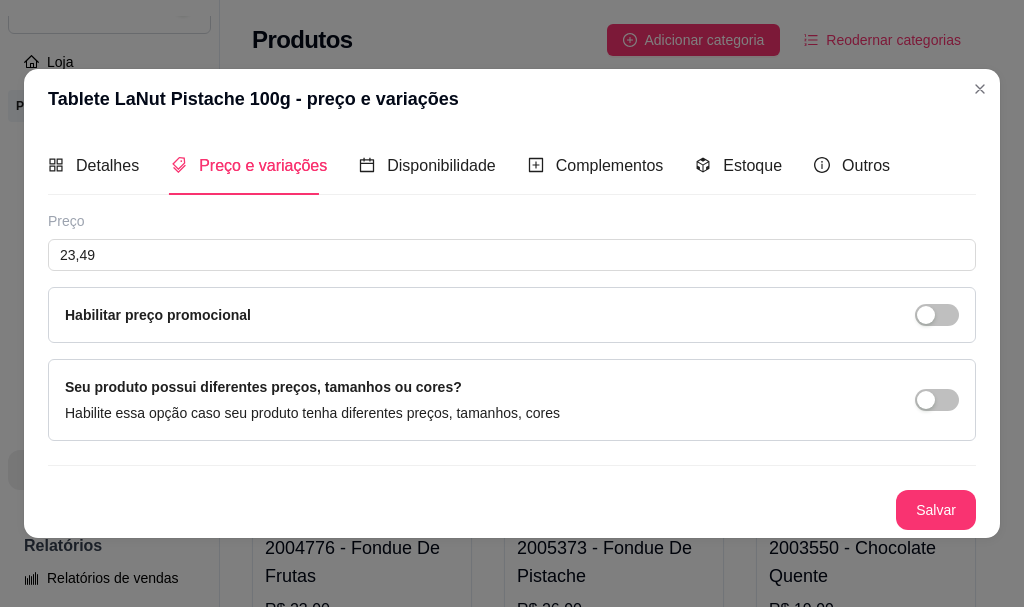drag, startPoint x: 934, startPoint y: 311, endPoint x: 877, endPoint y: 282, distance: 63.953106 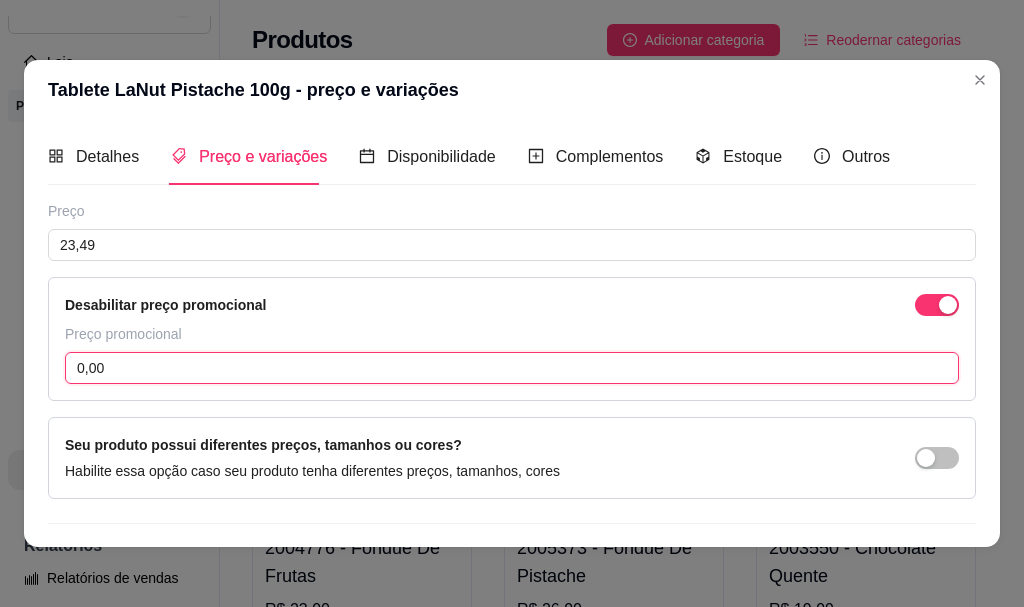 click on "0,00" at bounding box center (512, 368) 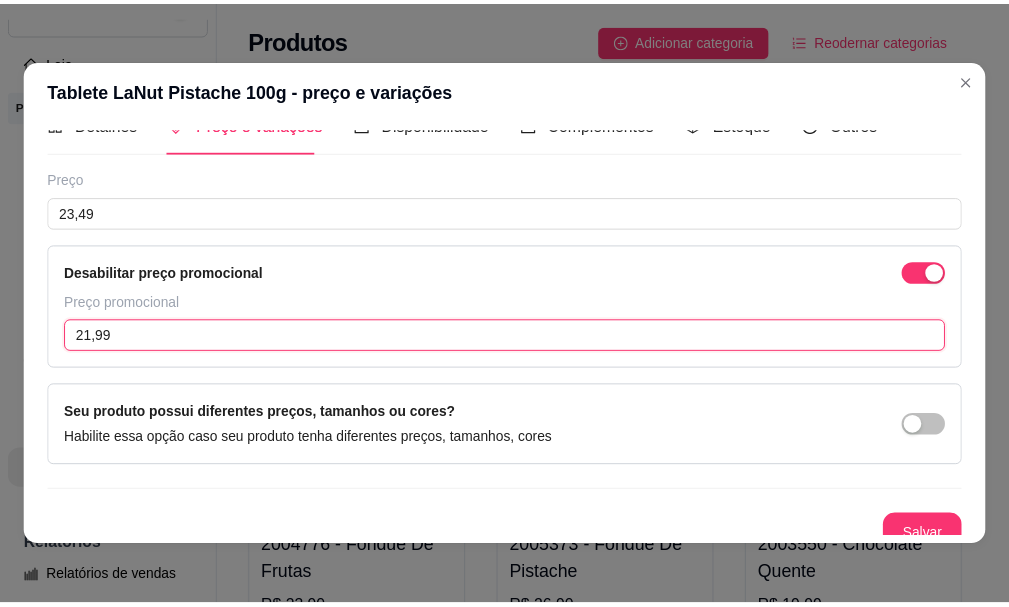 scroll, scrollTop: 49, scrollLeft: 0, axis: vertical 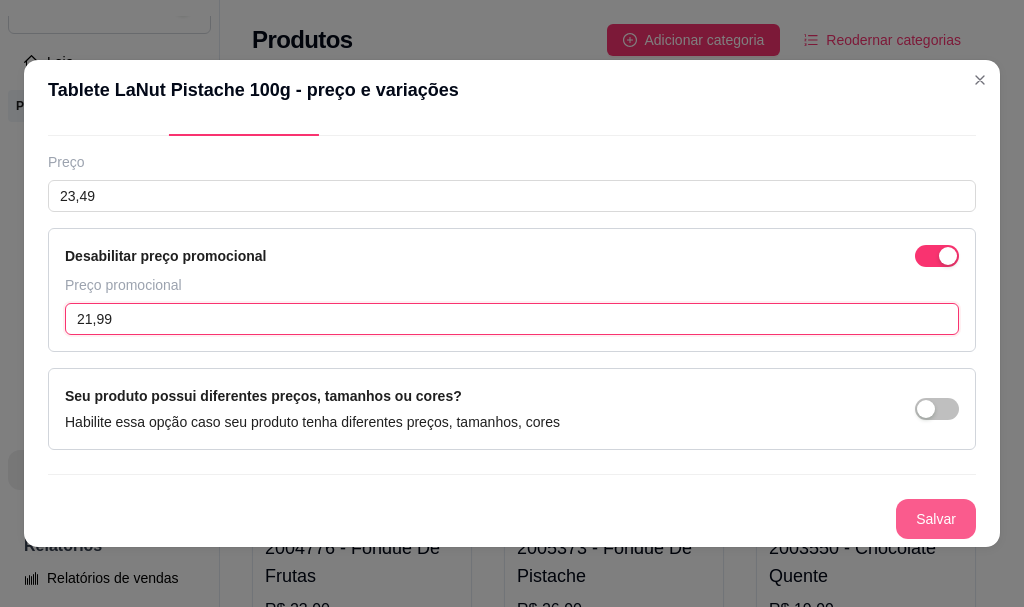 type on "21,99" 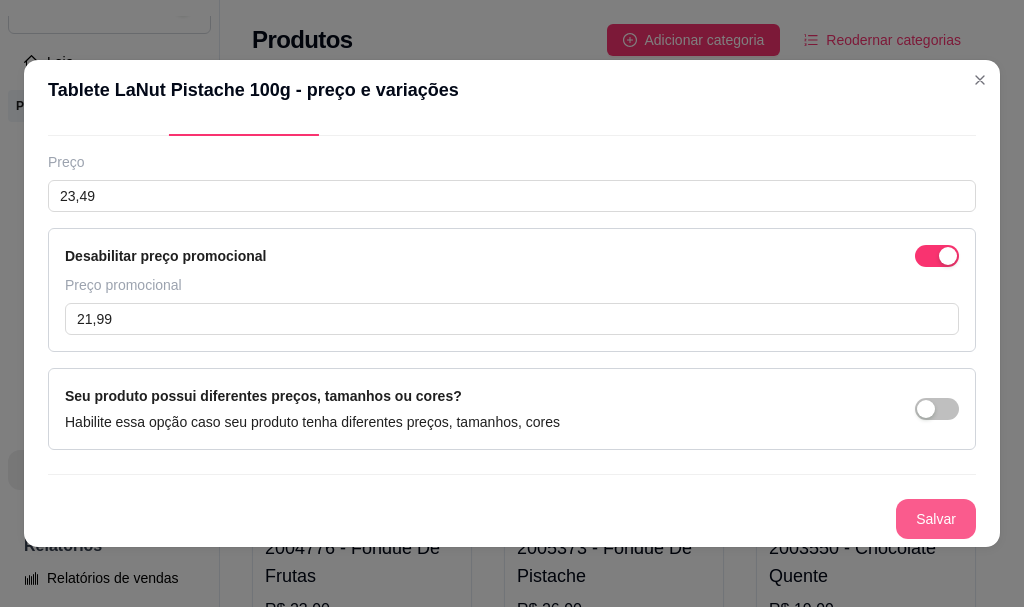 click on "Salvar" at bounding box center [936, 519] 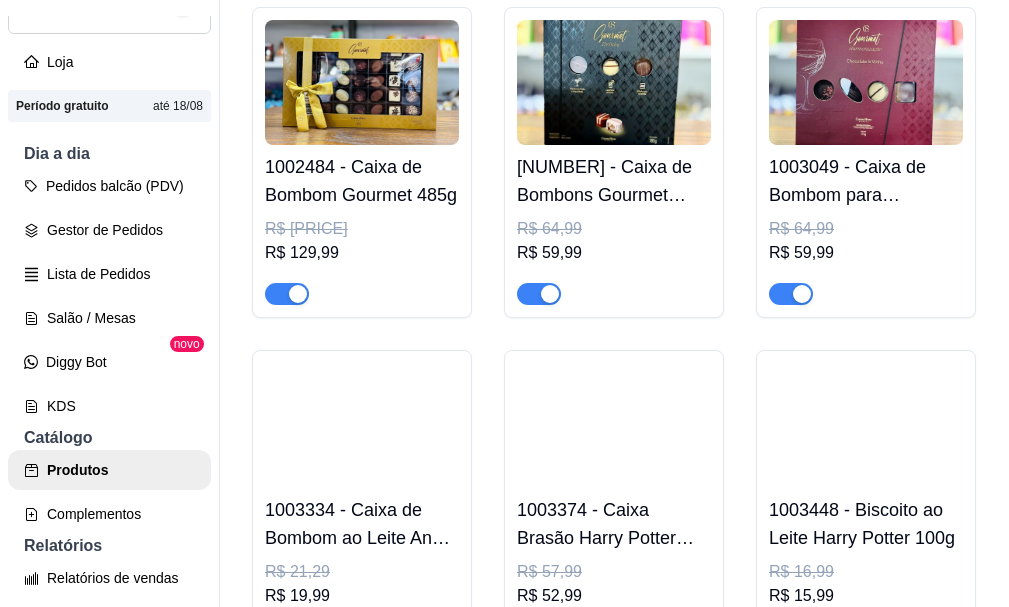scroll, scrollTop: 800, scrollLeft: 0, axis: vertical 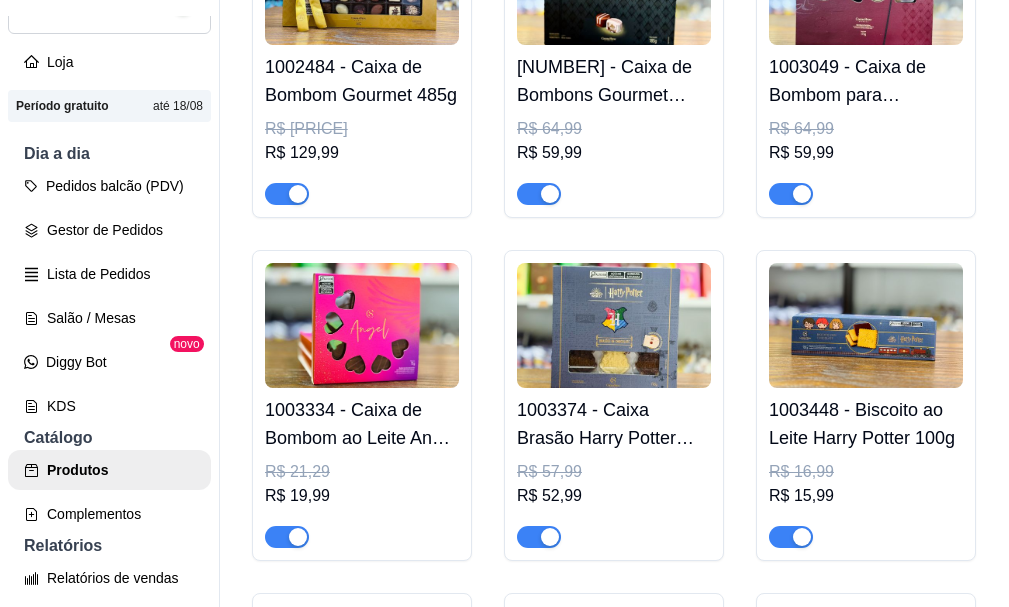 type 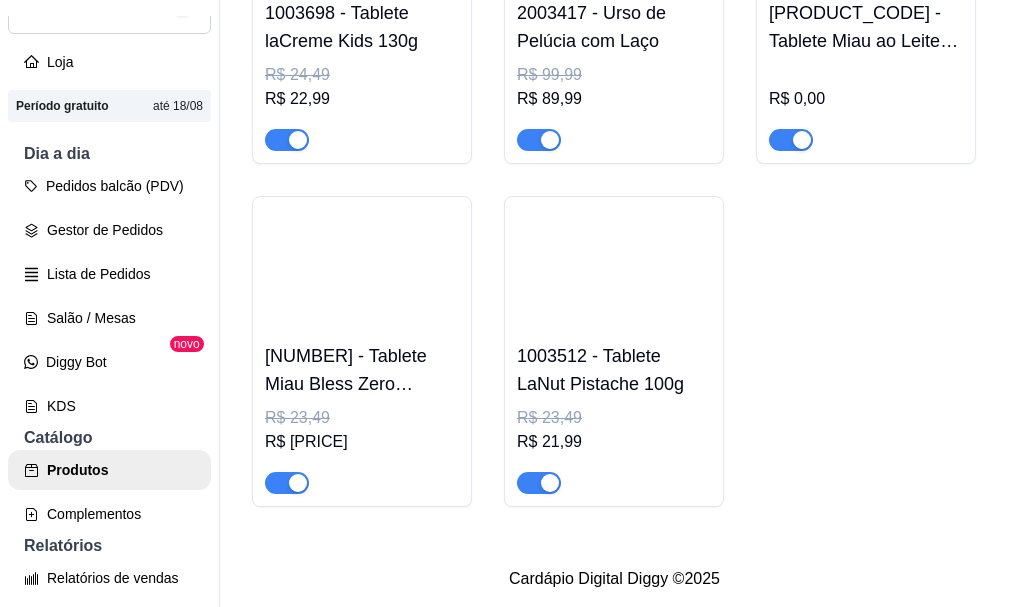 scroll, scrollTop: 10160, scrollLeft: 0, axis: vertical 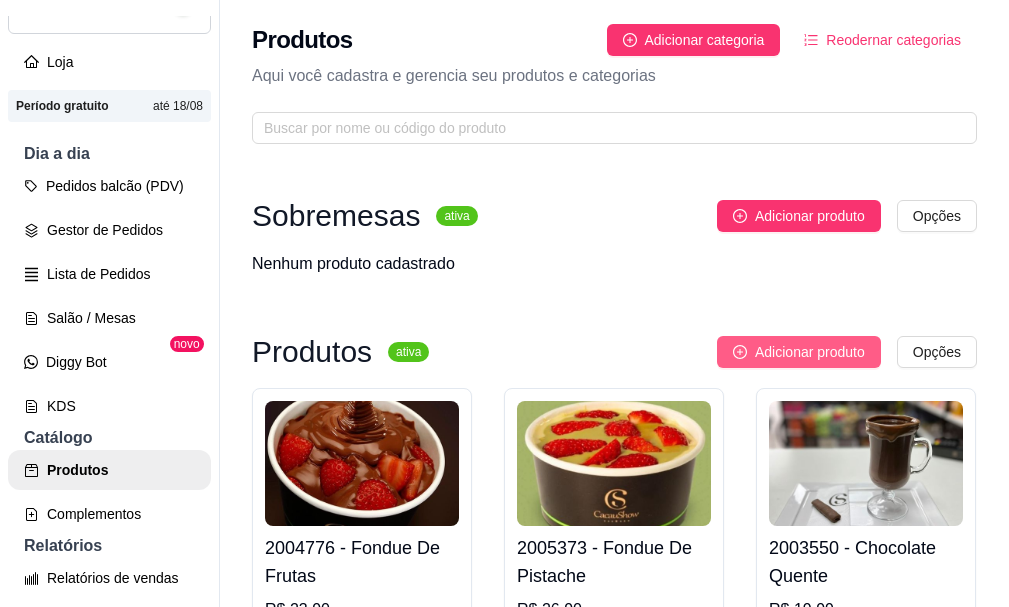 click on "Adicionar produto" at bounding box center [799, 352] 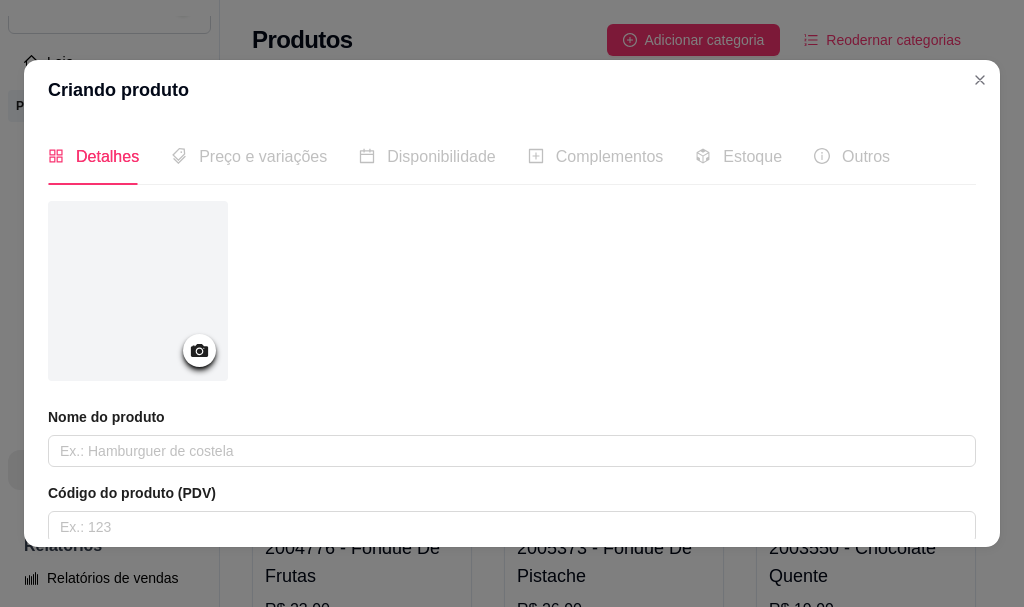 click at bounding box center [199, 350] 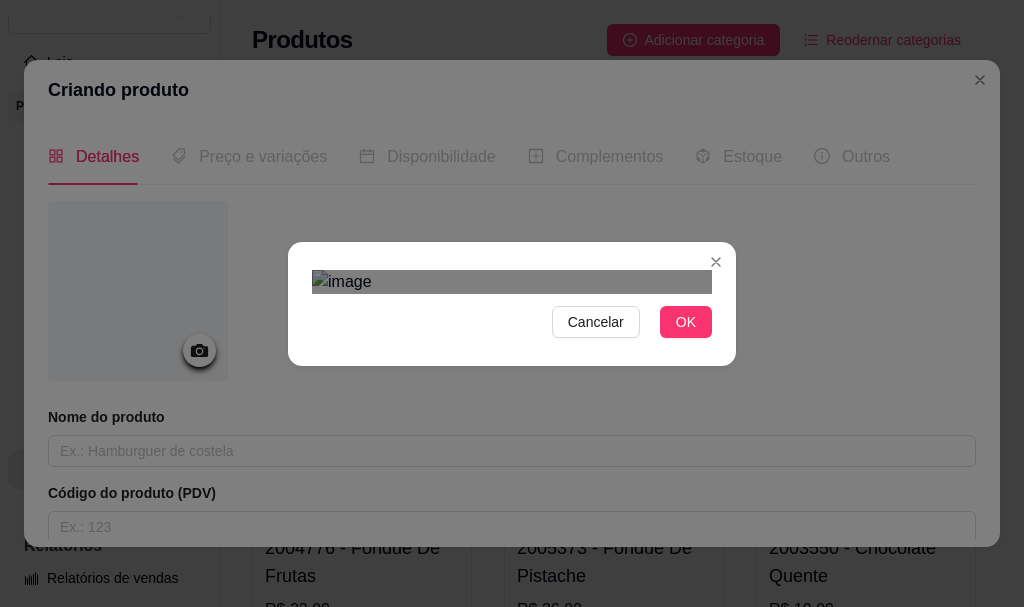 click at bounding box center (517, 562) 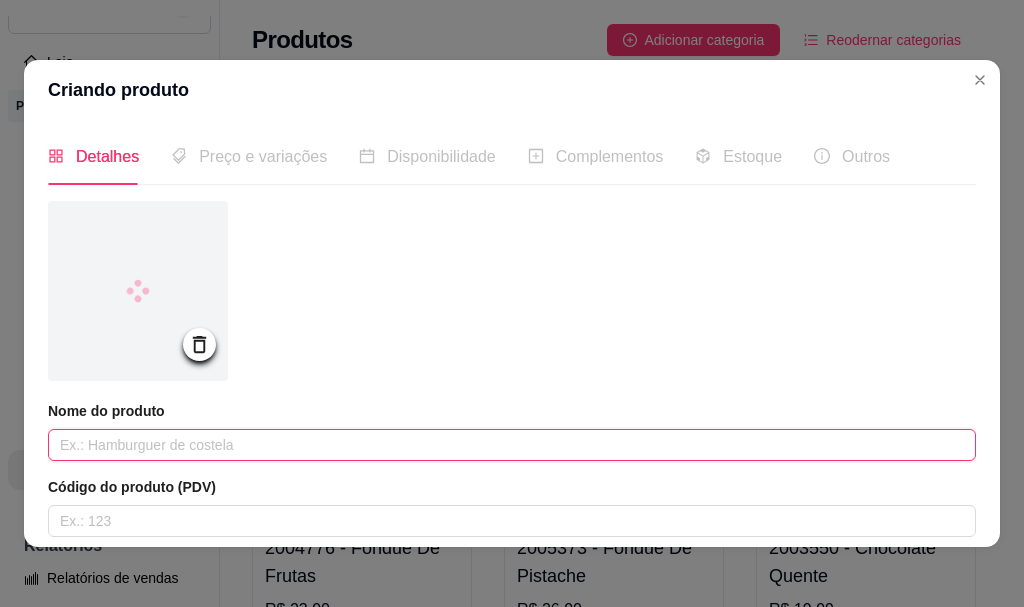 click at bounding box center [512, 445] 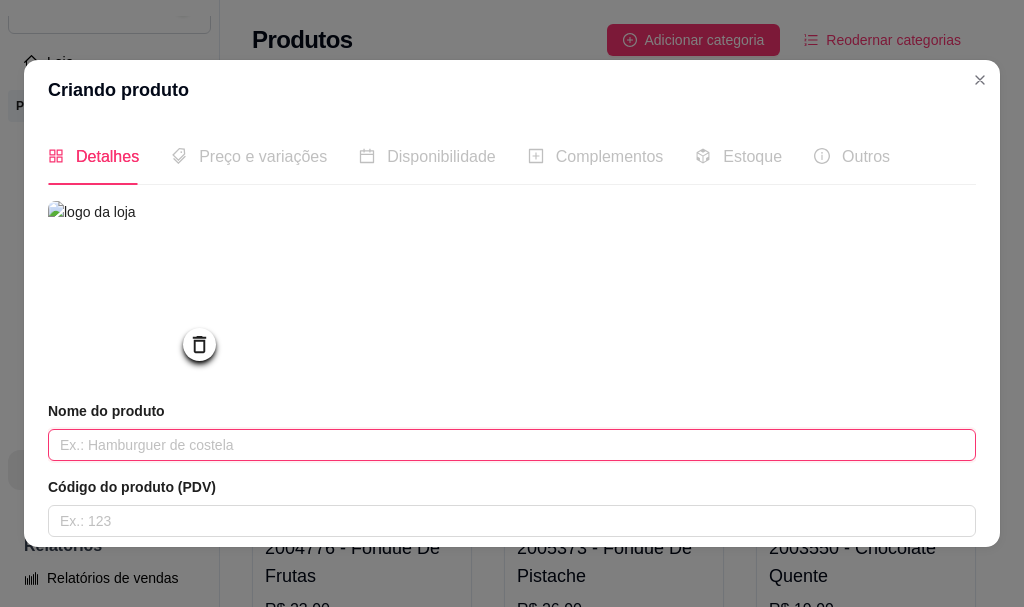 paste on "Tablete LaNut ao Leite e Branco Pistache 130g" 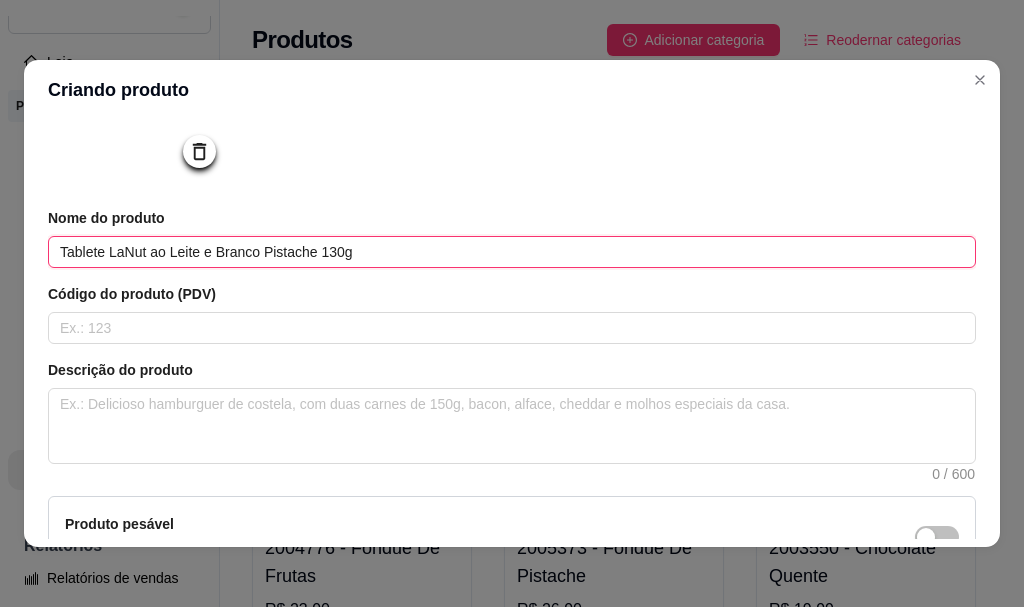 scroll, scrollTop: 200, scrollLeft: 0, axis: vertical 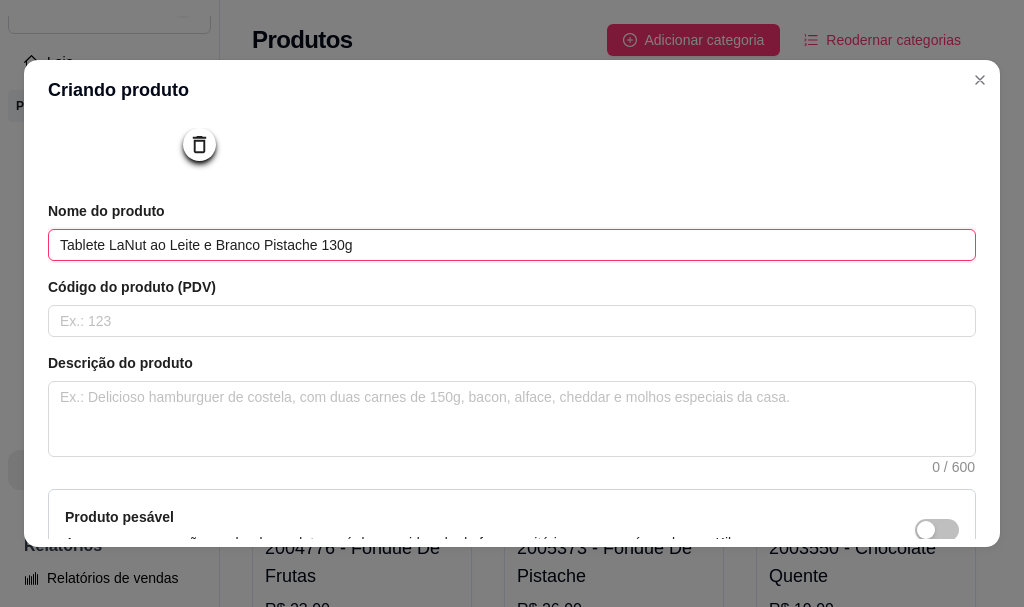 type on "Tablete LaNut ao Leite e Branco Pistache 130g" 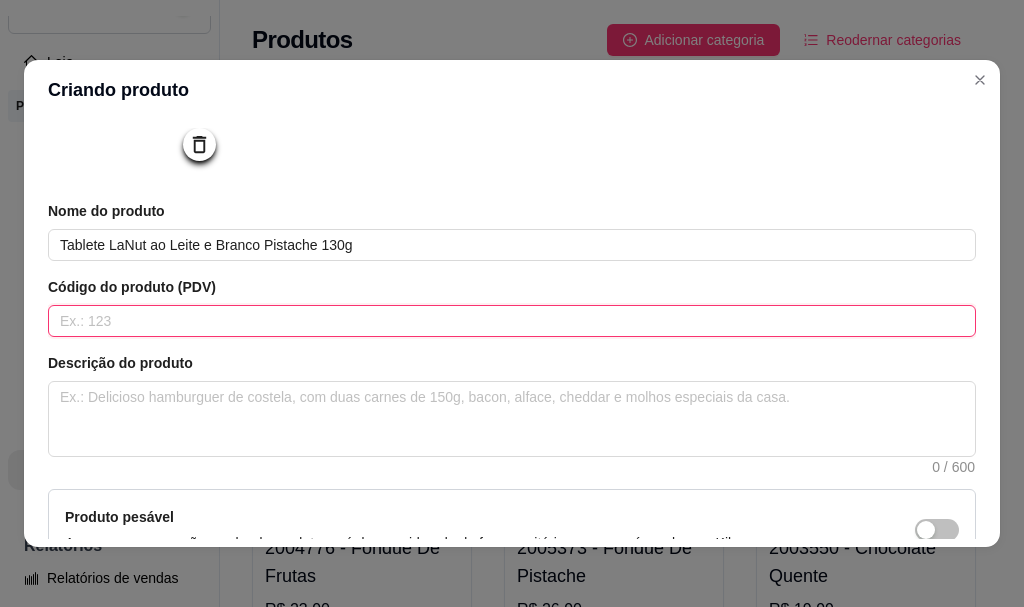 click at bounding box center (512, 321) 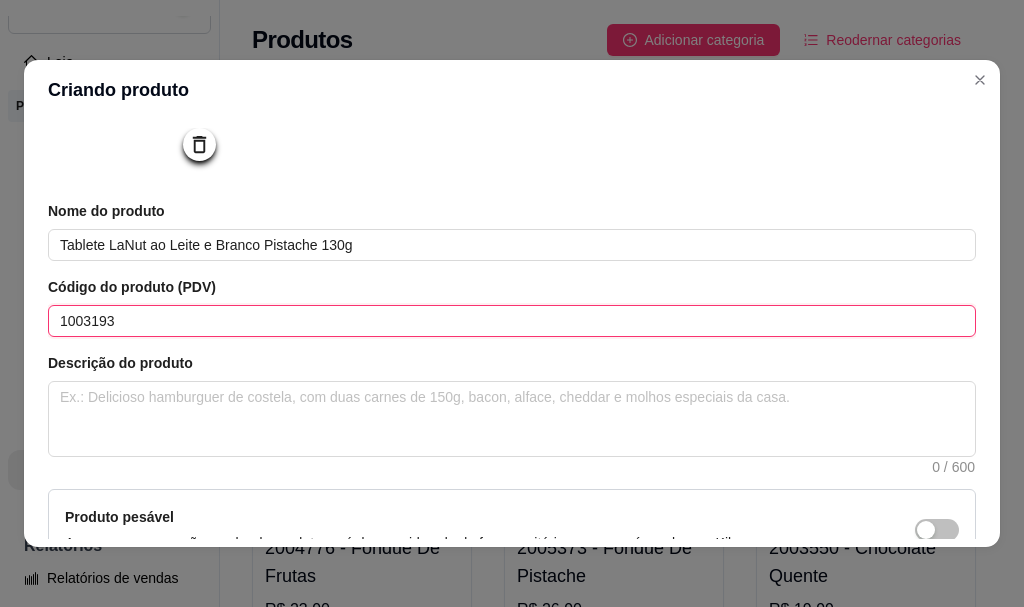 type on "1003193" 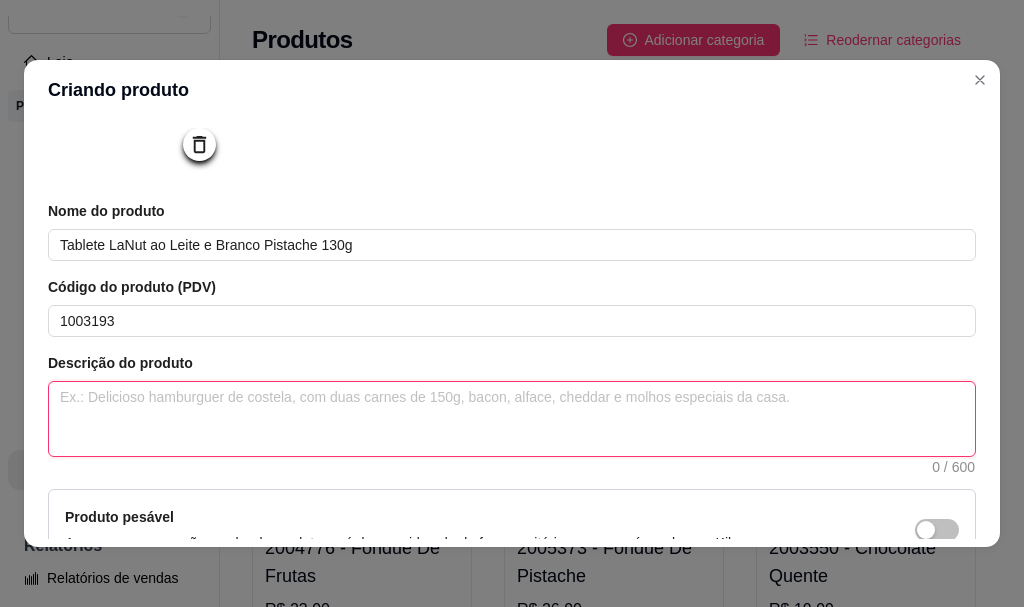 click at bounding box center (512, 419) 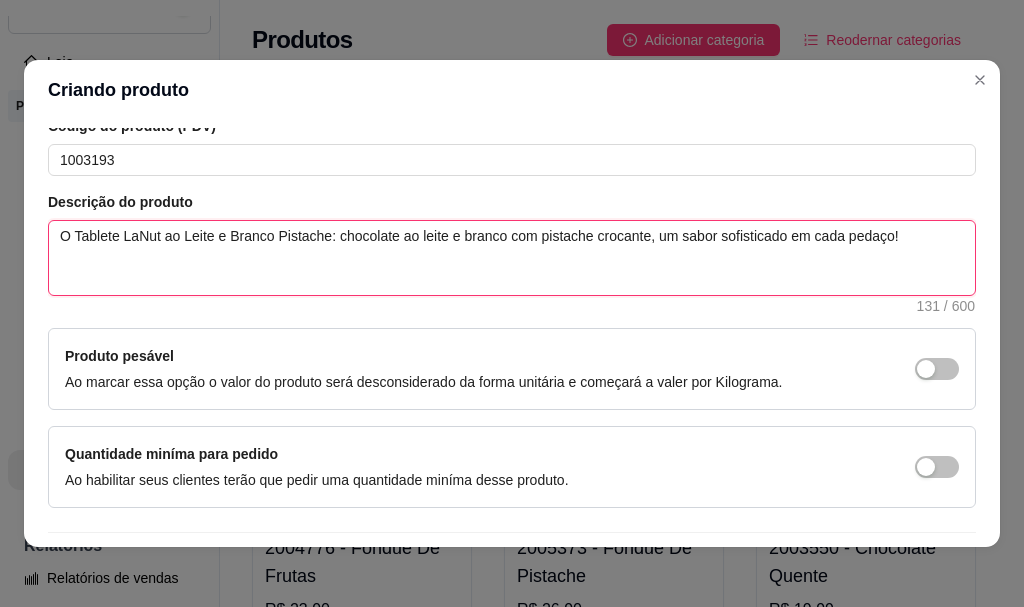 scroll, scrollTop: 425, scrollLeft: 0, axis: vertical 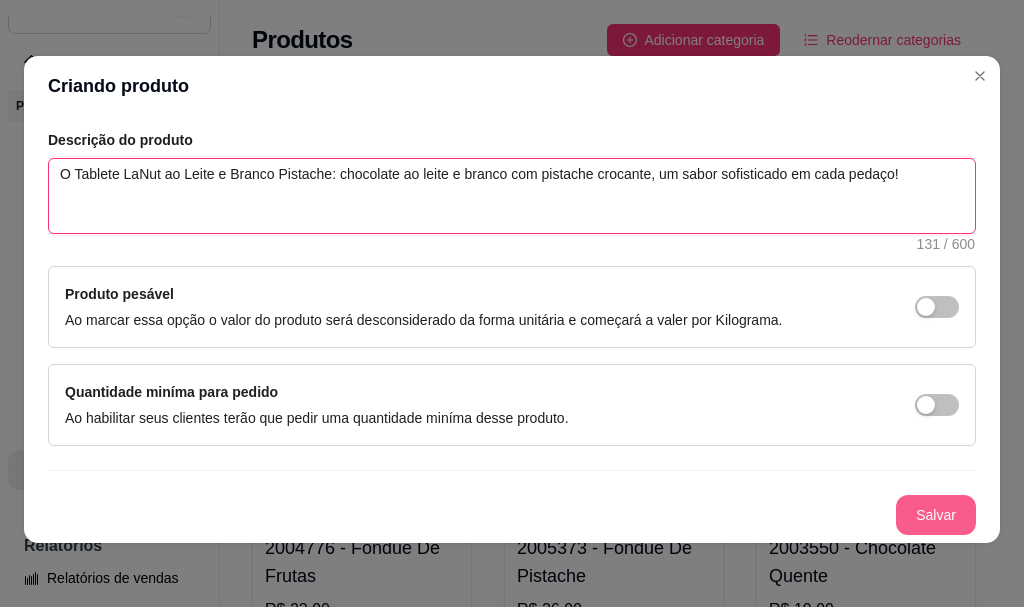 type on "O Tablete LaNut ao Leite e Branco Pistache: chocolate ao leite e branco com pistache crocante, um sabor sofisticado em cada pedaço!" 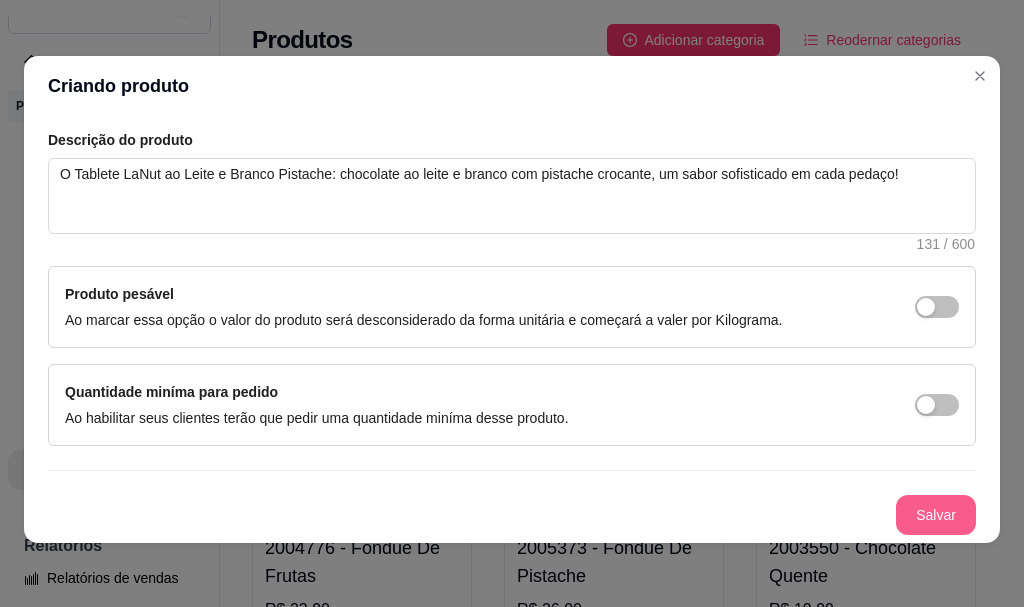 click on "Salvar" at bounding box center (936, 515) 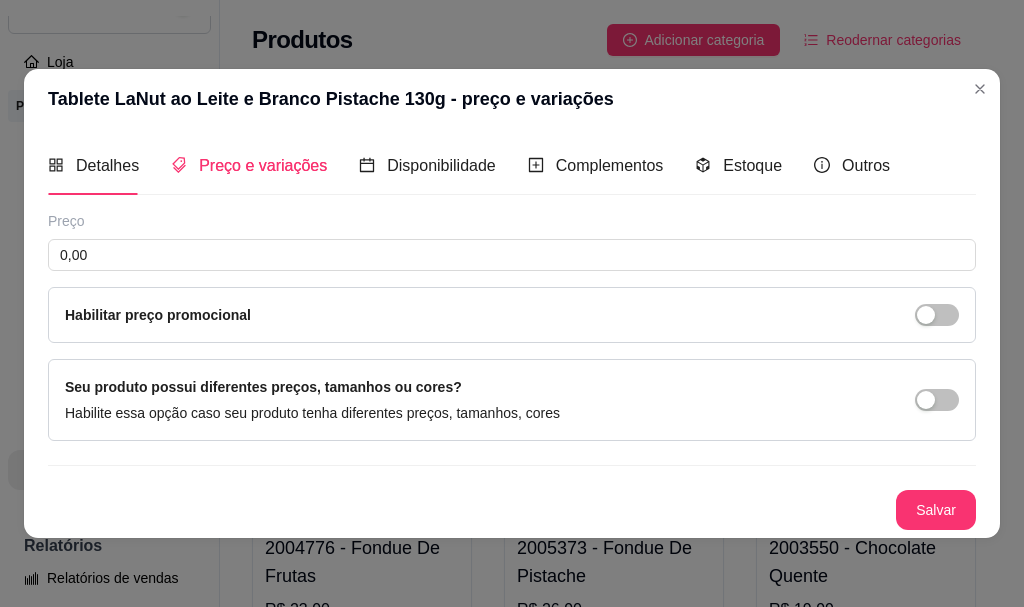type 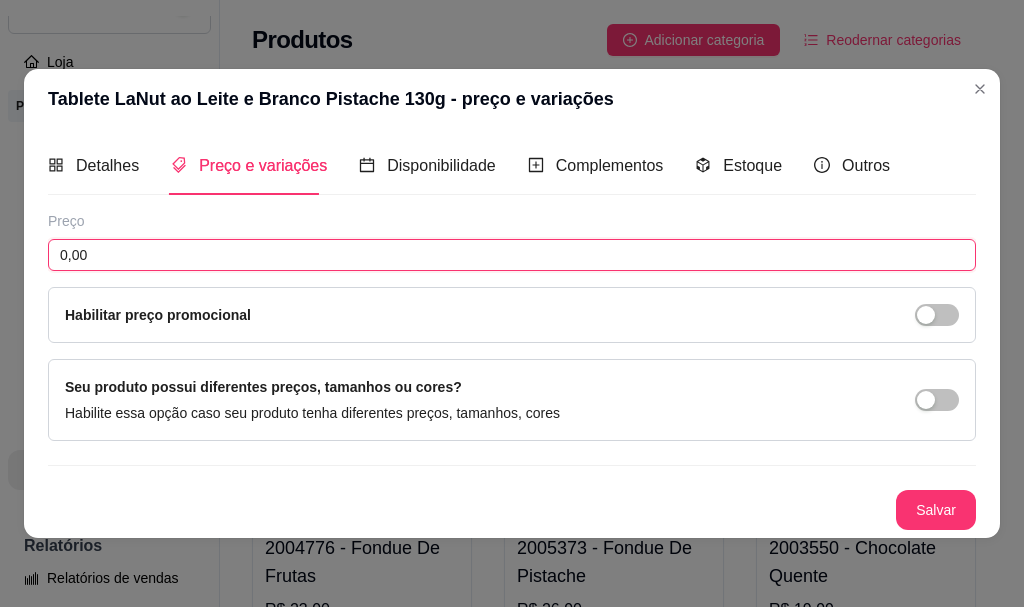 drag, startPoint x: 420, startPoint y: 251, endPoint x: 435, endPoint y: 239, distance: 19.209373 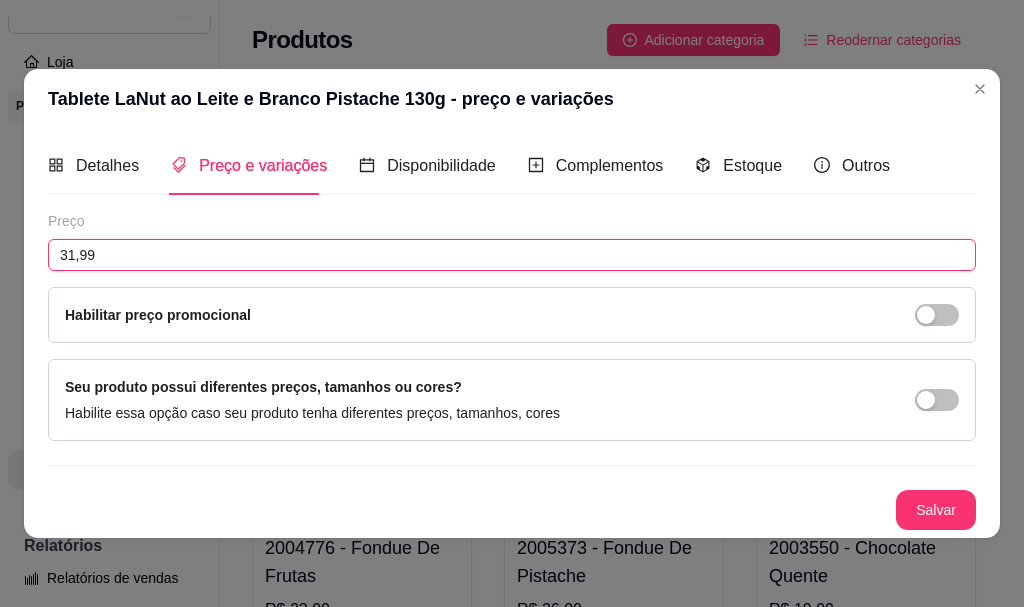 type on "31,99" 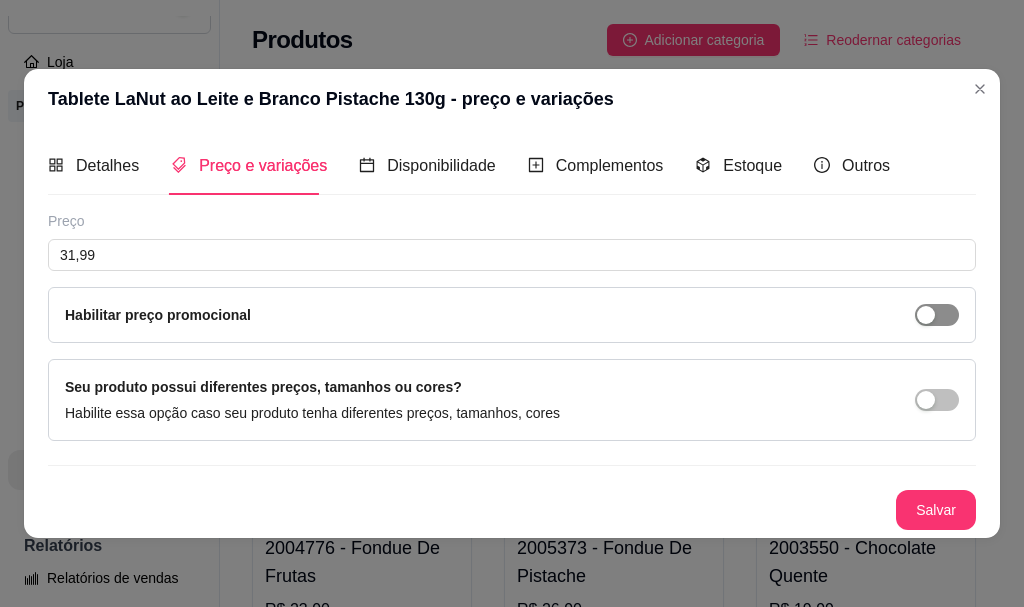 drag, startPoint x: 914, startPoint y: 313, endPoint x: 940, endPoint y: 320, distance: 26.925823 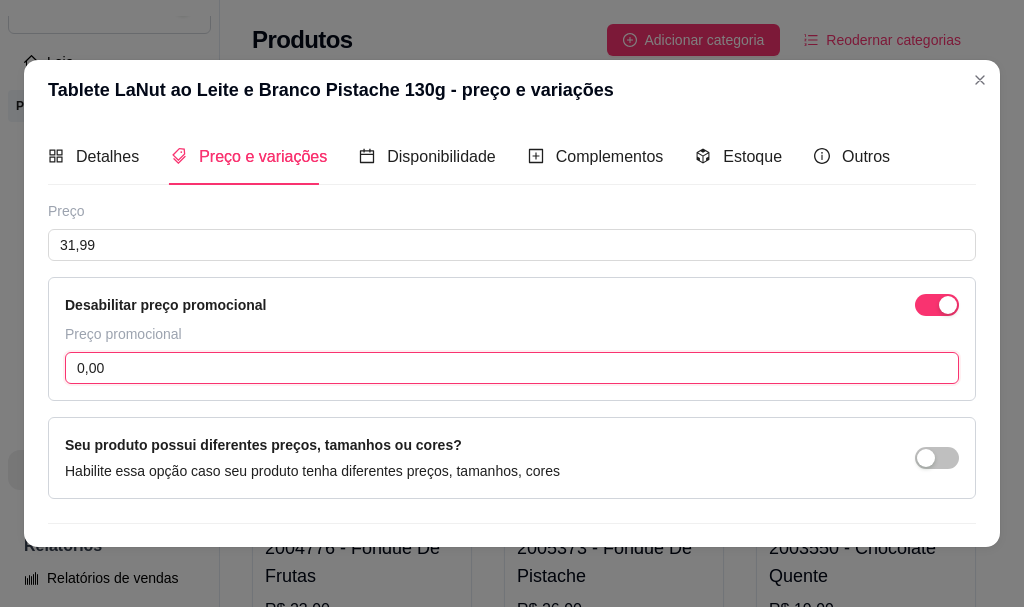 click on "0,00" at bounding box center [512, 368] 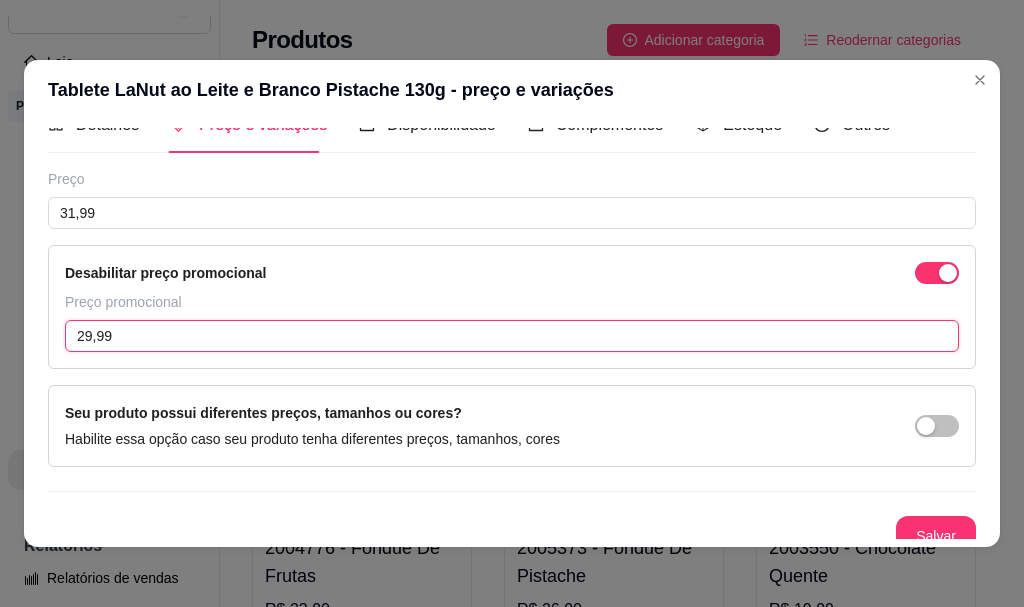 scroll, scrollTop: 49, scrollLeft: 0, axis: vertical 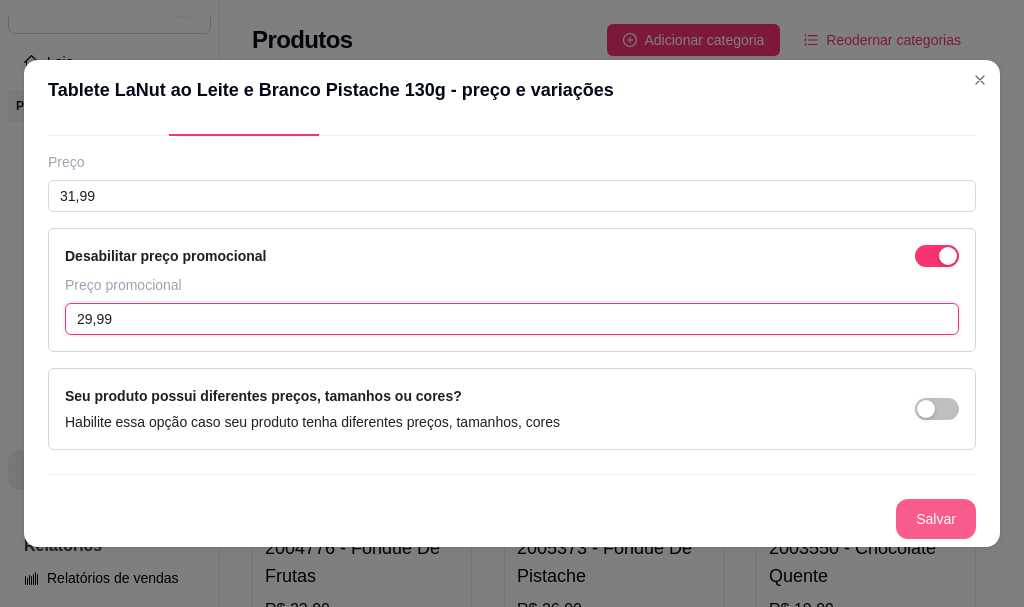 type on "29,99" 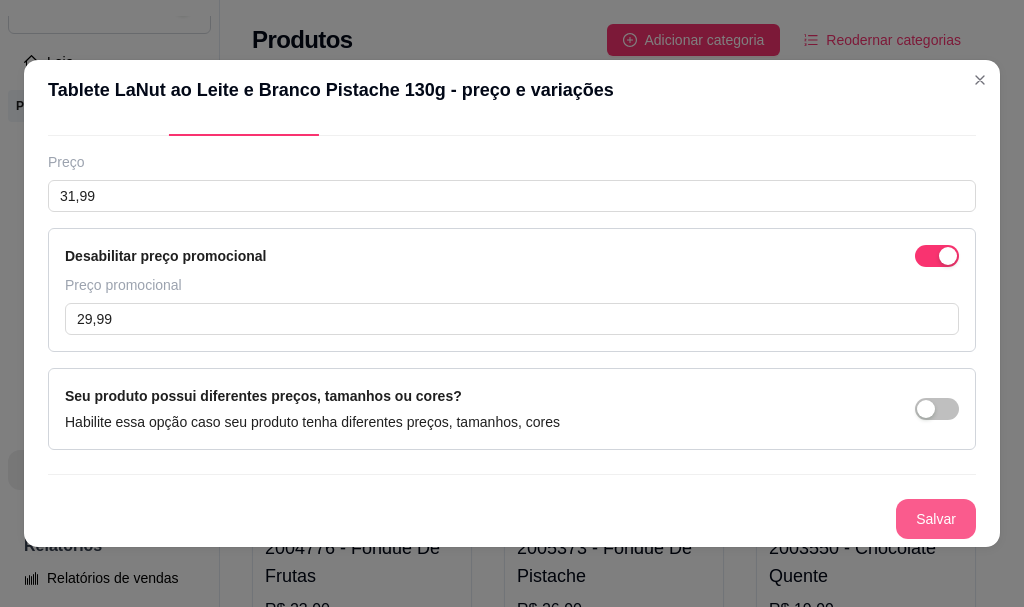 click on "Salvar" at bounding box center (936, 519) 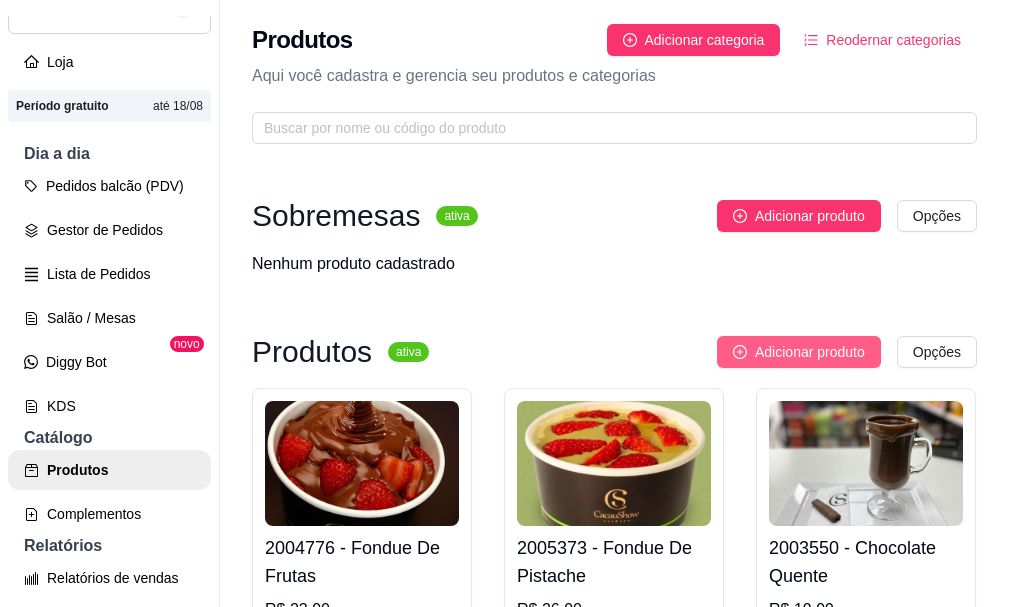 click on "Adicionar produto" at bounding box center [799, 352] 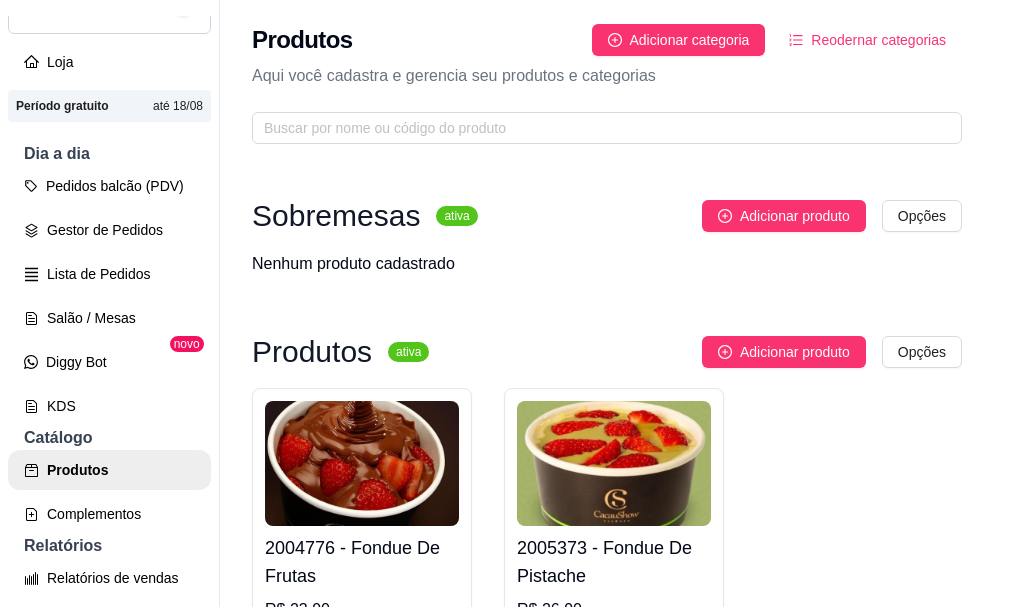 type 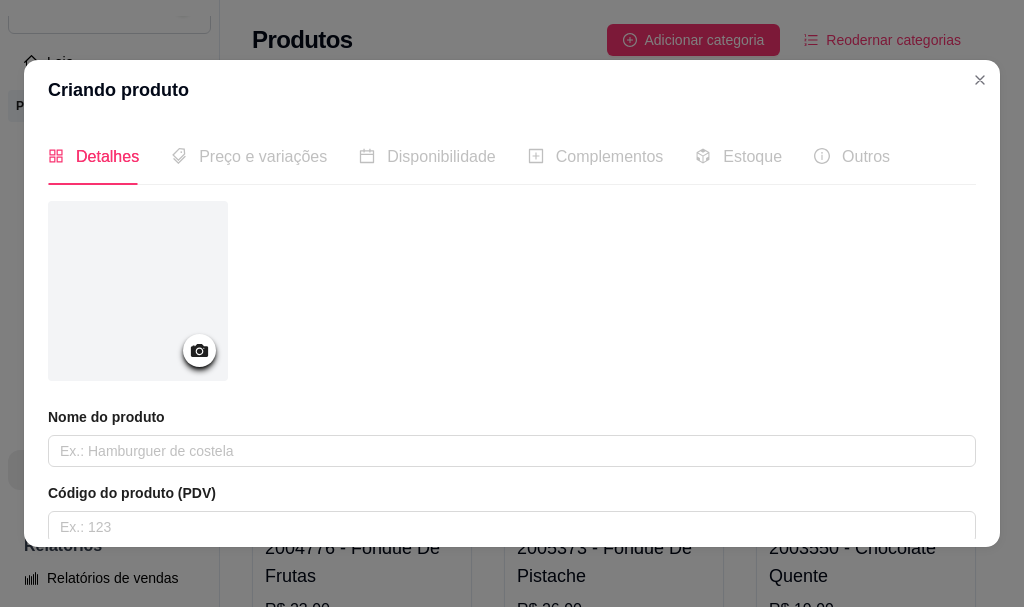 click 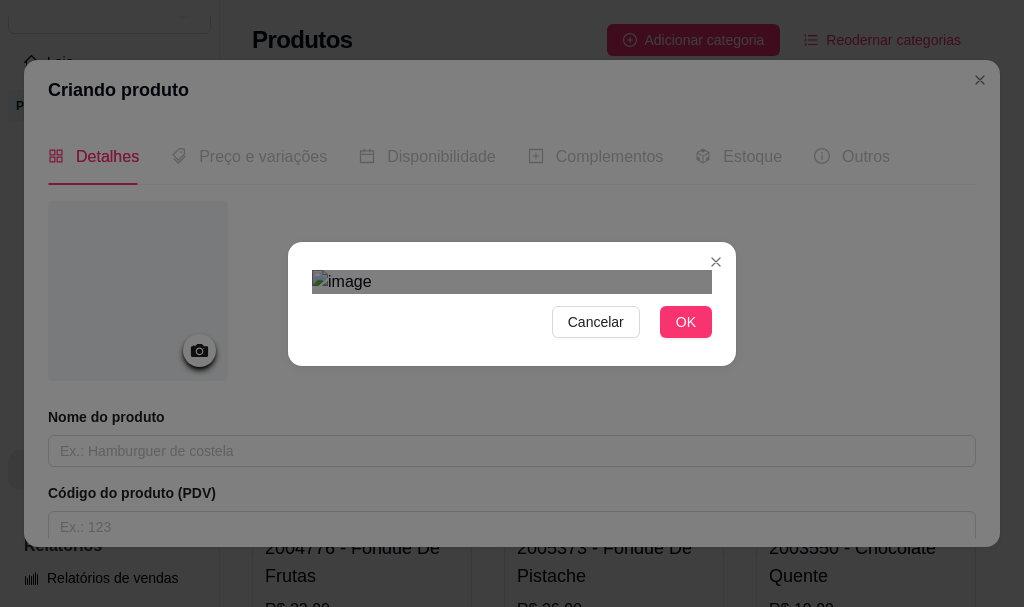 click at bounding box center (525, 591) 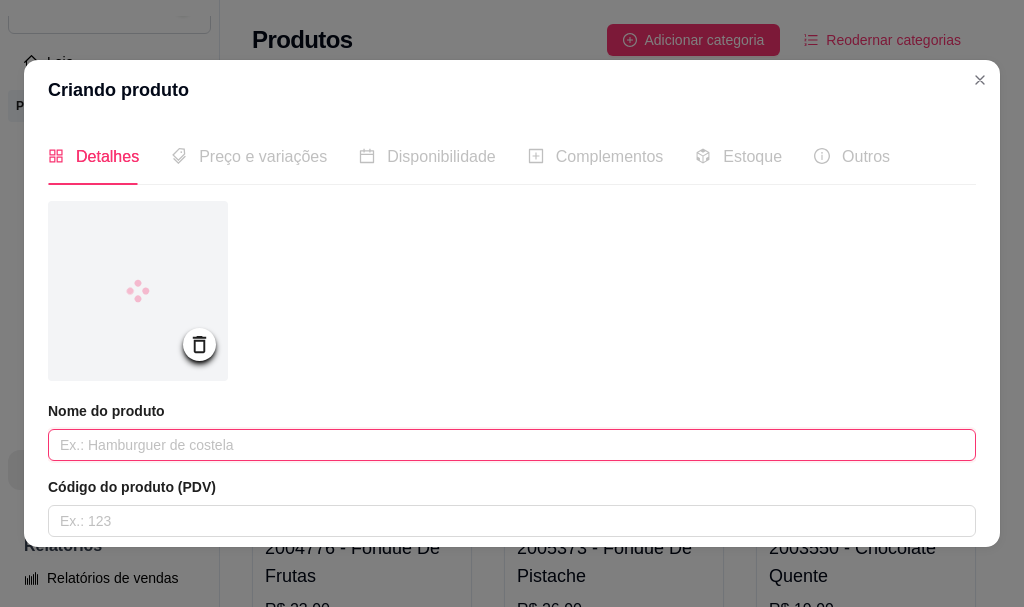 click at bounding box center (512, 445) 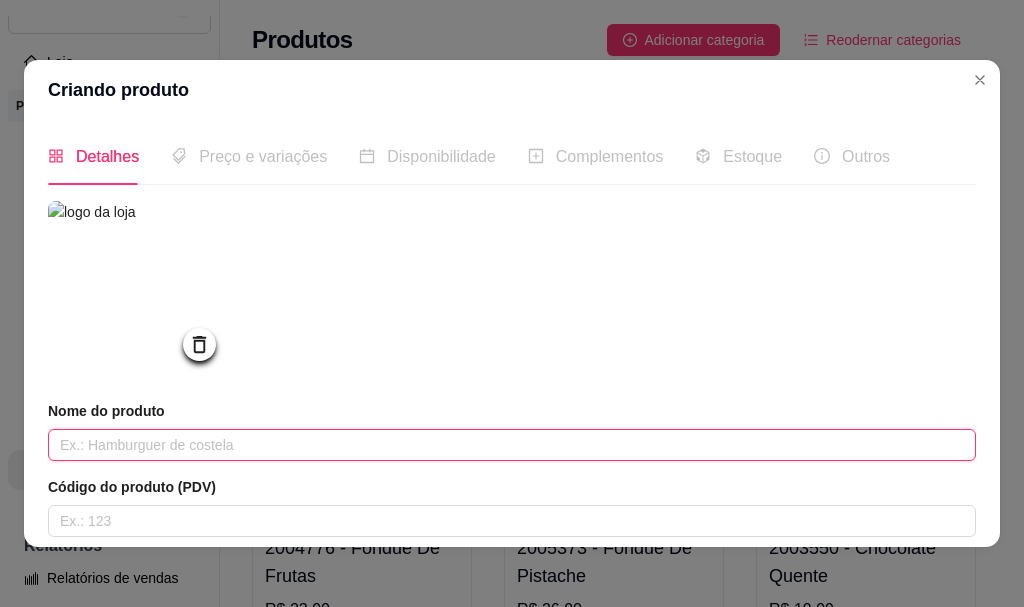 paste on "Caixa de Bombons Sortidos Amor 80g" 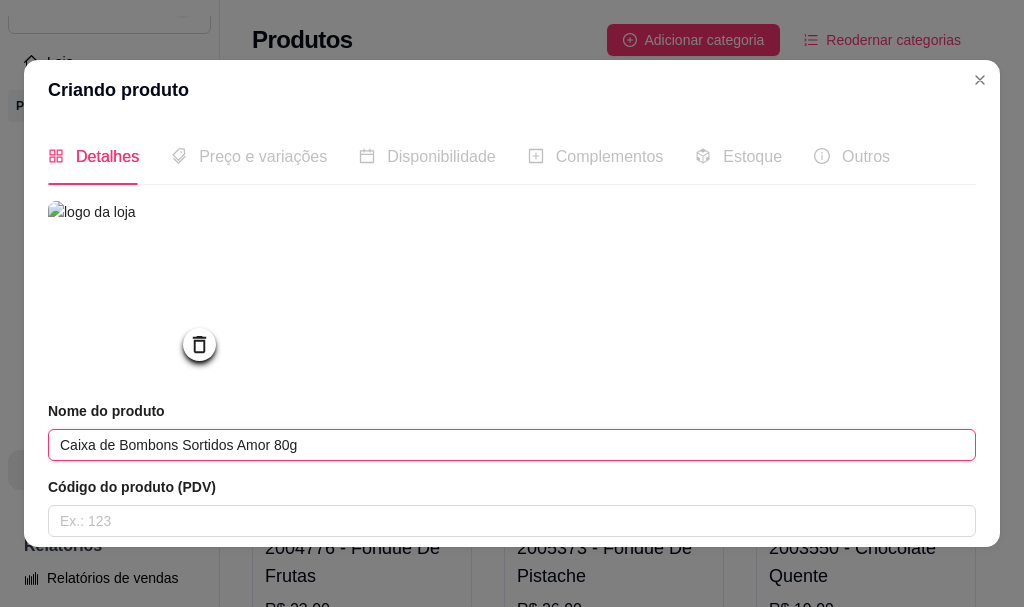 scroll, scrollTop: 200, scrollLeft: 0, axis: vertical 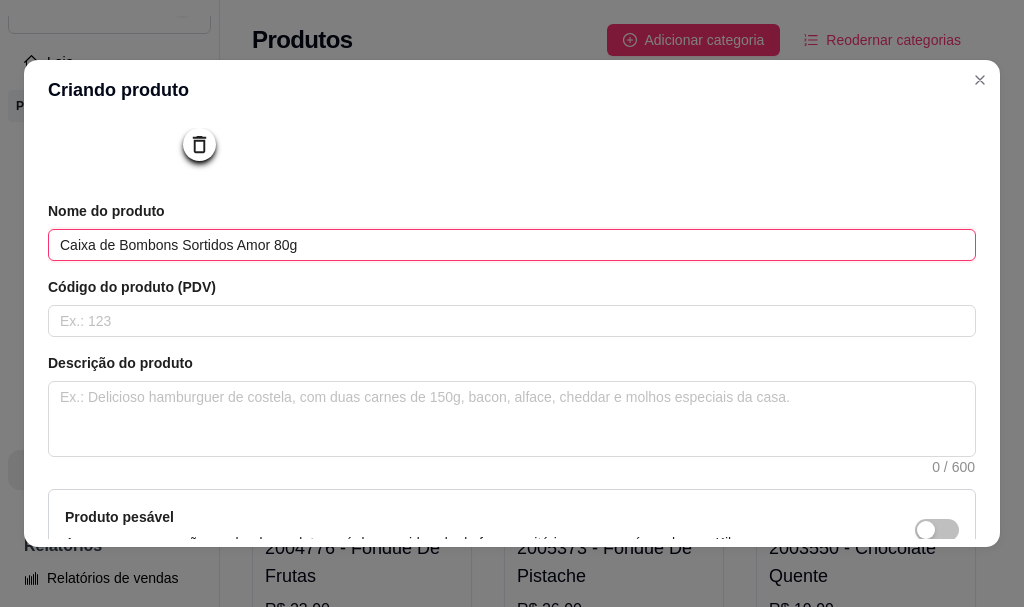 type on "Caixa de Bombons Sortidos Amor 80g" 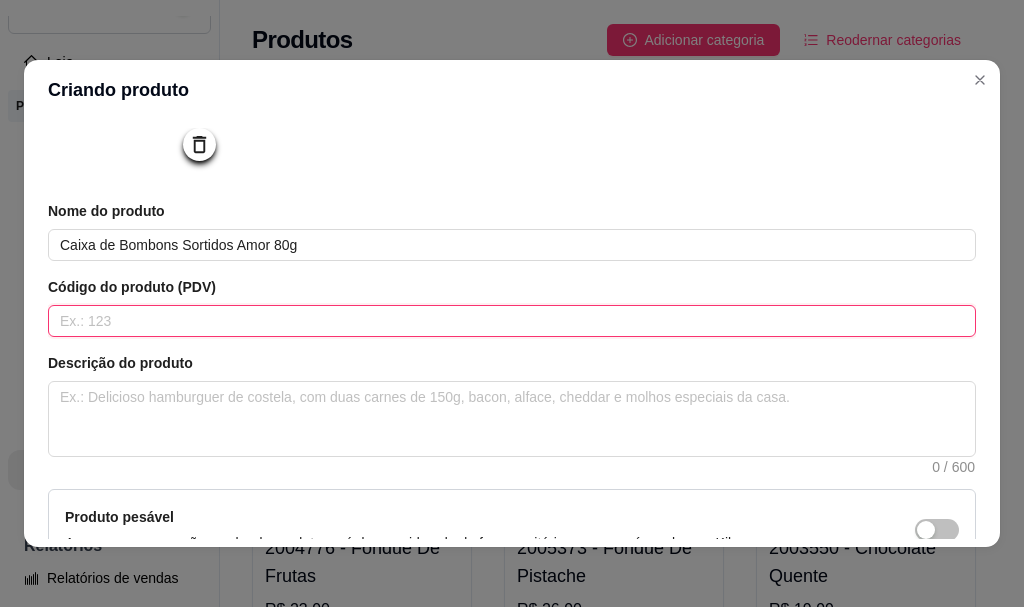 click at bounding box center [512, 321] 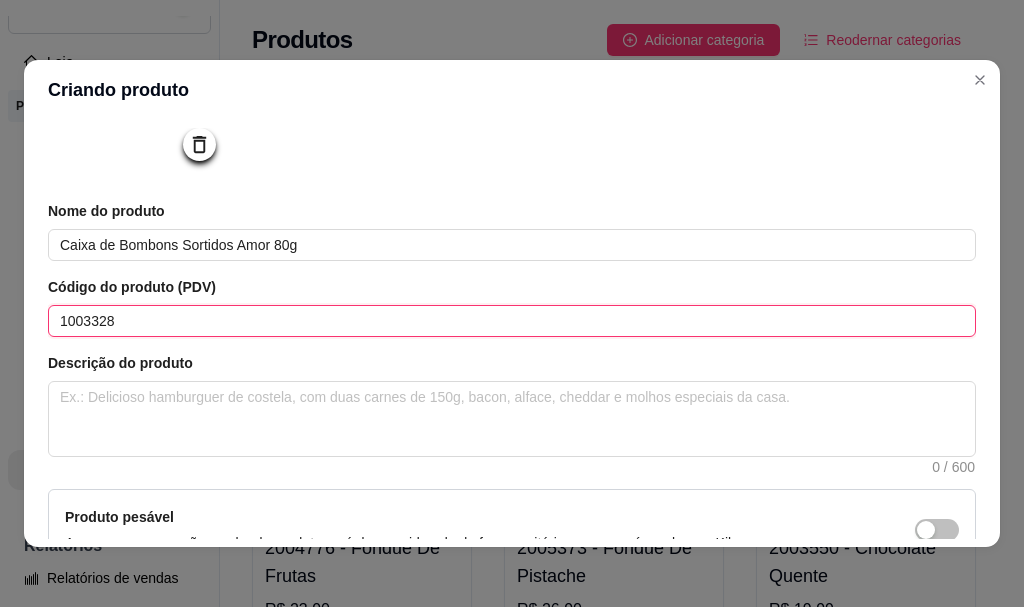 type on "1003328" 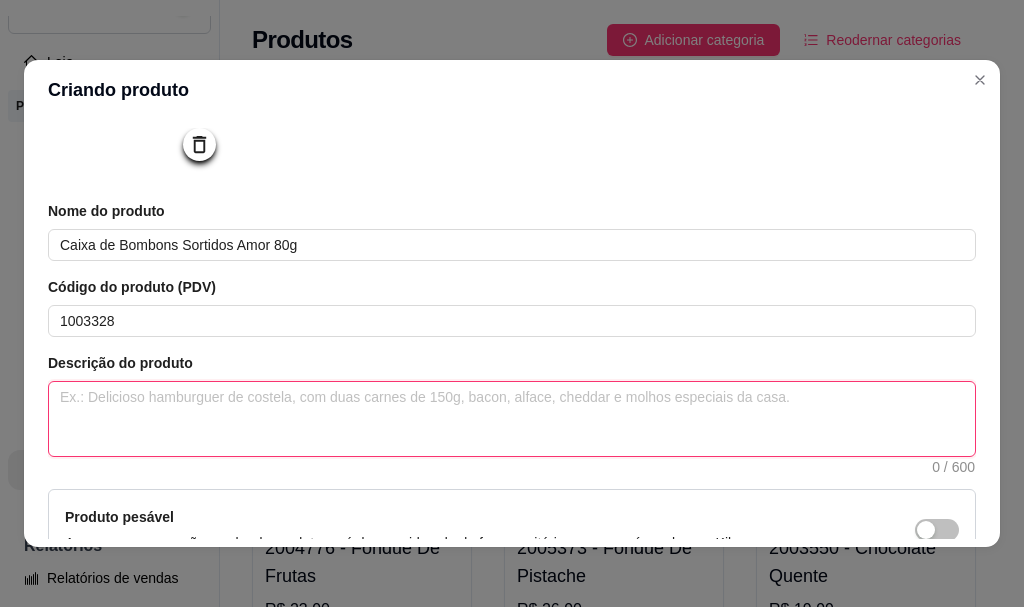 click at bounding box center [512, 419] 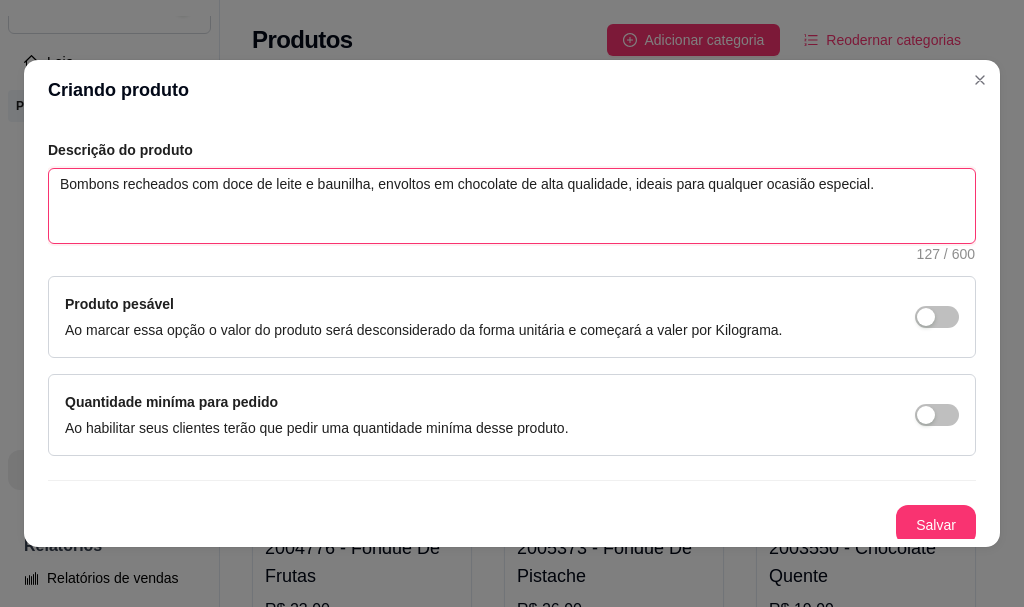scroll, scrollTop: 425, scrollLeft: 0, axis: vertical 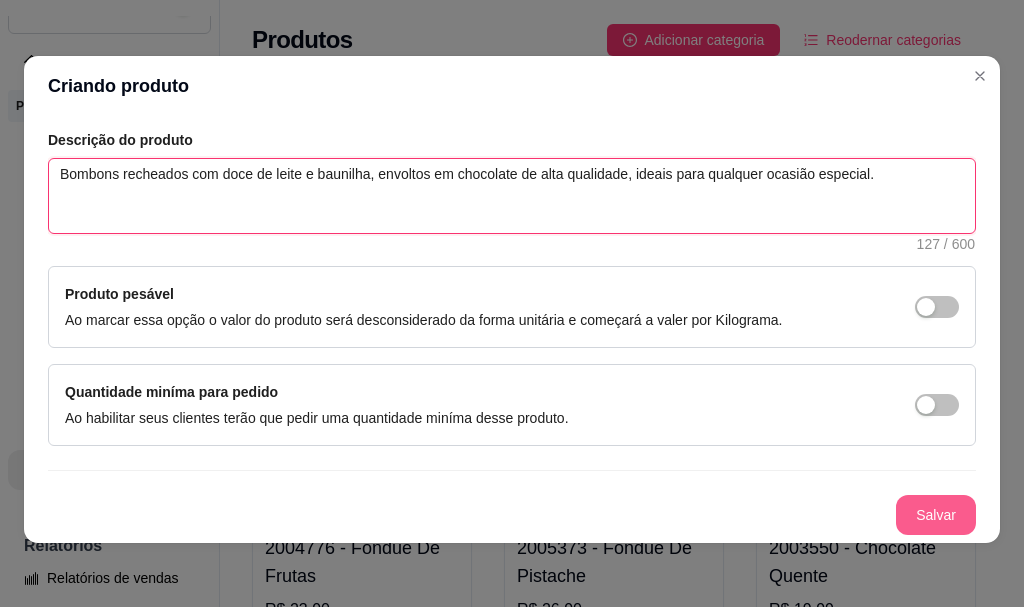 type on "Bombons recheados com doce de leite e baunilha, envoltos em chocolate de alta qualidade, ideais para qualquer ocasião especial." 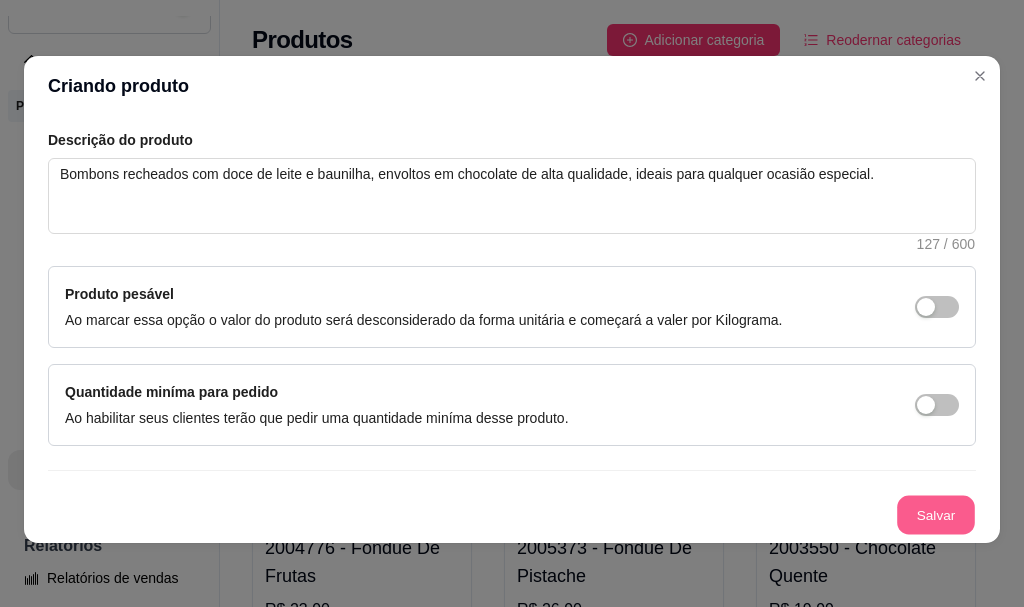 click on "Salvar" at bounding box center [936, 515] 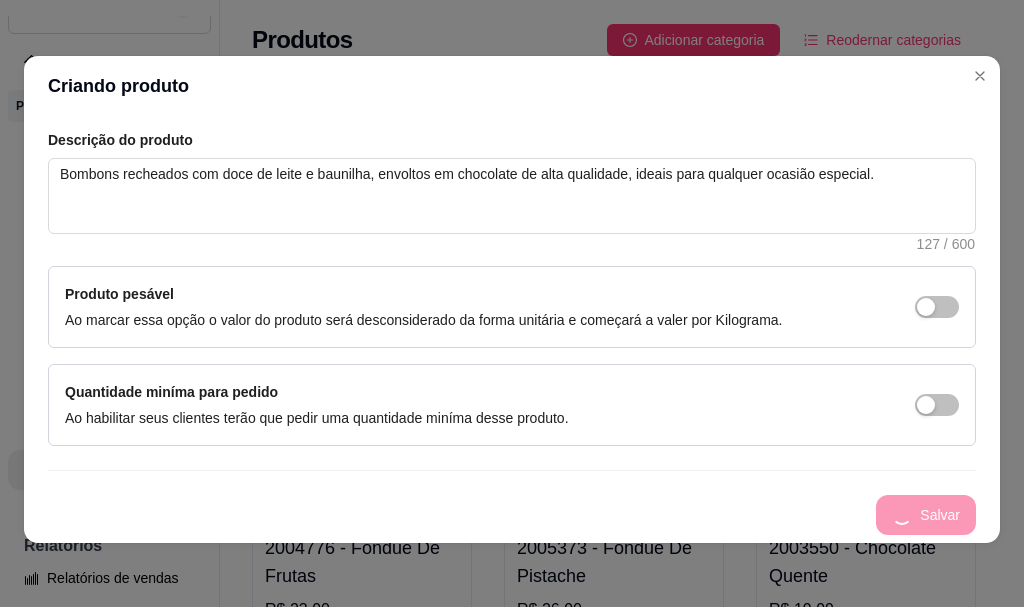 type 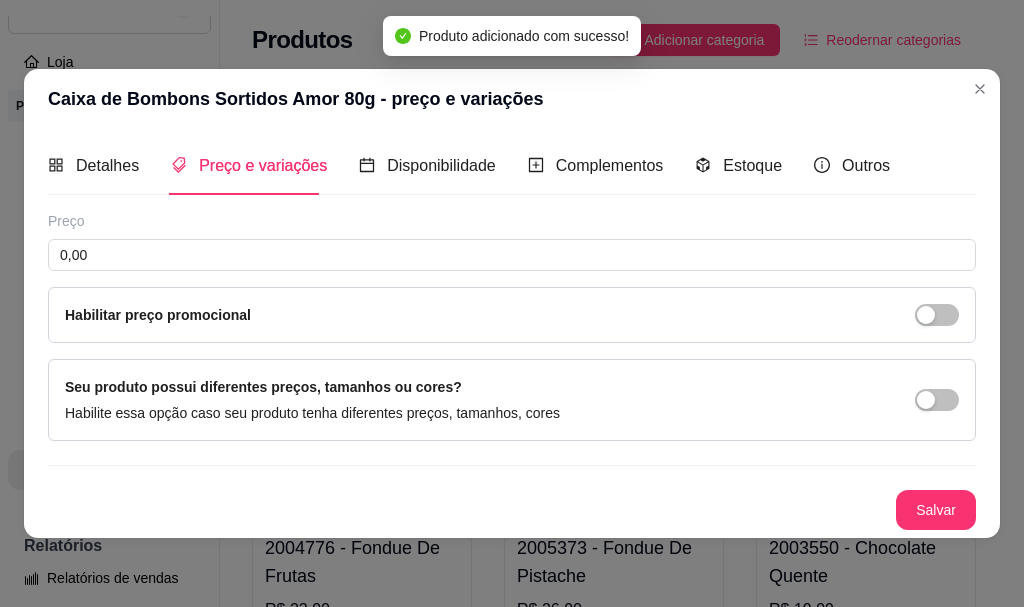 scroll, scrollTop: 0, scrollLeft: 0, axis: both 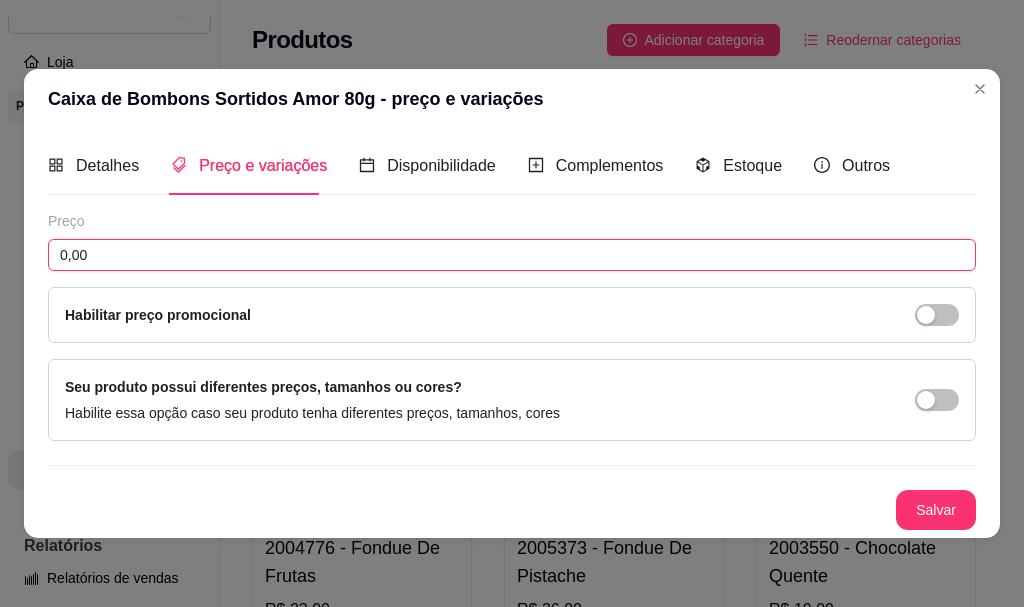 click on "0,00" at bounding box center (512, 255) 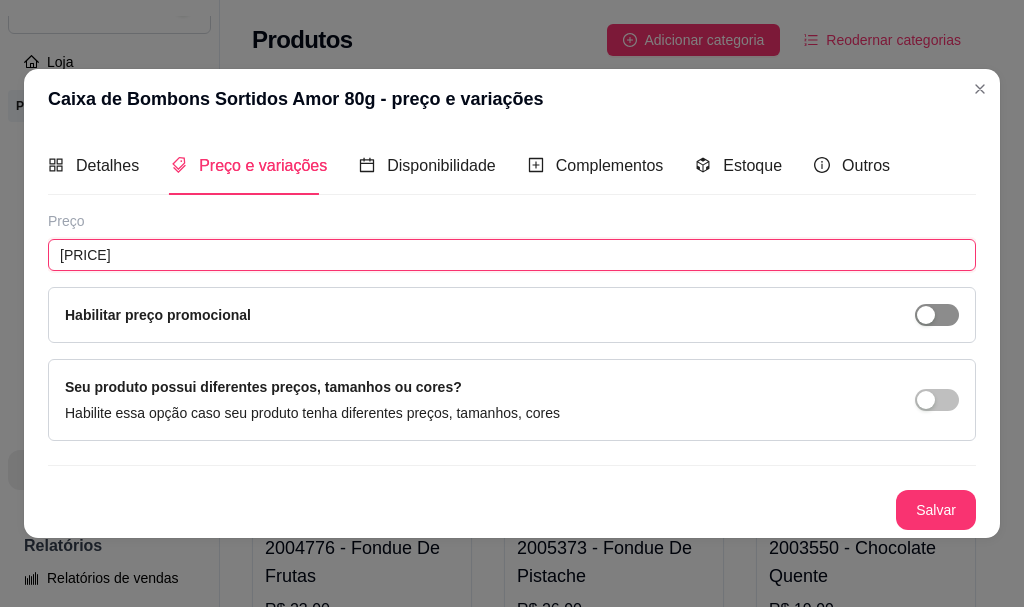 type on "[PRICE]" 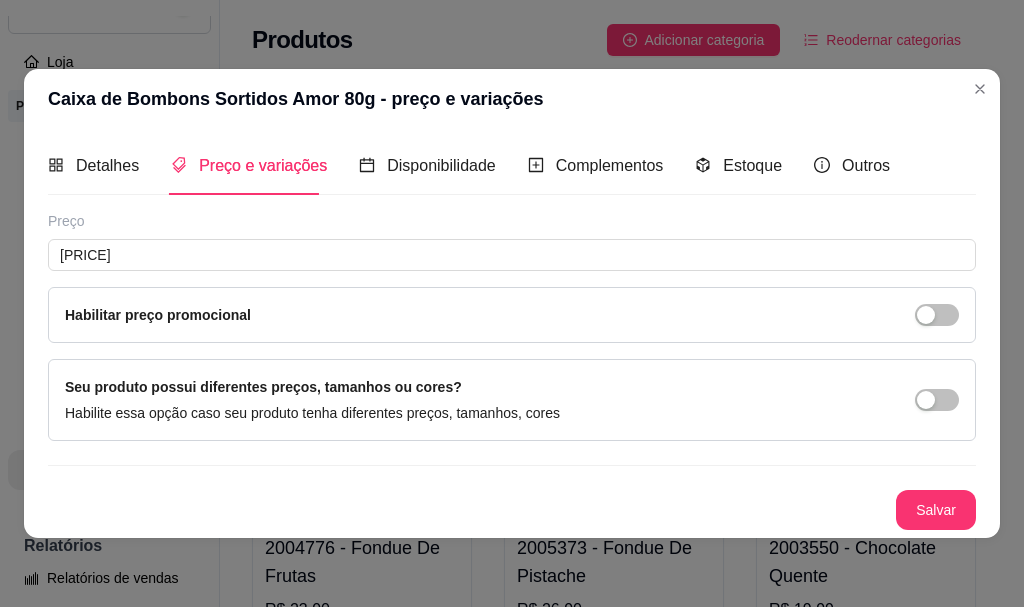 click at bounding box center (937, 315) 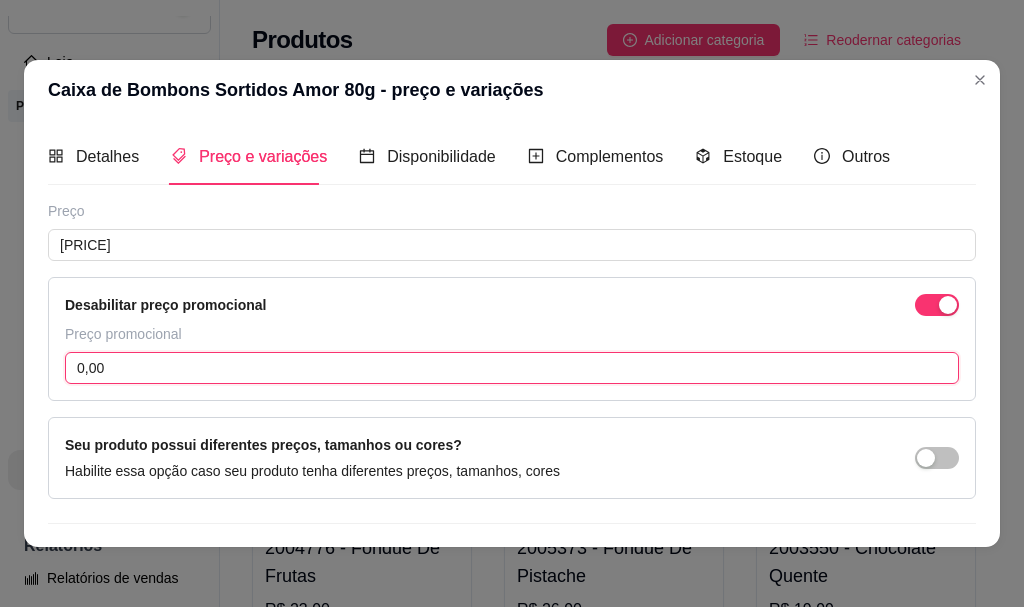 click on "0,00" at bounding box center (512, 368) 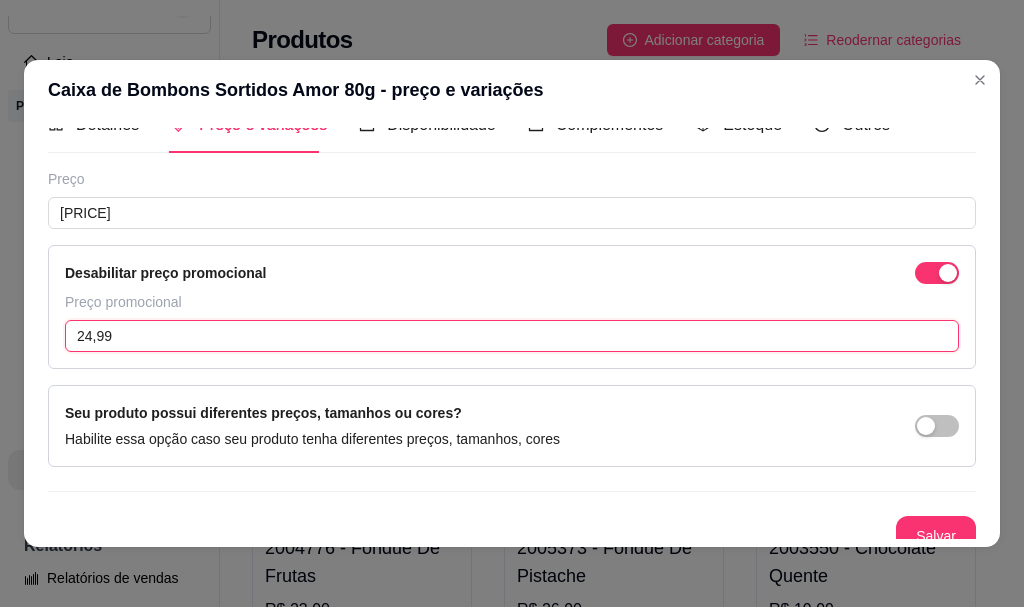 scroll, scrollTop: 49, scrollLeft: 0, axis: vertical 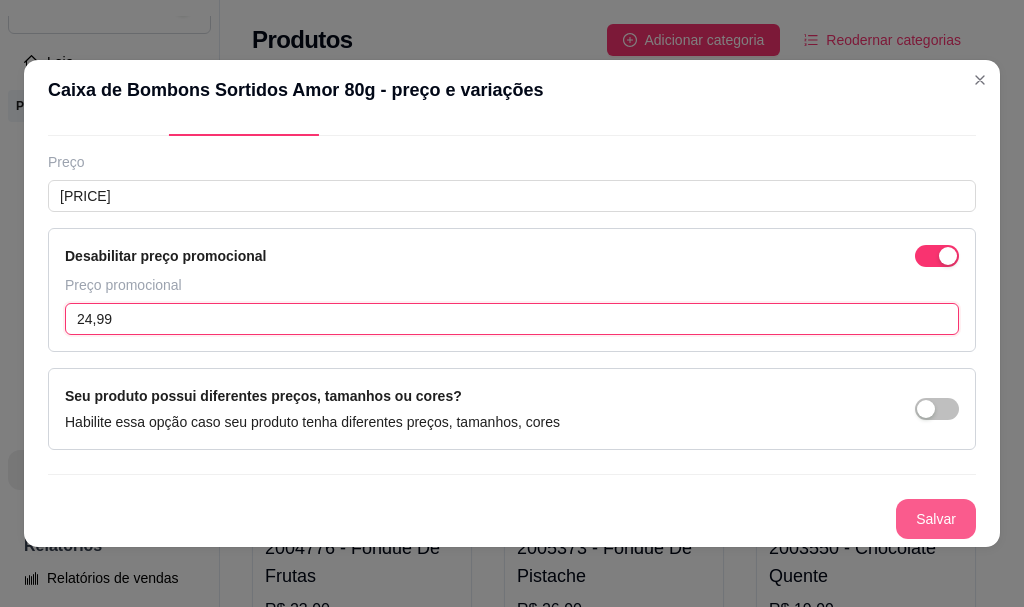 type on "24,99" 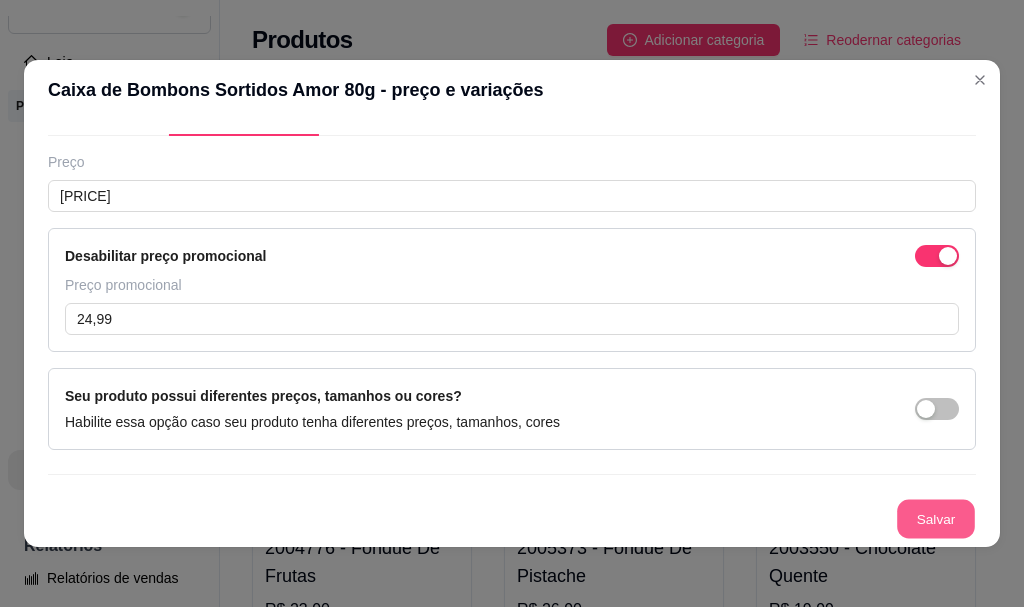 click on "Salvar" at bounding box center (936, 519) 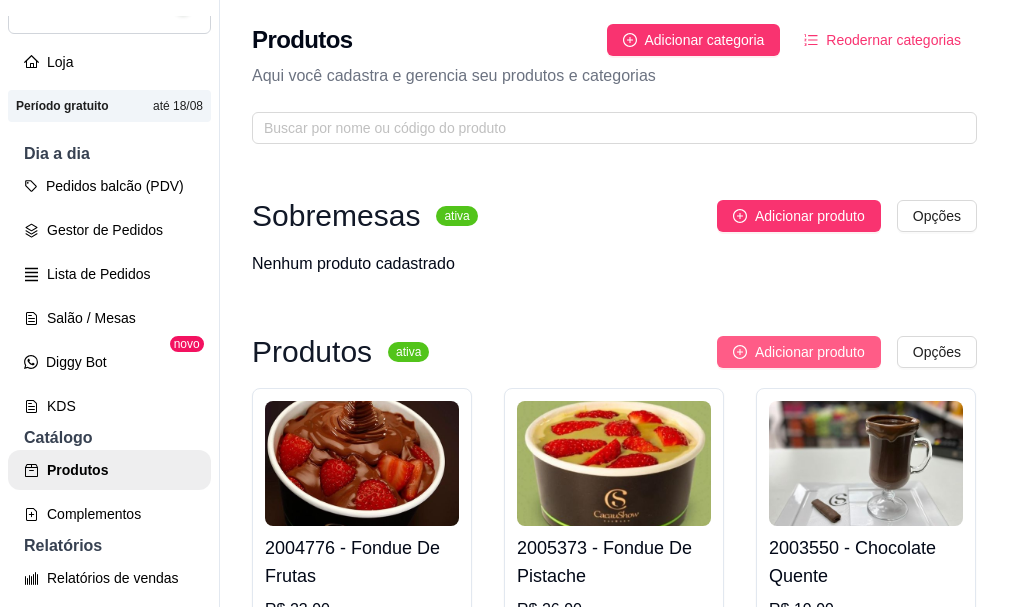 click on "Adicionar produto" at bounding box center [810, 352] 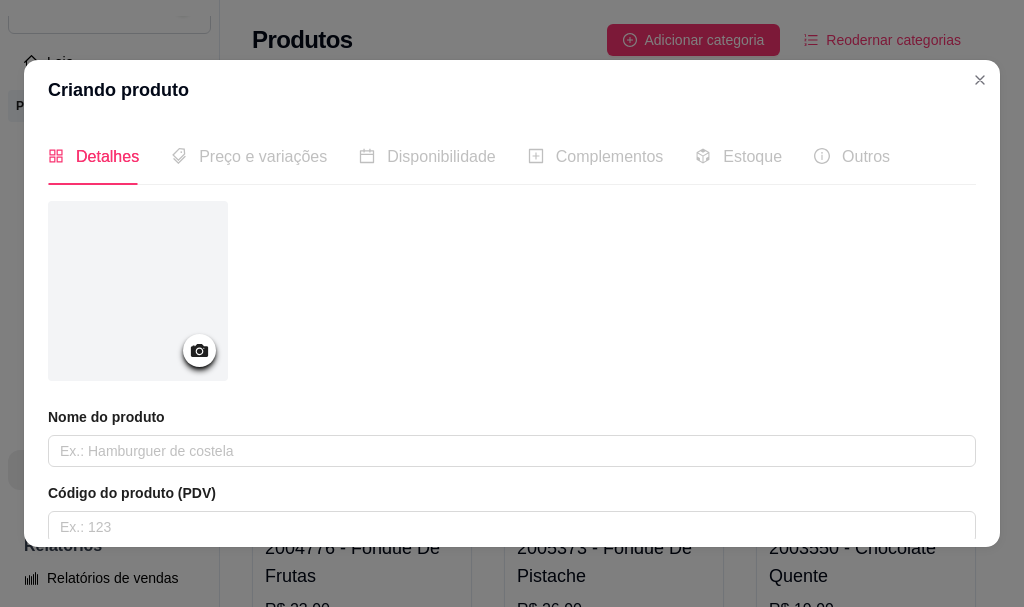 click 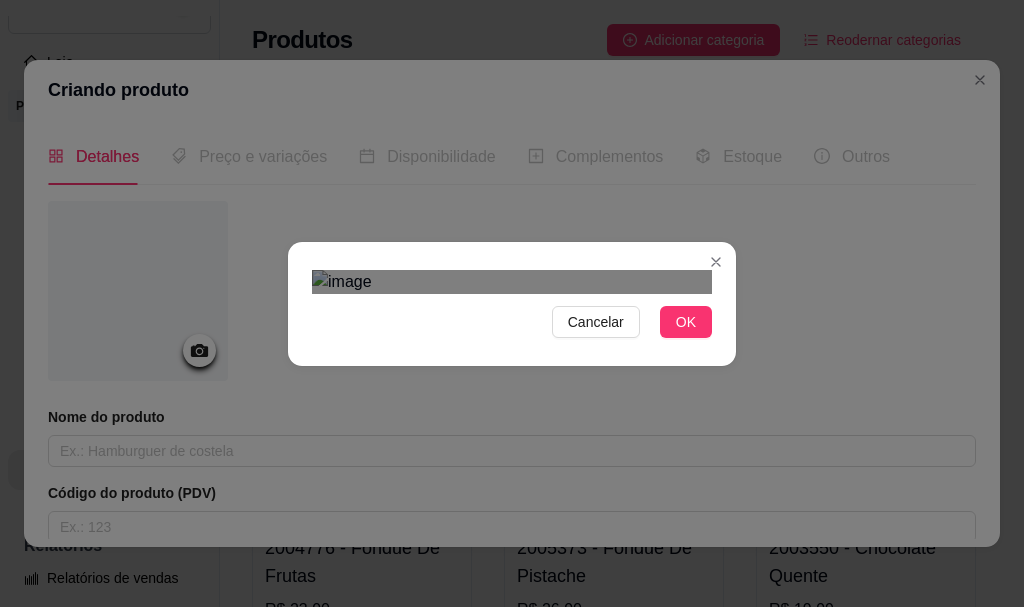 click at bounding box center [524, 598] 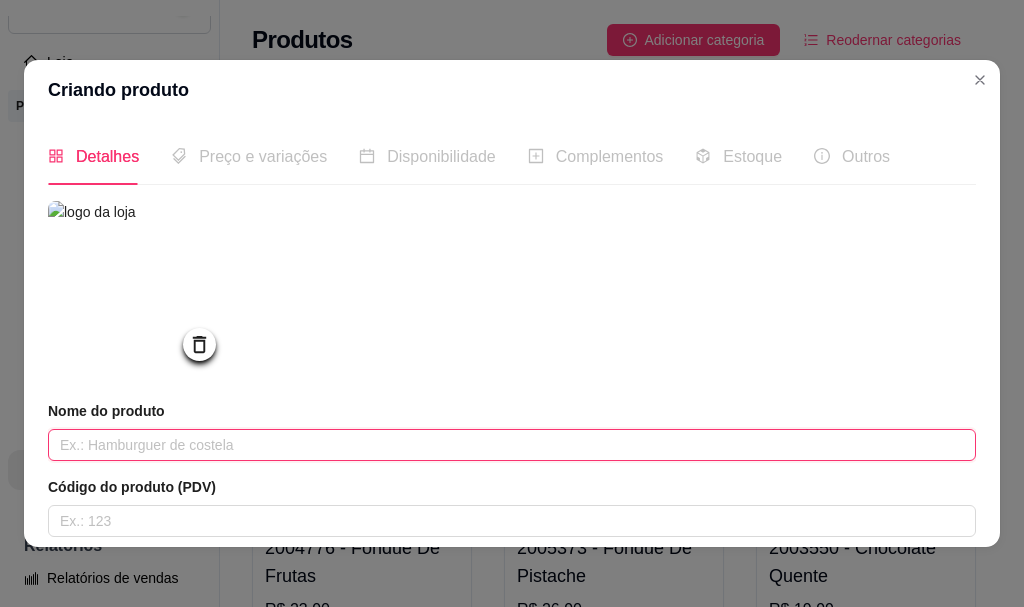 paste on "Caixa de Bombons Doce de Leite e Café 80g" 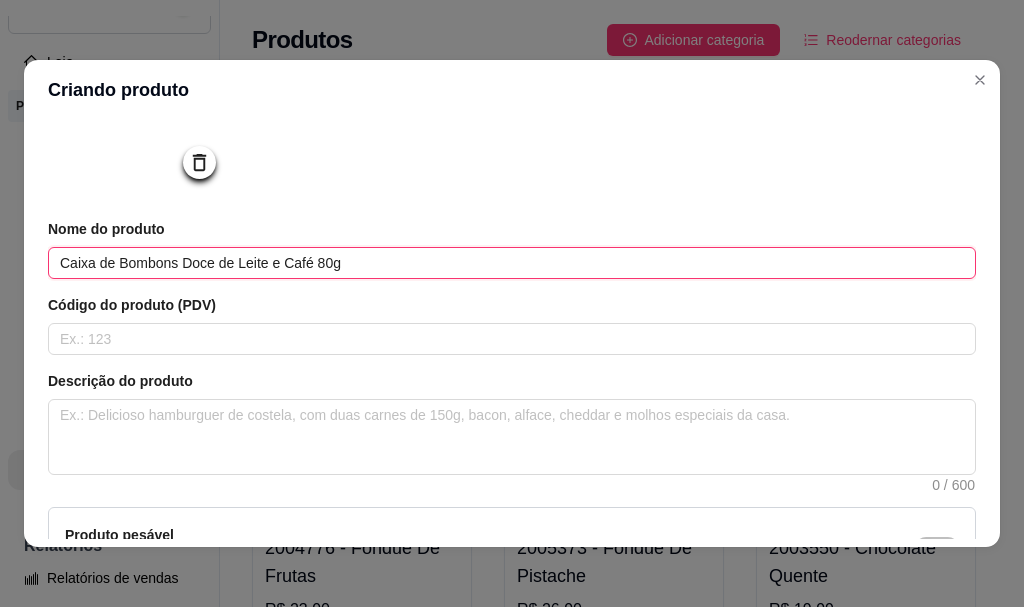 scroll, scrollTop: 200, scrollLeft: 0, axis: vertical 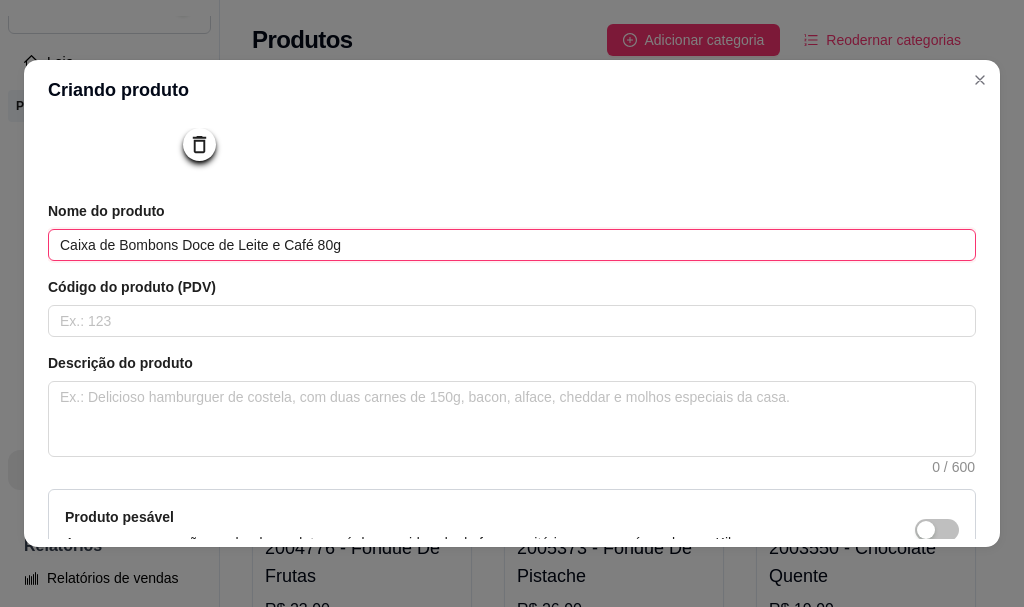 type on "Caixa de Bombons Doce de Leite e Café 80g" 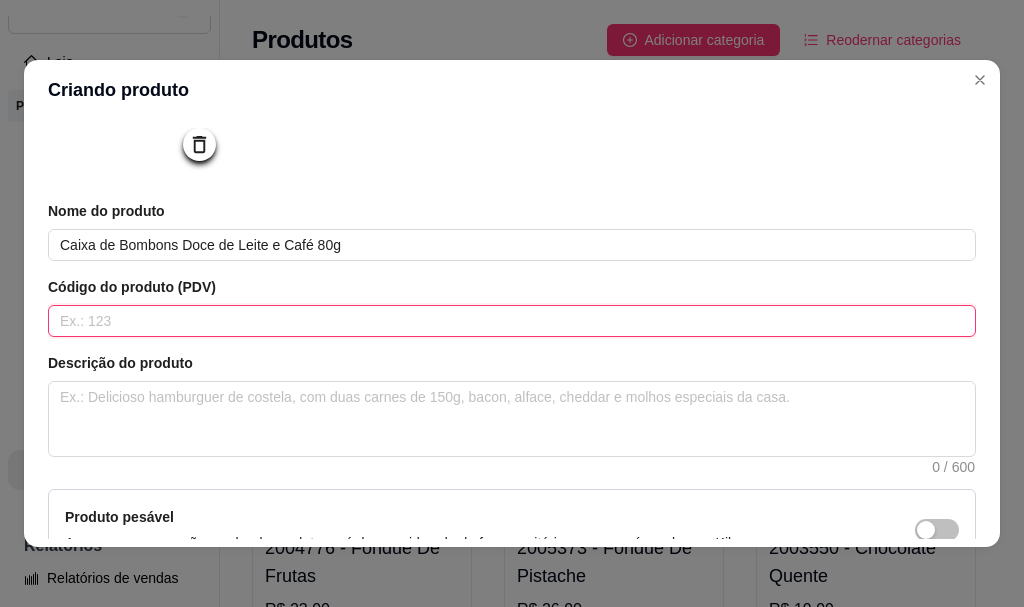 click at bounding box center (512, 321) 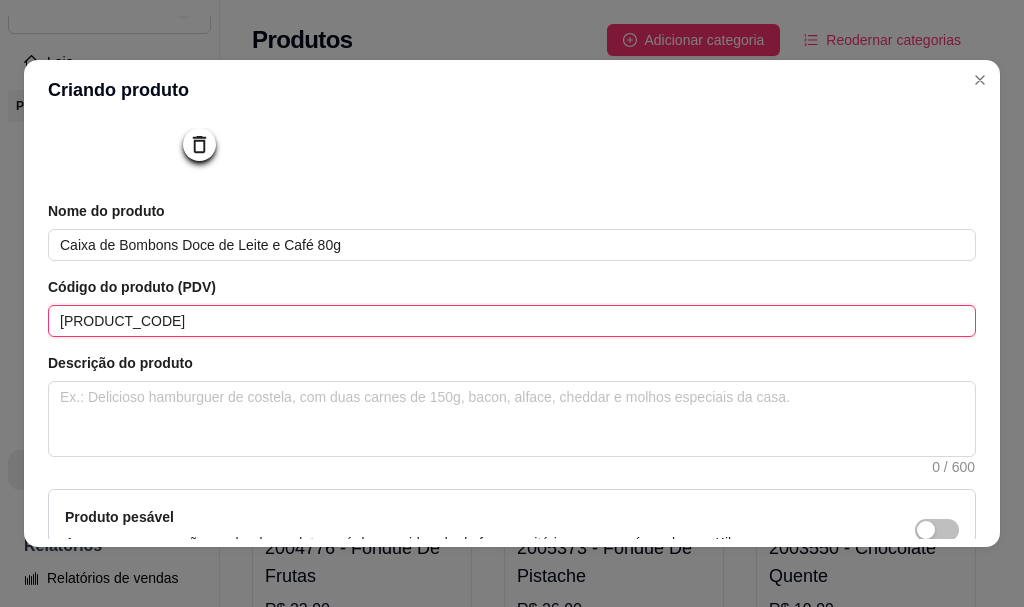 type on "[PRODUCT_CODE]" 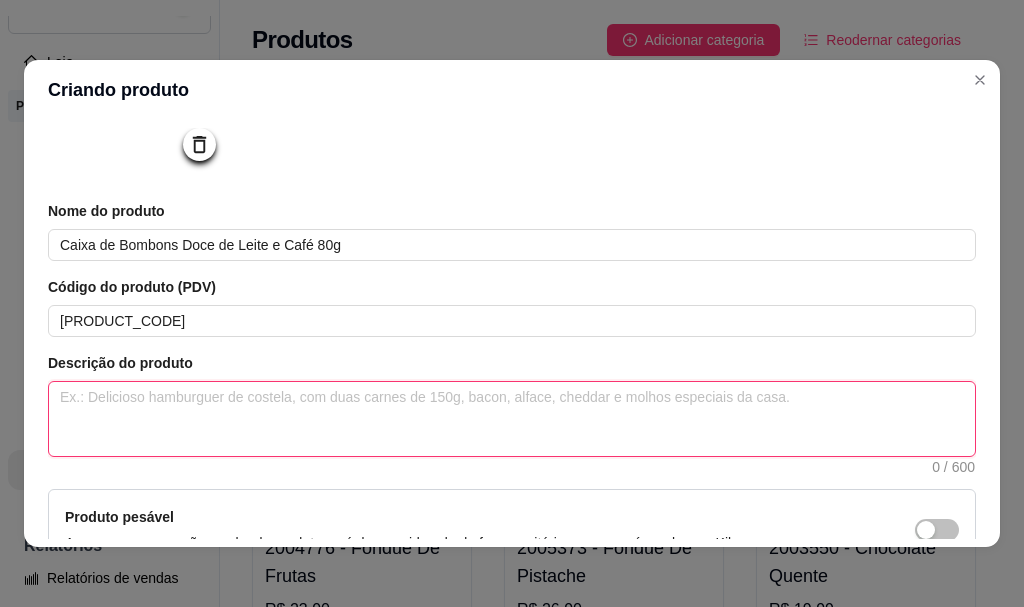 click at bounding box center [512, 419] 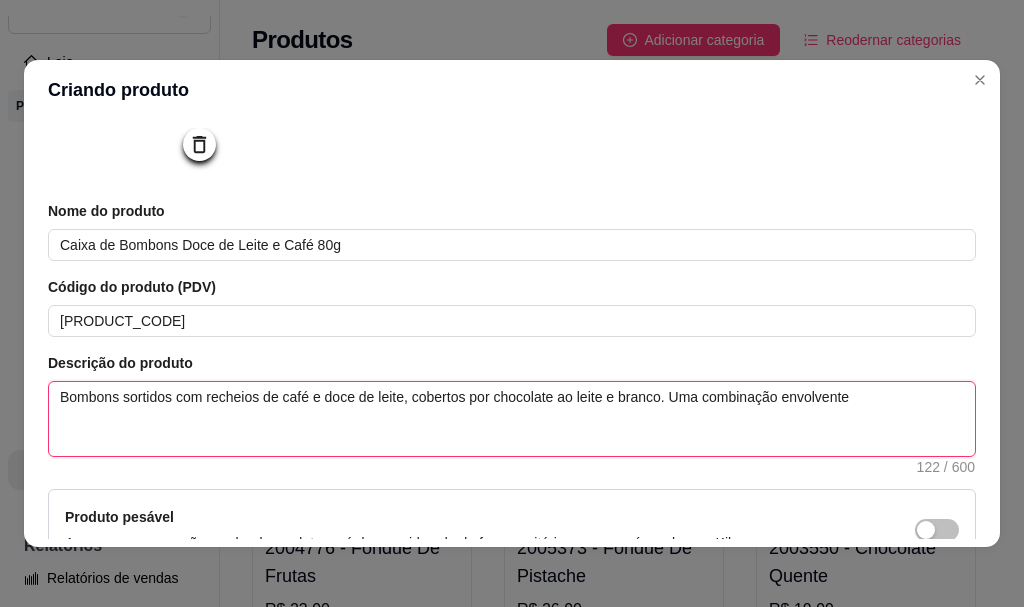 type 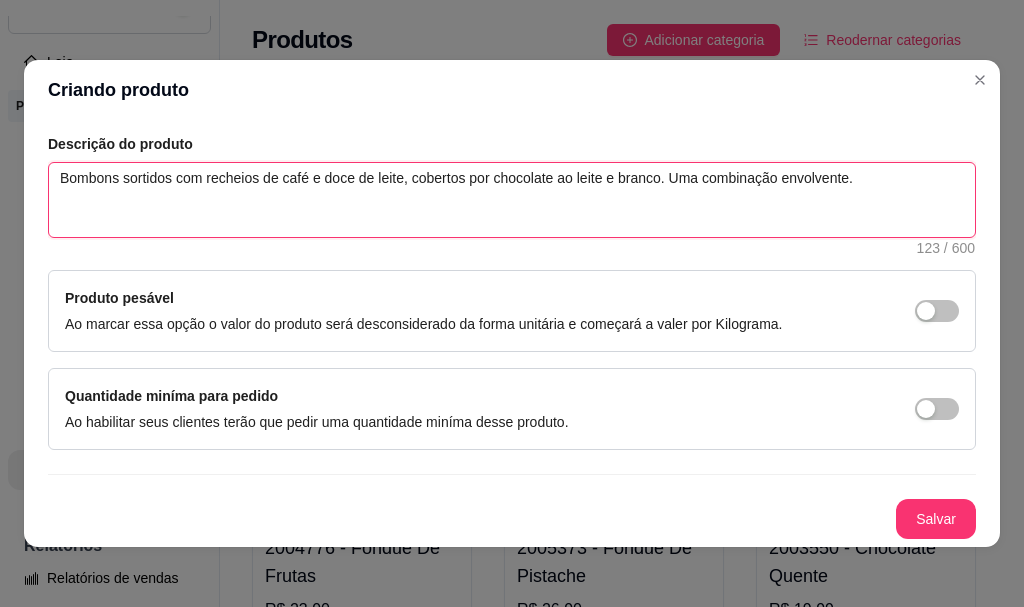 scroll, scrollTop: 425, scrollLeft: 0, axis: vertical 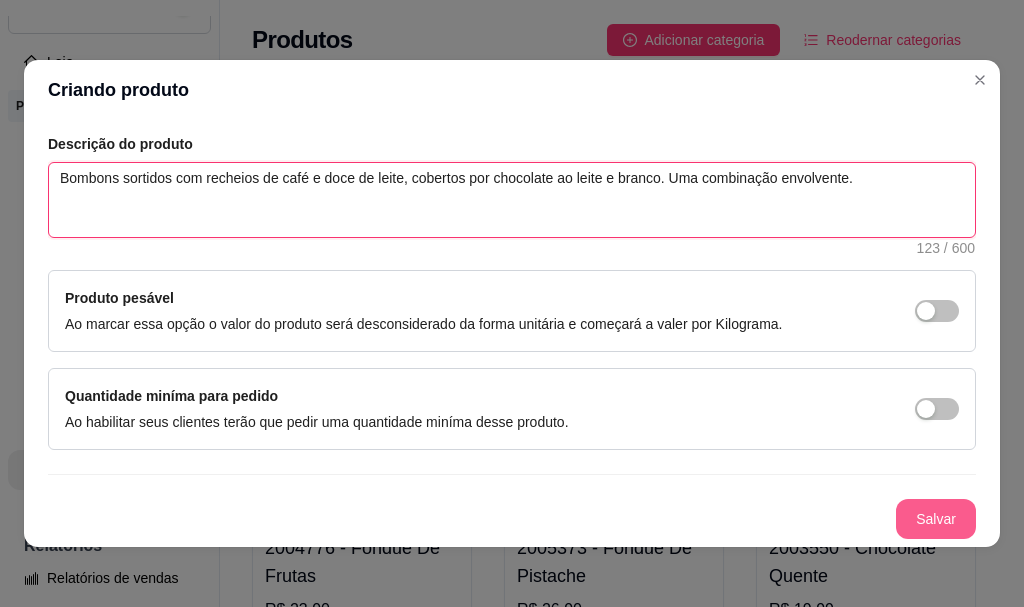 type on "Bombons sortidos com recheios de café e doce de leite, cobertos por chocolate ao leite e branco. Uma combinação envolvente." 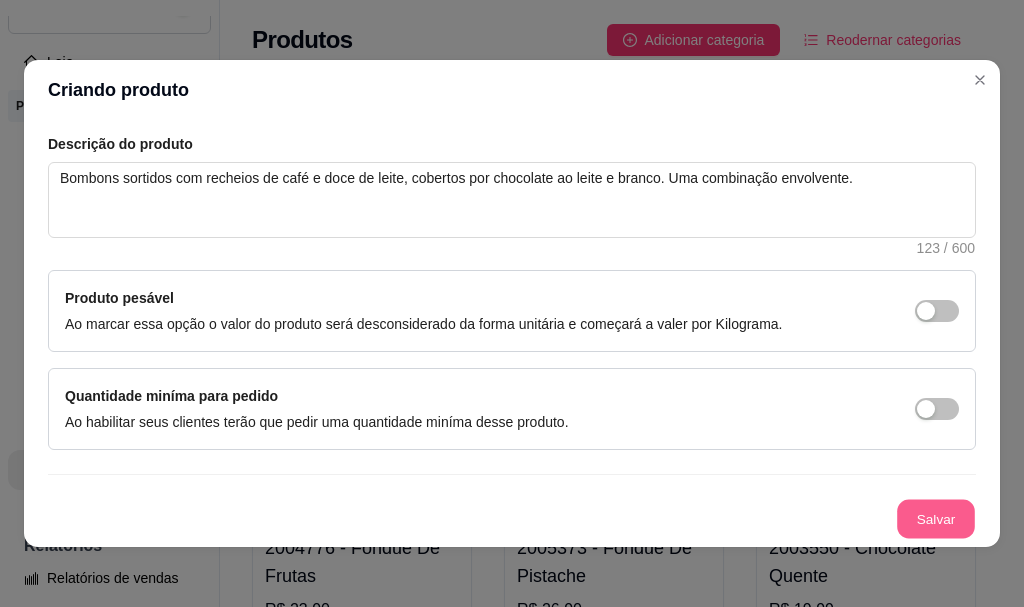 click on "Salvar" at bounding box center (936, 519) 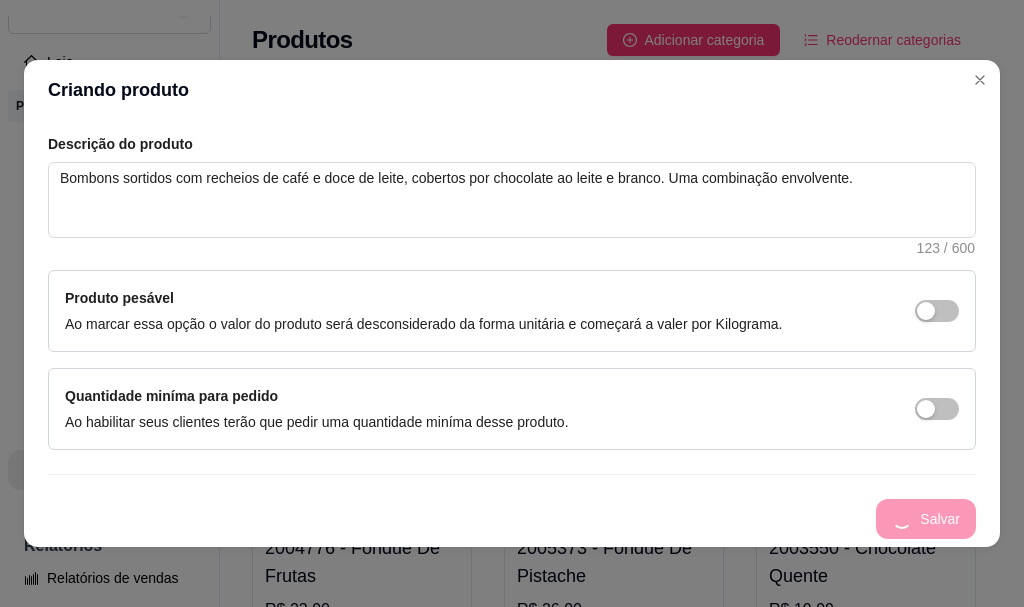 type 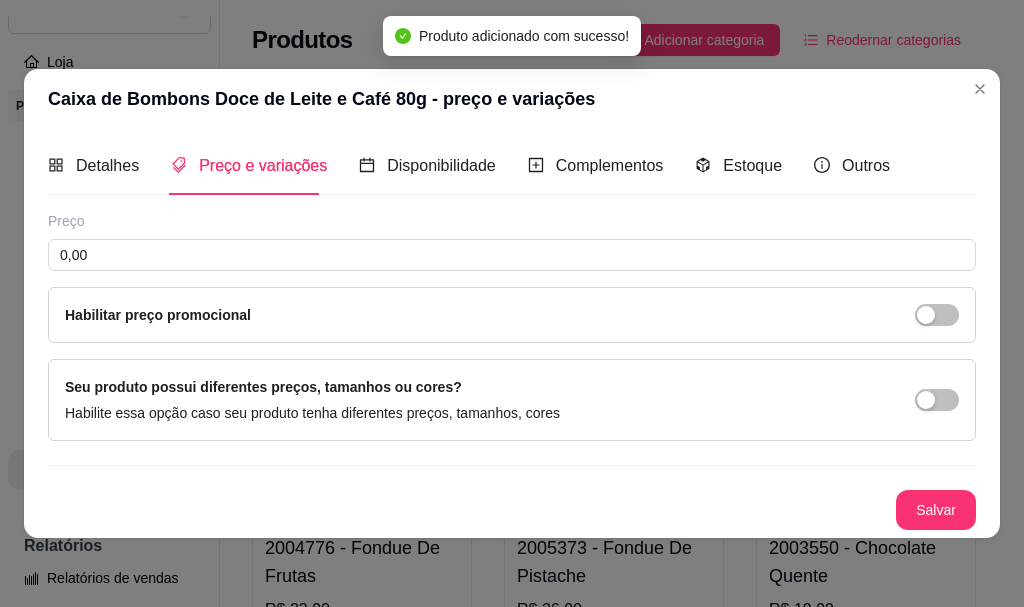scroll, scrollTop: 0, scrollLeft: 0, axis: both 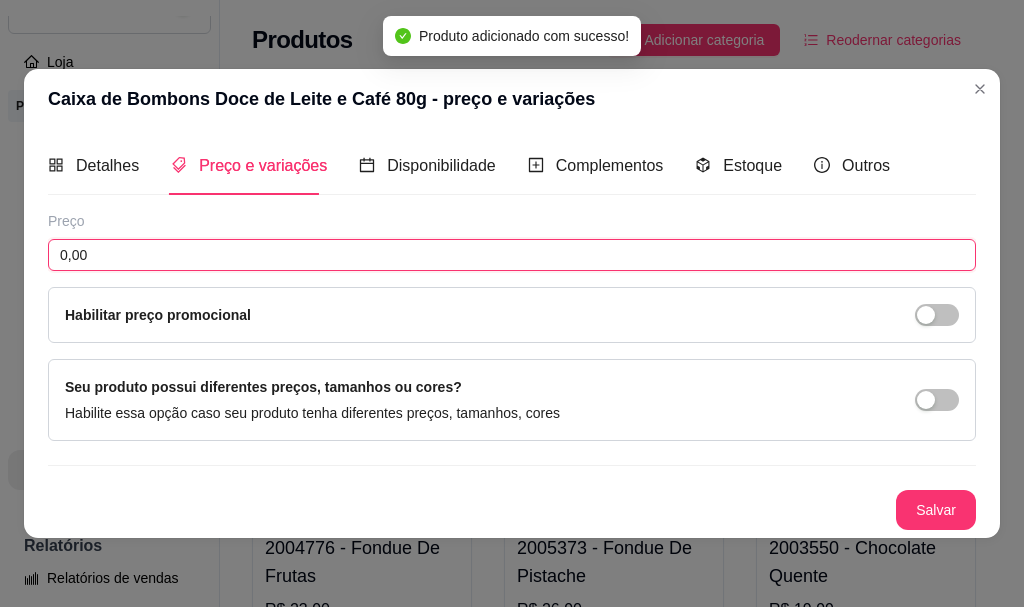 click on "0,00" at bounding box center (512, 255) 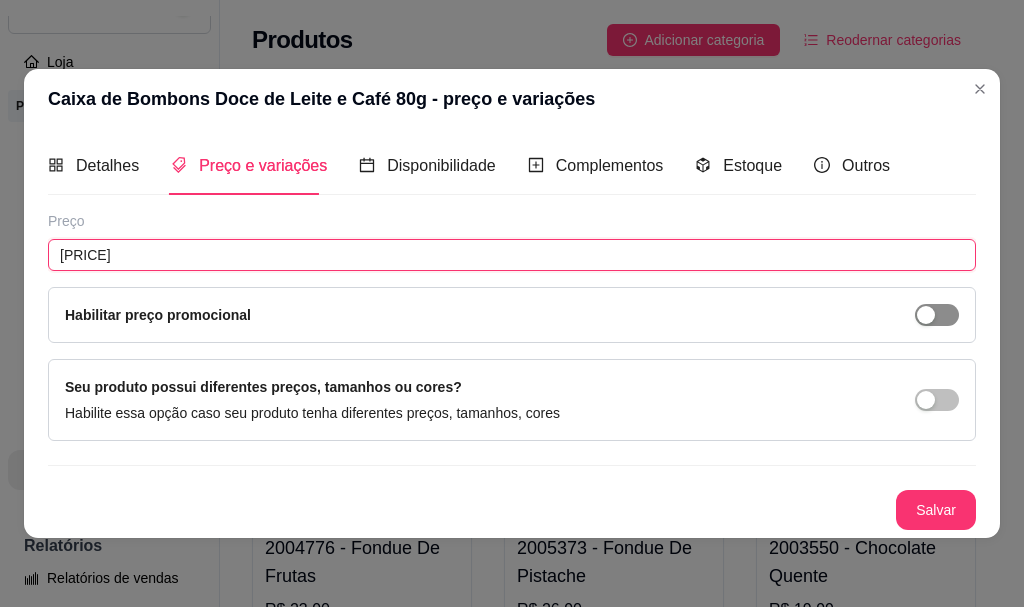 type on "[PRICE]" 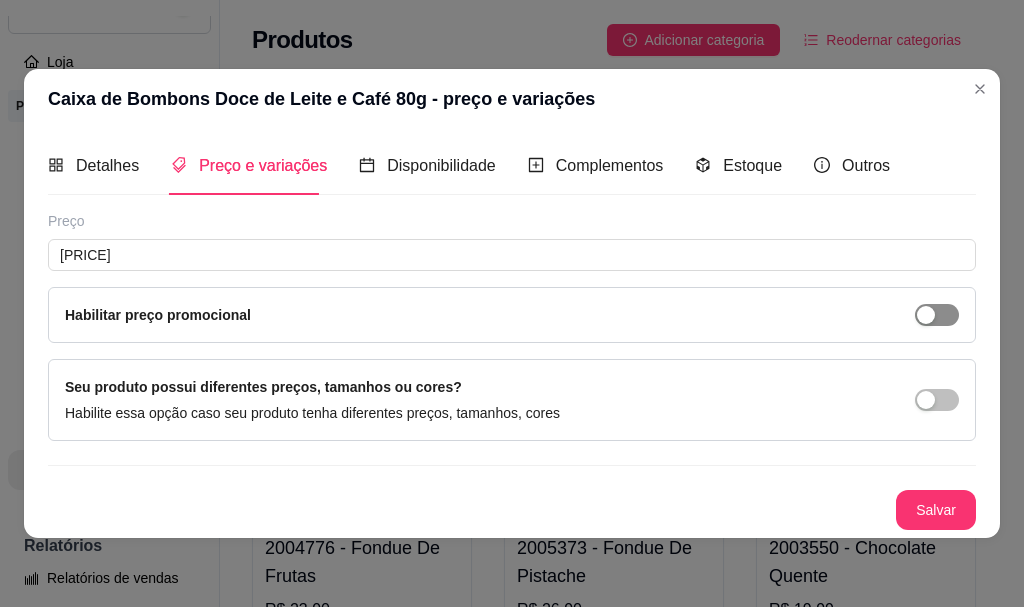 drag, startPoint x: 956, startPoint y: 314, endPoint x: 907, endPoint y: 316, distance: 49.0408 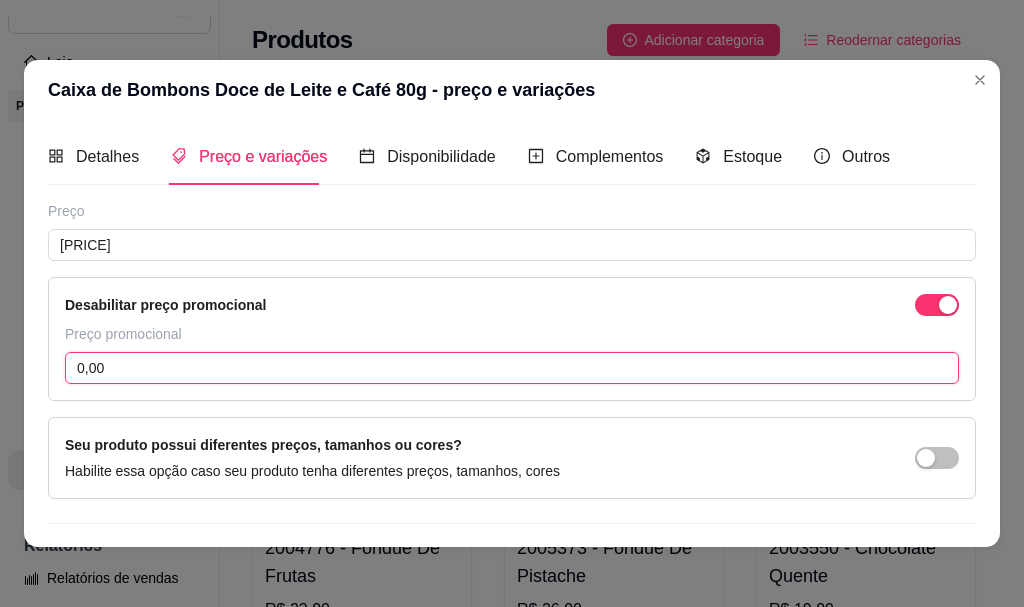 click on "0,00" at bounding box center (512, 368) 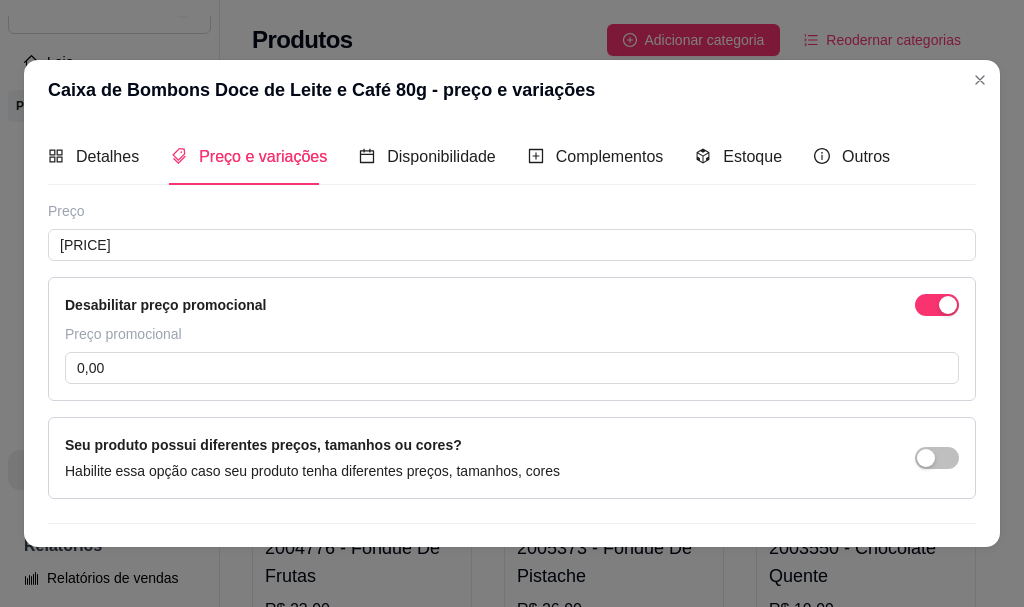 drag, startPoint x: 367, startPoint y: 331, endPoint x: 378, endPoint y: 341, distance: 14.866069 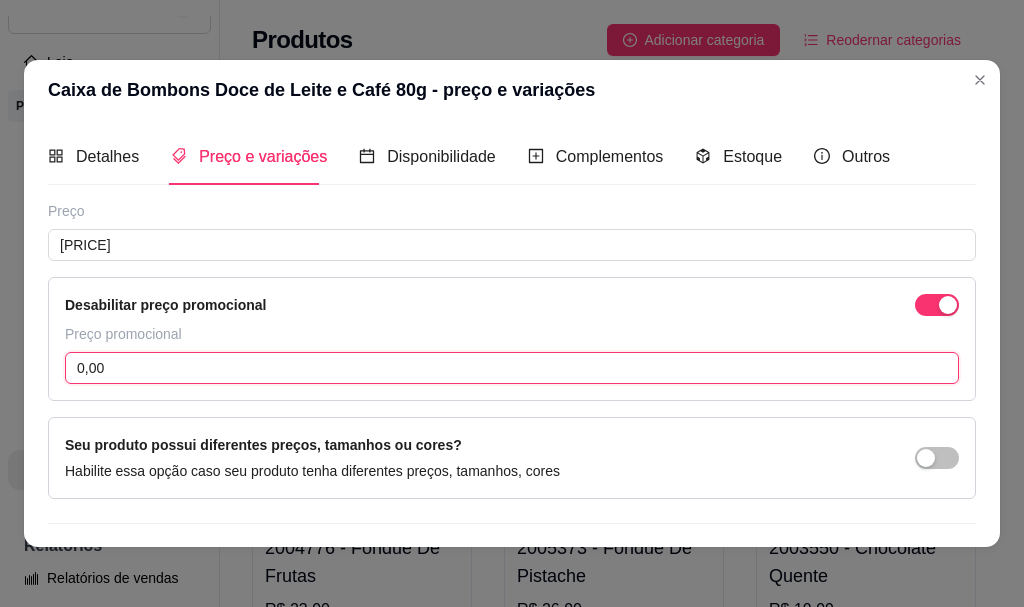 click on "0,00" at bounding box center [512, 368] 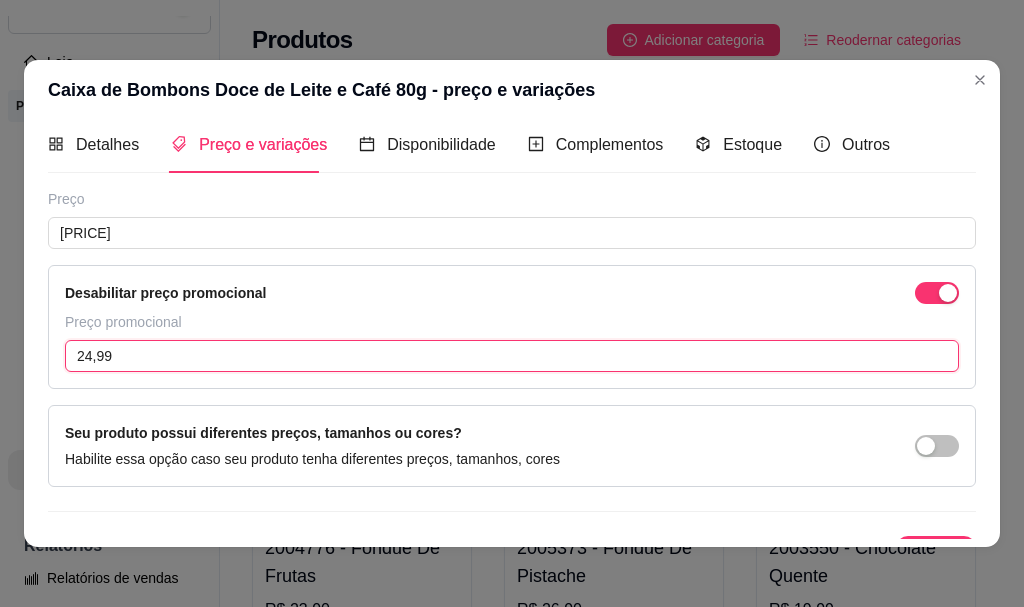 scroll, scrollTop: 49, scrollLeft: 0, axis: vertical 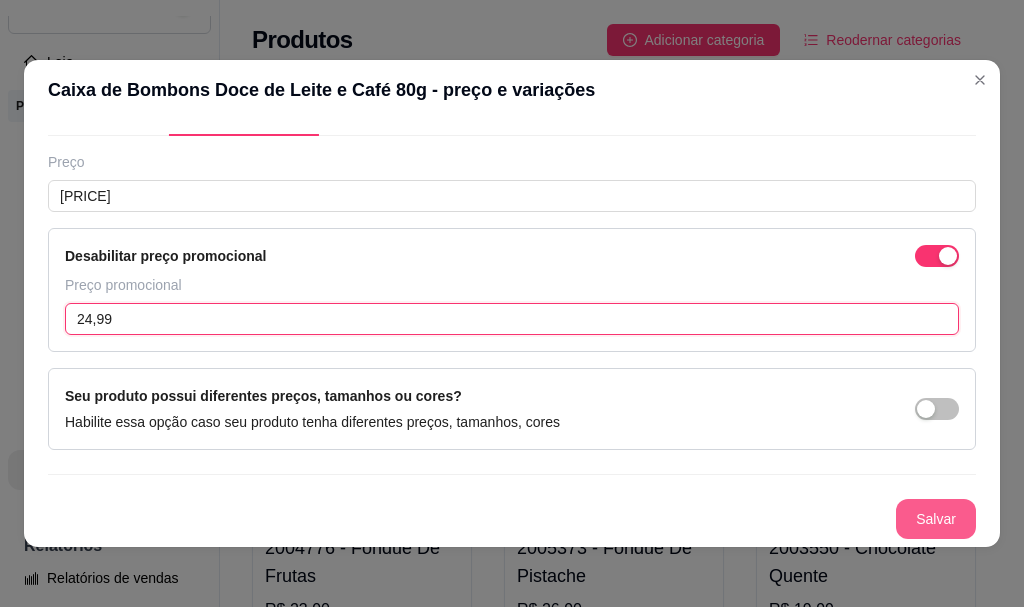 type on "24,99" 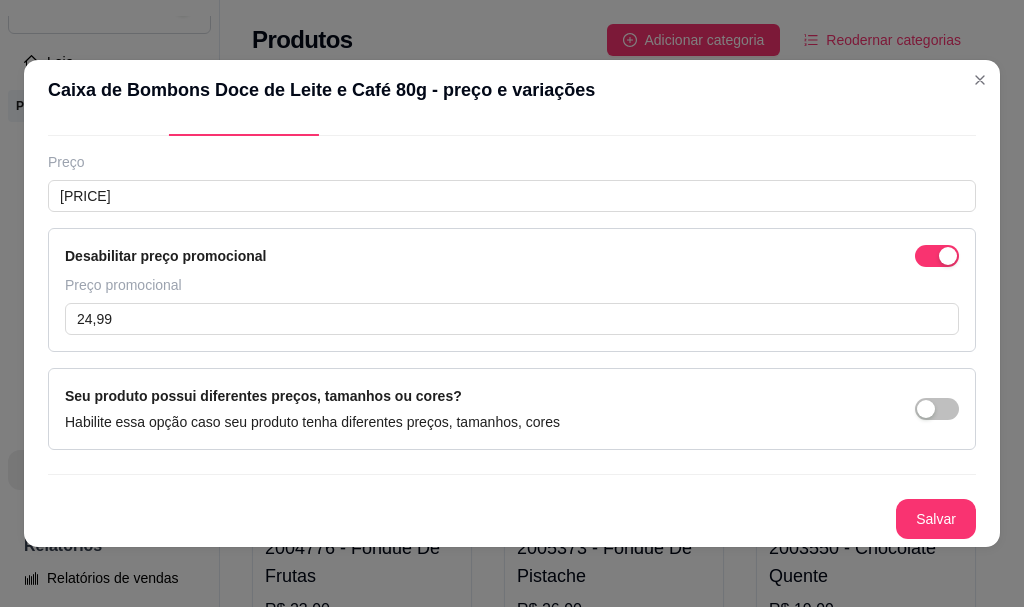 click on "Detalhes Preço e variações Disponibilidade Complementos Estoque Outros Nome do produto Caixa de Bombons Doce de Leite e Café 80g Código do produto (PDV) 1003717 Descrição do produto Bombons sortidos com recheios de café e doce de leite, cobertos por chocolate ao leite e branco. Uma combinação envolvente. 123 / 600 Produto pesável Ao marcar essa opção o valor do produto será desconsiderado da forma unitária e começará a valer por Kilograma. Quantidade miníma para pedido Ao habilitar seus clientes terão que pedir uma quantidade miníma desse produto. Copiar link do produto Deletar produto Salvar Preço 26,49 Desabilitar preço promocional Preço promocional 24,99 Seu produto possui diferentes preços, tamanhos ou cores? Habilite essa opção caso seu produto tenha diferentes preços, tamanhos, cores Salvar" at bounding box center [512, 333] 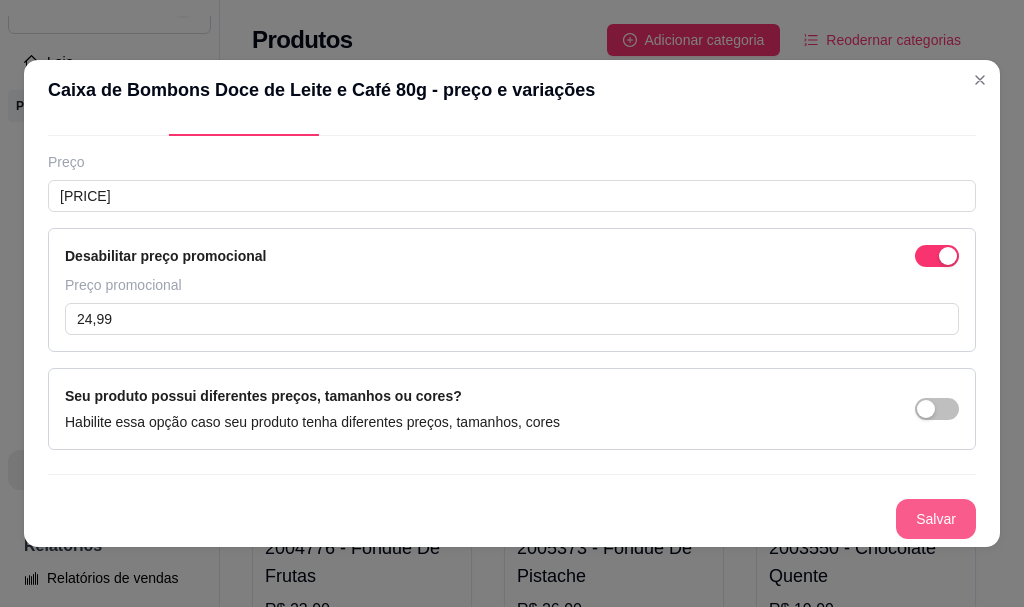 click on "Salvar" at bounding box center (936, 519) 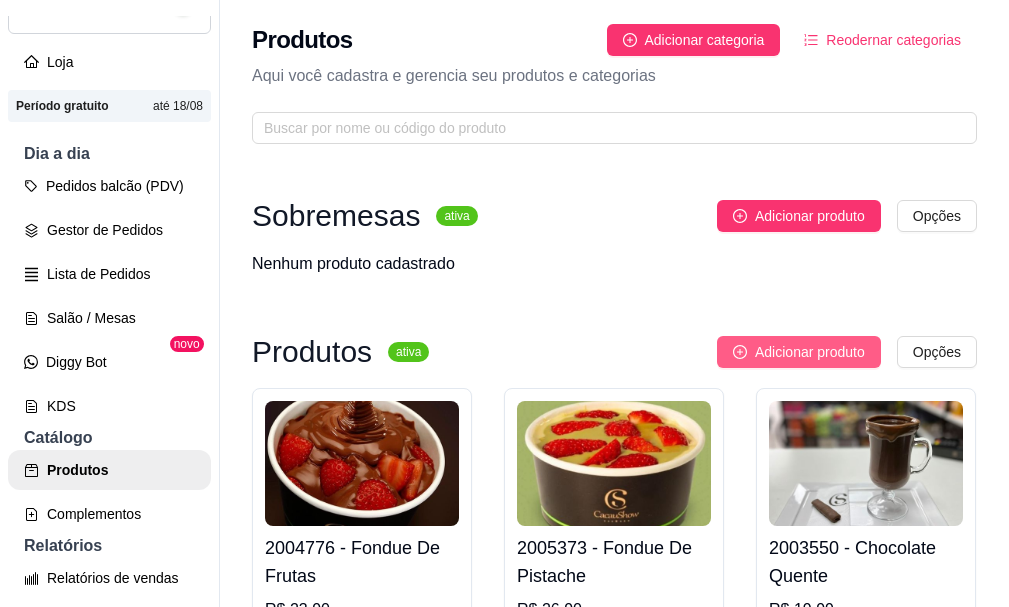 click on "Adicionar produto" at bounding box center (810, 352) 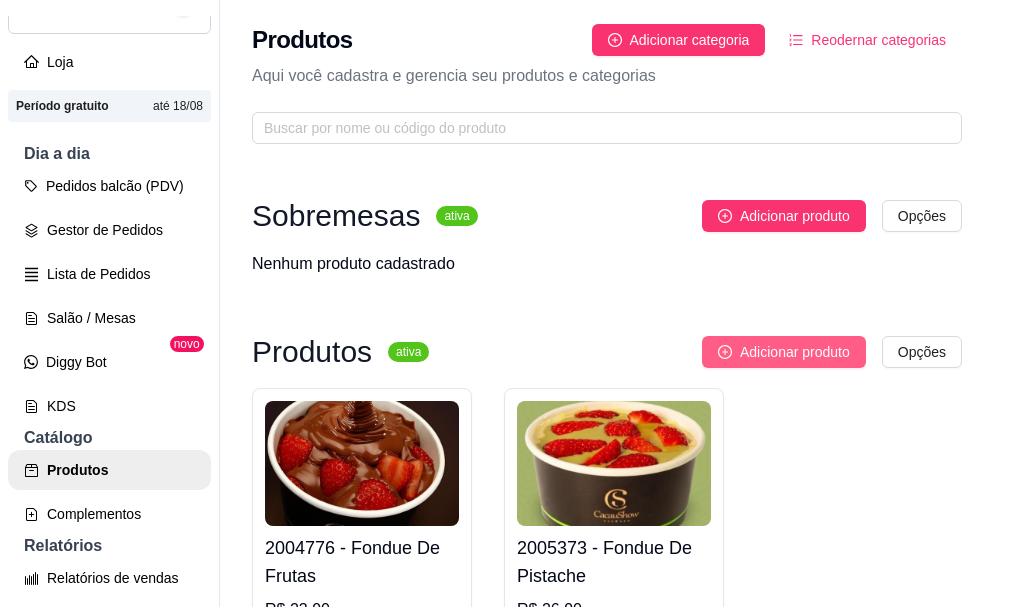 type 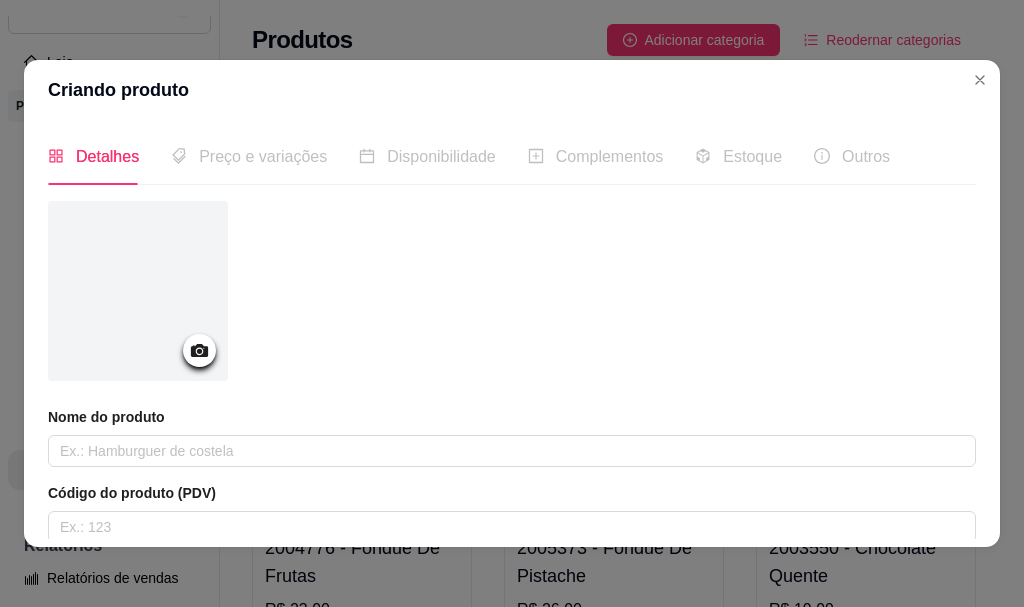 click 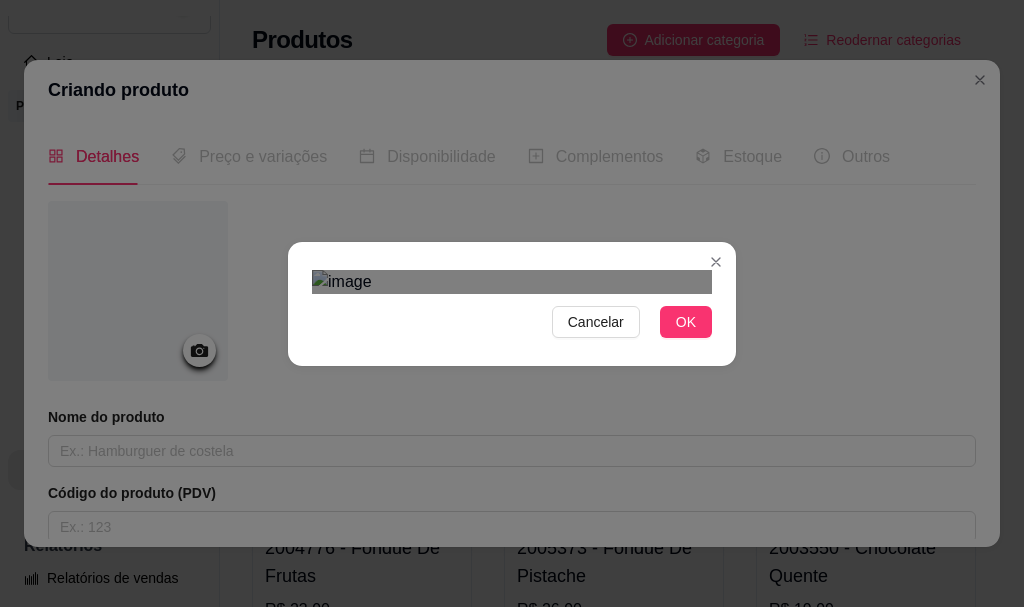 click at bounding box center [532, 600] 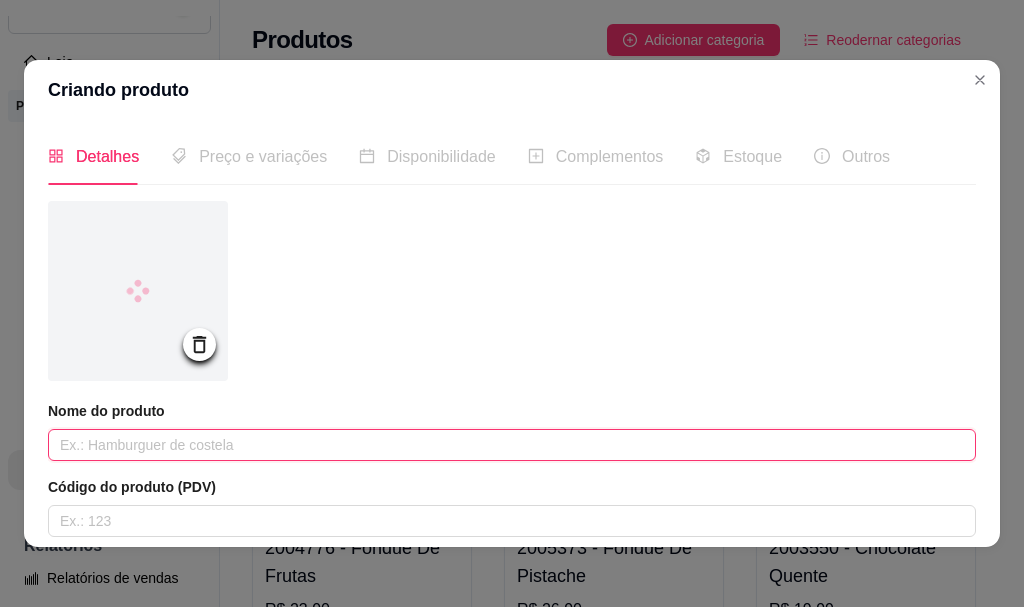click at bounding box center [512, 445] 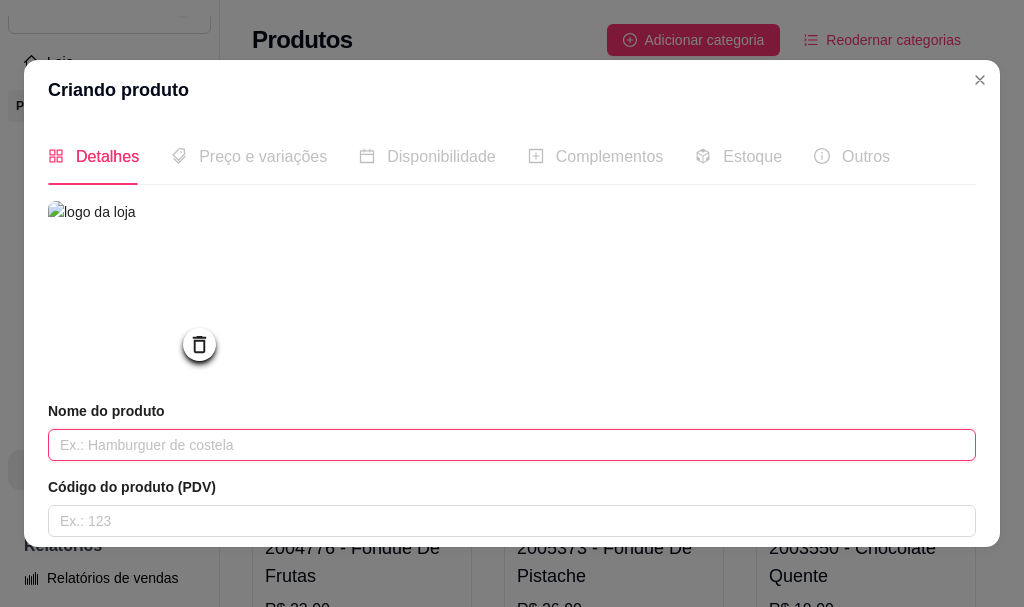 paste on "Mini Cubo com Drageados de Avelã 70g" 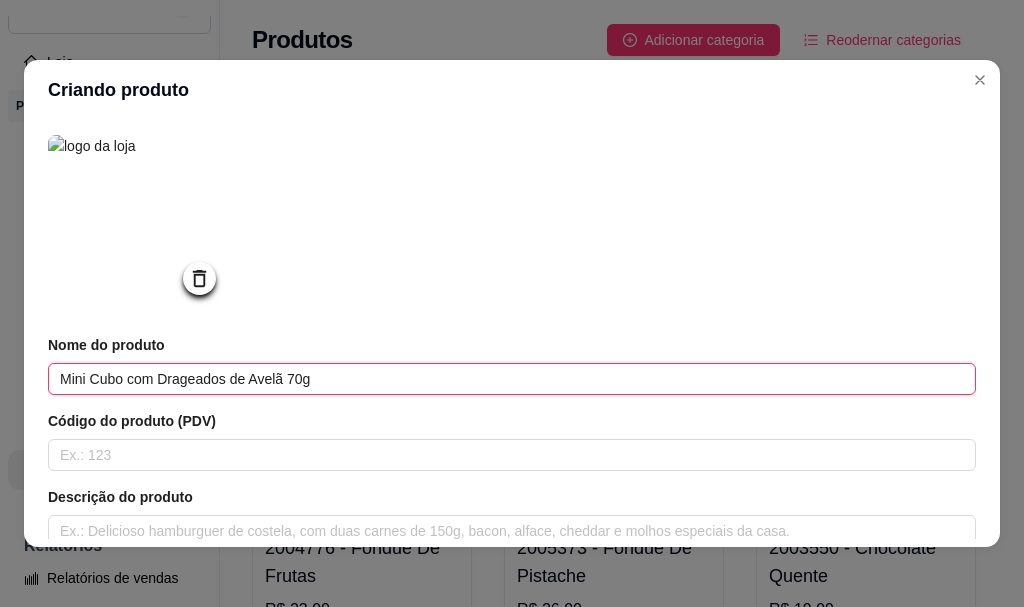 scroll, scrollTop: 100, scrollLeft: 0, axis: vertical 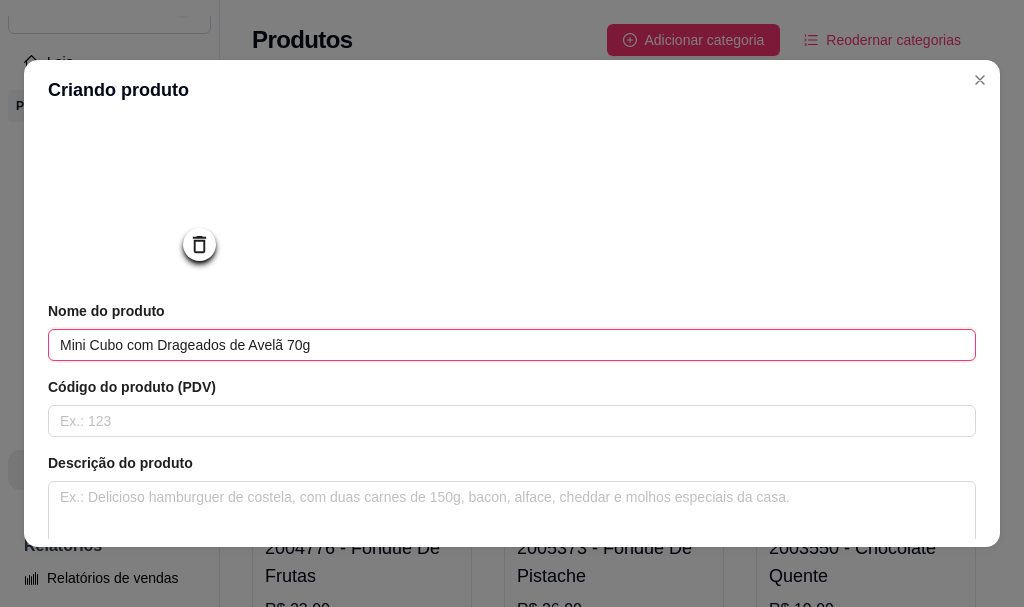 type on "Mini Cubo com Drageados de Avelã 70g" 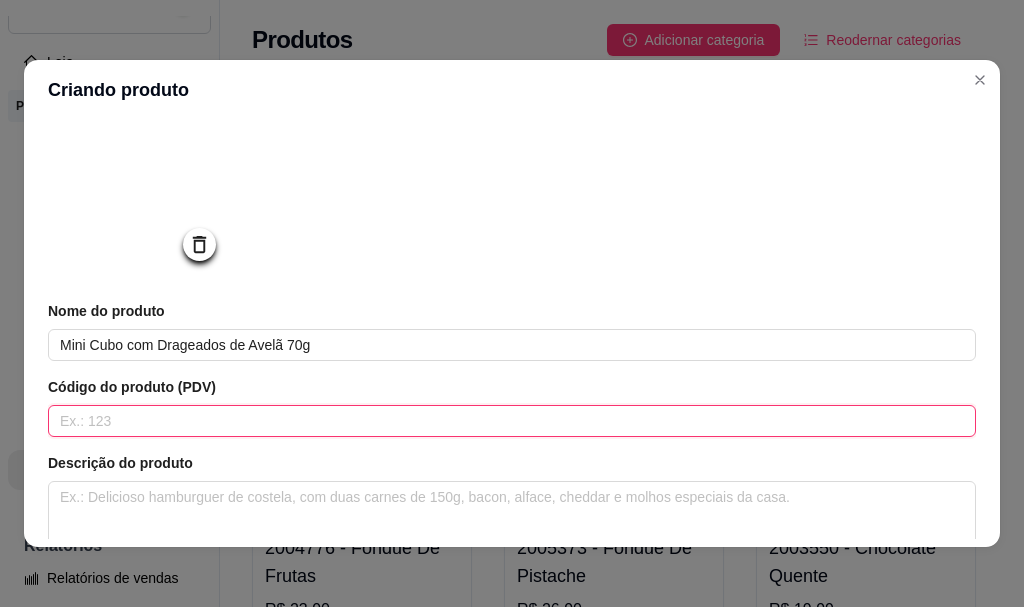 click at bounding box center [512, 421] 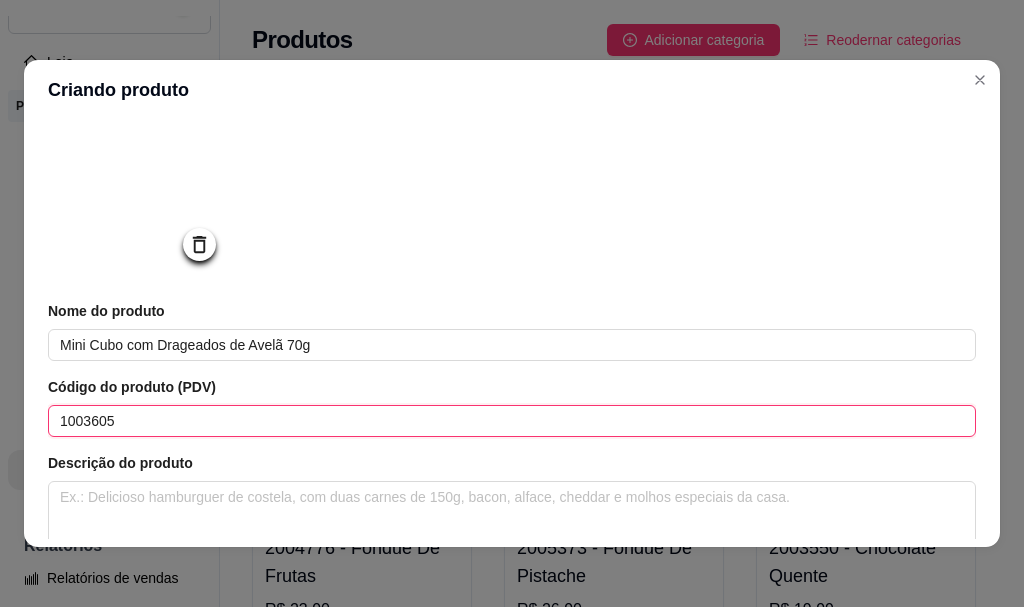 type on "1003605" 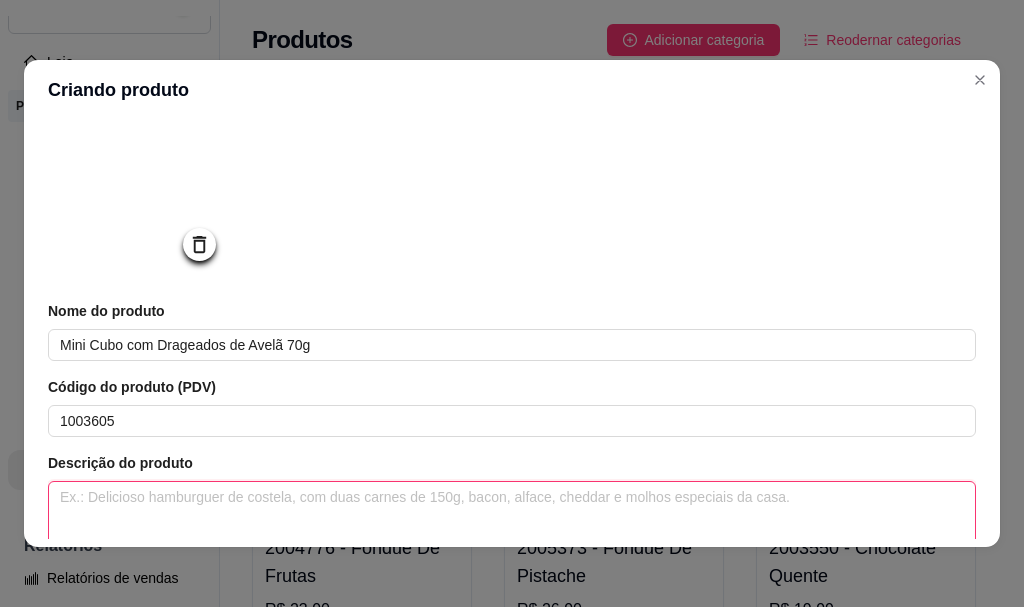 click at bounding box center [512, 519] 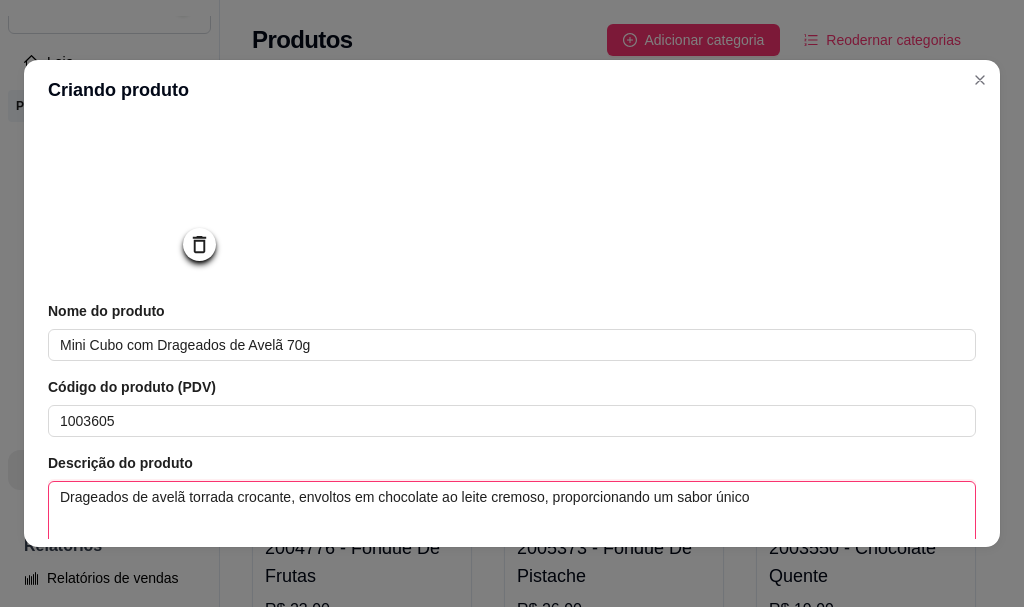 type 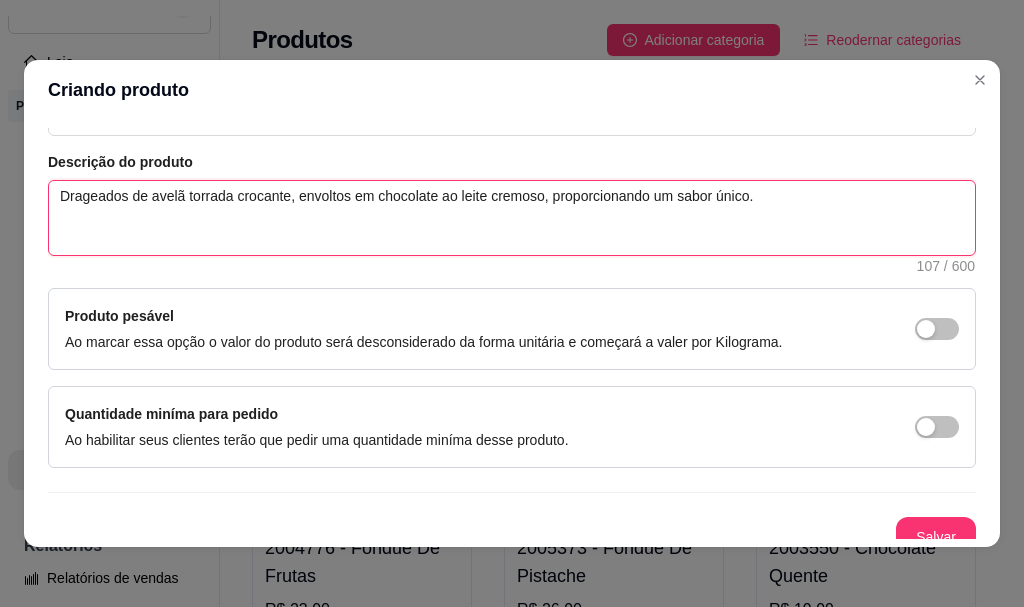 scroll, scrollTop: 425, scrollLeft: 0, axis: vertical 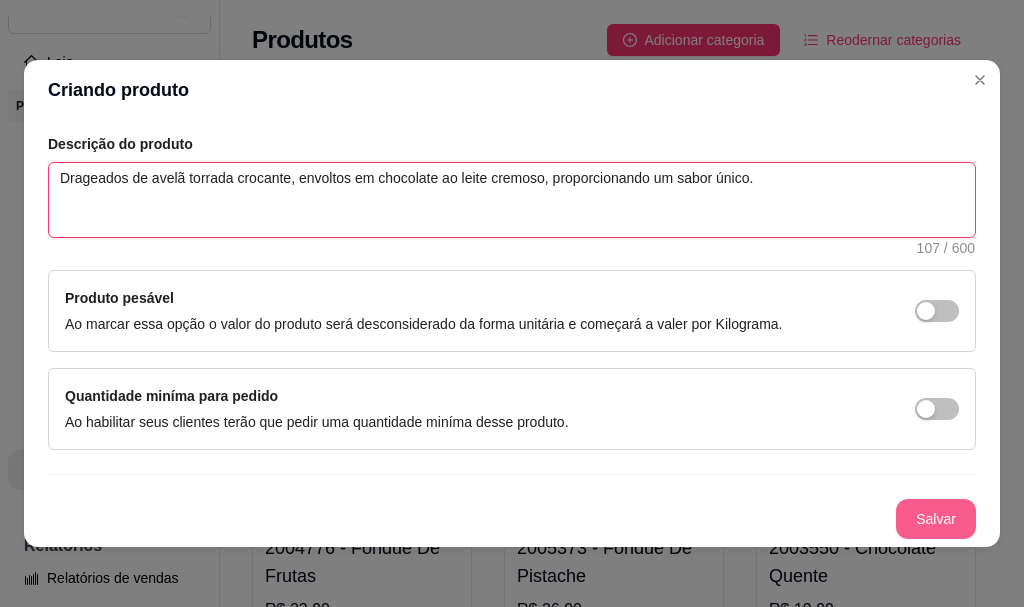 type on "Drageados de avelã torrada crocante, envoltos em chocolate ao leite cremoso, proporcionando um sabor único." 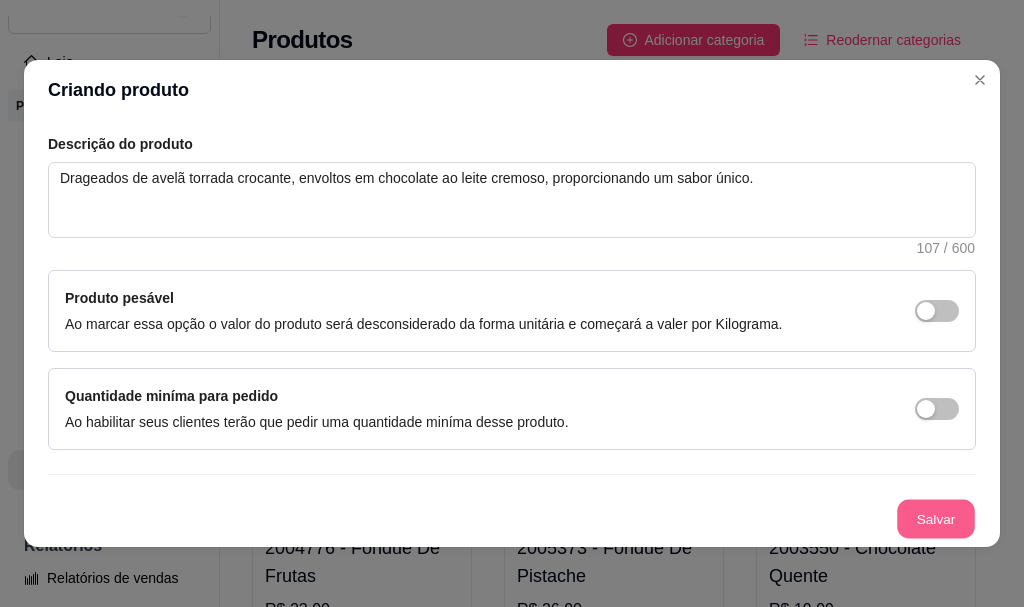 click on "Salvar" at bounding box center (936, 519) 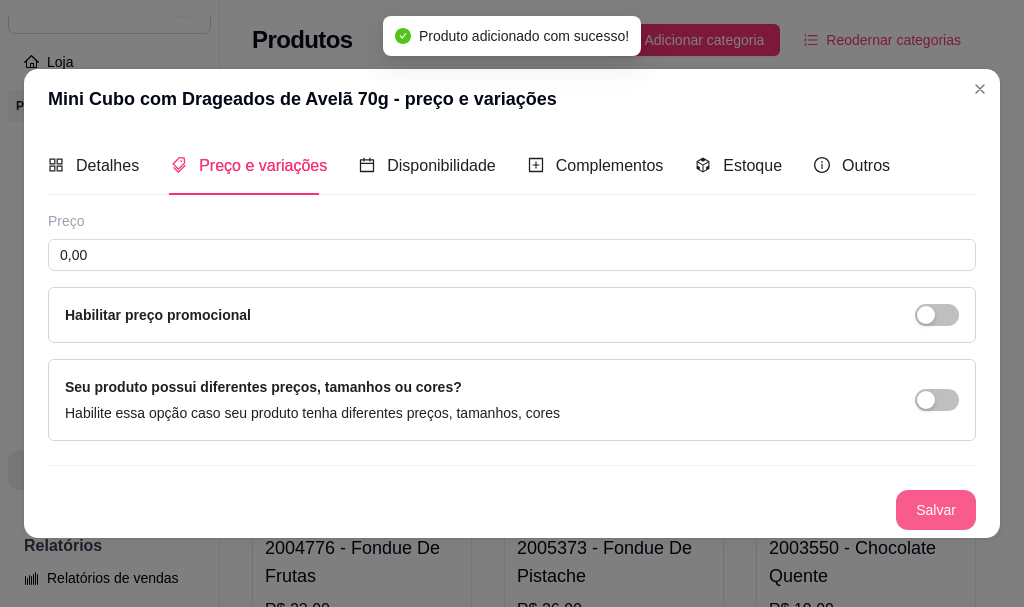 type 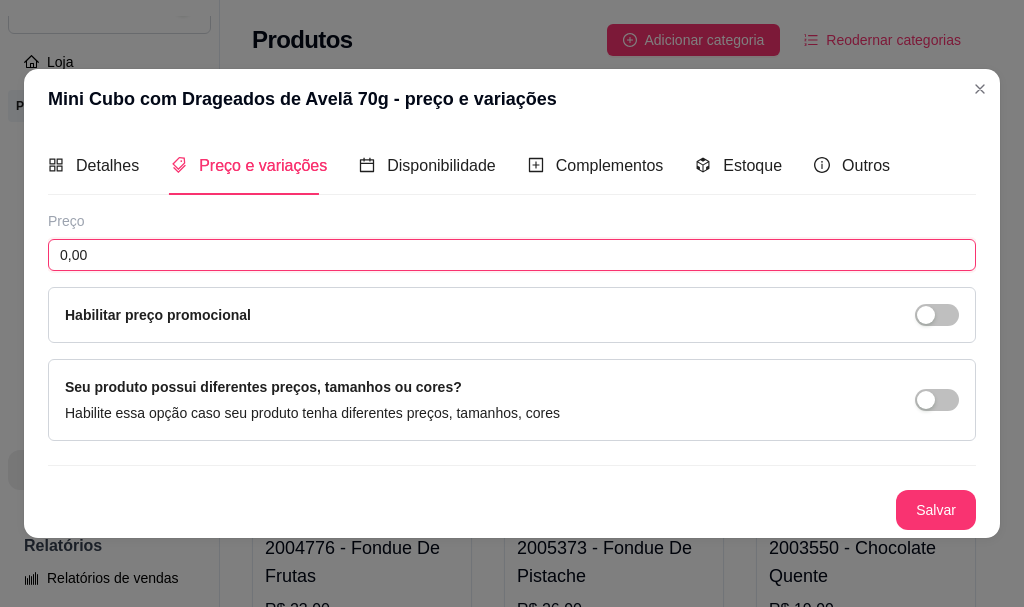 click on "0,00" at bounding box center [512, 255] 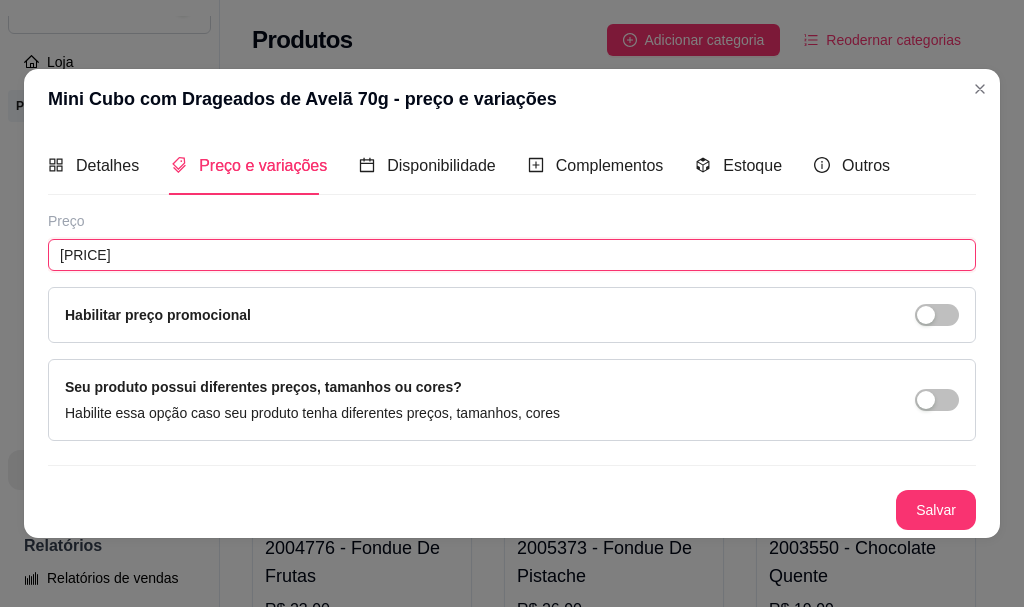 type on "[PRICE]" 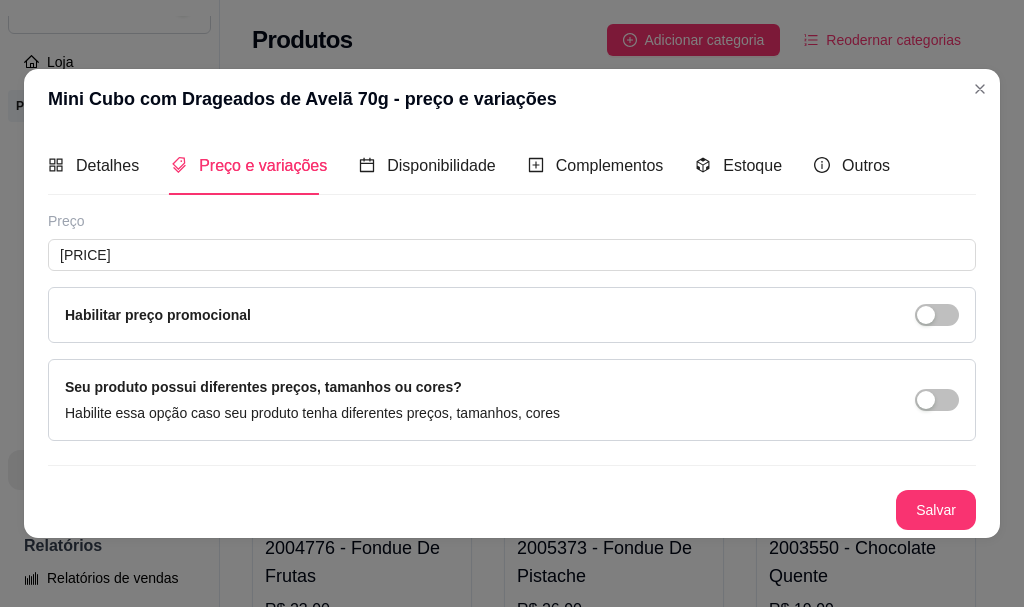 click on "Habilitar preço promocional" at bounding box center [512, 315] 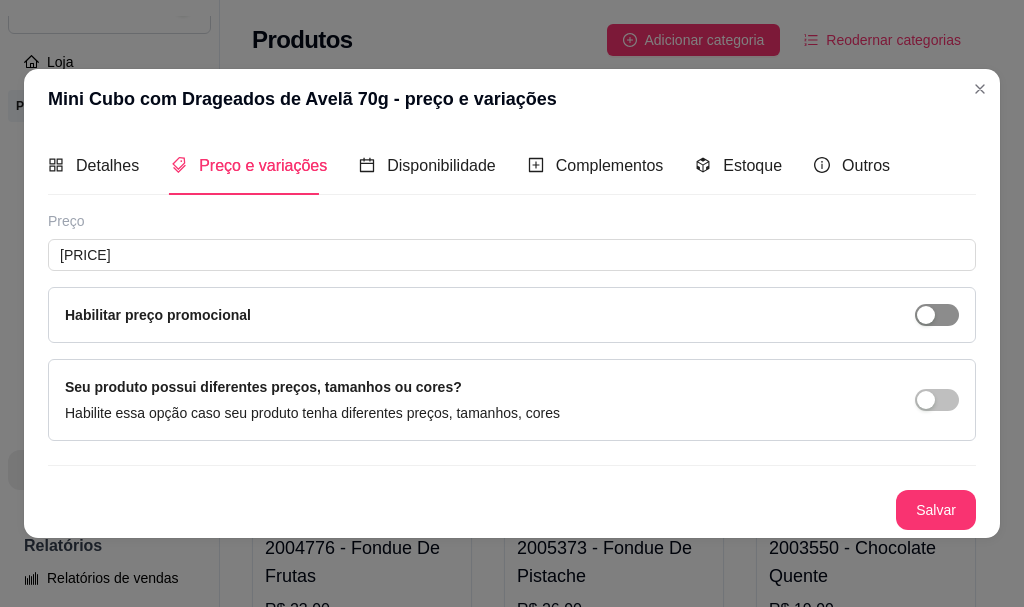 click at bounding box center (926, 315) 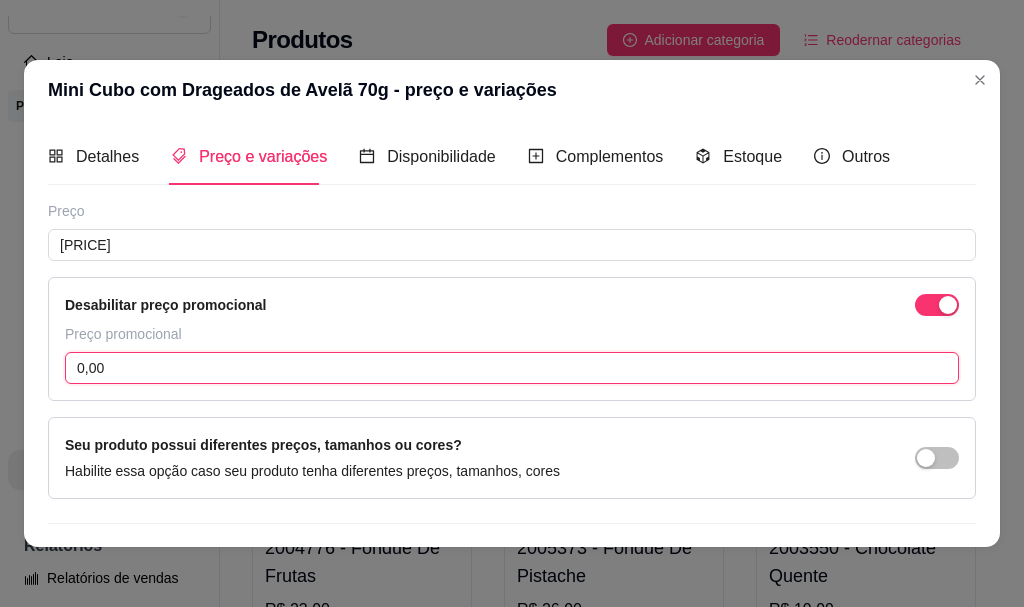 drag, startPoint x: 395, startPoint y: 370, endPoint x: 407, endPoint y: 363, distance: 13.892444 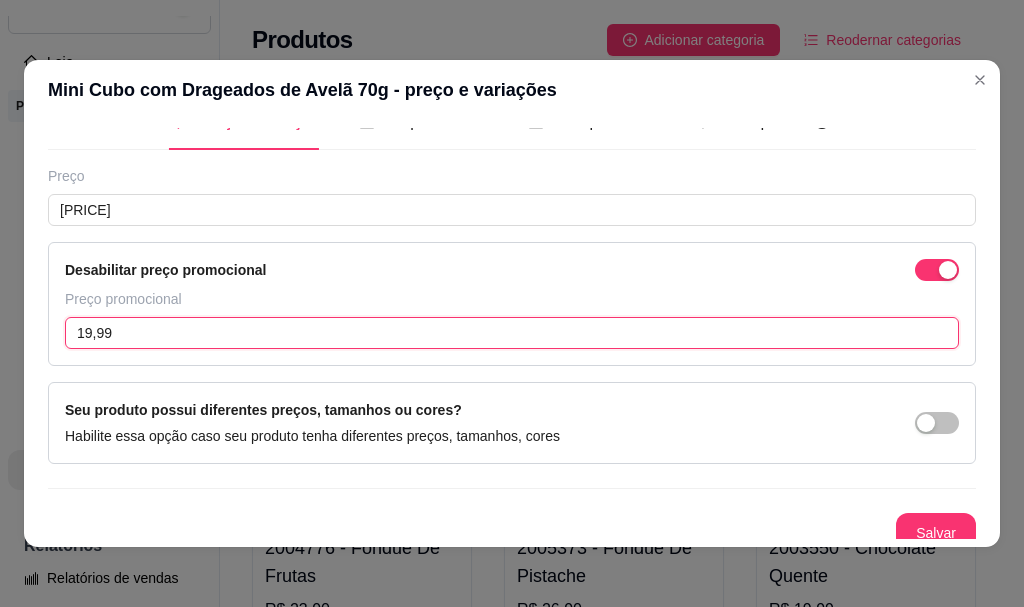 scroll, scrollTop: 49, scrollLeft: 0, axis: vertical 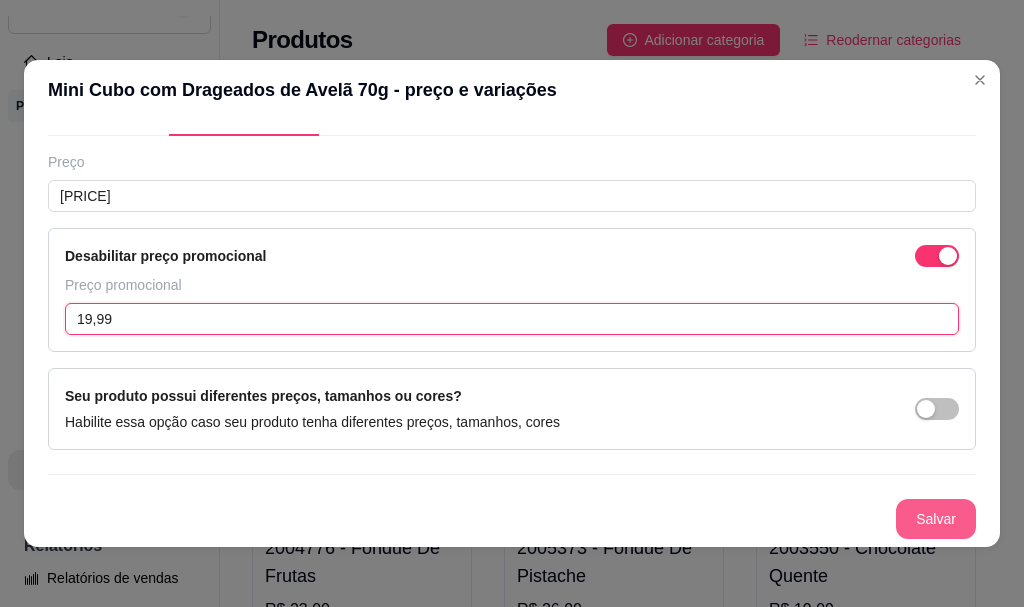 type on "19,99" 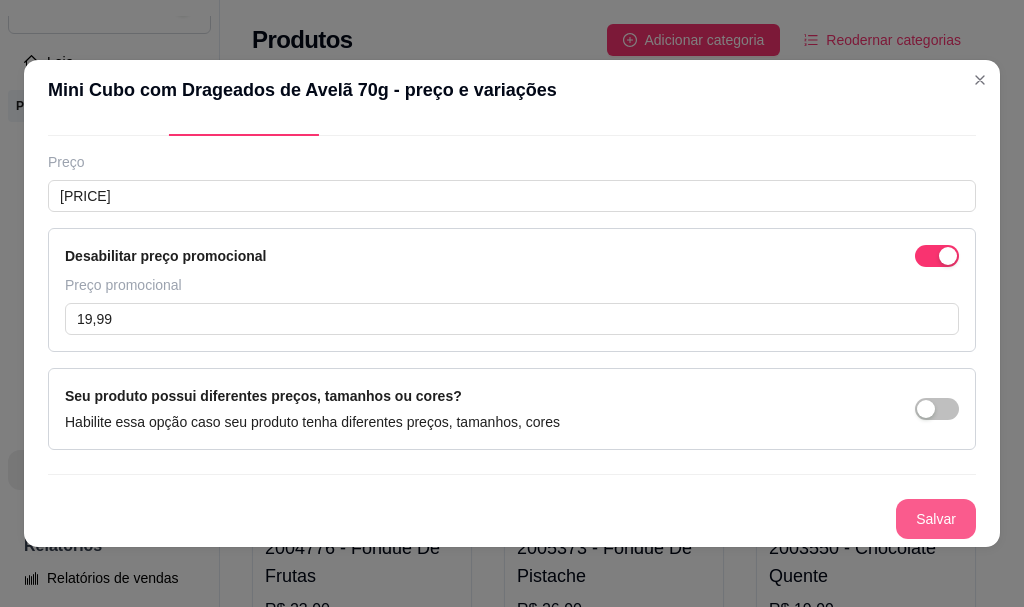 click on "Salvar" at bounding box center (936, 519) 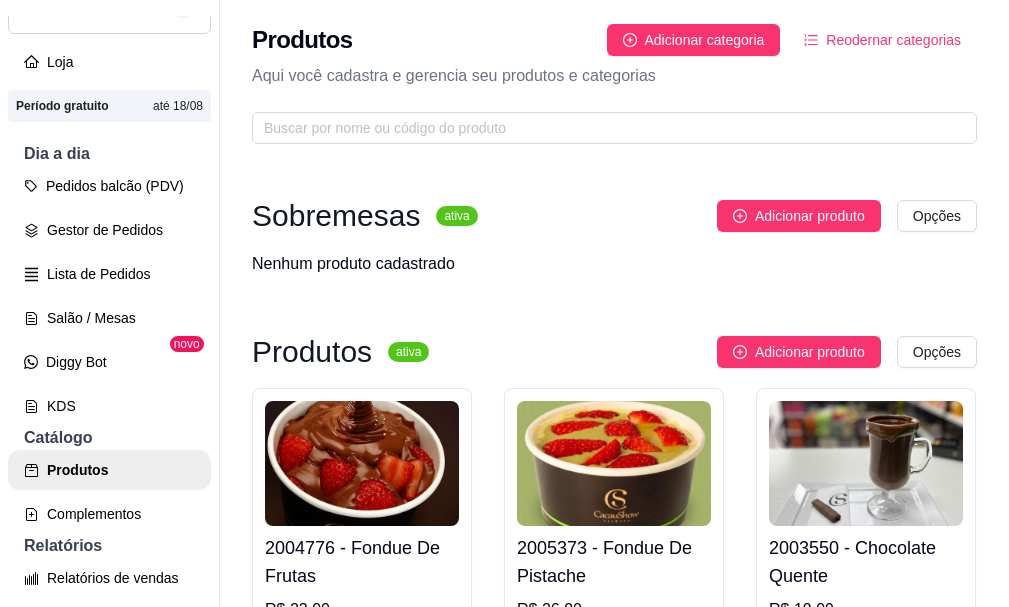 drag, startPoint x: 763, startPoint y: 203, endPoint x: 550, endPoint y: 44, distance: 265.8007 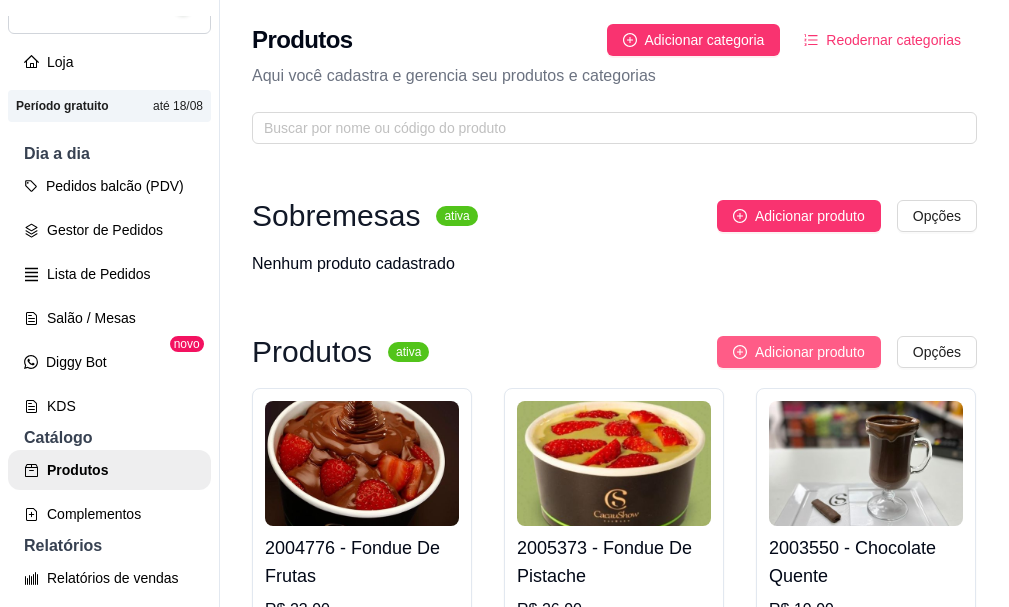 click on "Adicionar produto" at bounding box center (810, 352) 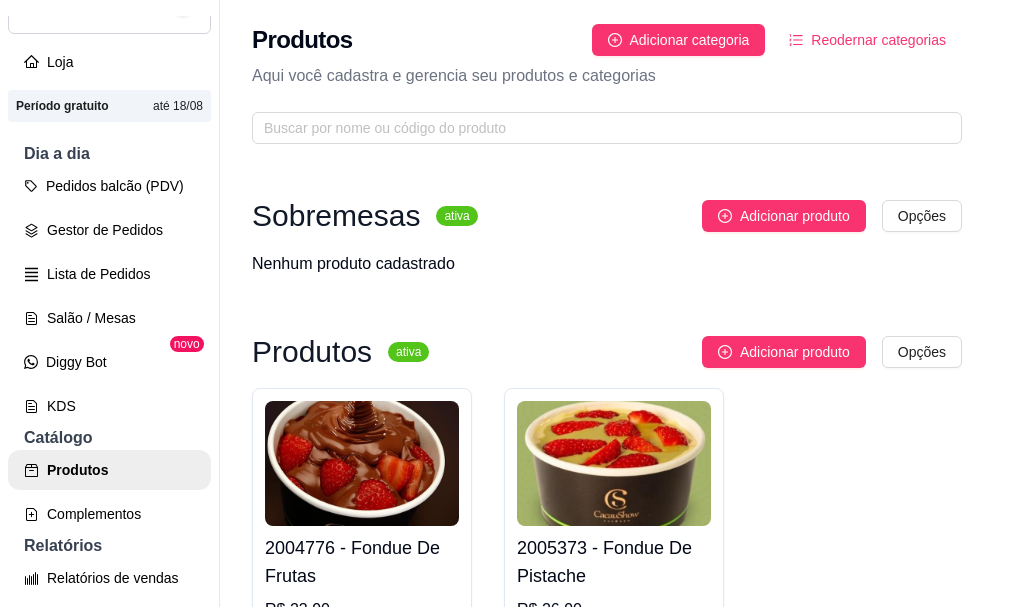type 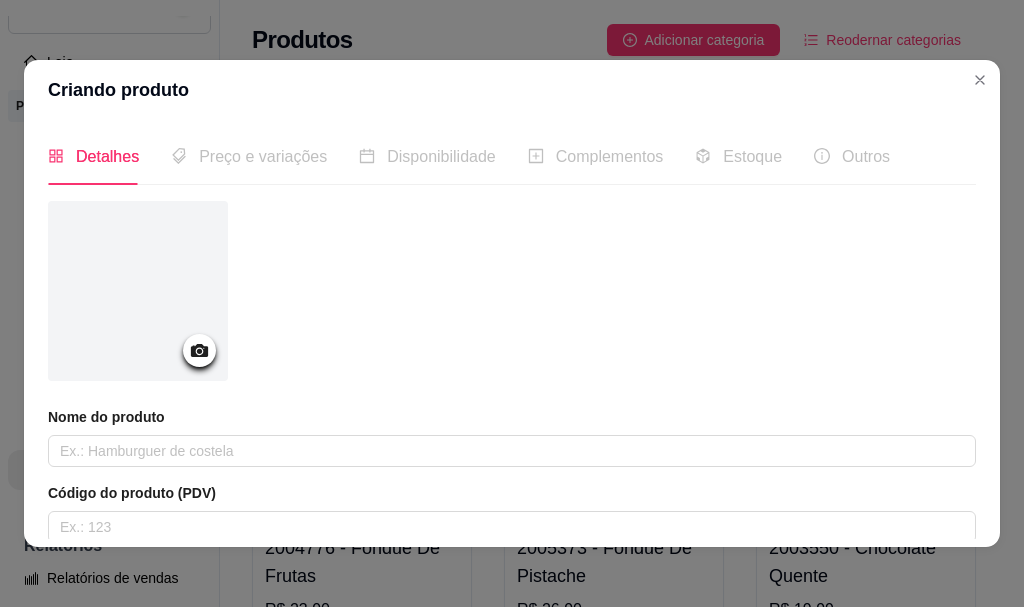 click at bounding box center [199, 350] 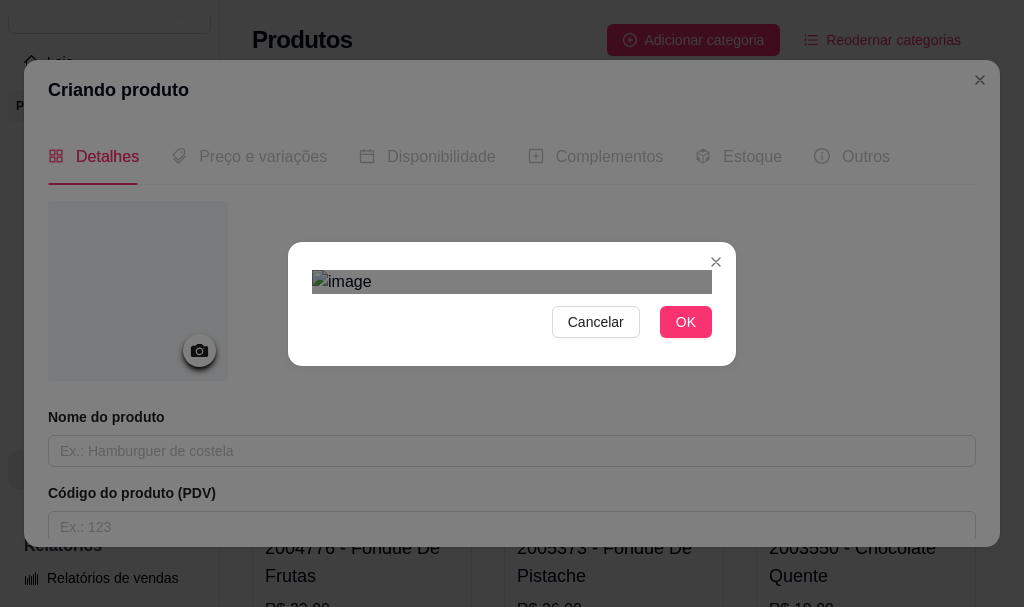 click at bounding box center (532, 594) 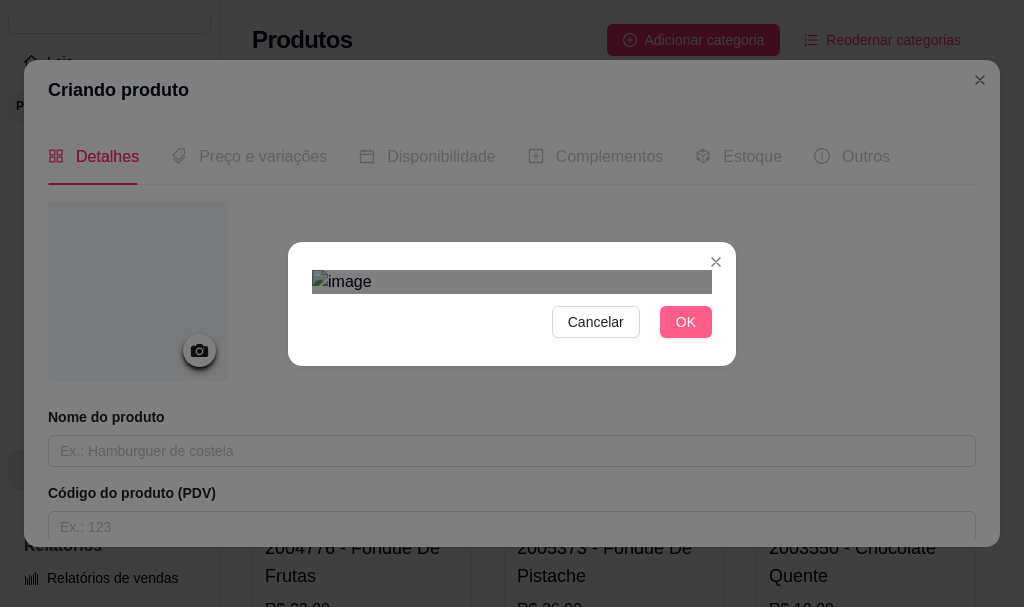 click on "OK" at bounding box center (686, 322) 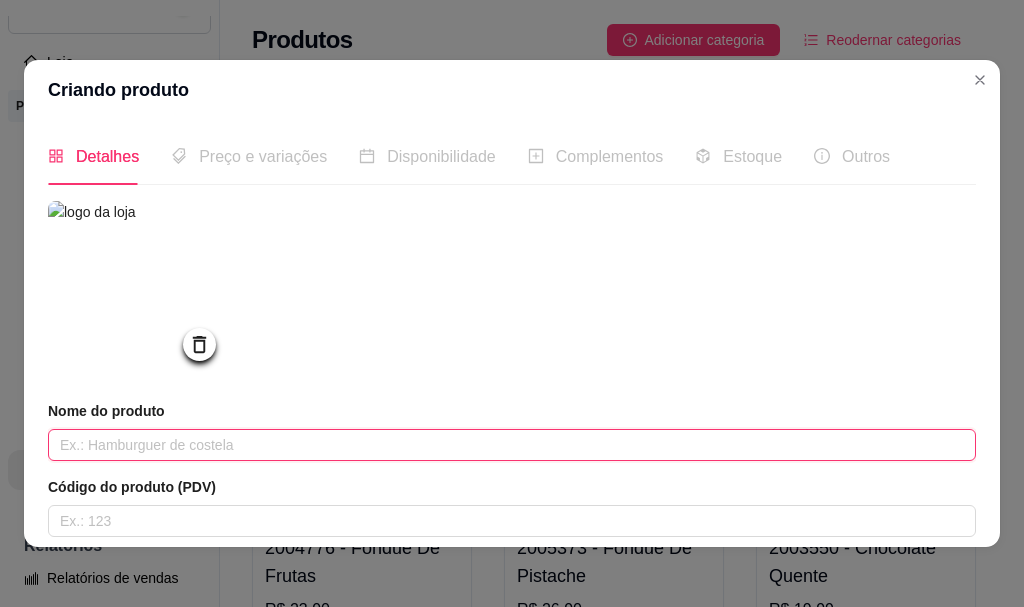 paste on "Cubo com Bombons de Chocolate ao Leite Amor 145g" 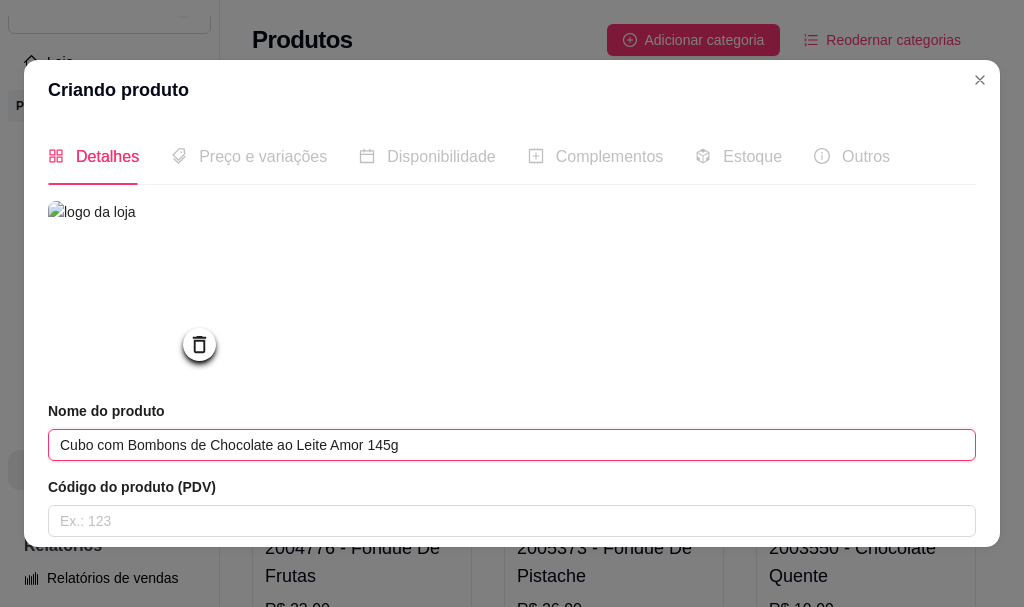 type on "Cubo com Bombons de Chocolate ao Leite Amor 145g" 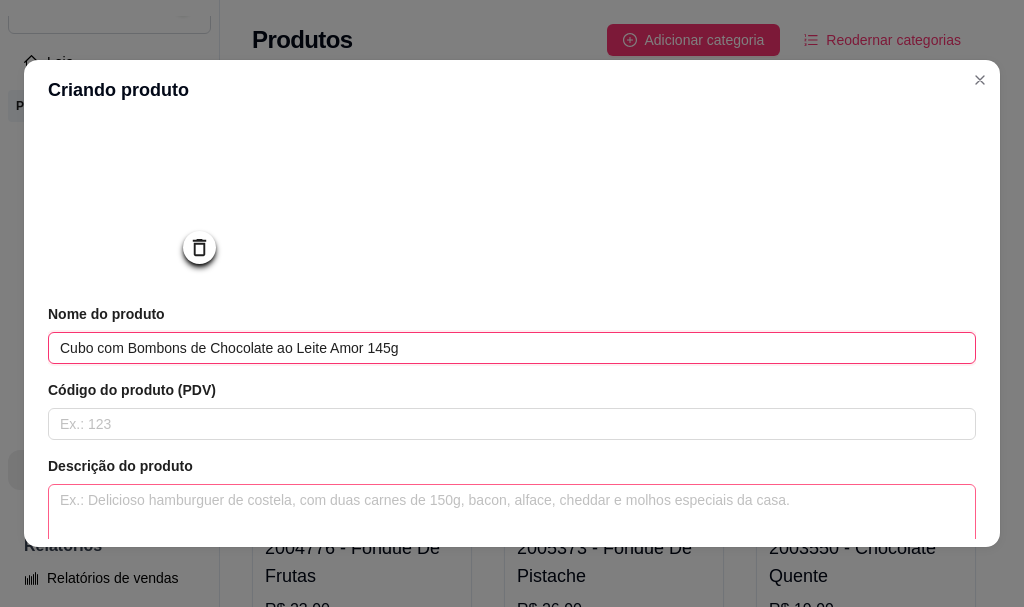 scroll, scrollTop: 200, scrollLeft: 0, axis: vertical 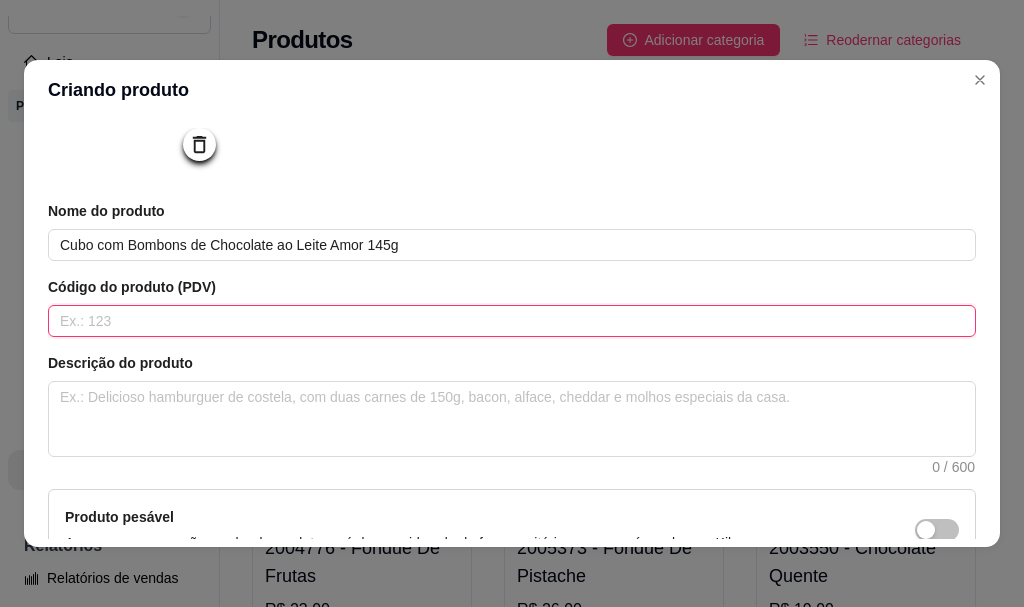 click at bounding box center [512, 321] 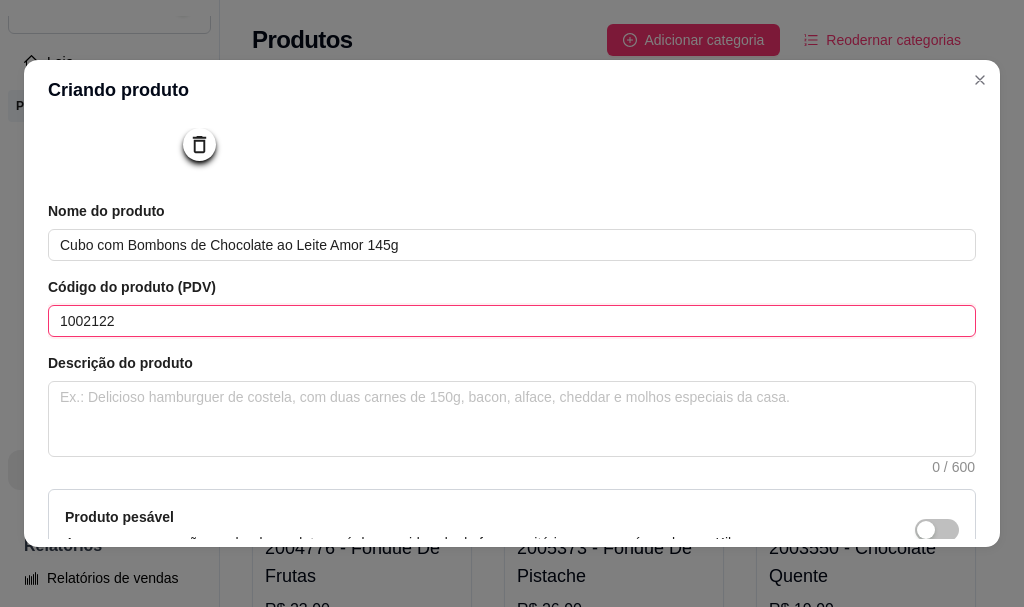 type on "1002122" 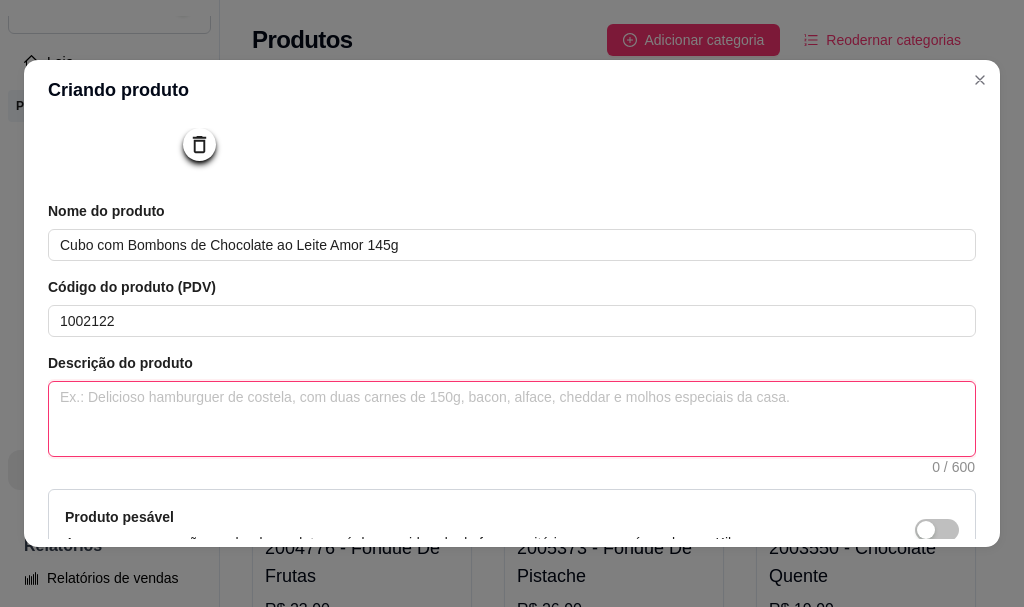 click at bounding box center [512, 419] 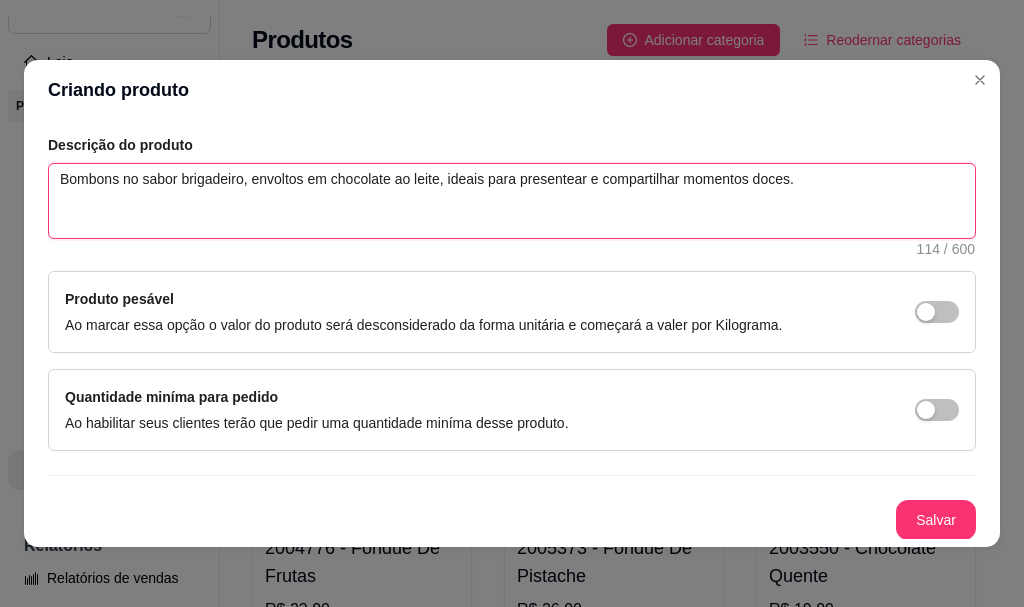 scroll, scrollTop: 425, scrollLeft: 0, axis: vertical 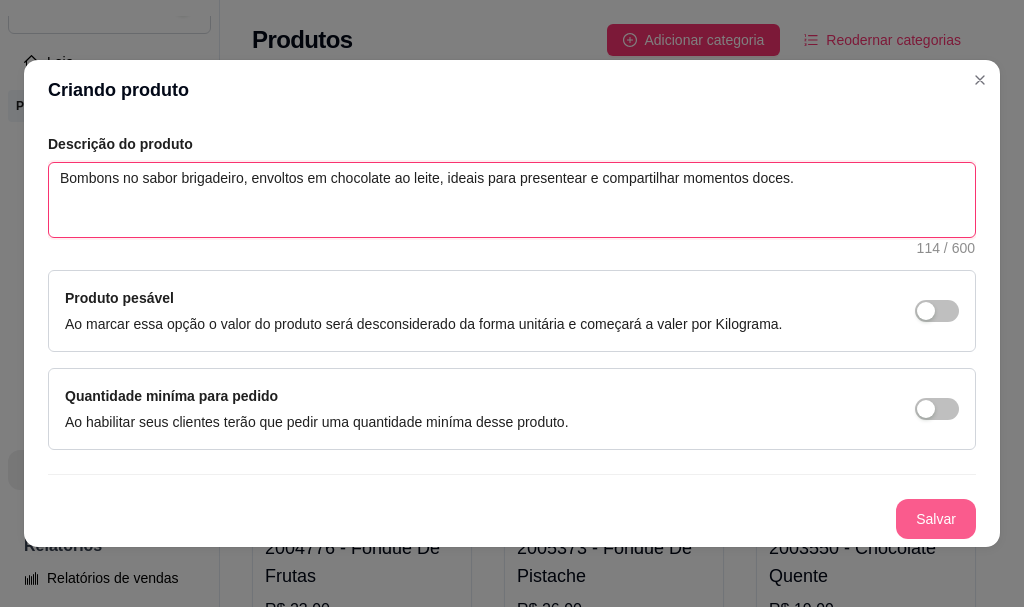 type on "Bombons no sabor brigadeiro, envoltos em chocolate ao leite, ideais para presentear e compartilhar momentos doces." 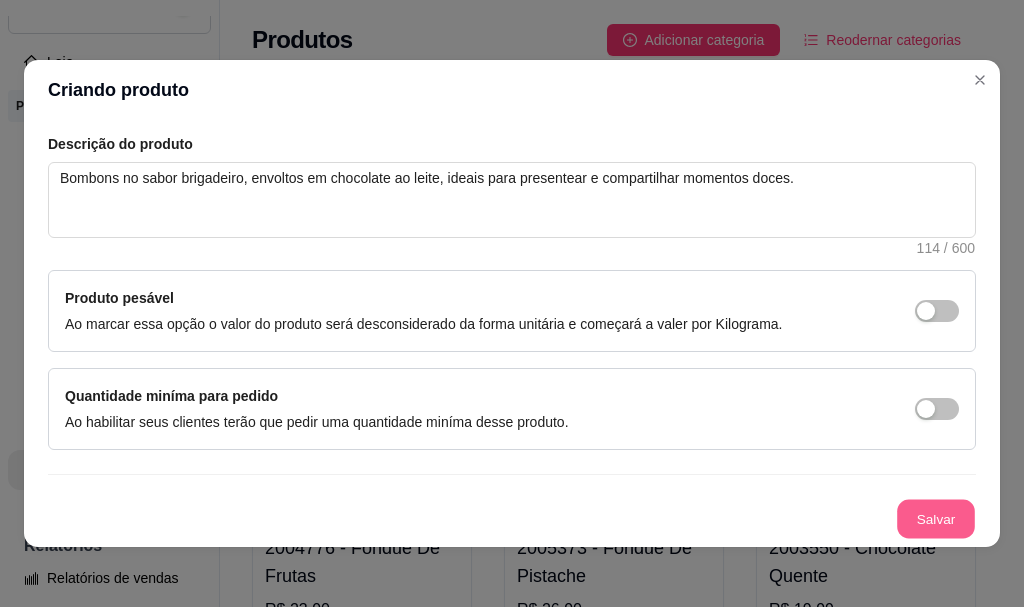 click on "Salvar" at bounding box center (936, 519) 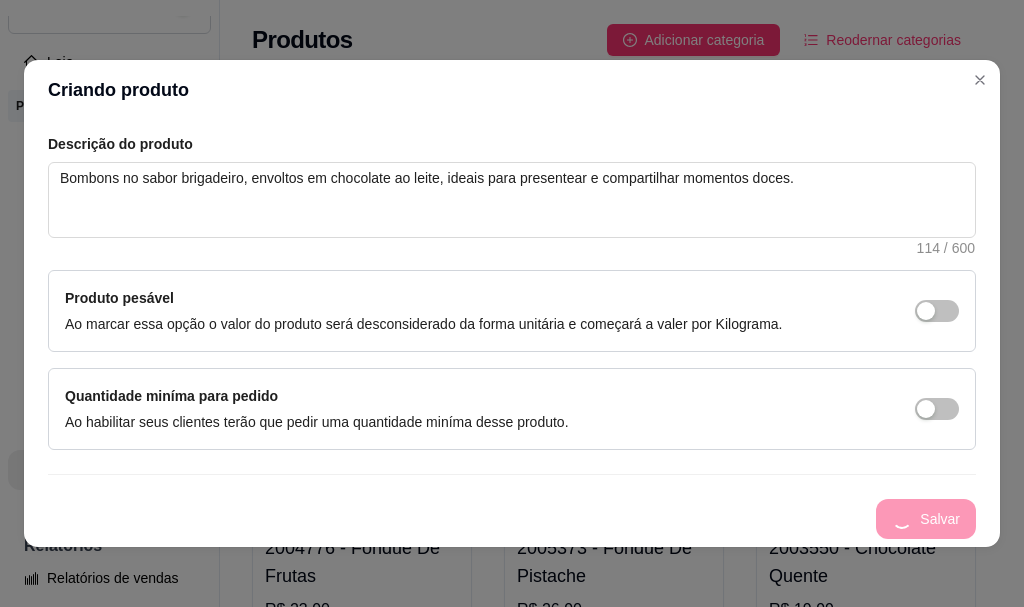type 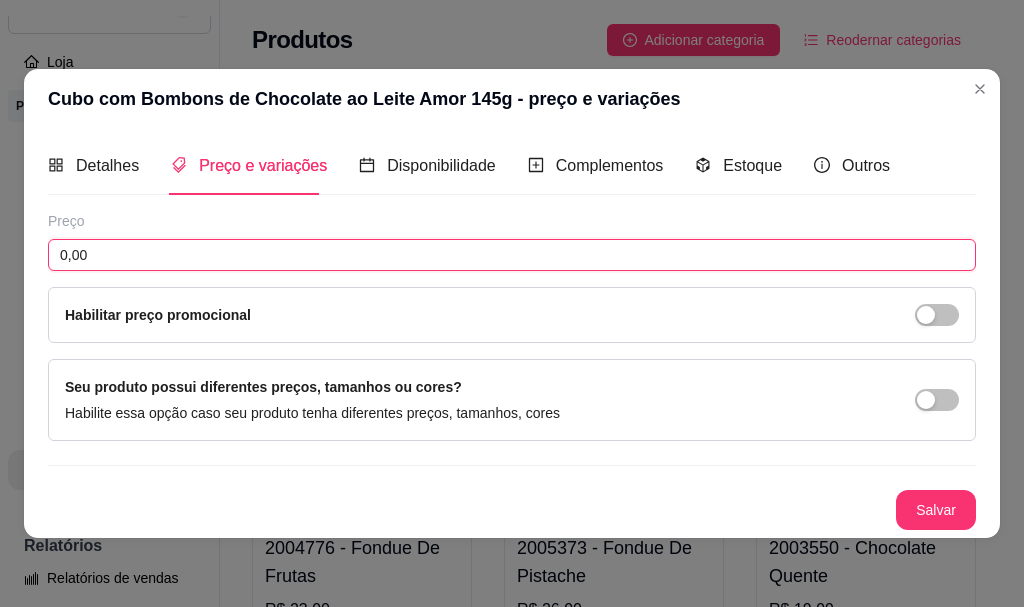 click on "0,00" at bounding box center (512, 255) 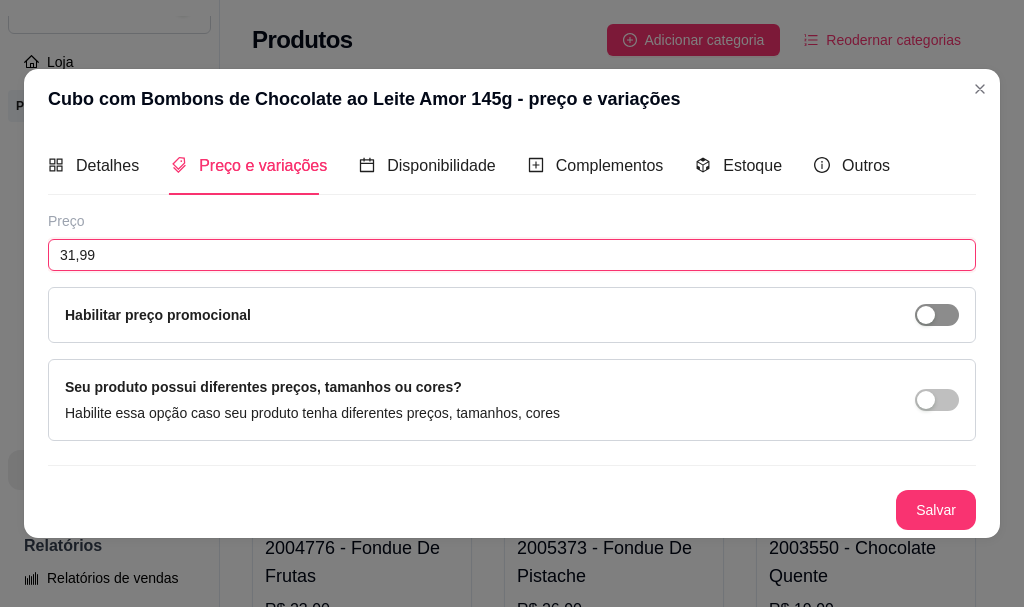 type on "31,99" 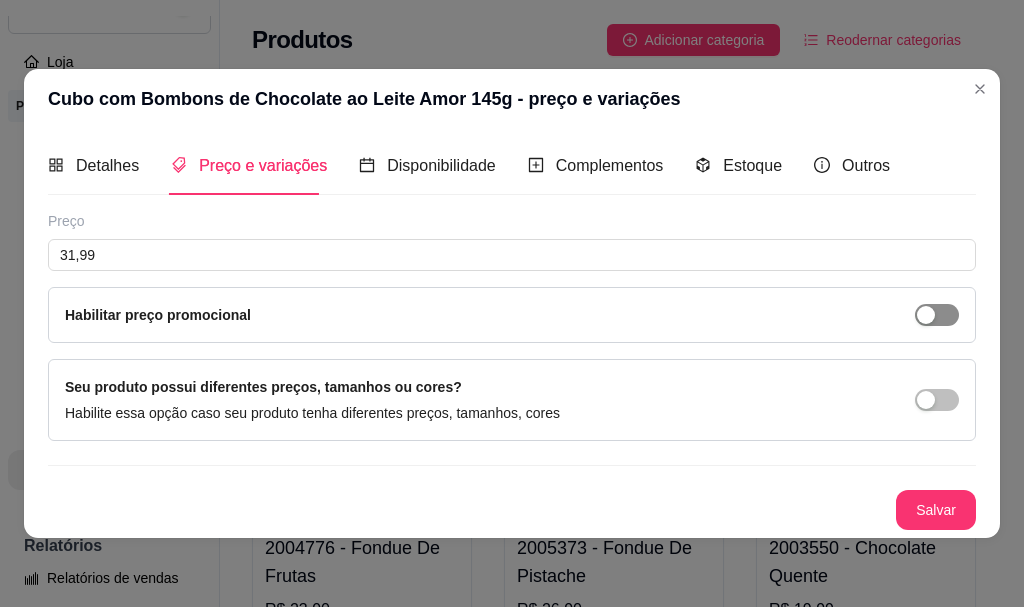 click at bounding box center (926, 315) 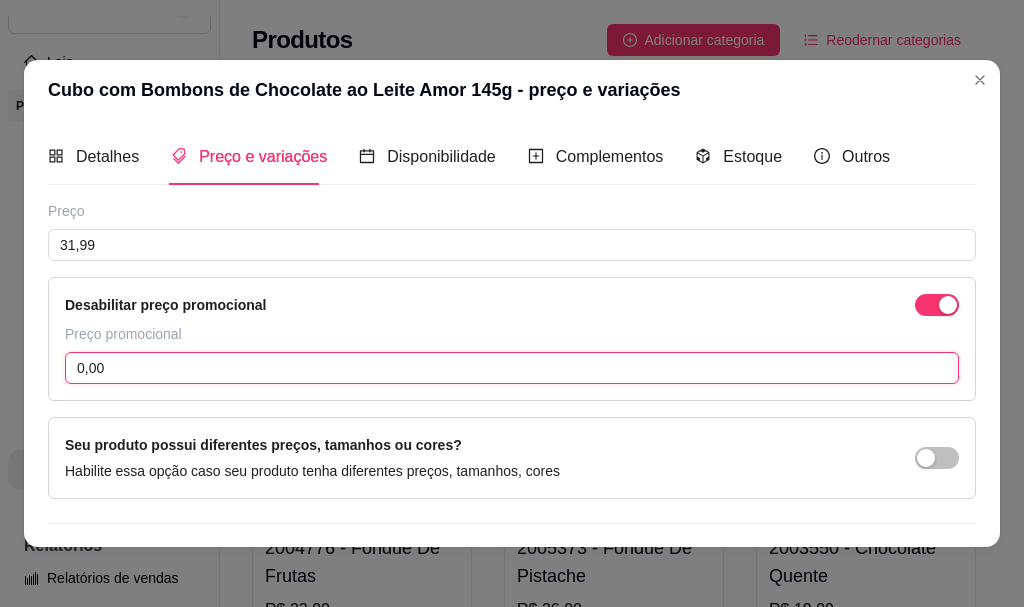 click on "0,00" at bounding box center (512, 368) 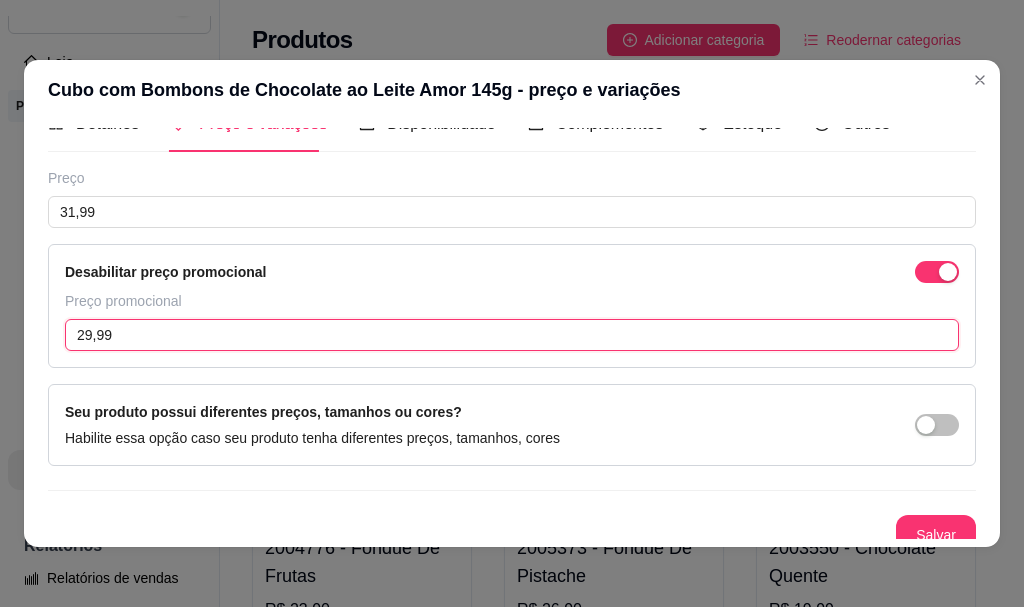 scroll, scrollTop: 49, scrollLeft: 0, axis: vertical 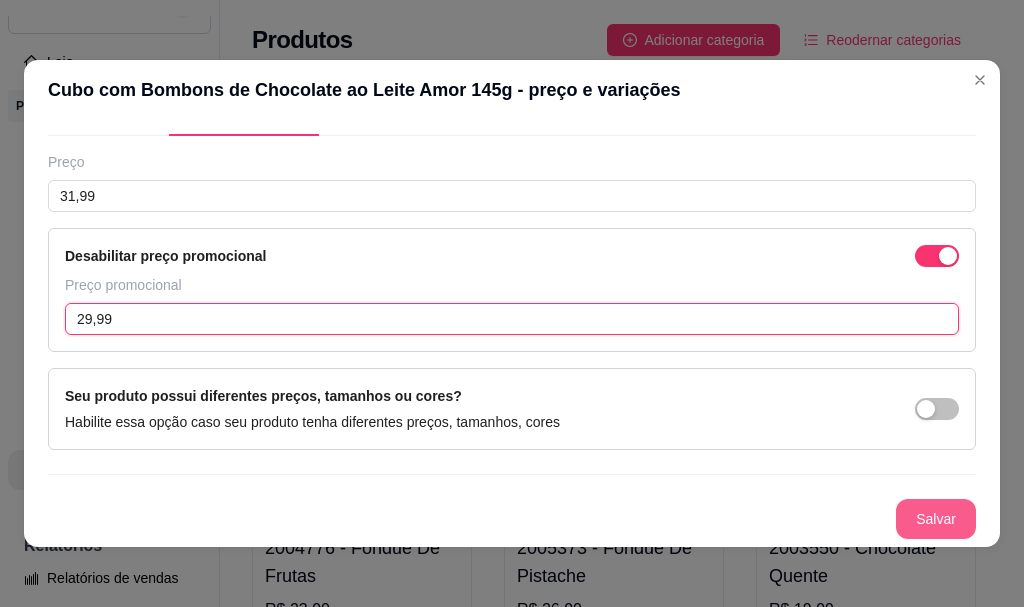 type on "29,99" 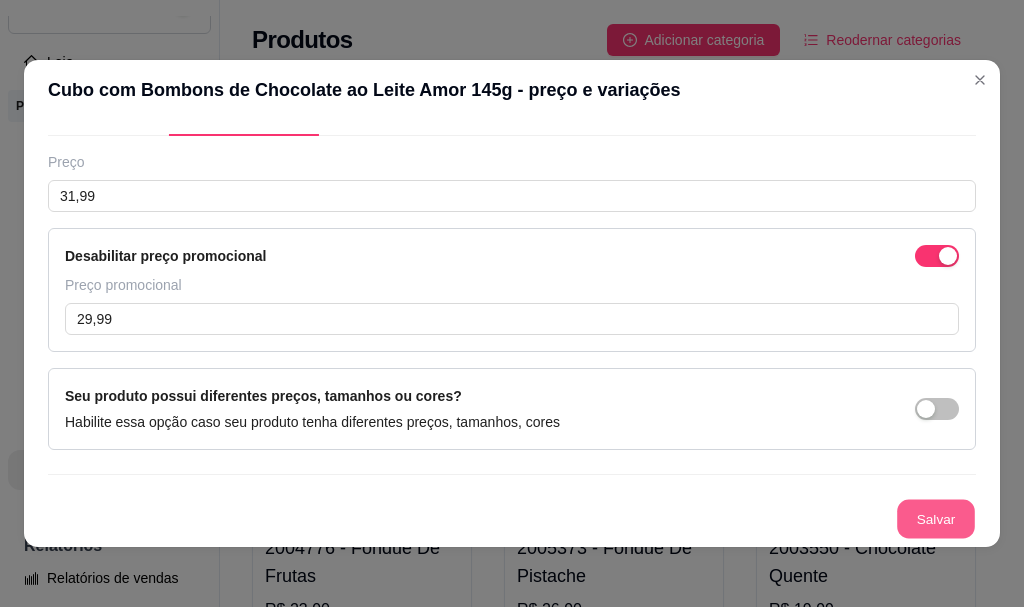 click on "Salvar" at bounding box center [936, 519] 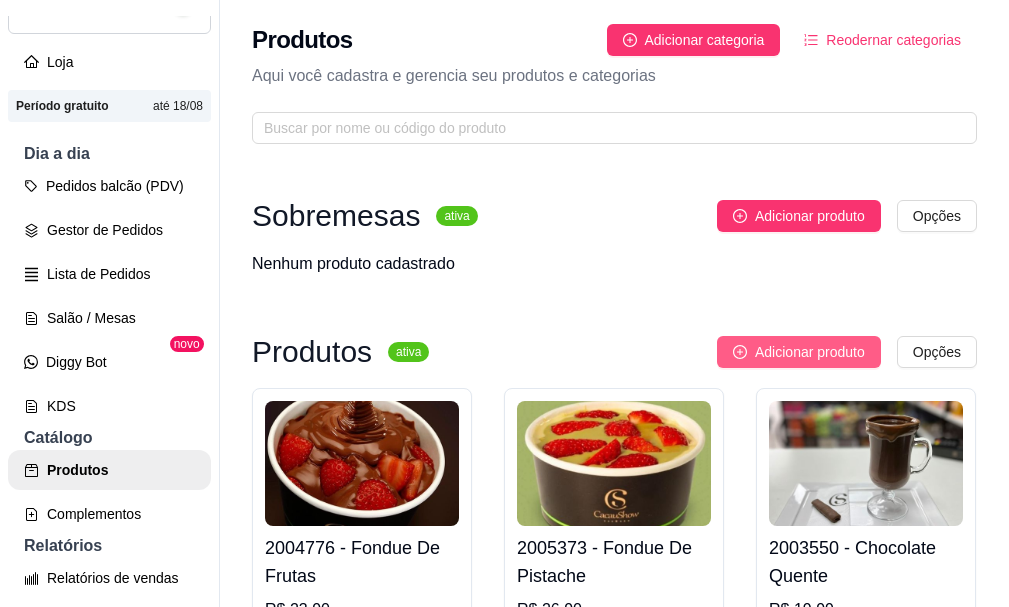 click on "Adicionar produto" at bounding box center (810, 352) 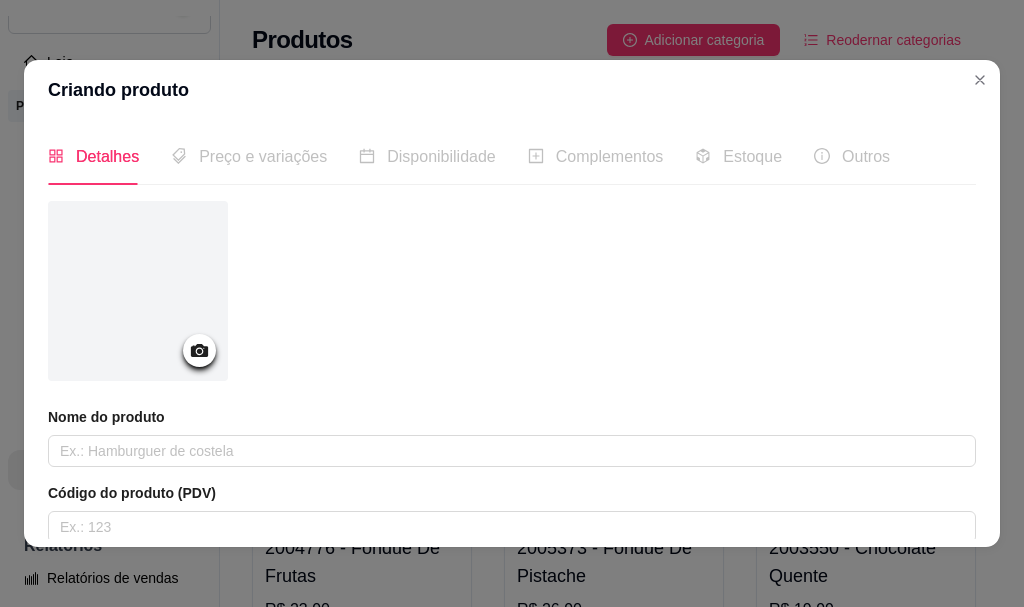 click at bounding box center [199, 350] 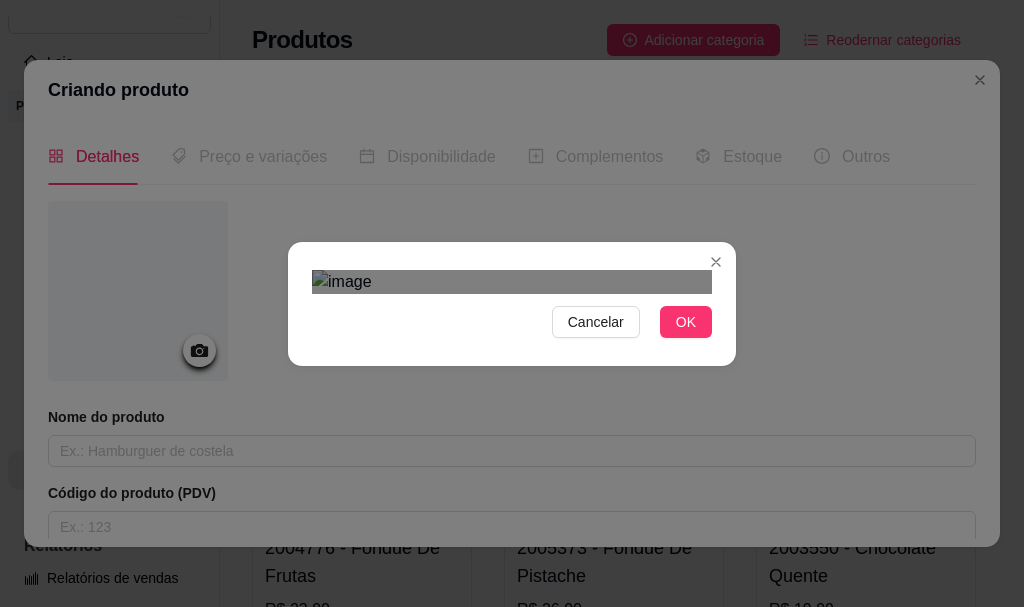 click at bounding box center (505, 551) 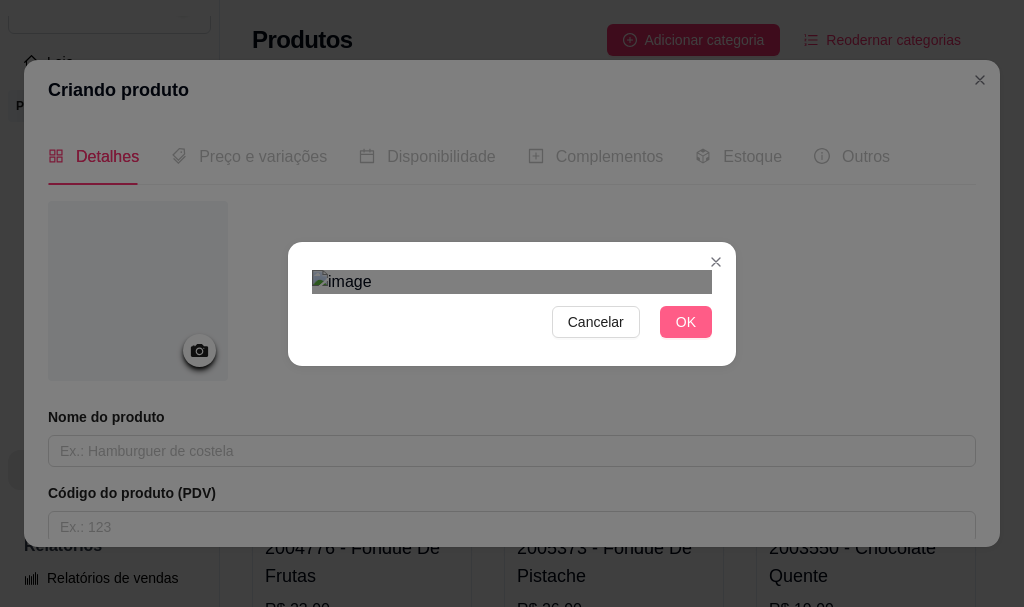 click on "OK" at bounding box center (686, 322) 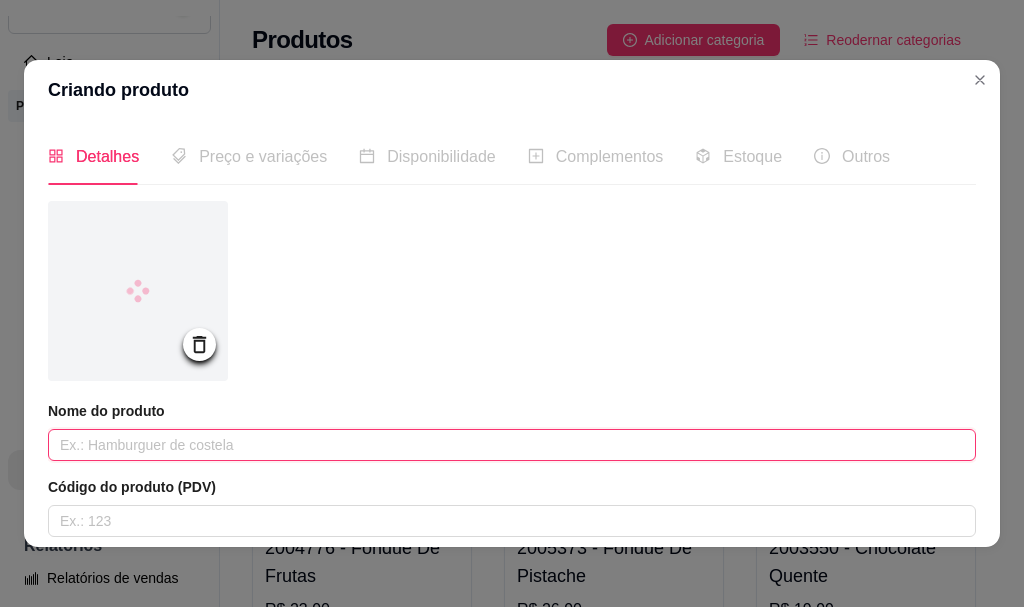 click at bounding box center (512, 445) 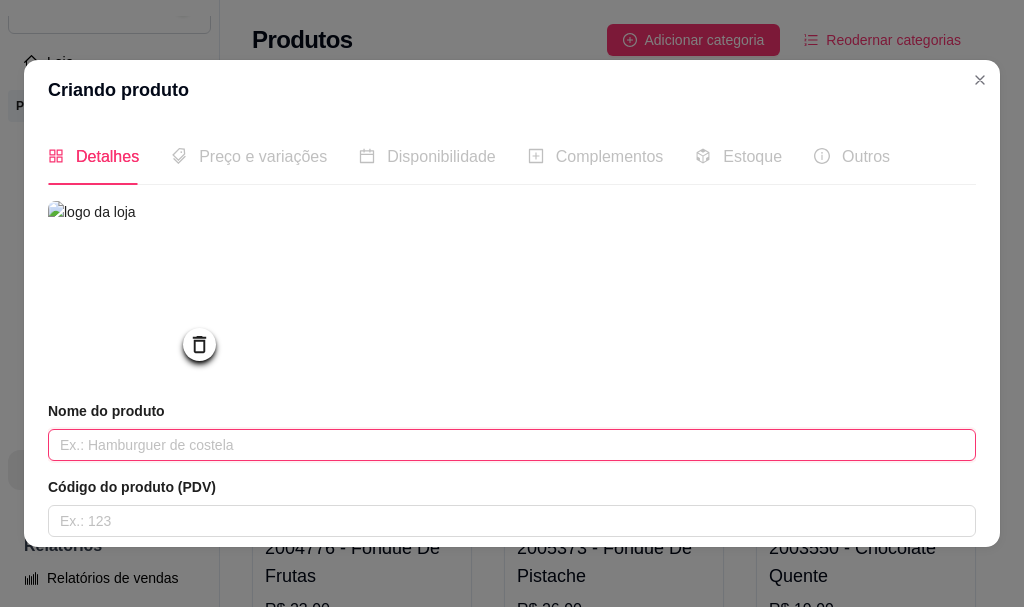 paste on "Caixa de Tabletes Miau 210g" 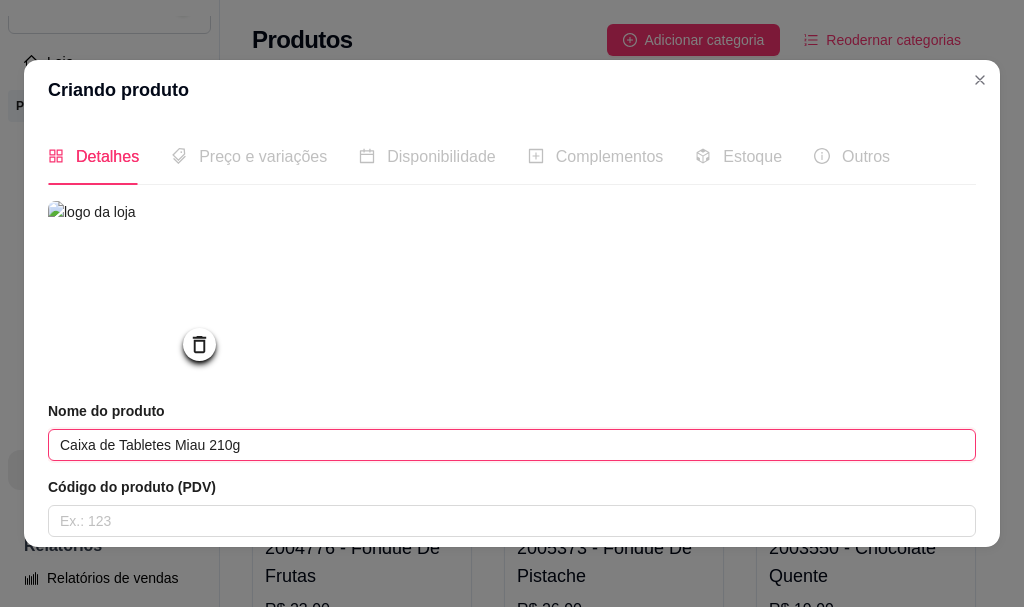 type on "Caixa de Tabletes Miau 210g" 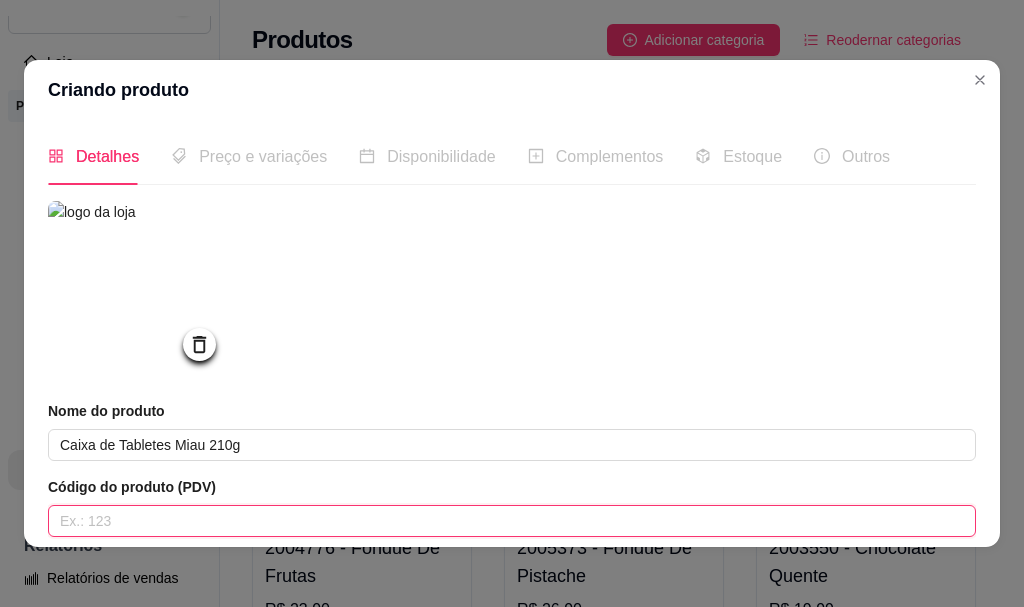 click at bounding box center [512, 521] 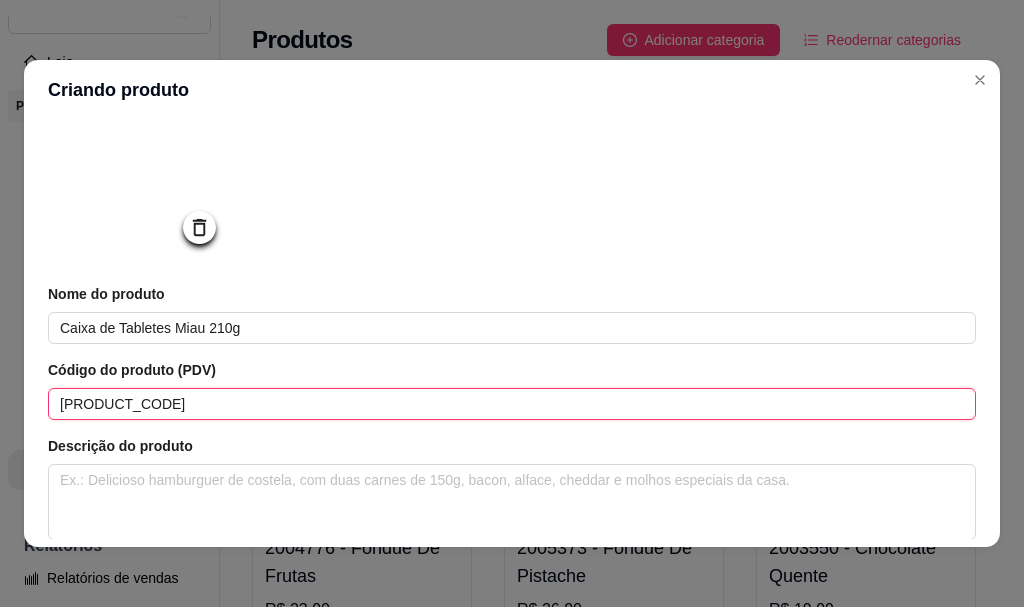scroll, scrollTop: 300, scrollLeft: 0, axis: vertical 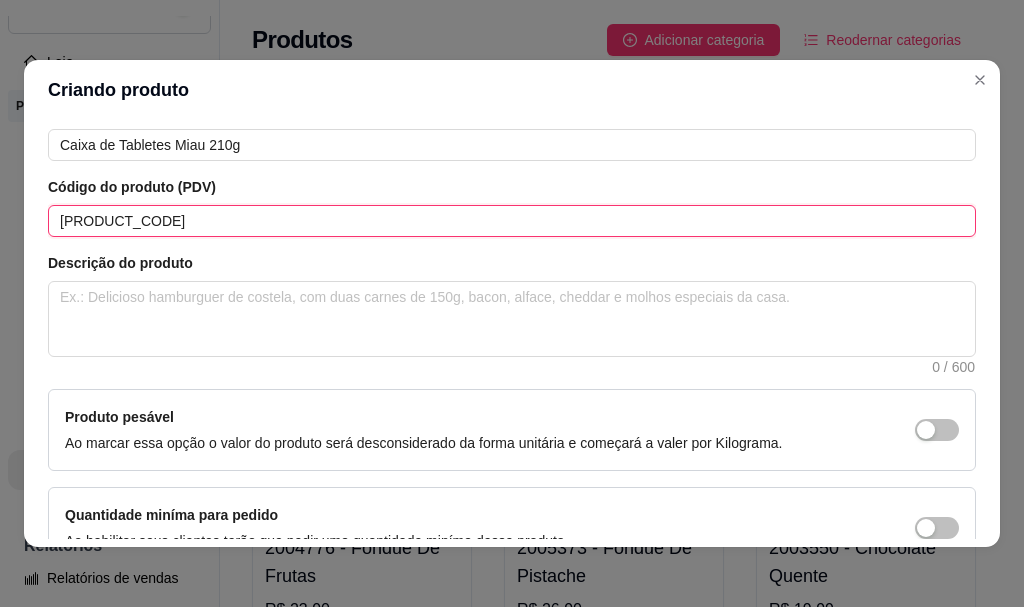 type on "[PRODUCT_CODE]" 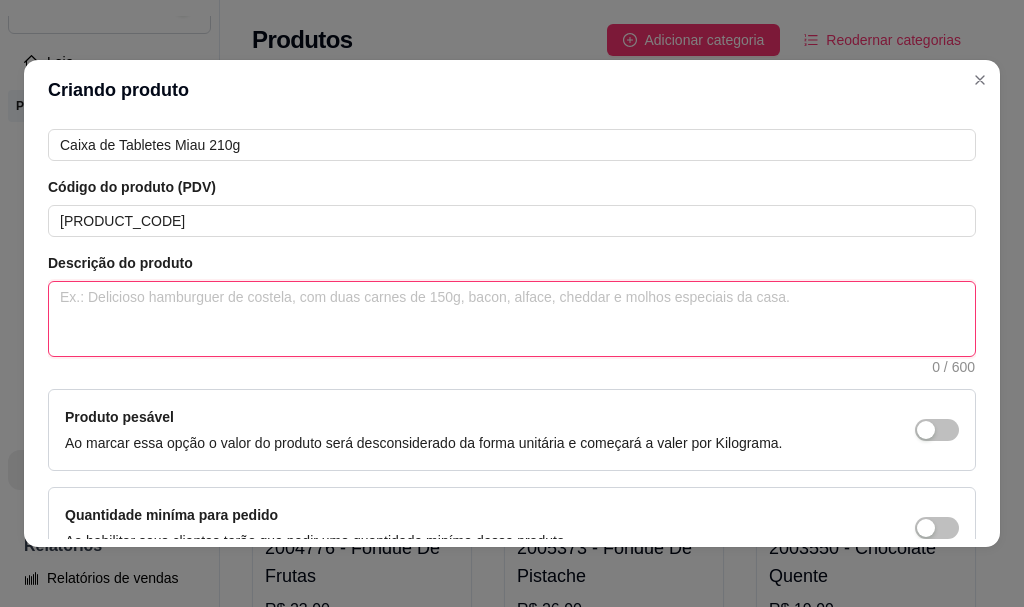 click at bounding box center (512, 319) 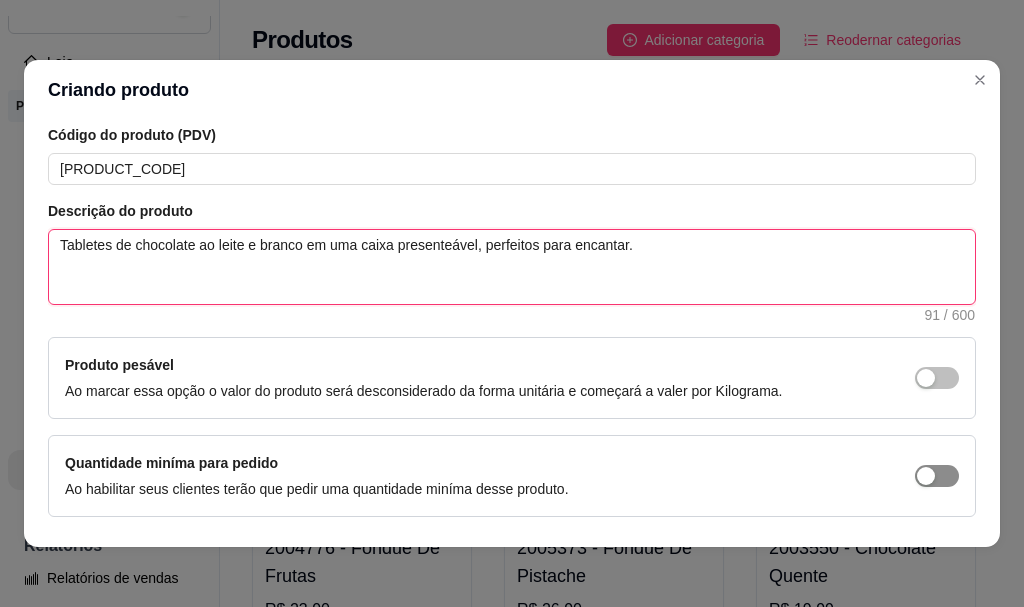 scroll, scrollTop: 400, scrollLeft: 0, axis: vertical 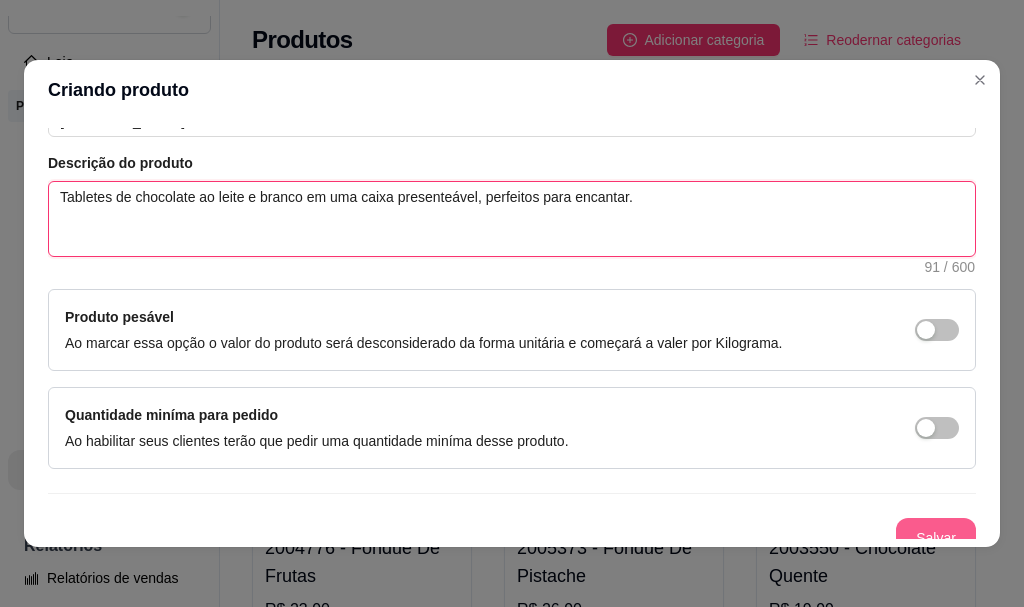 type on "Tabletes de chocolate ao leite e branco em uma caixa presenteável, perfeitos para encantar." 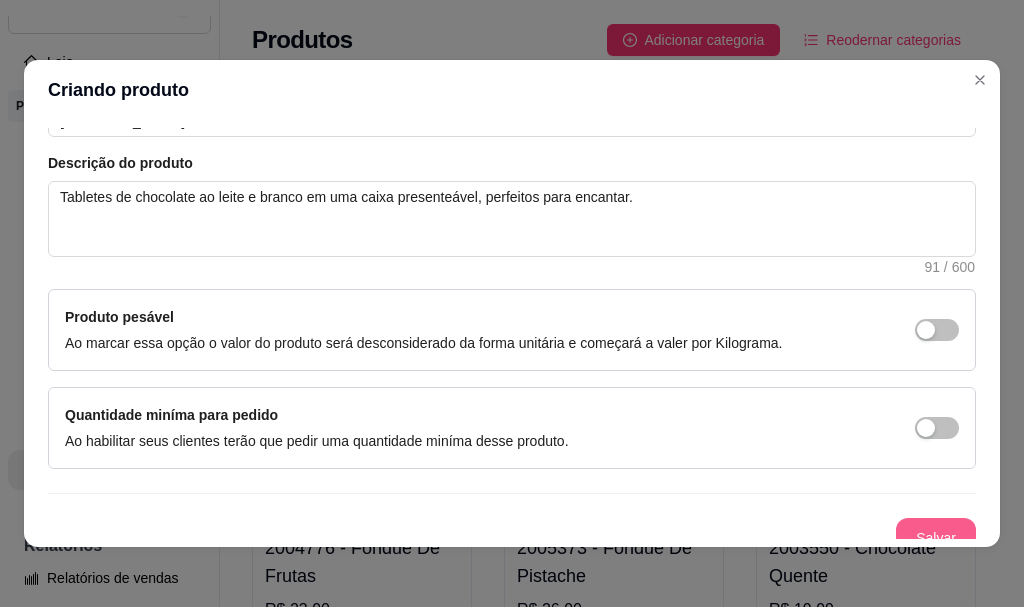 click on "Salvar" at bounding box center (936, 538) 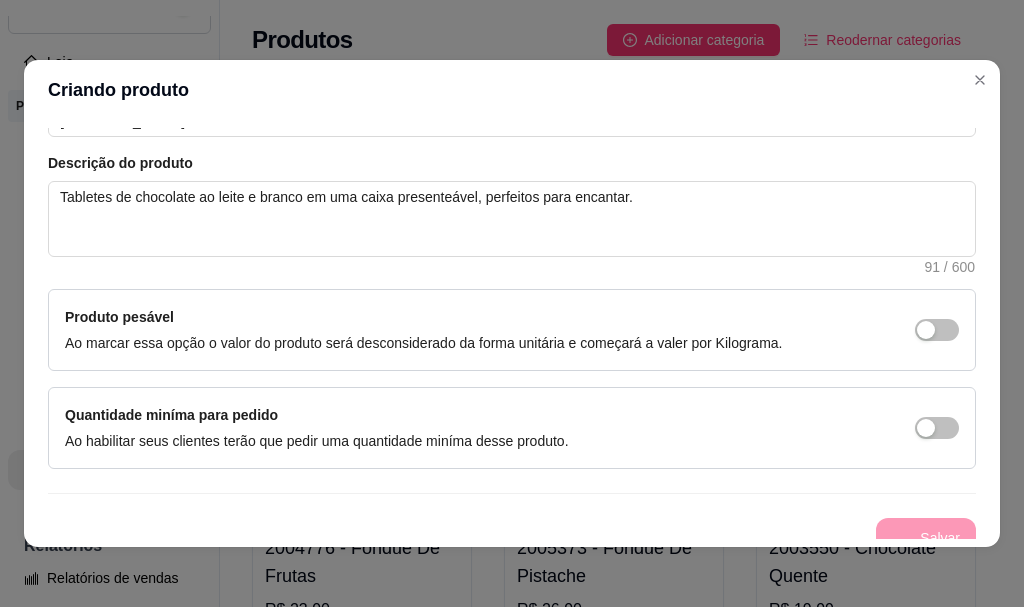 type 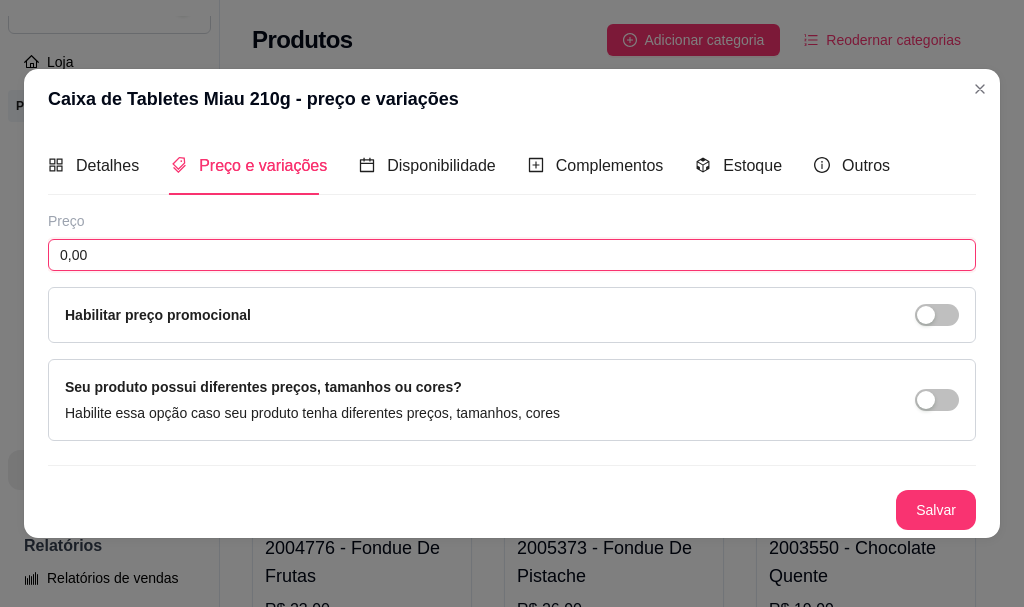 click on "0,00" at bounding box center (512, 255) 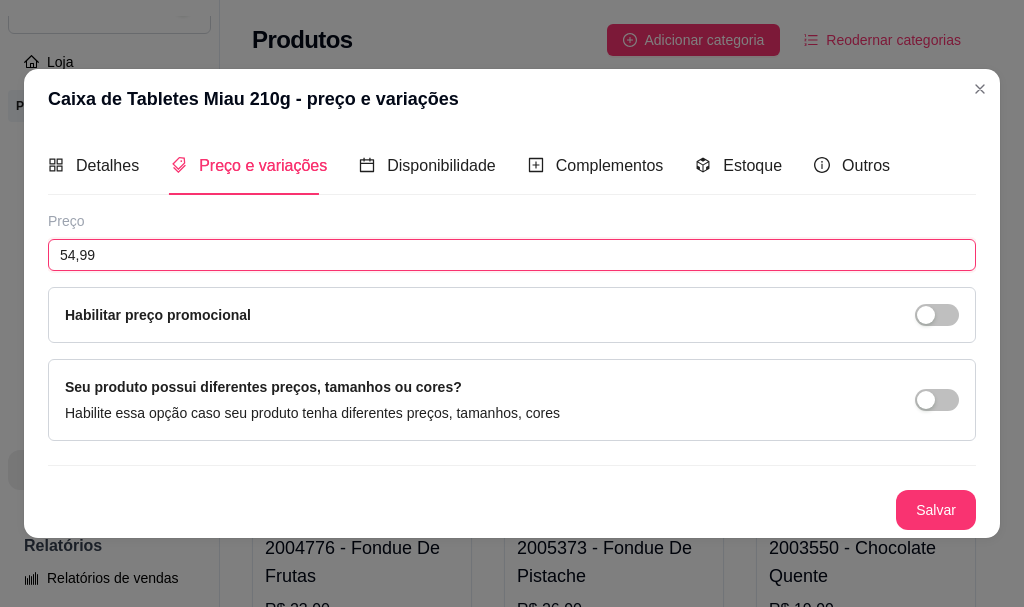 type on "54,99" 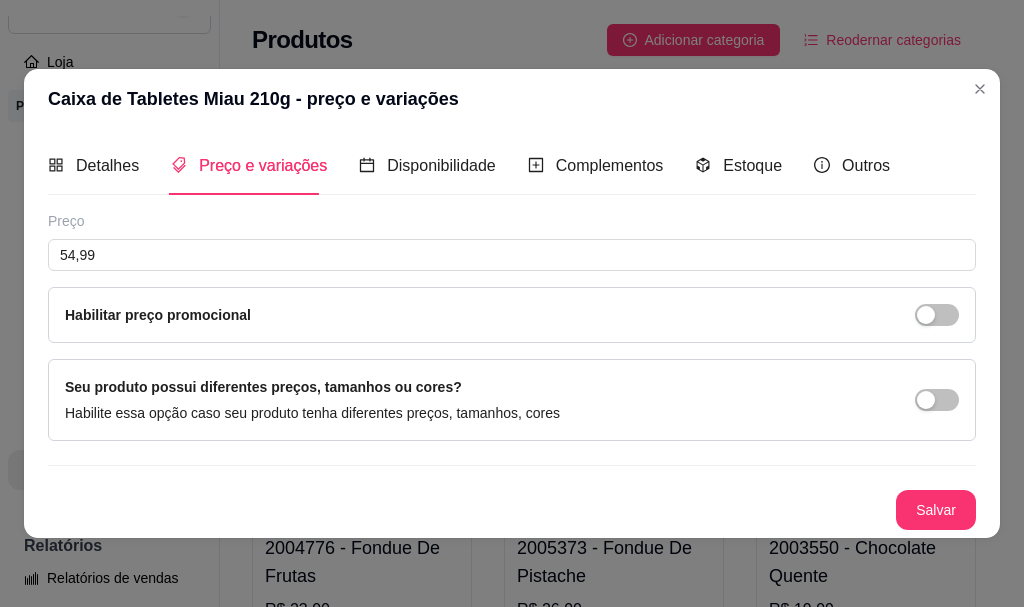 click on "Habilitar preço promocional" at bounding box center [512, 315] 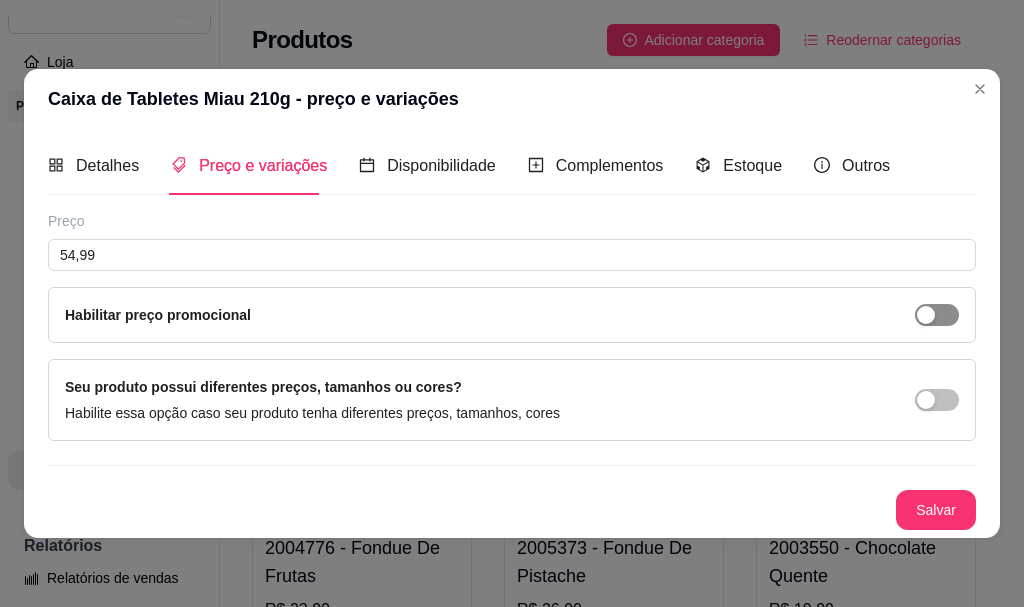 click at bounding box center [926, 315] 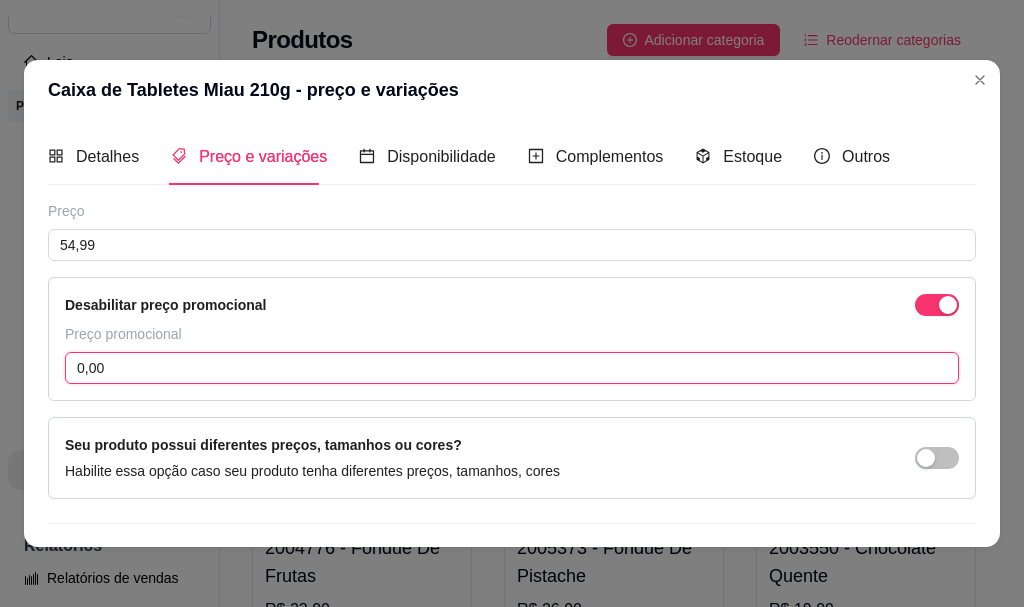 click on "0,00" at bounding box center (512, 368) 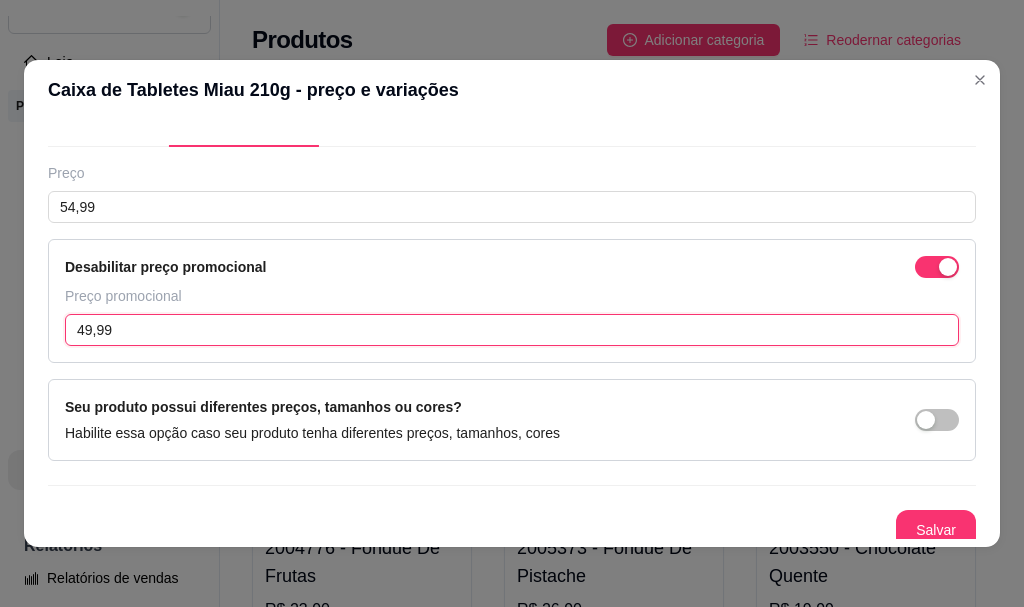 scroll, scrollTop: 49, scrollLeft: 0, axis: vertical 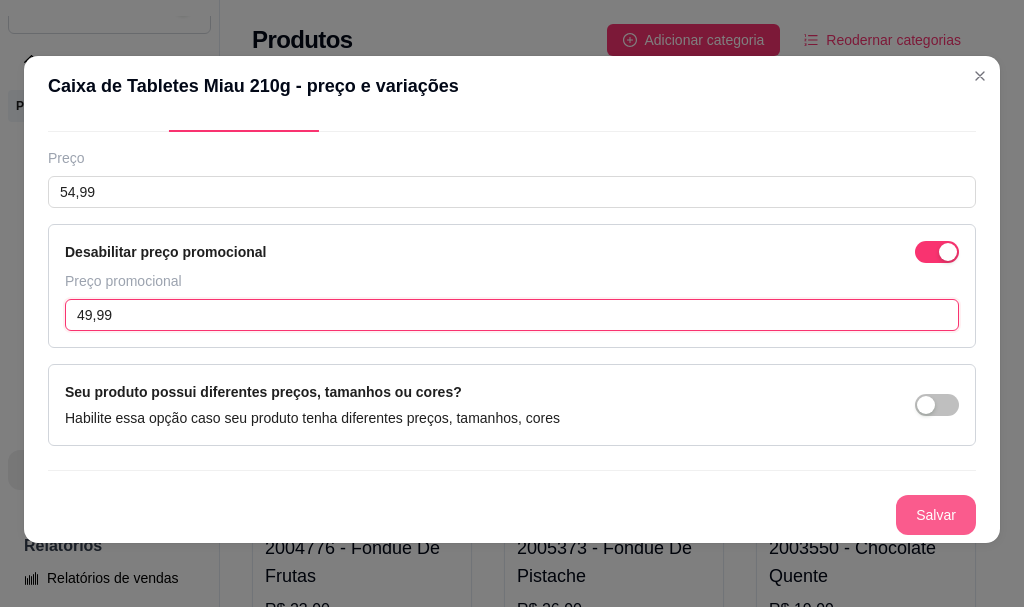 type on "49,99" 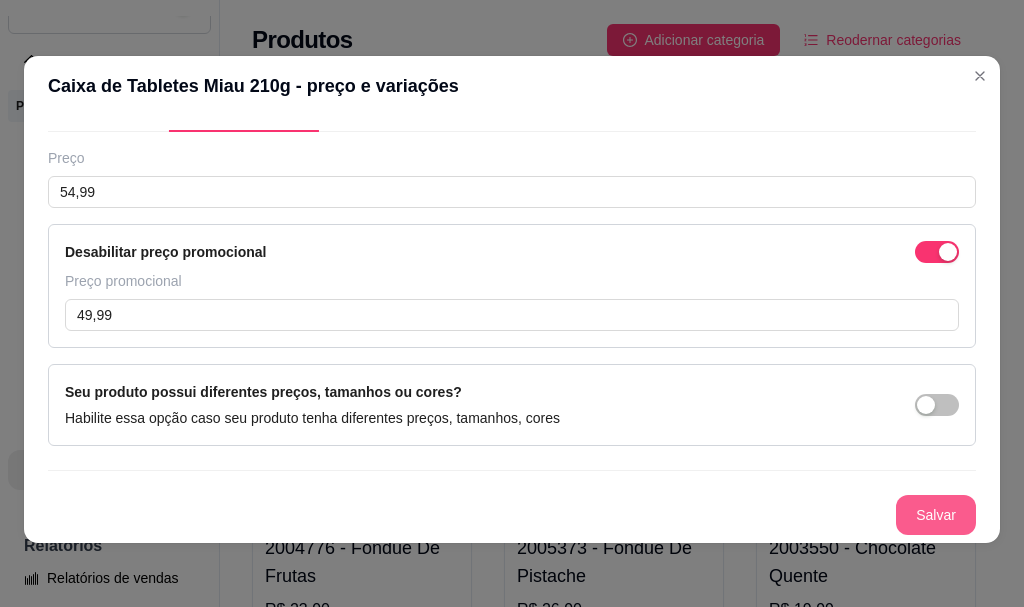 click on "Salvar" at bounding box center [936, 515] 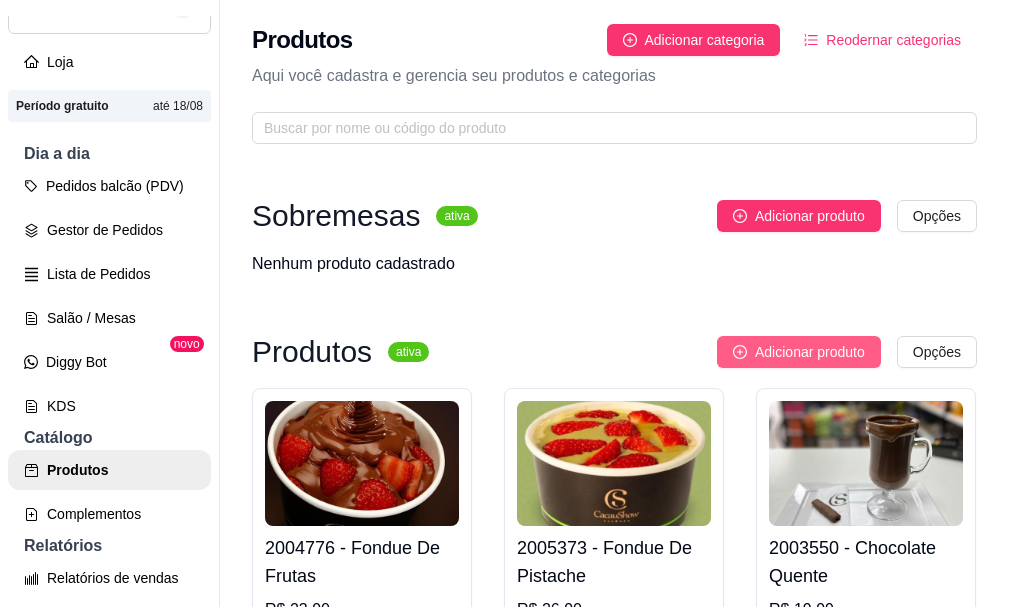click on "Adicionar produto" at bounding box center [810, 352] 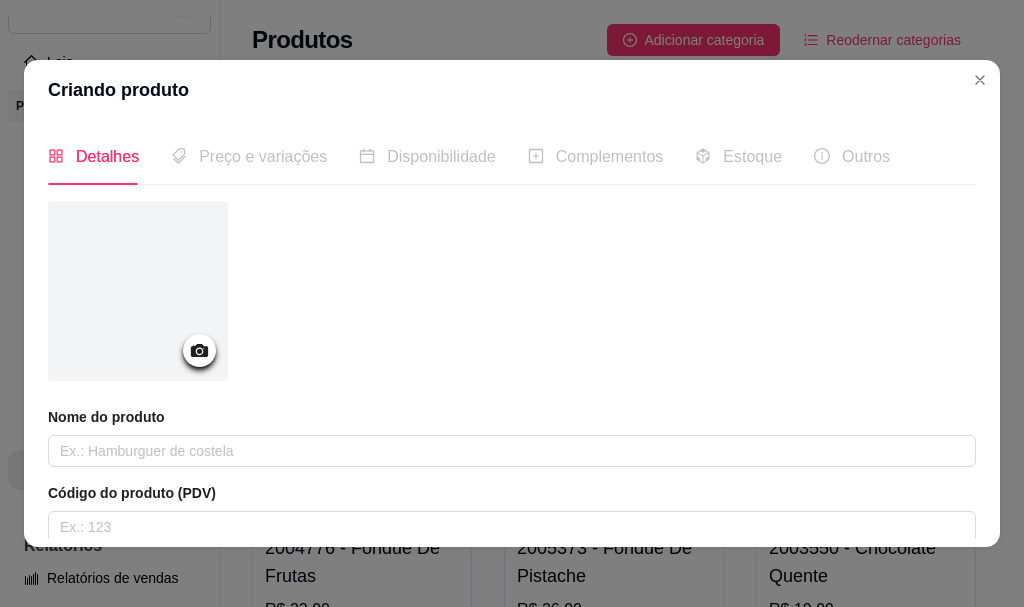 click 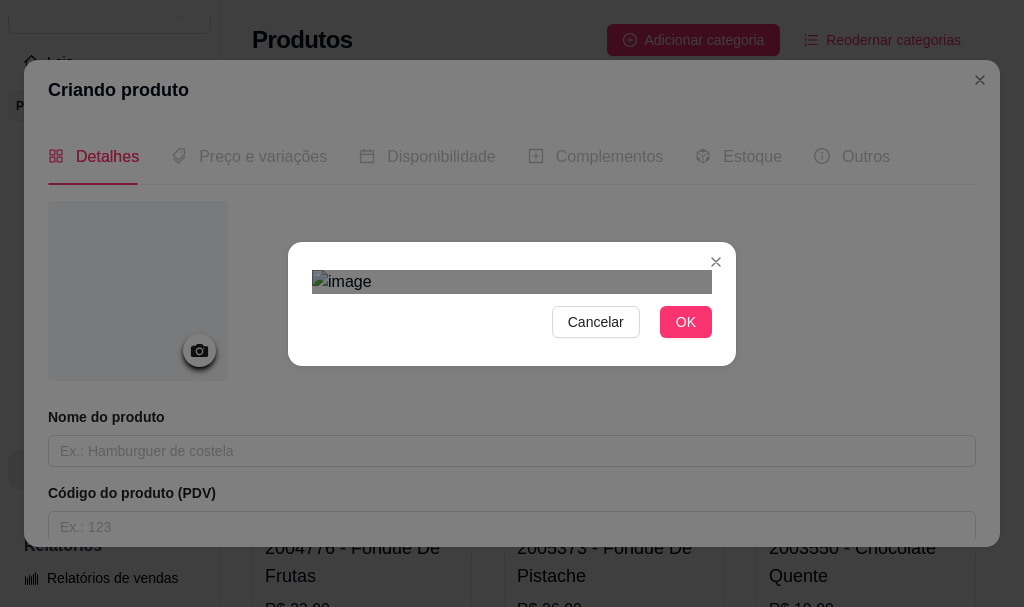 click at bounding box center [512, 282] 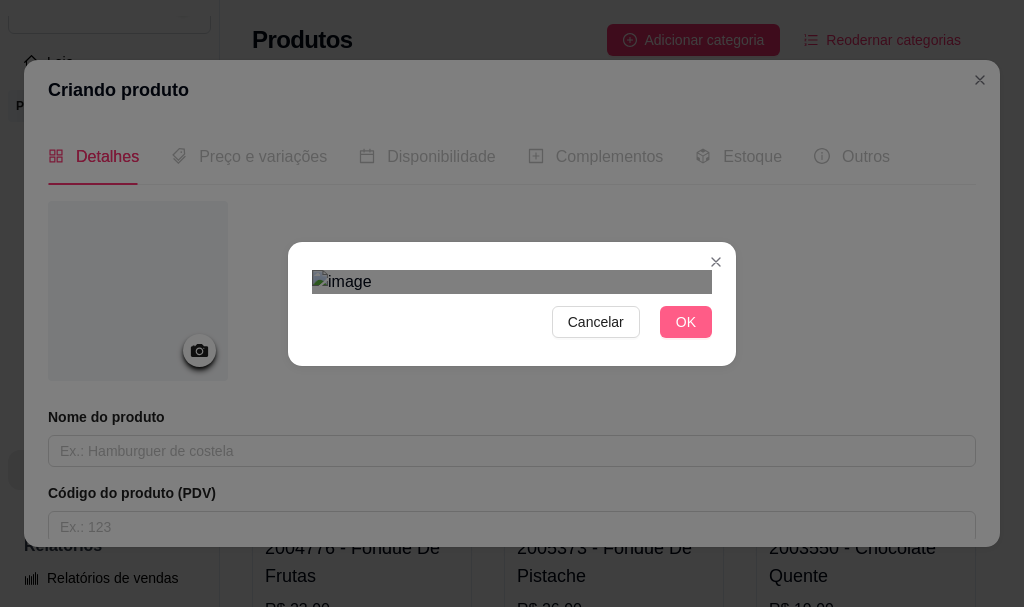 click on "OK" at bounding box center (686, 322) 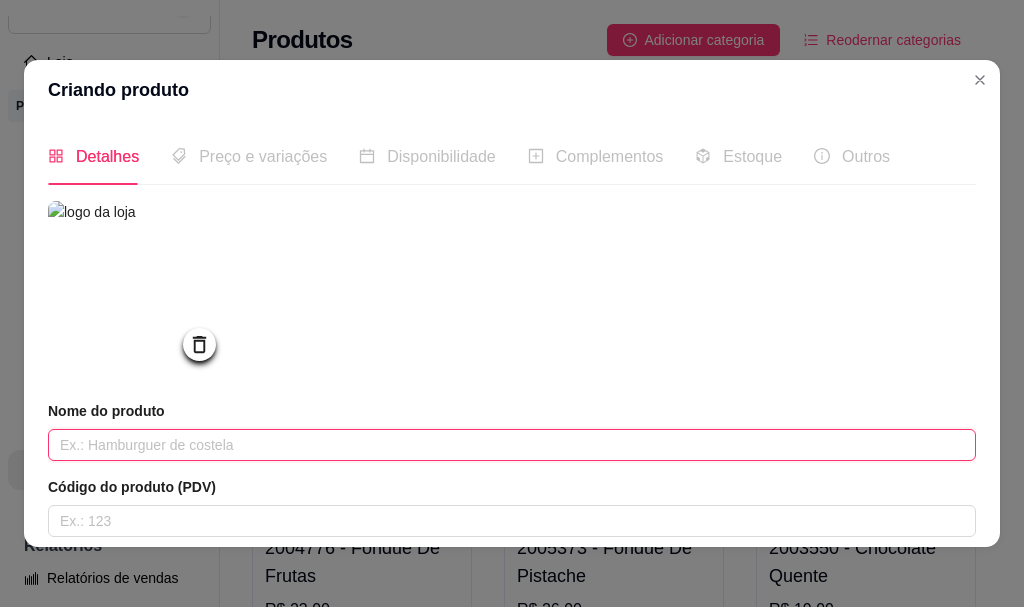 click at bounding box center [512, 445] 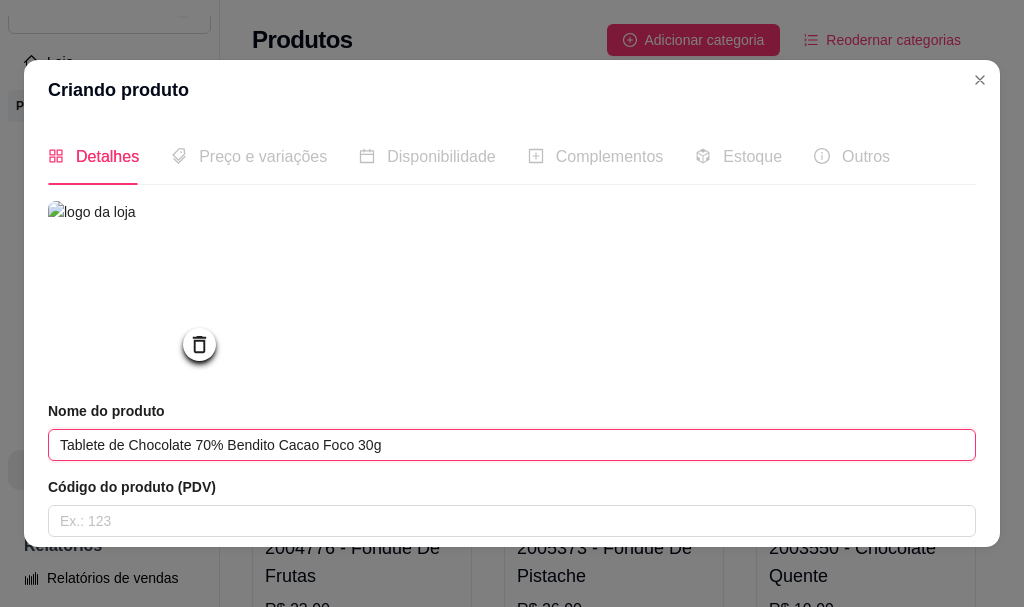 type on "Tablete de Chocolate 70% Bendito Cacao Foco 30g" 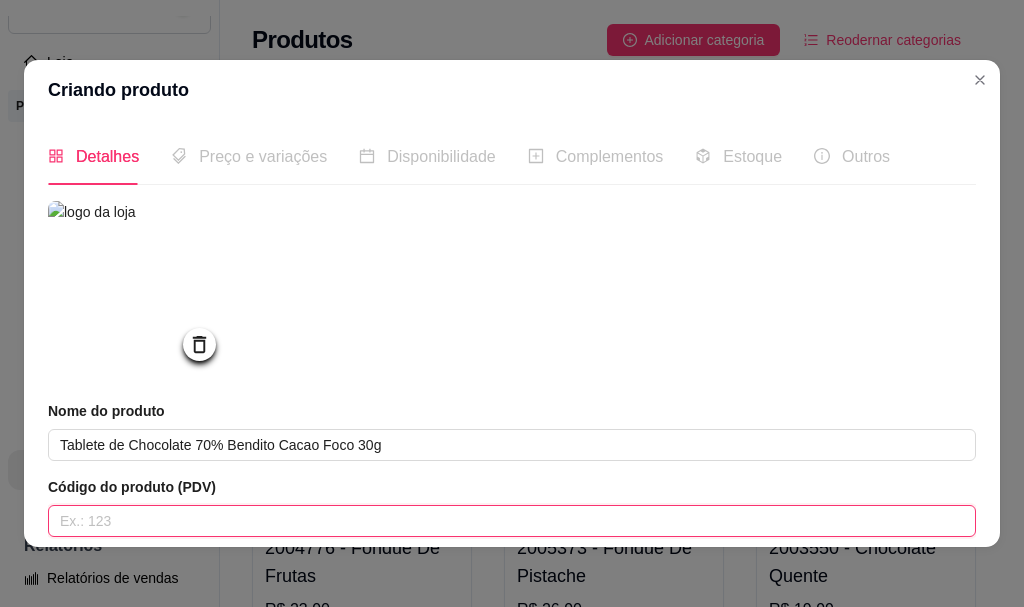 click at bounding box center (512, 521) 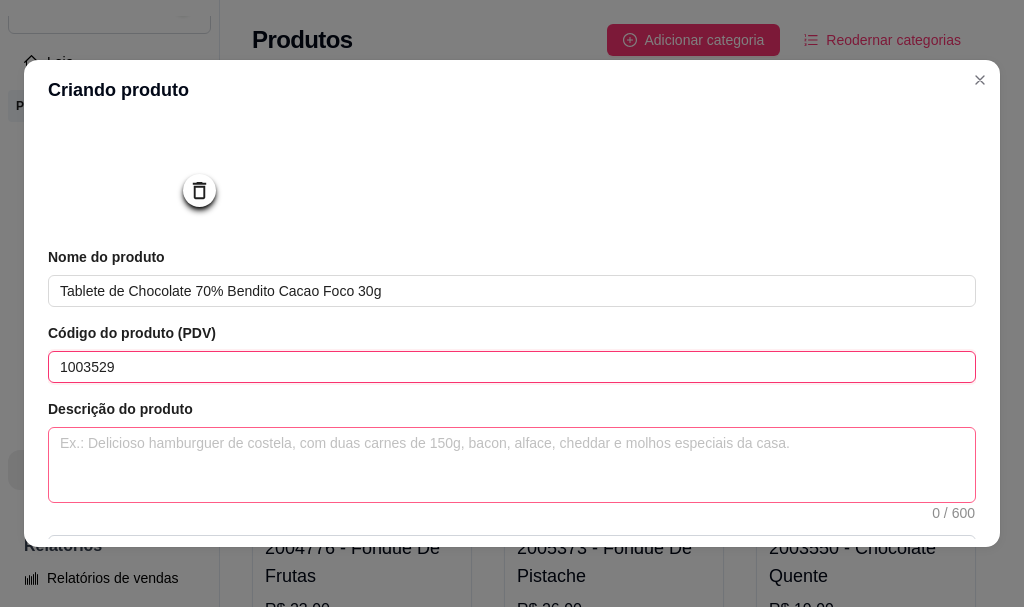 scroll, scrollTop: 200, scrollLeft: 0, axis: vertical 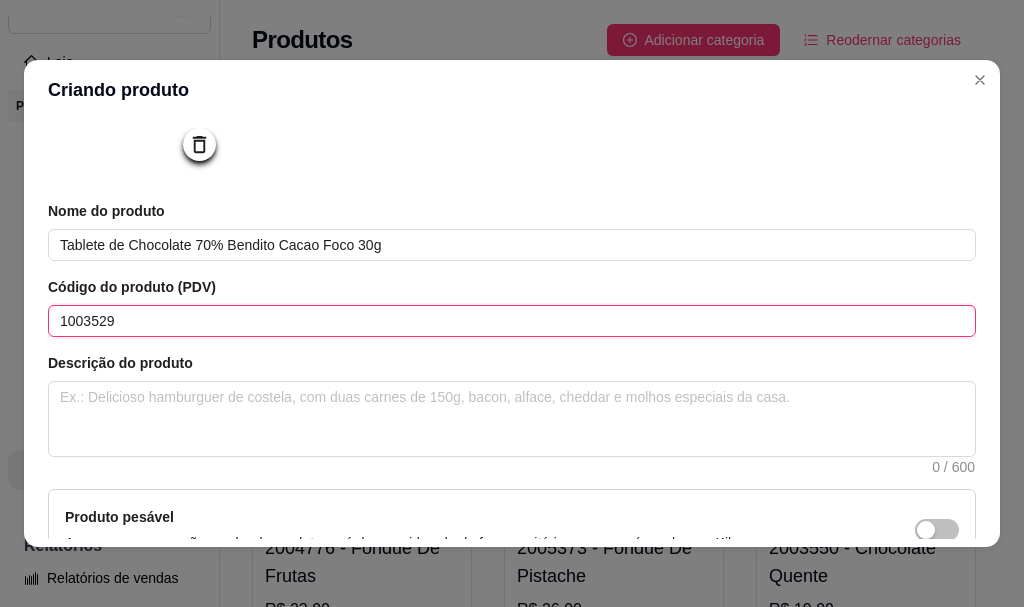 type on "1003529" 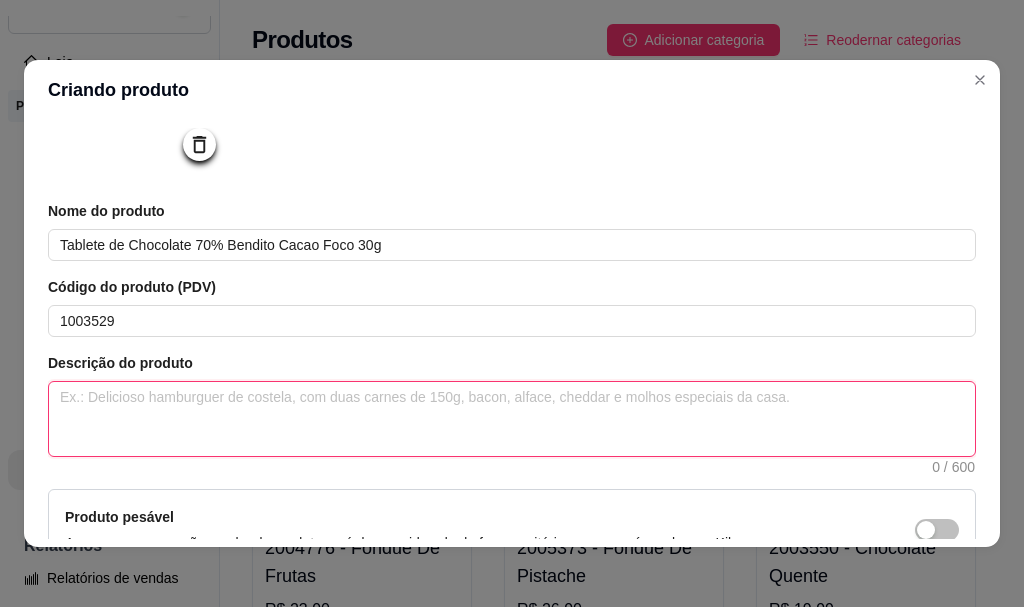 click at bounding box center [512, 419] 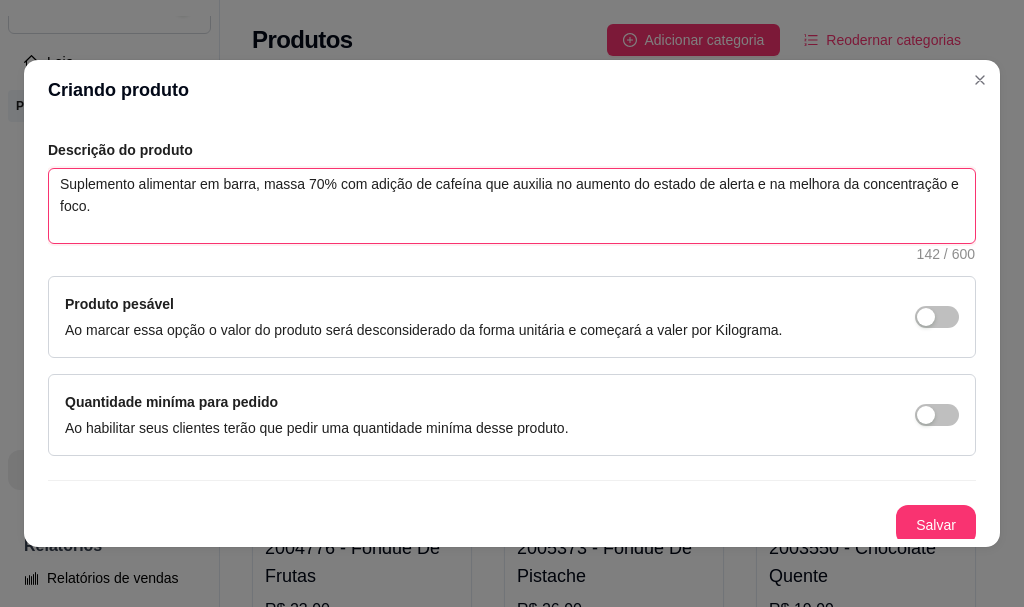 scroll, scrollTop: 425, scrollLeft: 0, axis: vertical 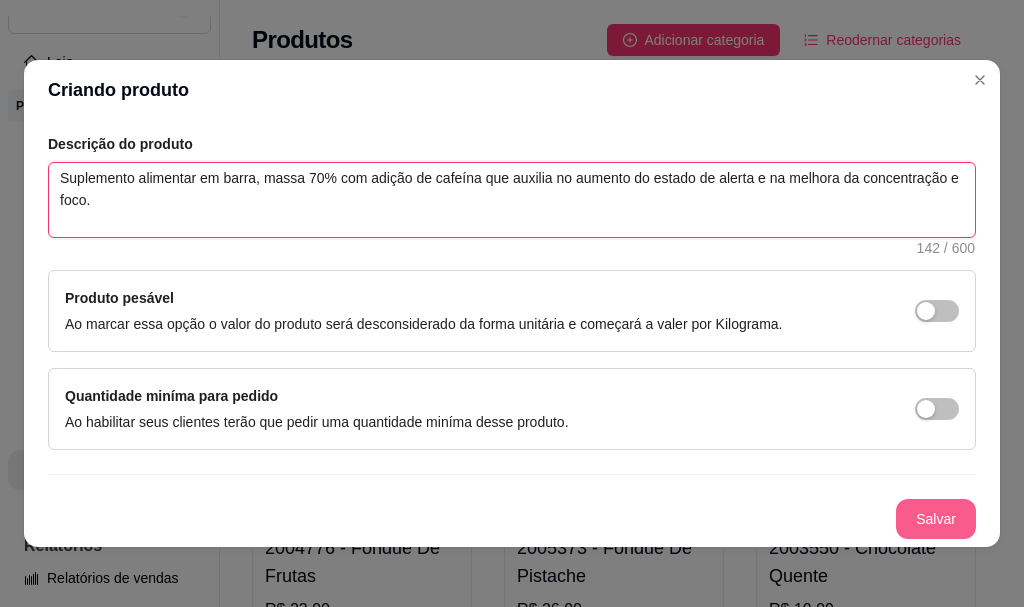 type on "Suplemento alimentar em barra, massa 70% com adição de cafeína que auxilia no aumento do estado de alerta e na melhora da concentração e foco." 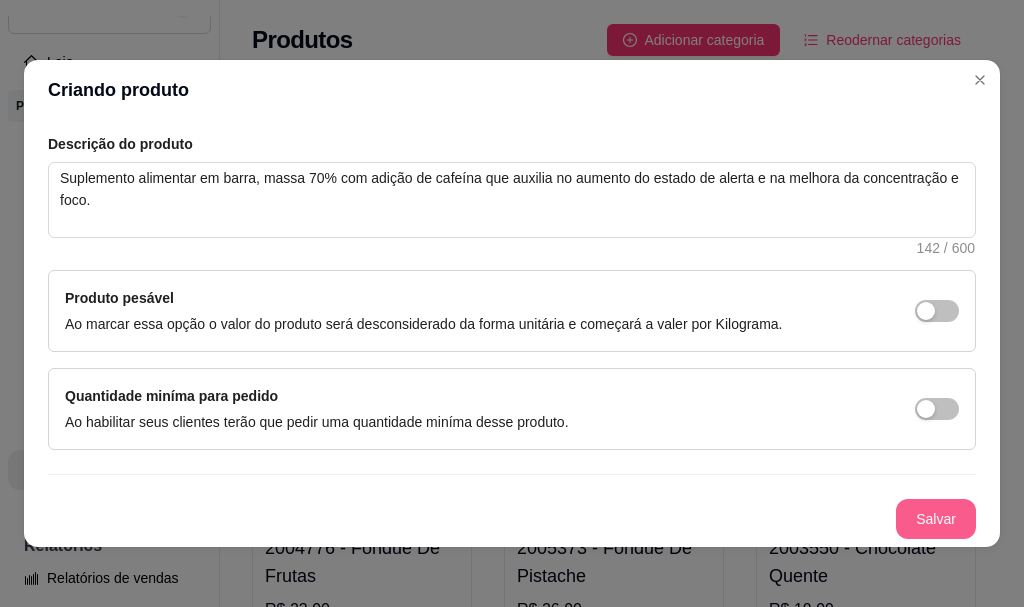 click on "Salvar" at bounding box center [512, 519] 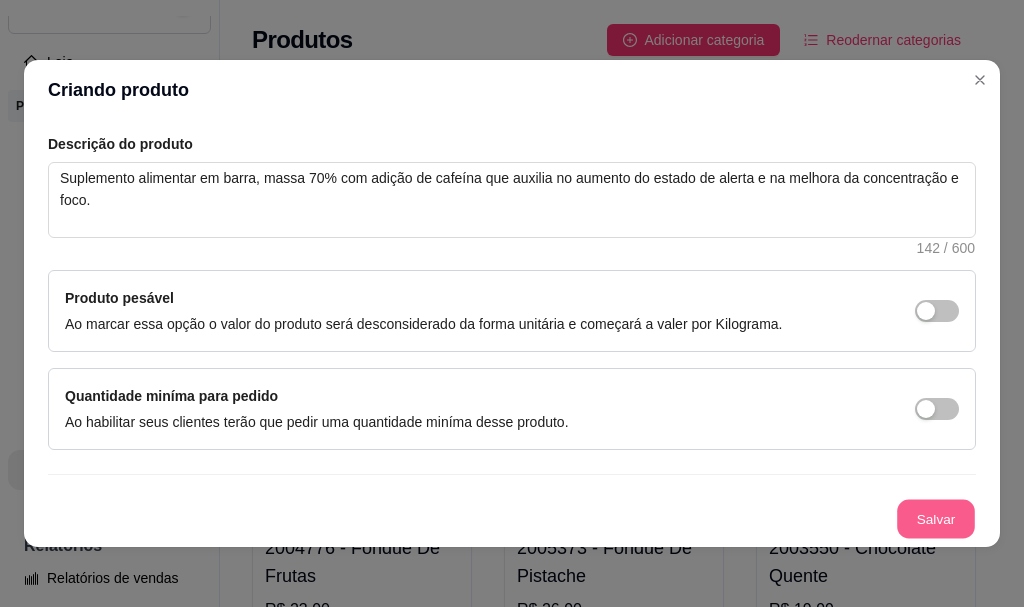 click on "Salvar" at bounding box center [936, 519] 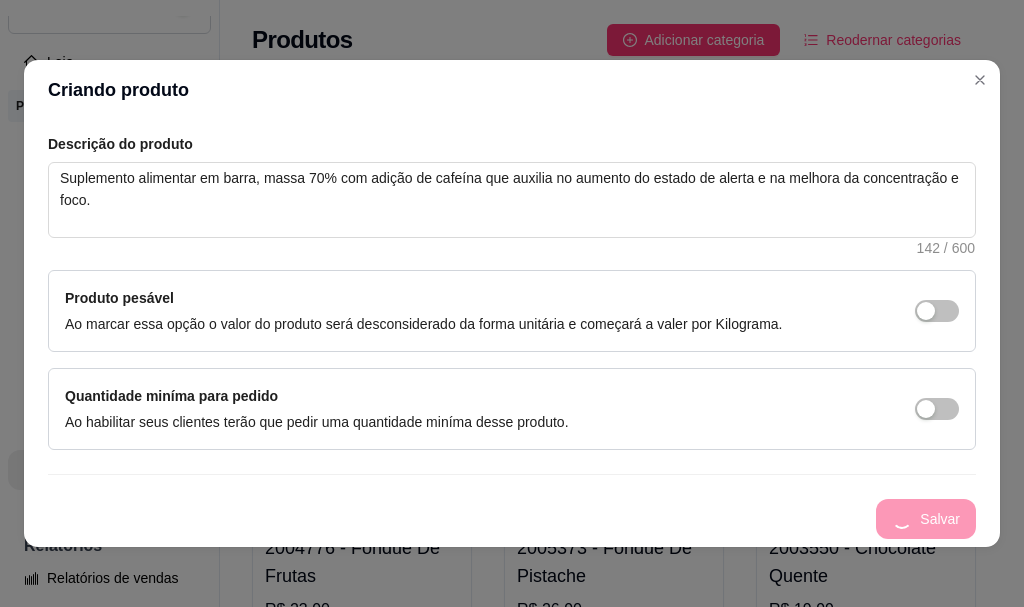 type 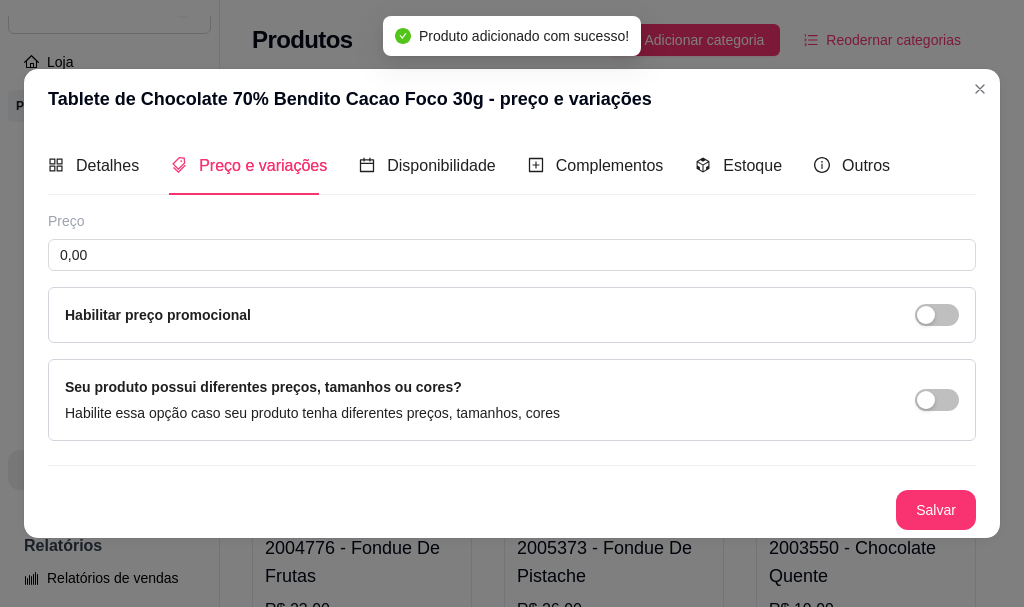 scroll, scrollTop: 0, scrollLeft: 0, axis: both 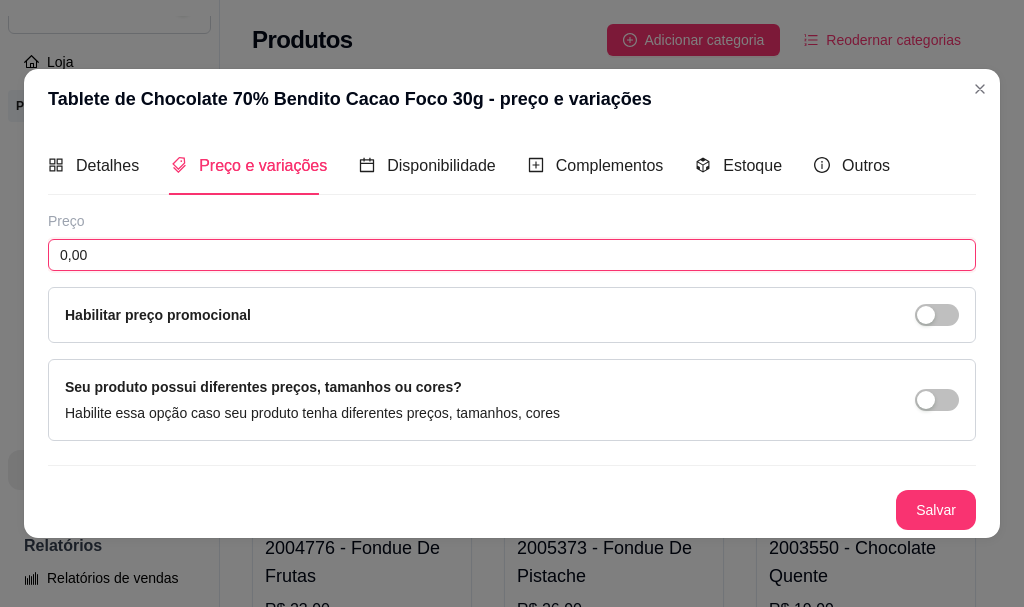 drag, startPoint x: 193, startPoint y: 261, endPoint x: 203, endPoint y: 255, distance: 11.661903 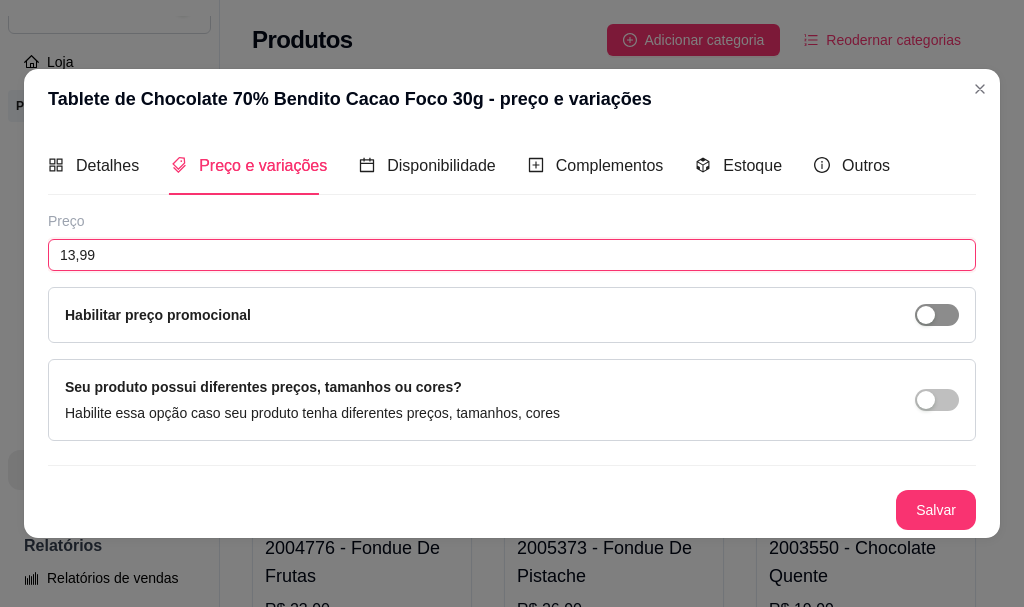 type on "13,99" 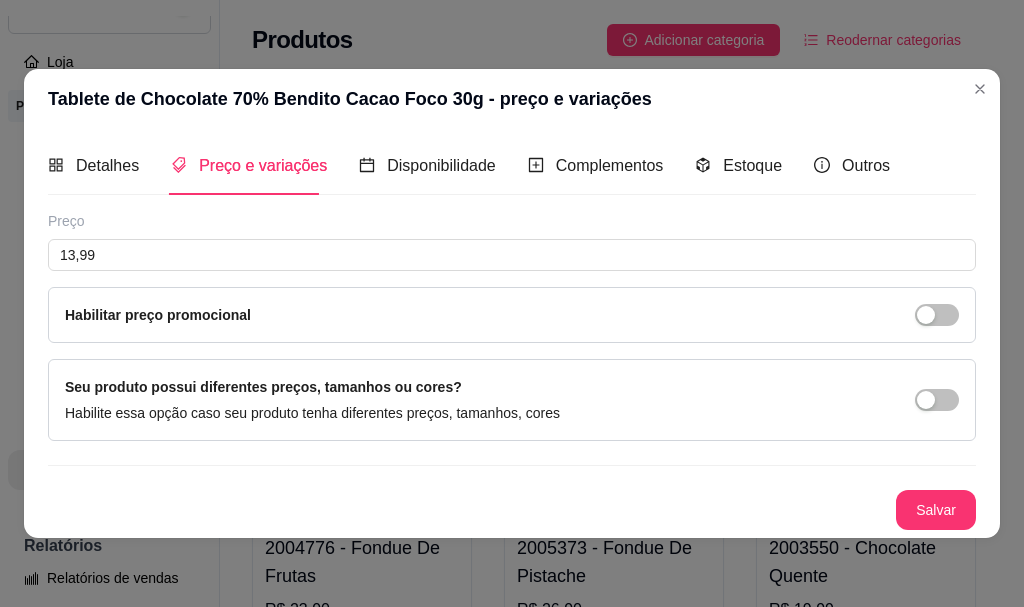 click at bounding box center [937, 315] 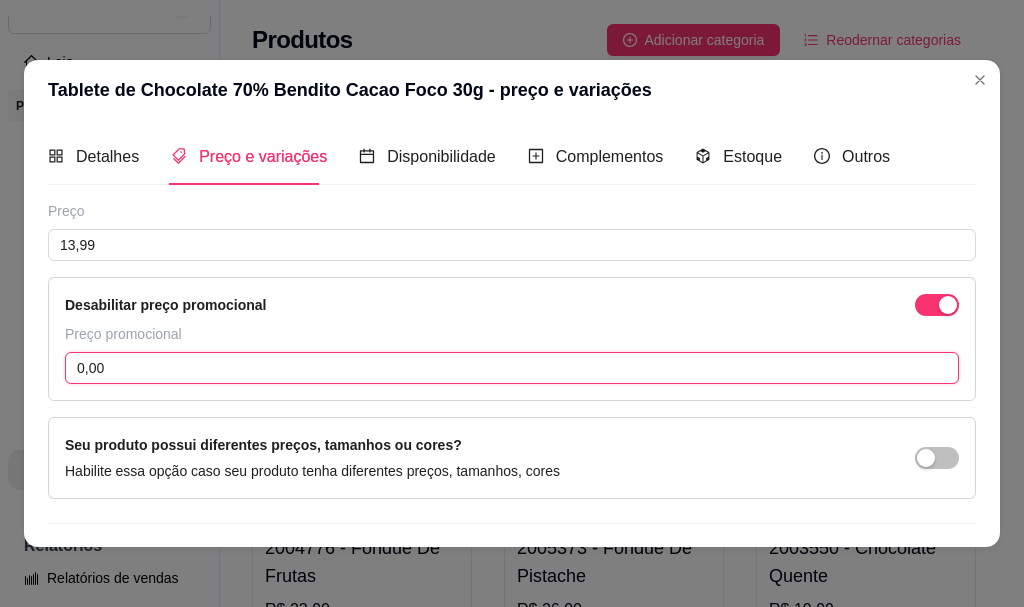 click on "0,00" at bounding box center (512, 368) 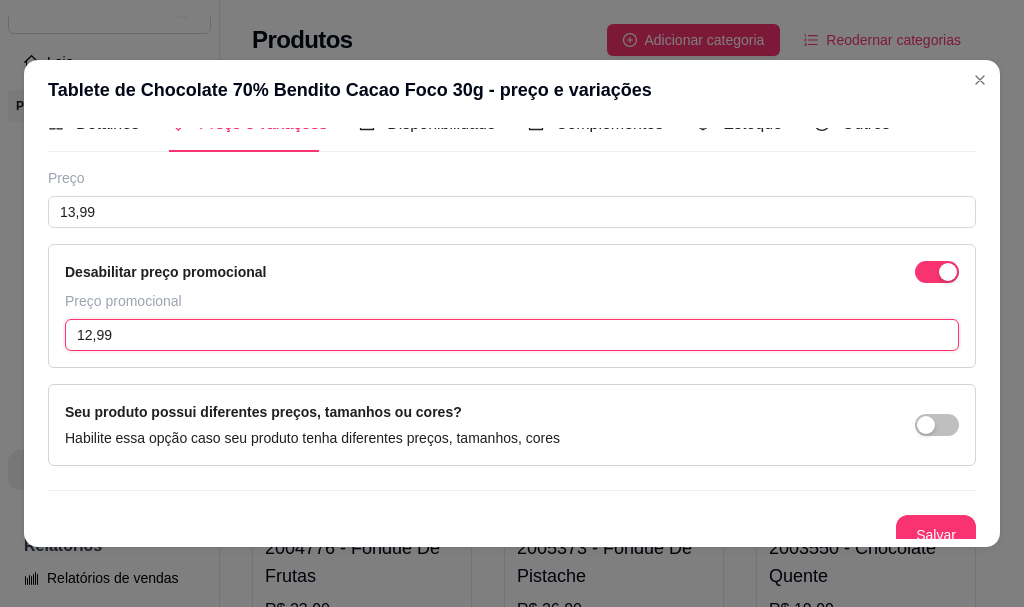 scroll, scrollTop: 49, scrollLeft: 0, axis: vertical 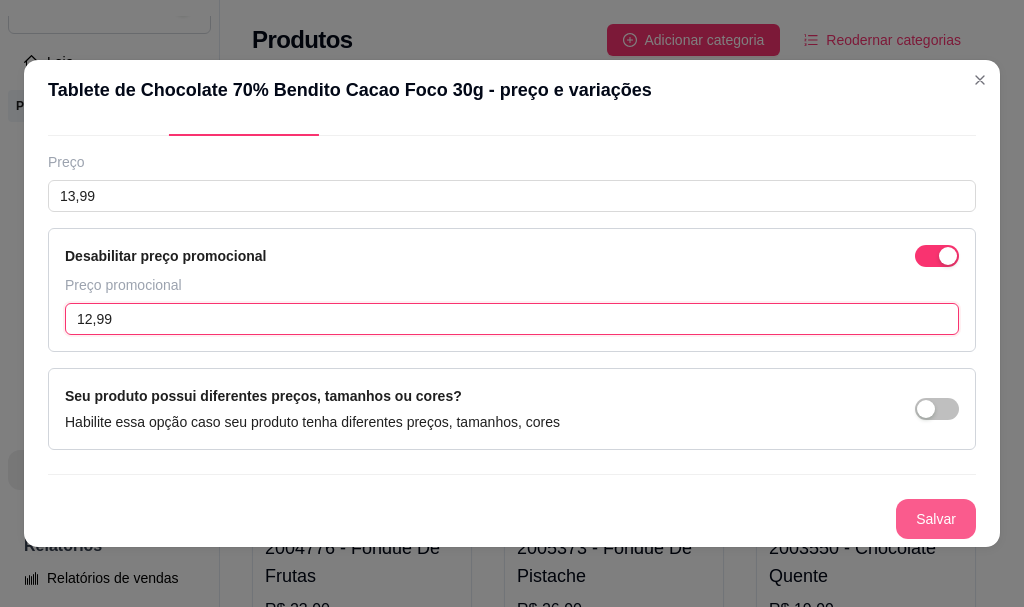 type on "12,99" 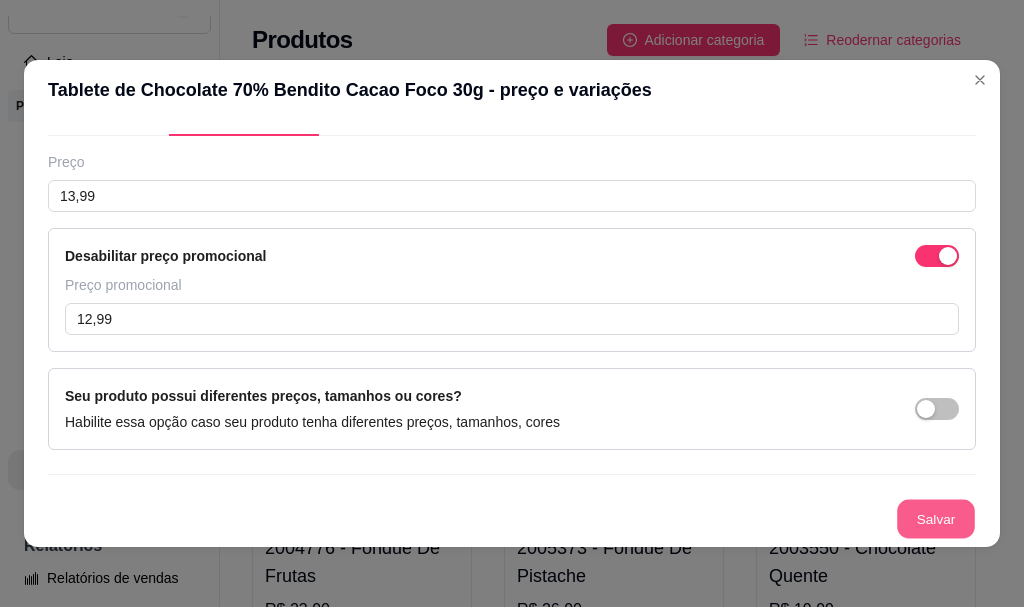 click on "Salvar" at bounding box center (936, 519) 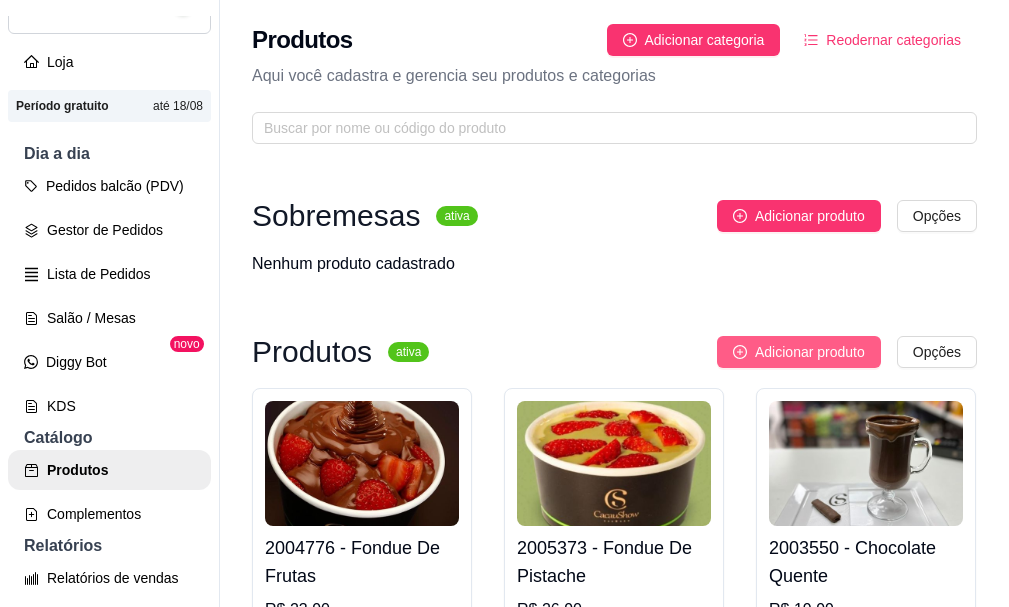click on "Adicionar produto" at bounding box center (810, 352) 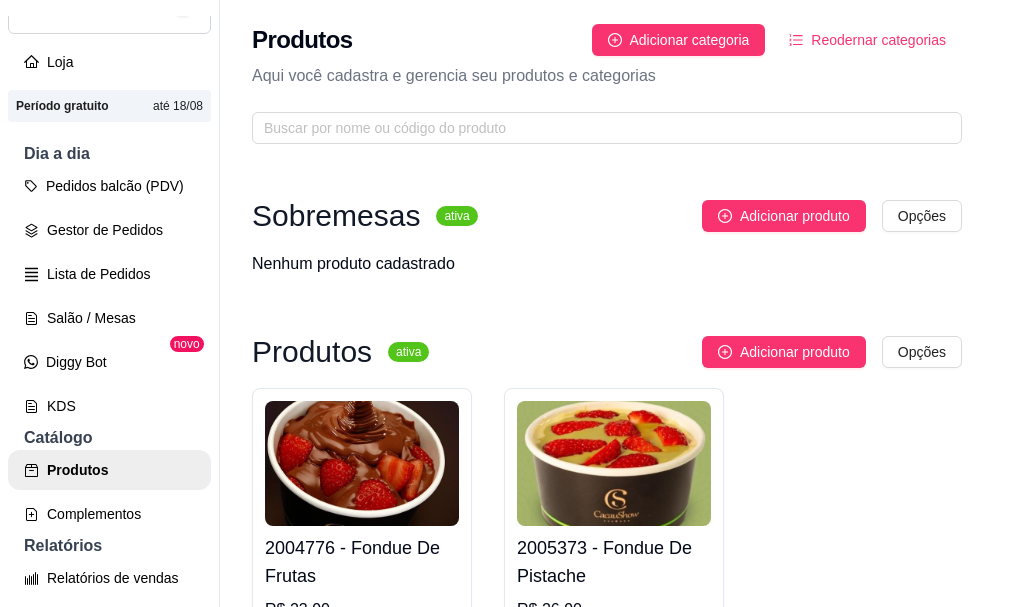 type 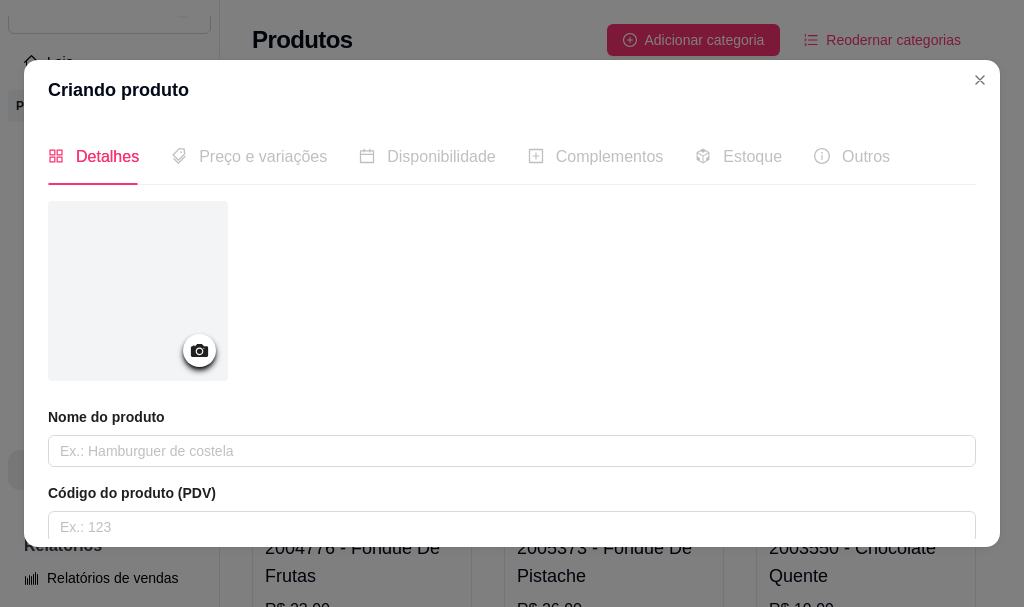 click at bounding box center [199, 350] 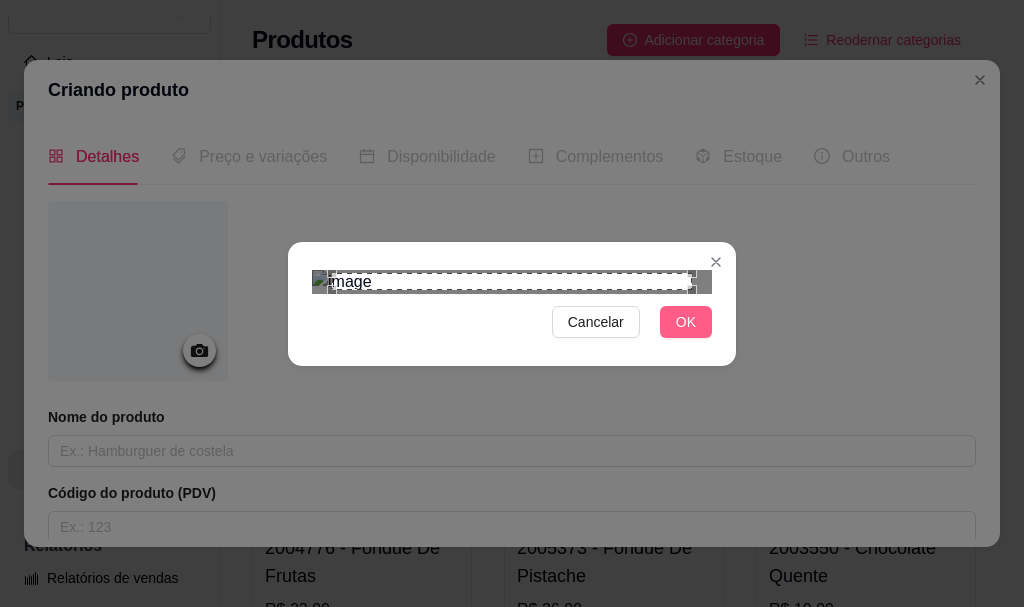 click on "OK" at bounding box center (686, 322) 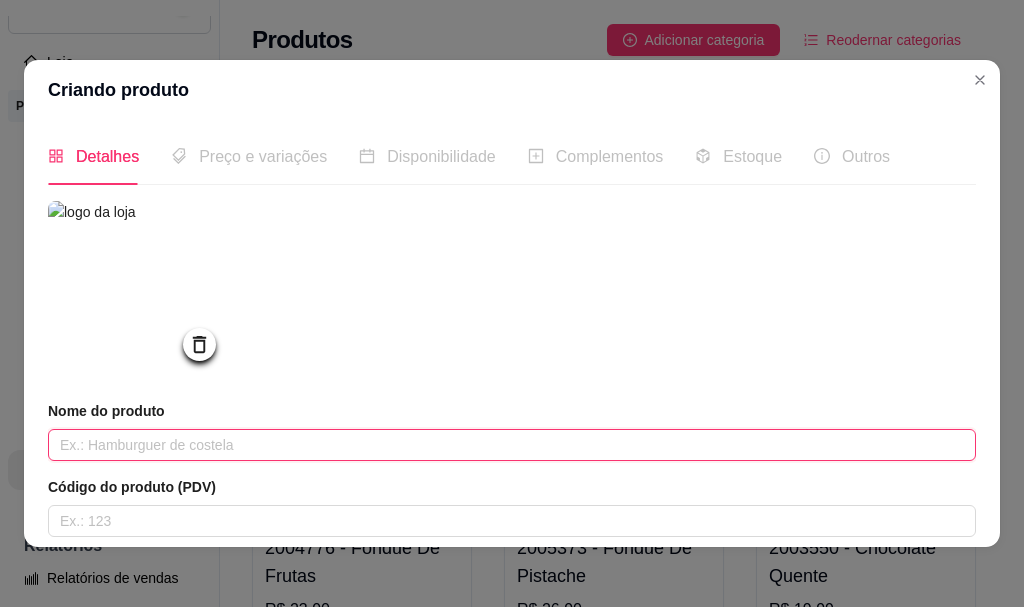 click at bounding box center [512, 445] 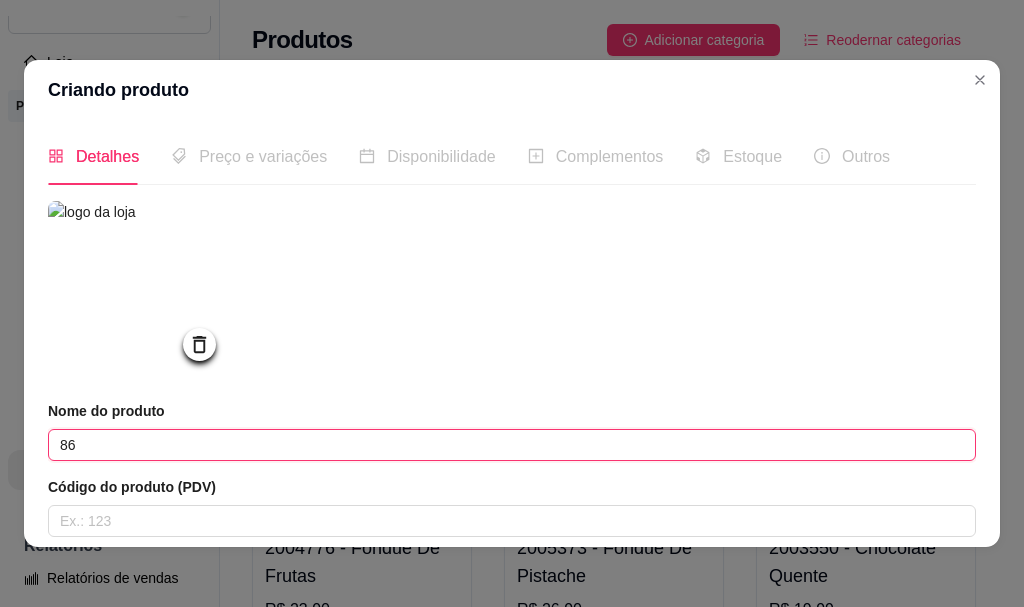 type on "8" 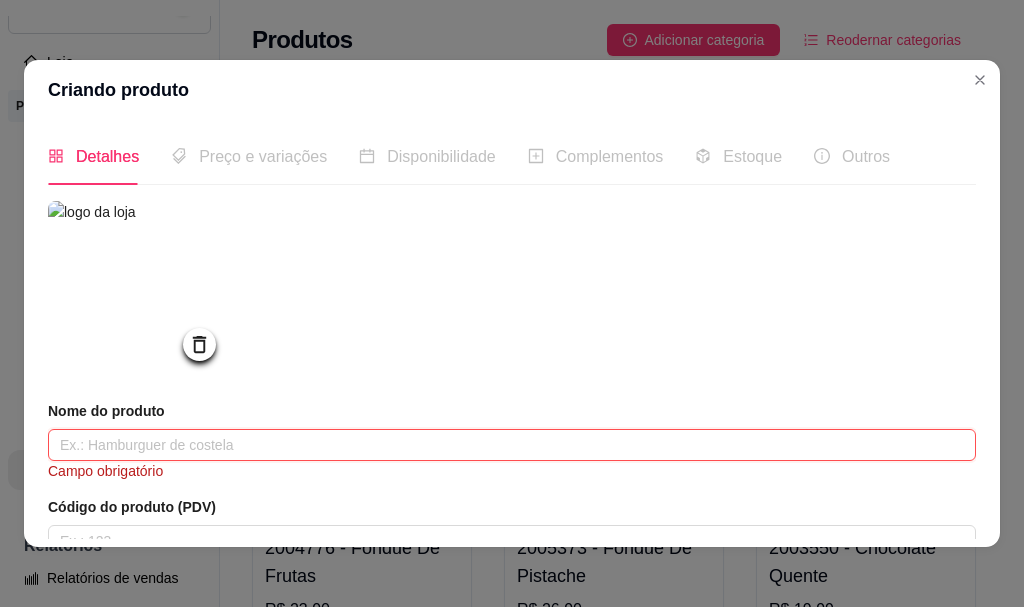 click at bounding box center (512, 445) 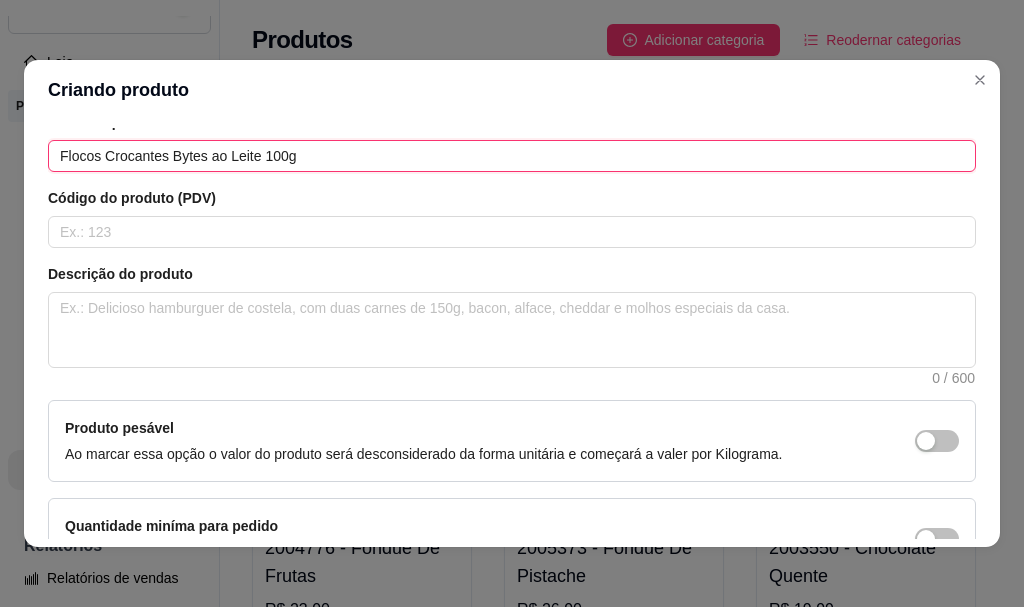 scroll, scrollTop: 300, scrollLeft: 0, axis: vertical 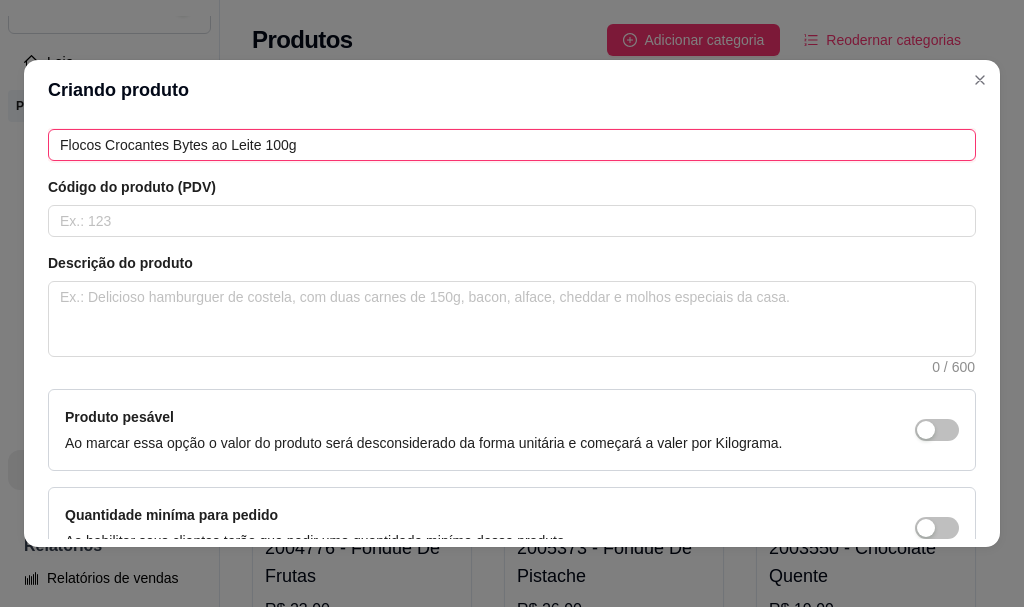 type on "Flocos Crocantes Bytes ao Leite 100g" 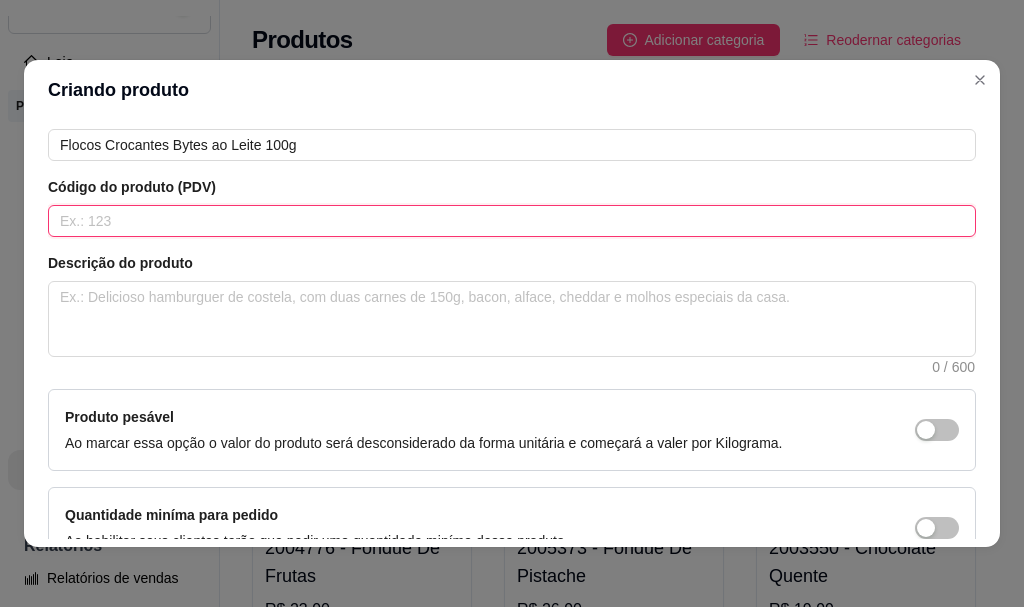 click at bounding box center (512, 221) 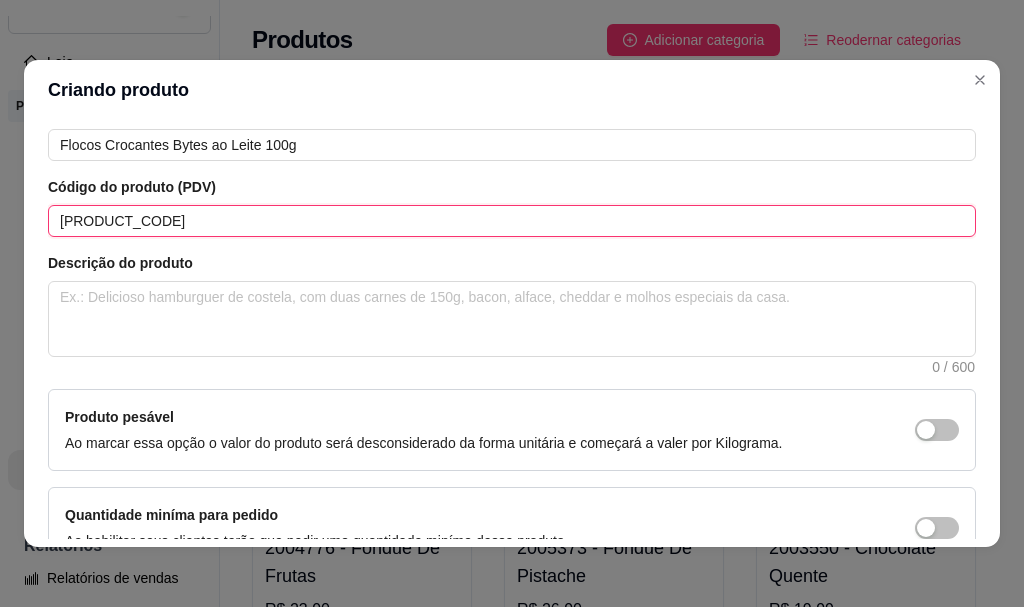 type on "[PRODUCT_CODE]" 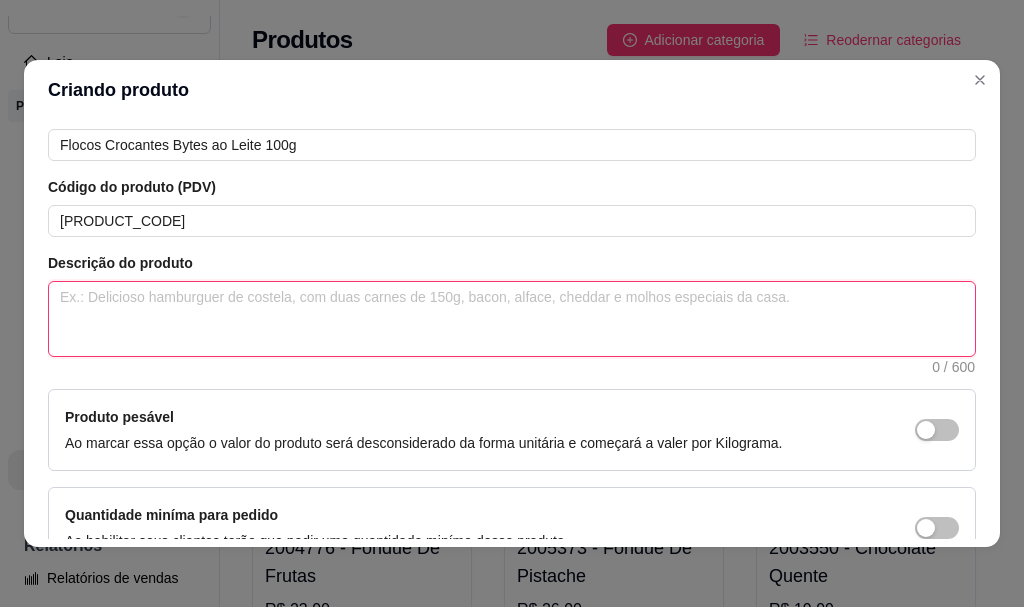 click at bounding box center (512, 319) 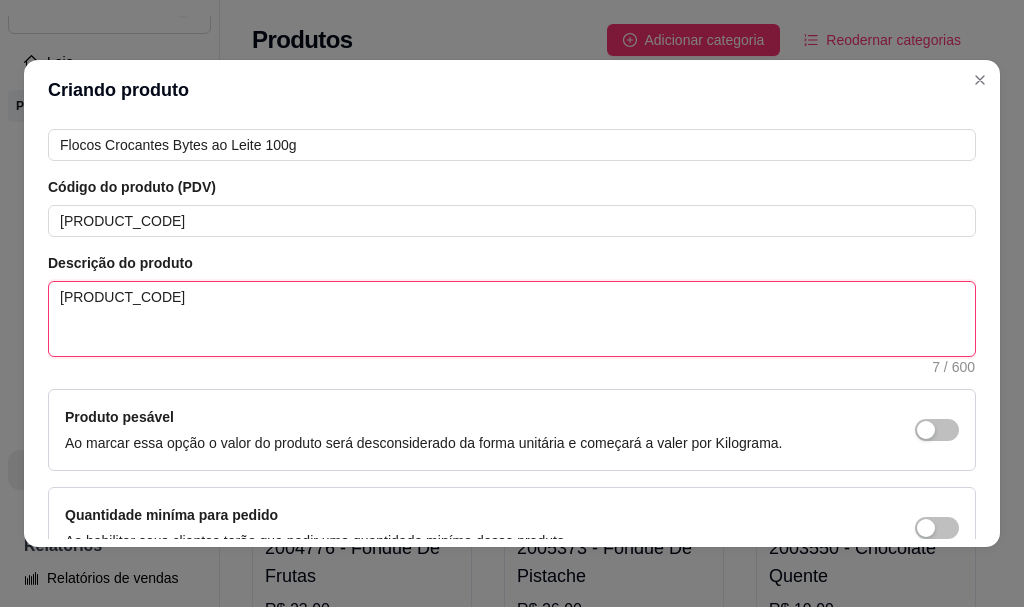 type 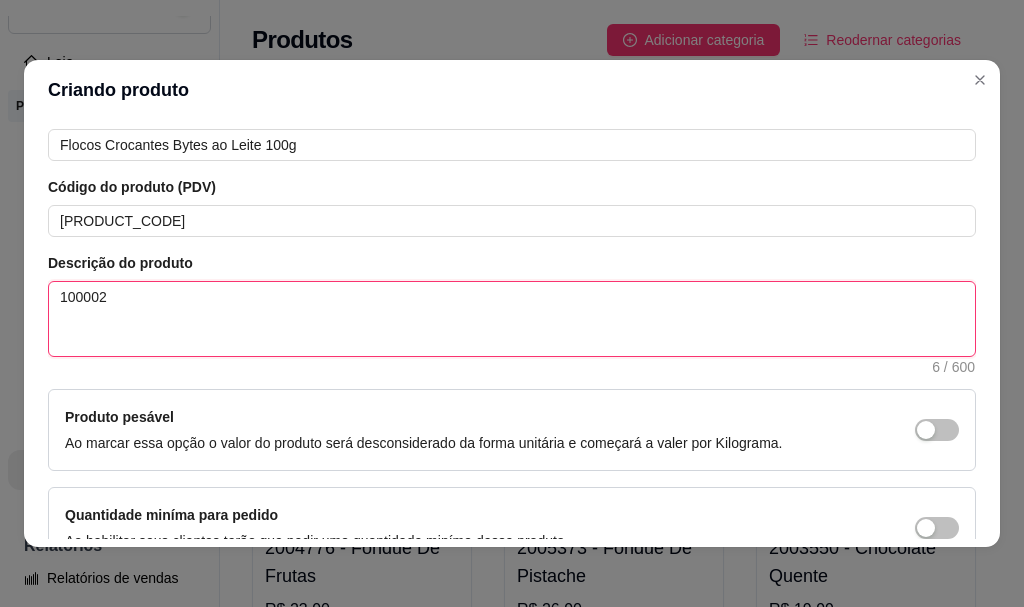 type 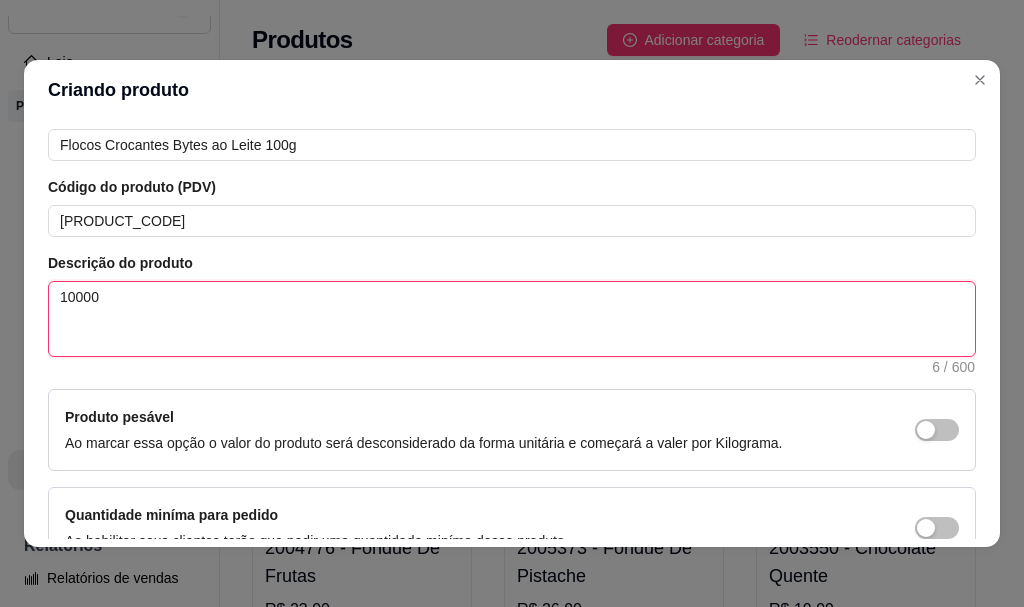 type 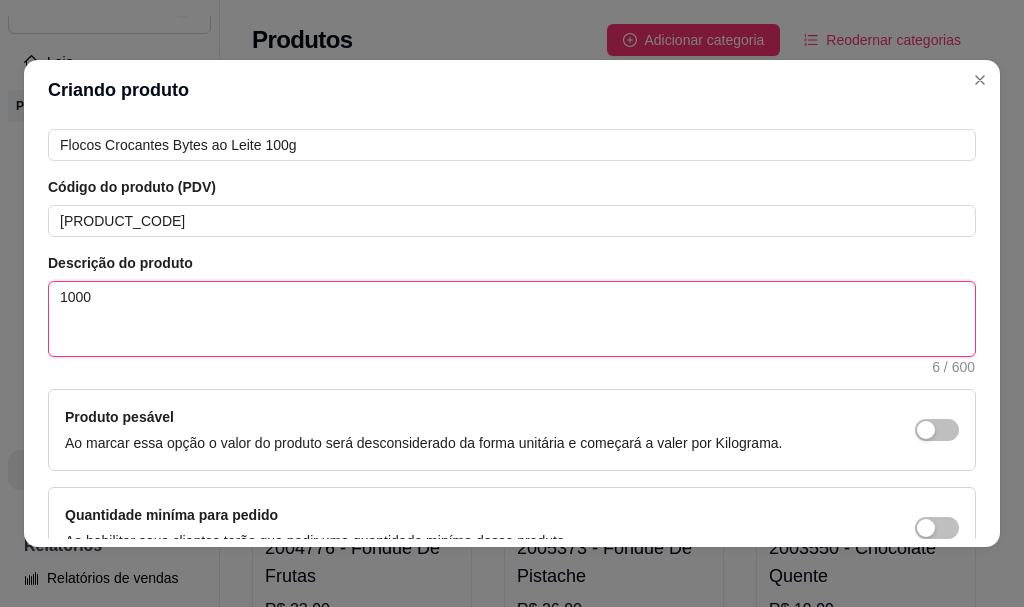 type 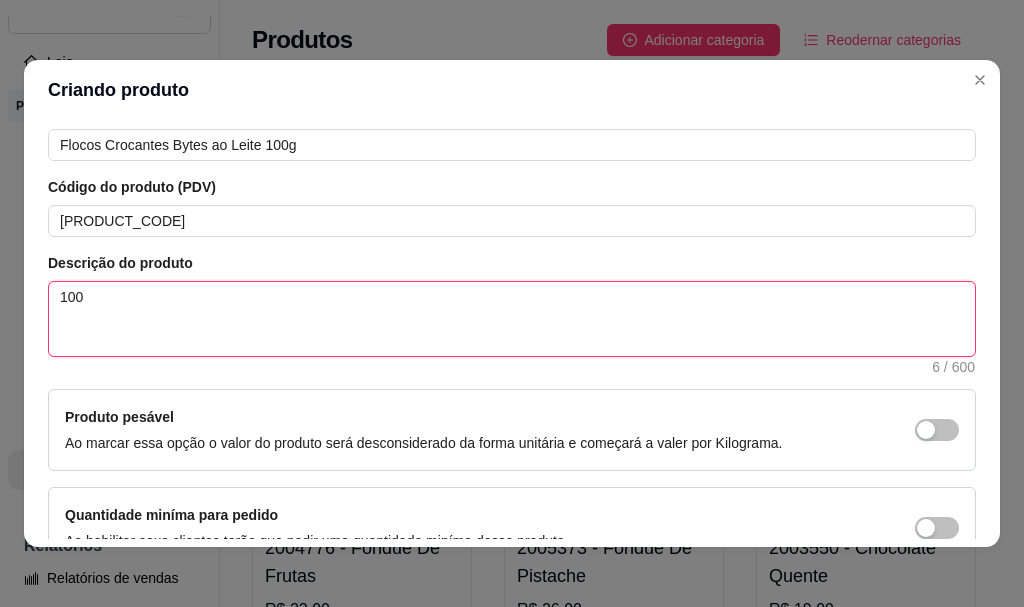 type 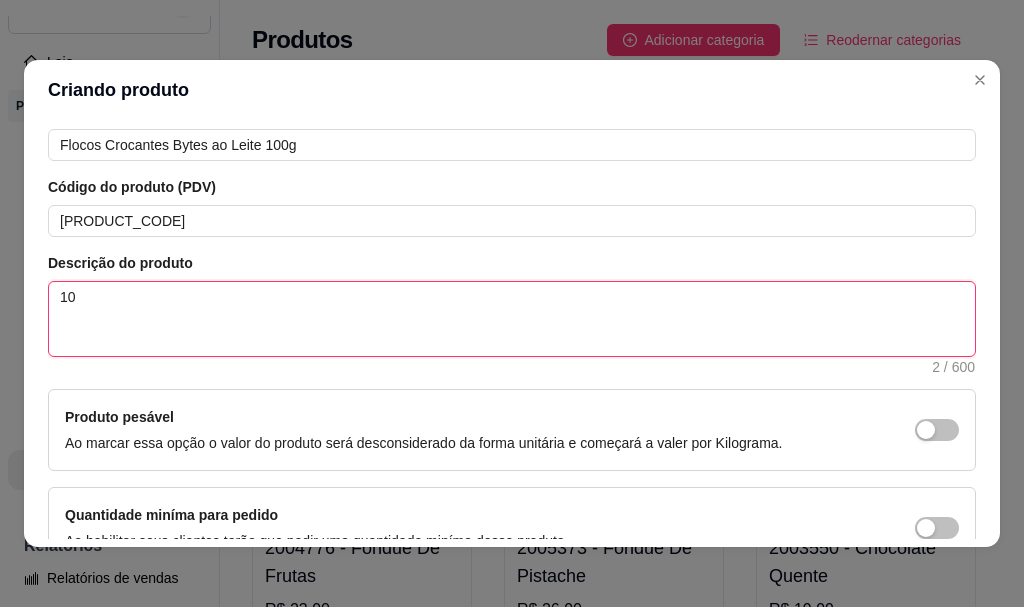 type 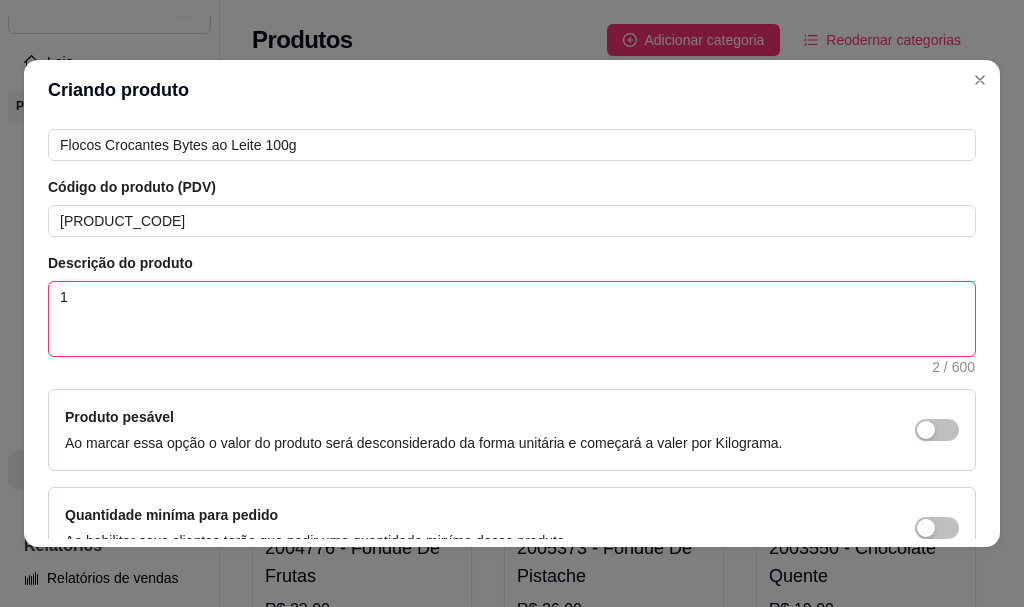 type 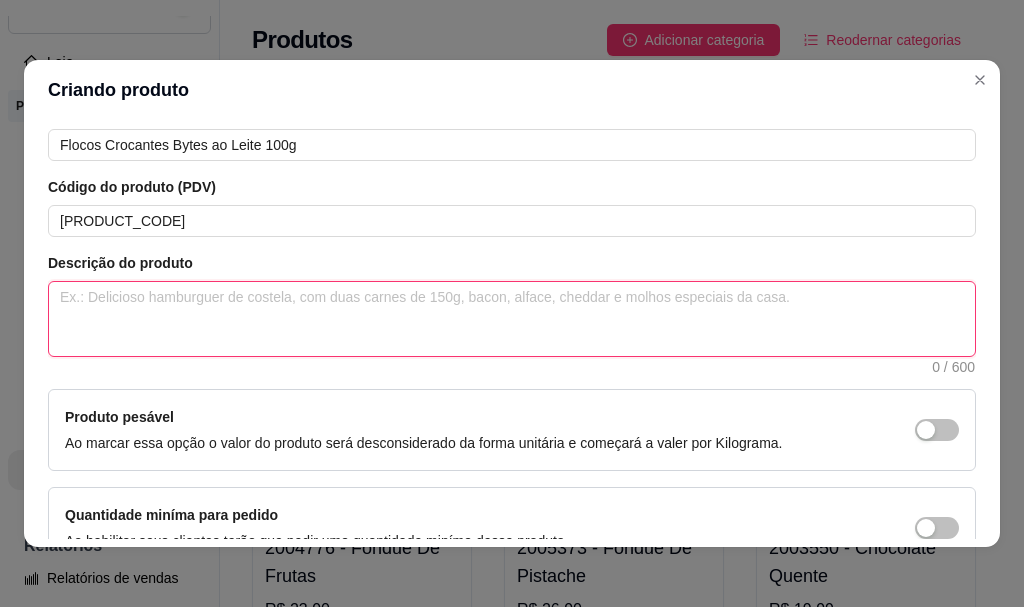 click at bounding box center [512, 319] 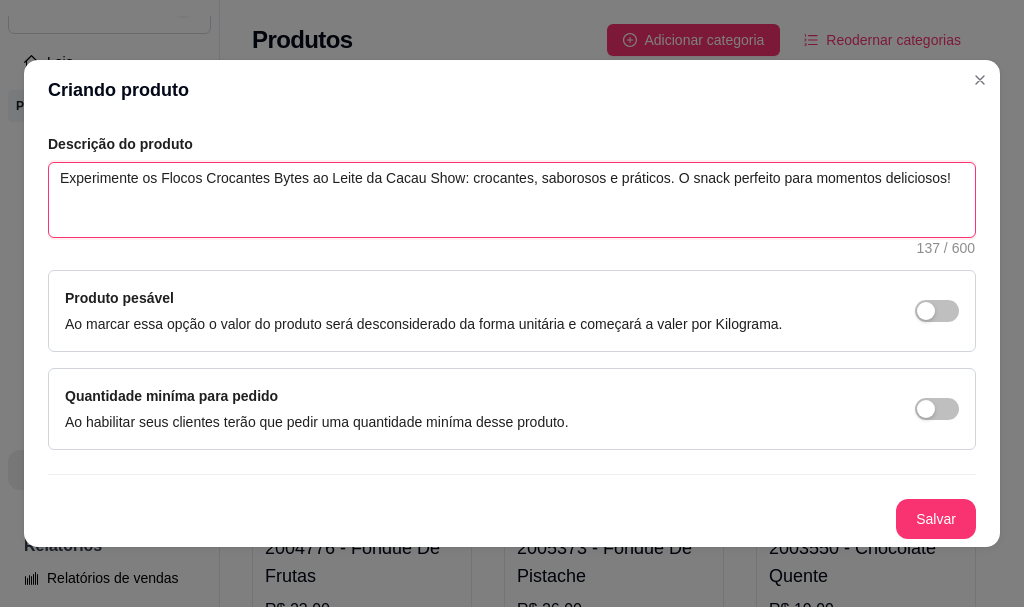 scroll, scrollTop: 425, scrollLeft: 0, axis: vertical 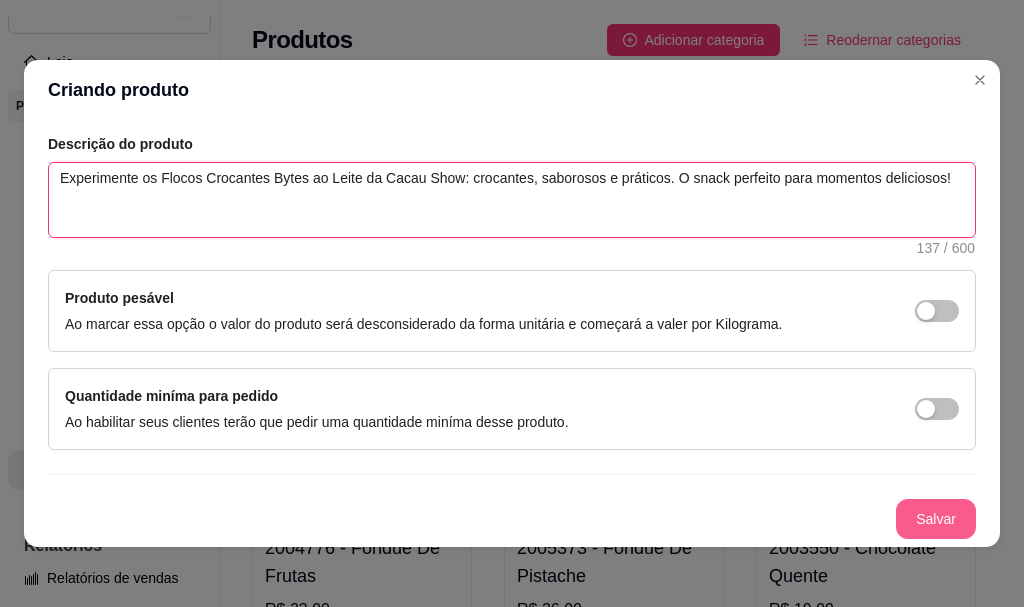 type on "Experimente os Flocos Crocantes Bytes ao Leite da Cacau Show: crocantes, saborosos e práticos. O snack perfeito para momentos deliciosos!" 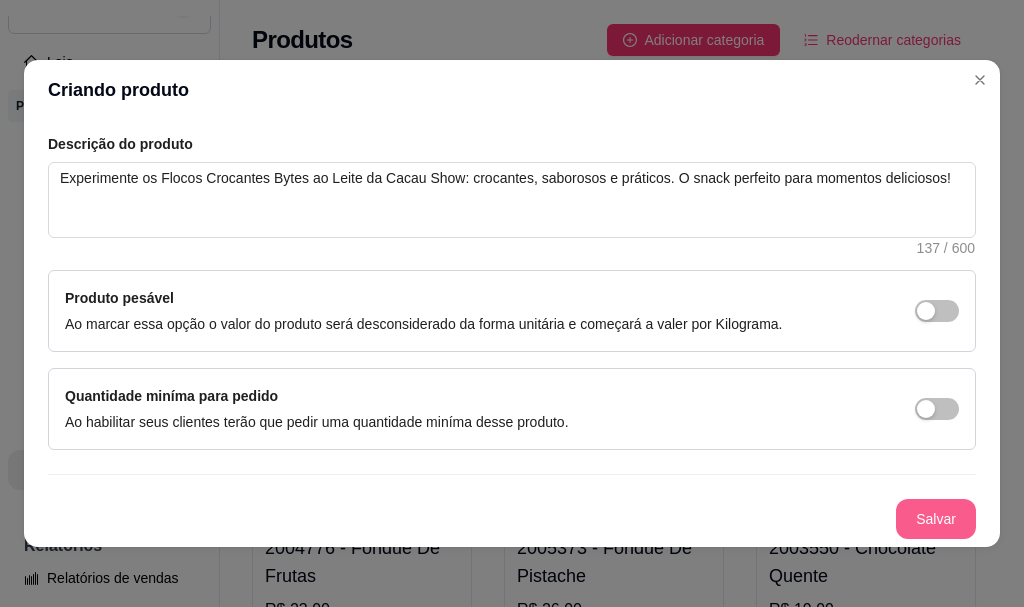click on "Salvar" at bounding box center [936, 519] 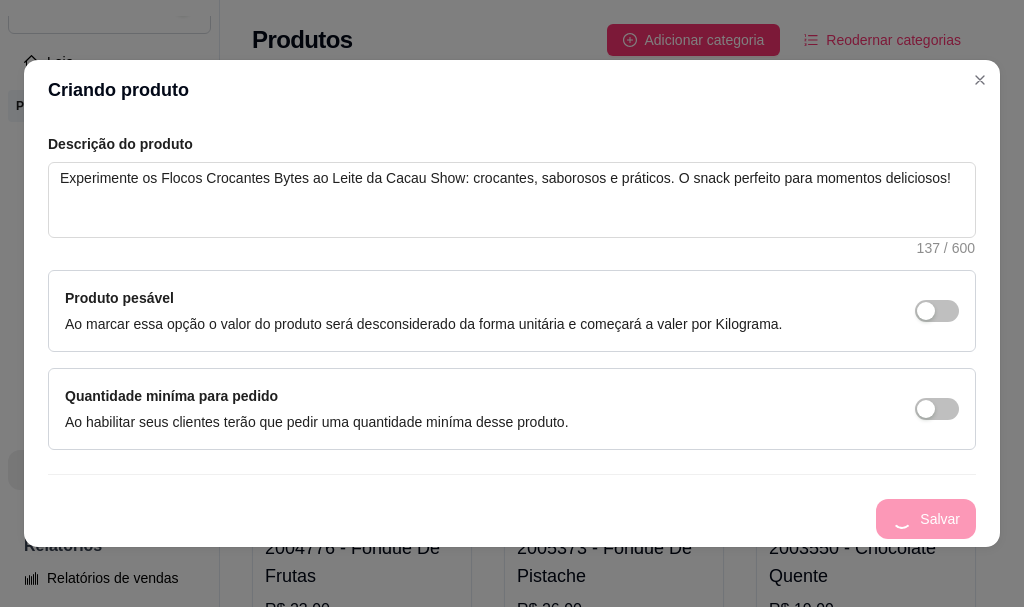 type 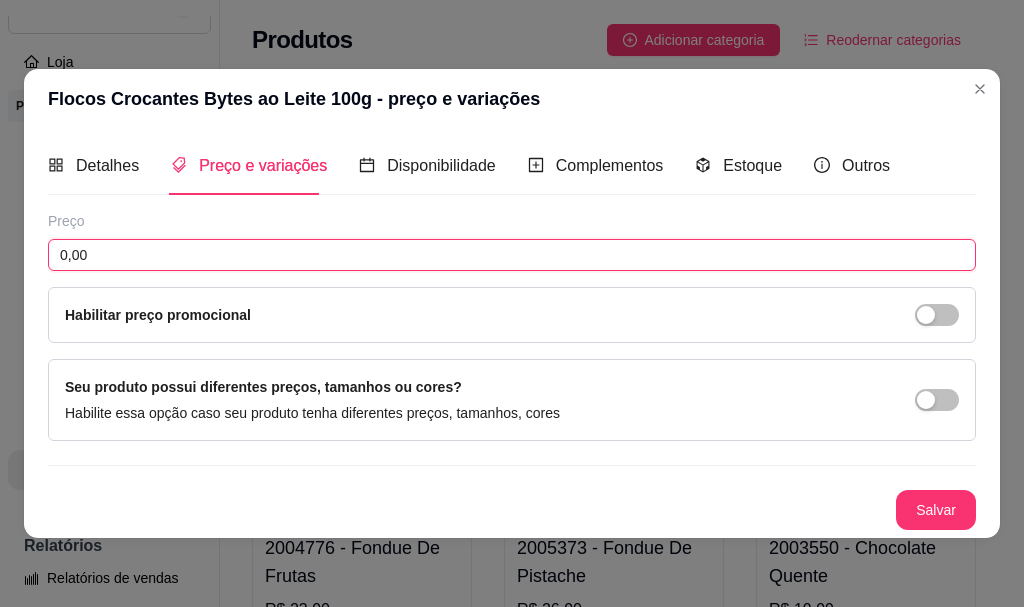 click on "0,00" at bounding box center [512, 255] 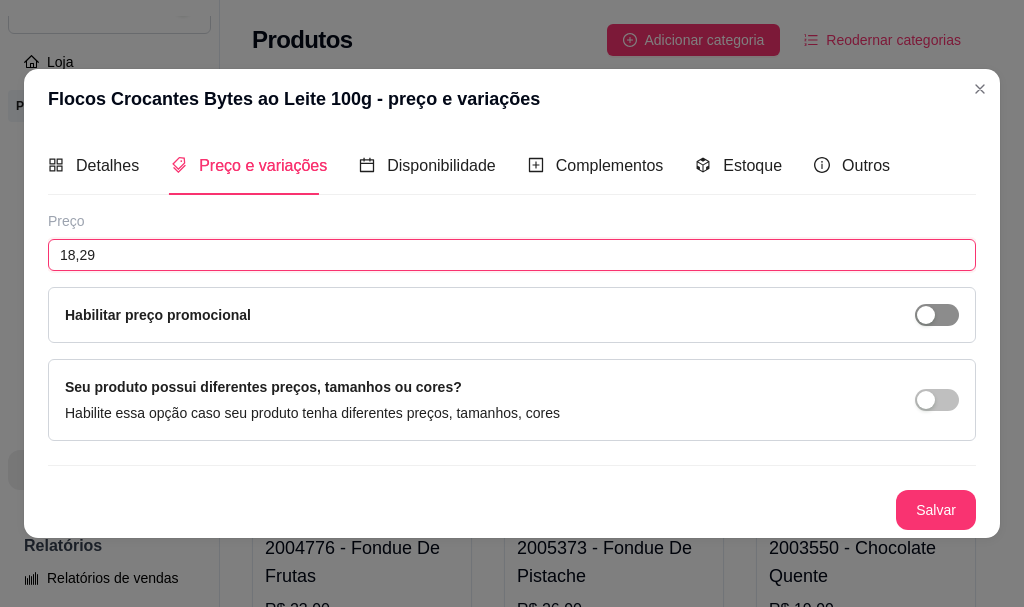 type on "18,29" 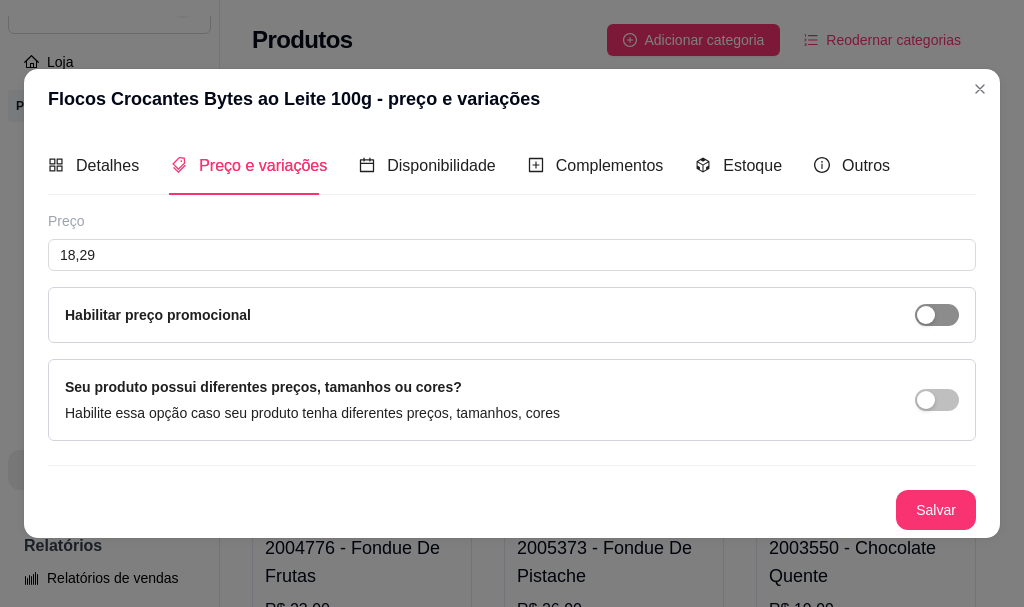 click at bounding box center (926, 315) 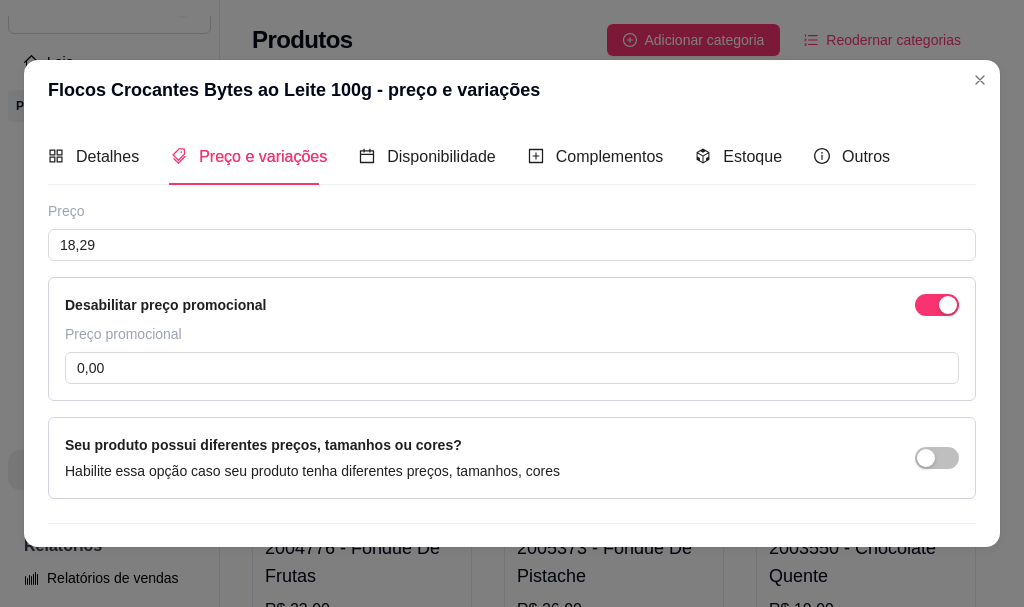 drag, startPoint x: 266, startPoint y: 347, endPoint x: 261, endPoint y: 418, distance: 71.17584 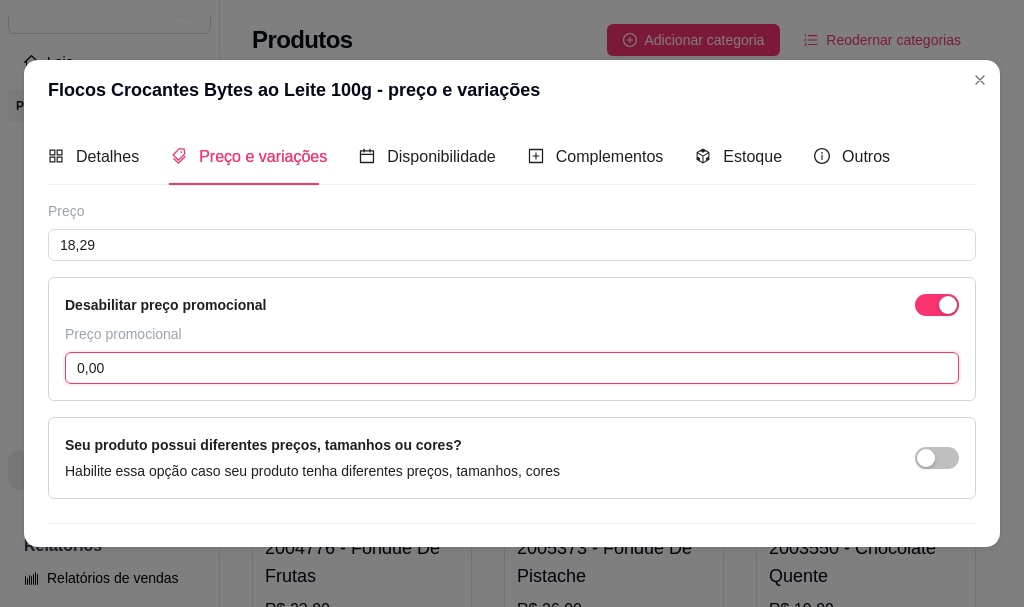 click on "0,00" at bounding box center (512, 368) 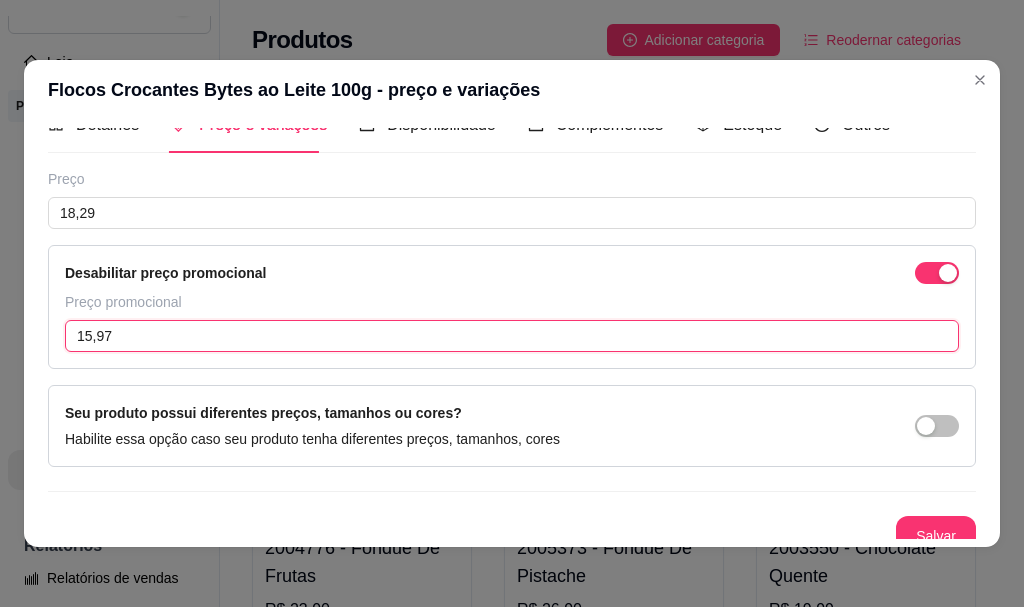 scroll, scrollTop: 49, scrollLeft: 0, axis: vertical 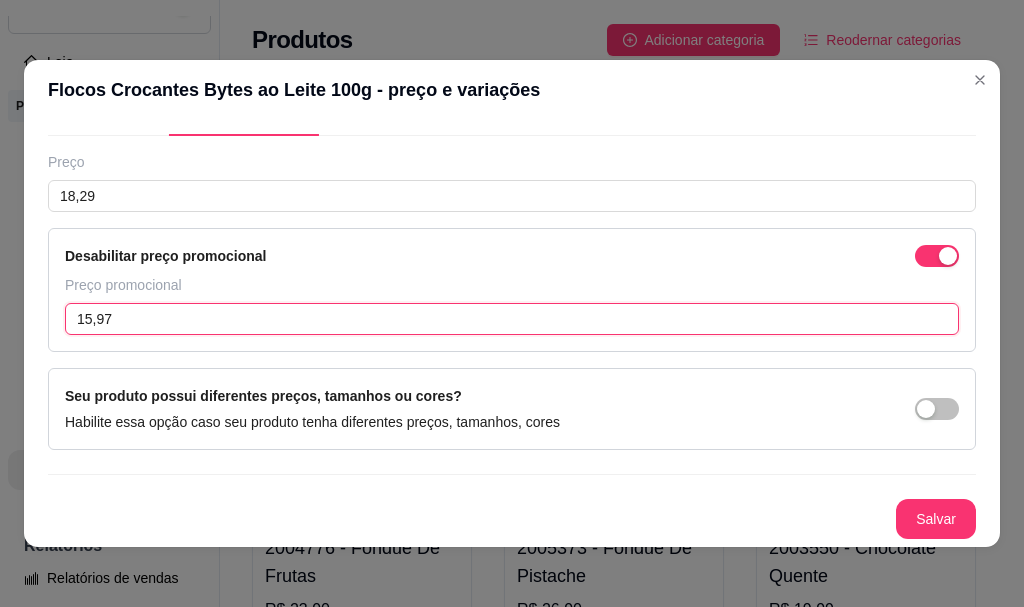 type on "15,97" 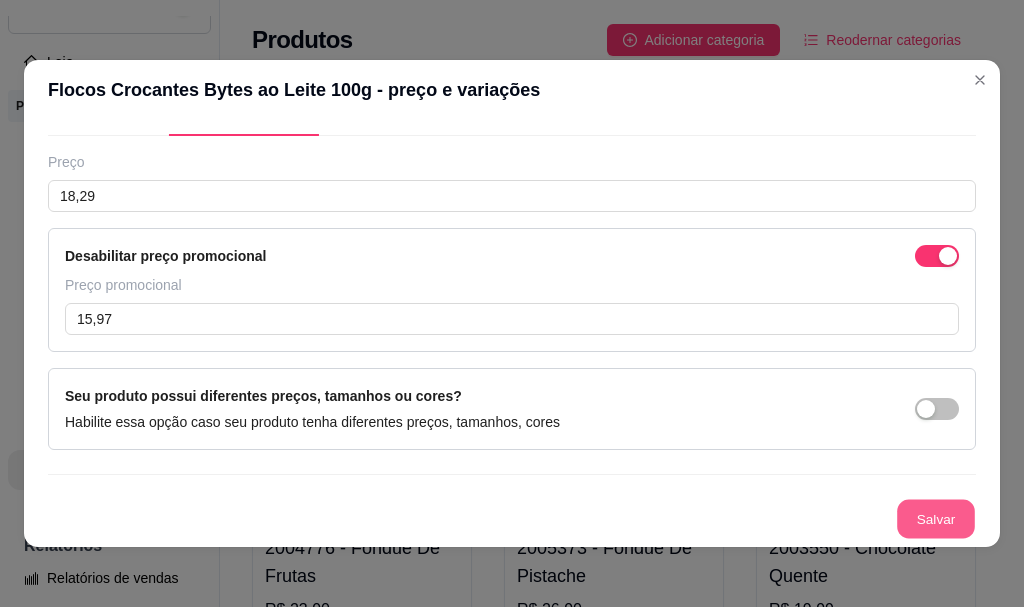 click on "Salvar" at bounding box center (936, 519) 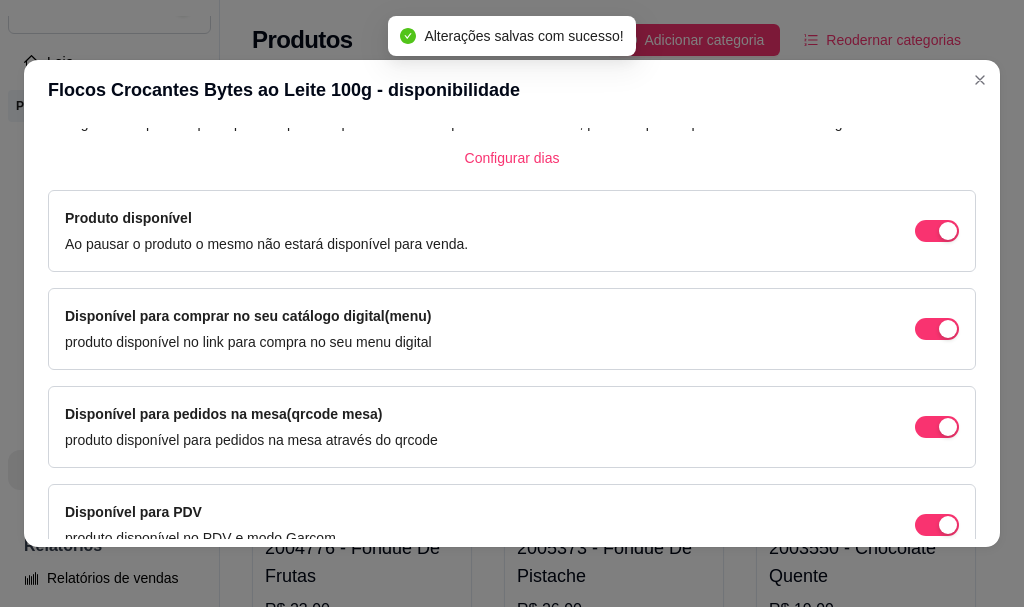 scroll, scrollTop: 239, scrollLeft: 0, axis: vertical 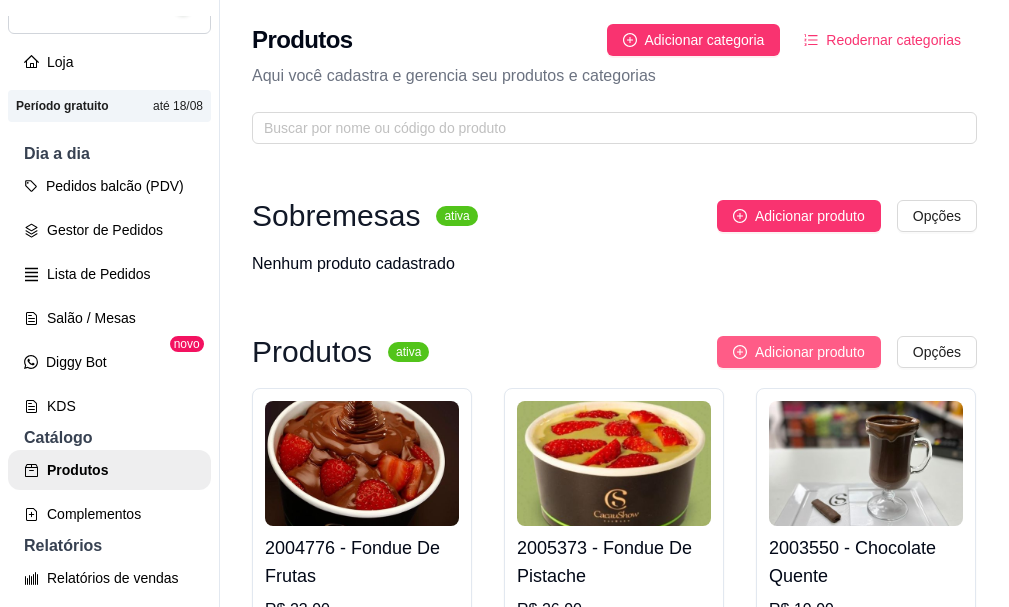 click on "Adicionar produto" at bounding box center (799, 352) 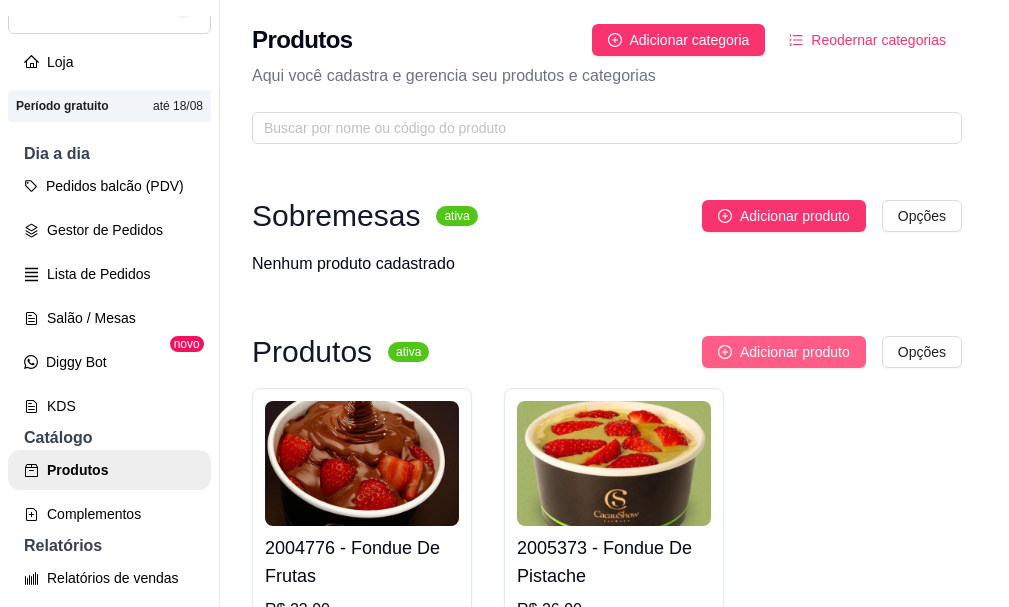 type 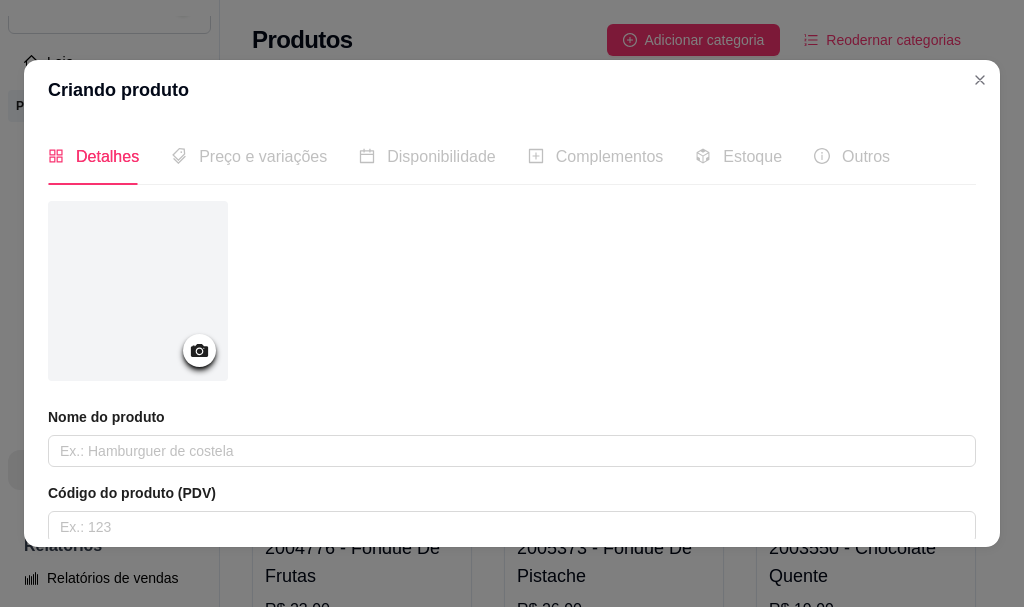 click at bounding box center [199, 350] 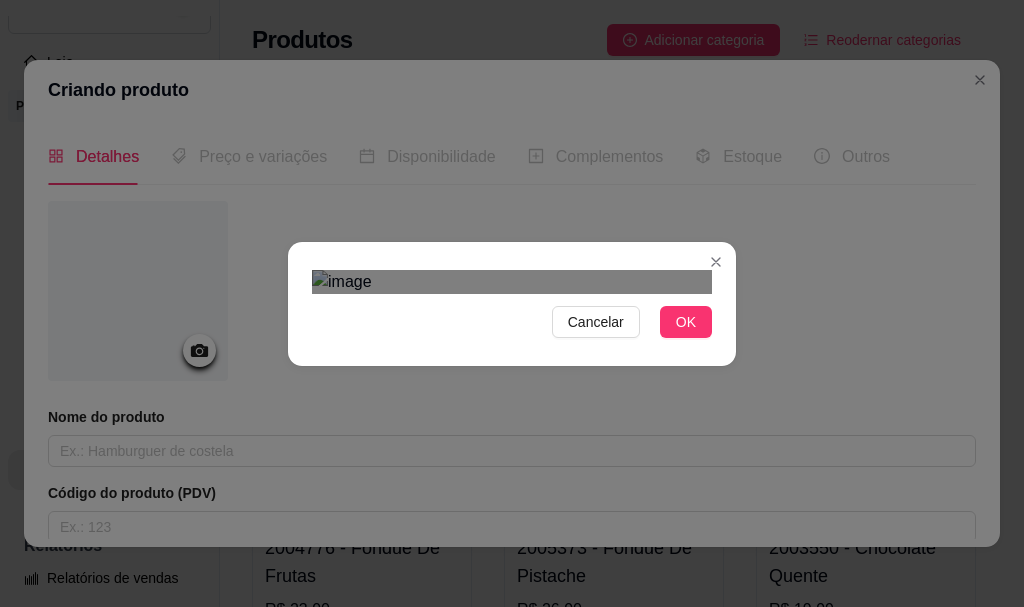 click on "Cancelar OK" at bounding box center [512, 303] 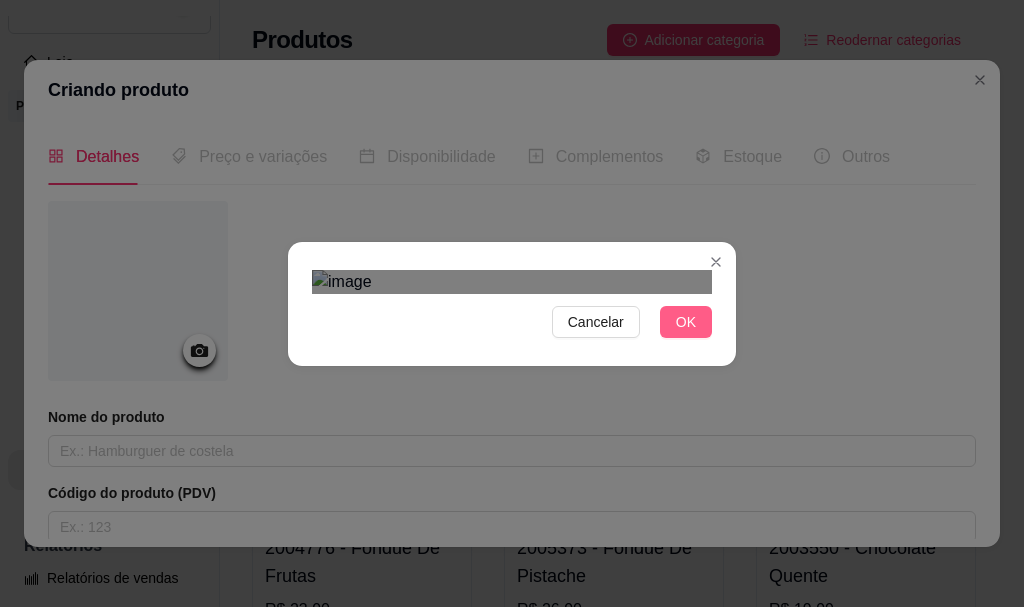 click on "OK" at bounding box center (686, 322) 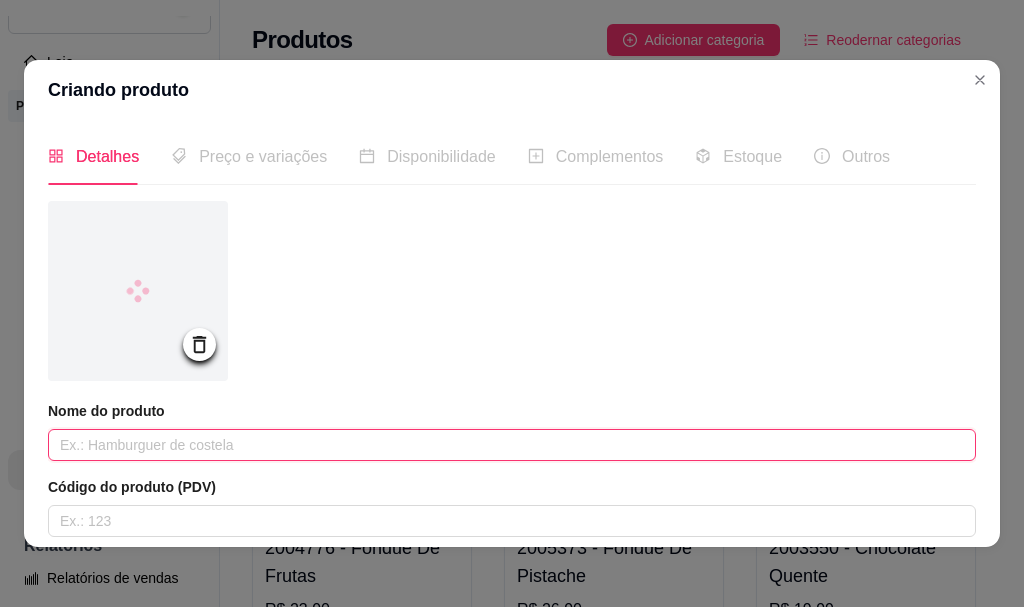 click at bounding box center (512, 445) 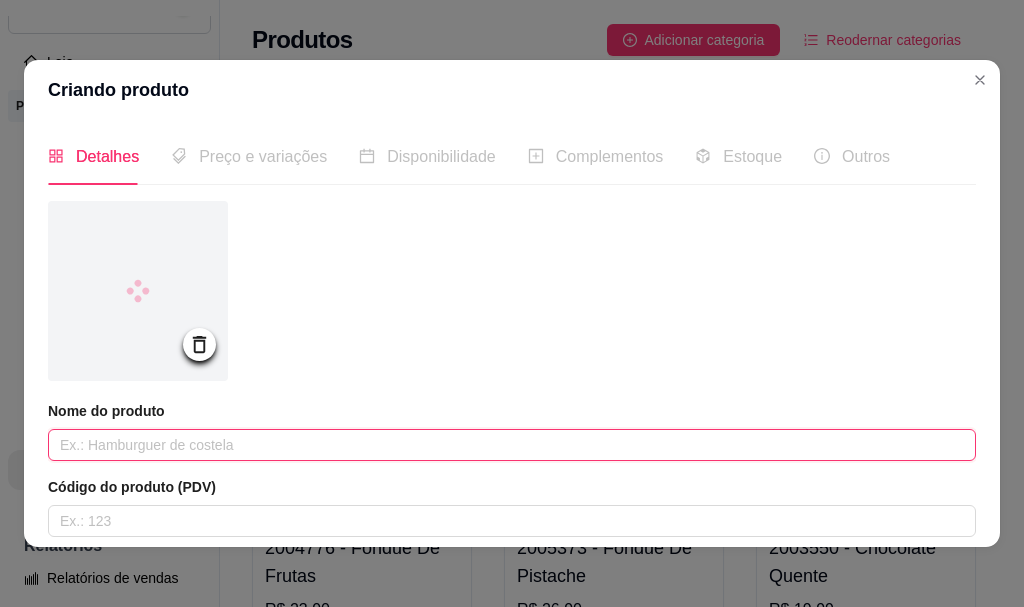 drag, startPoint x: 208, startPoint y: 447, endPoint x: 219, endPoint y: 444, distance: 11.401754 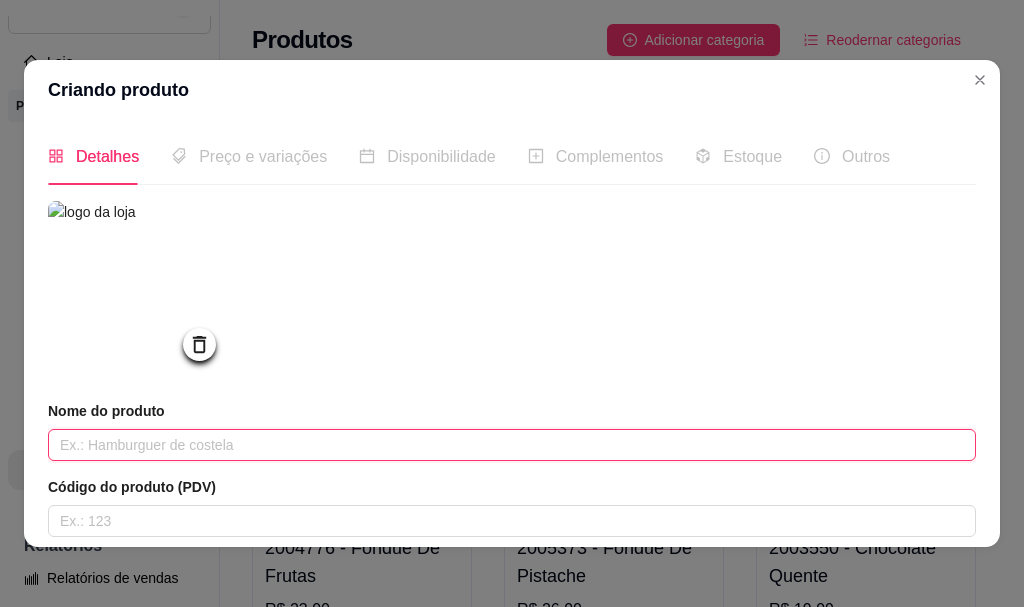 paste on "Wafer Bytes Sintonia Recheado 45g" 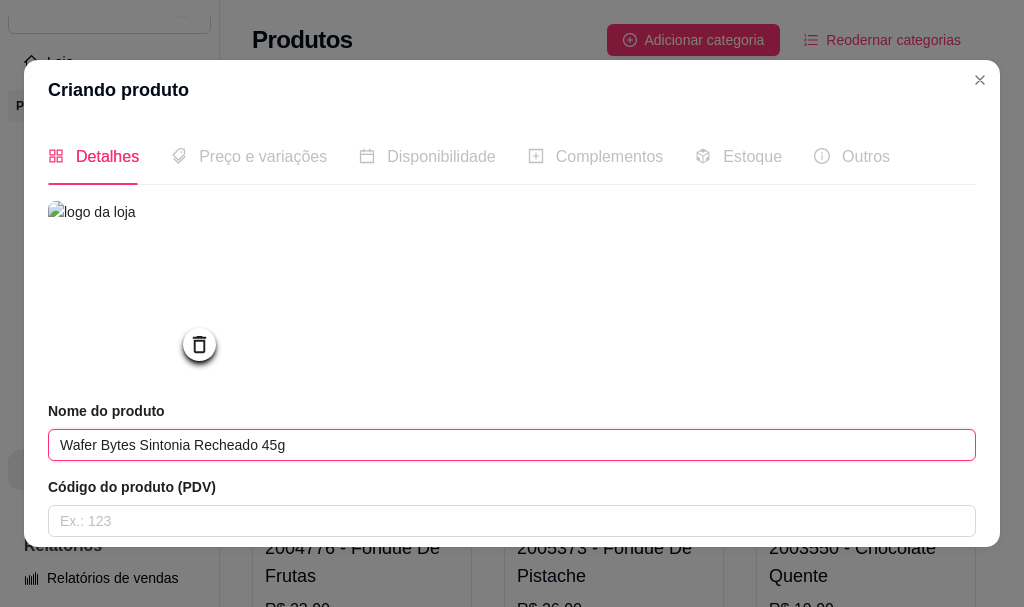 type on "Wafer Bytes Sintonia Recheado 45g" 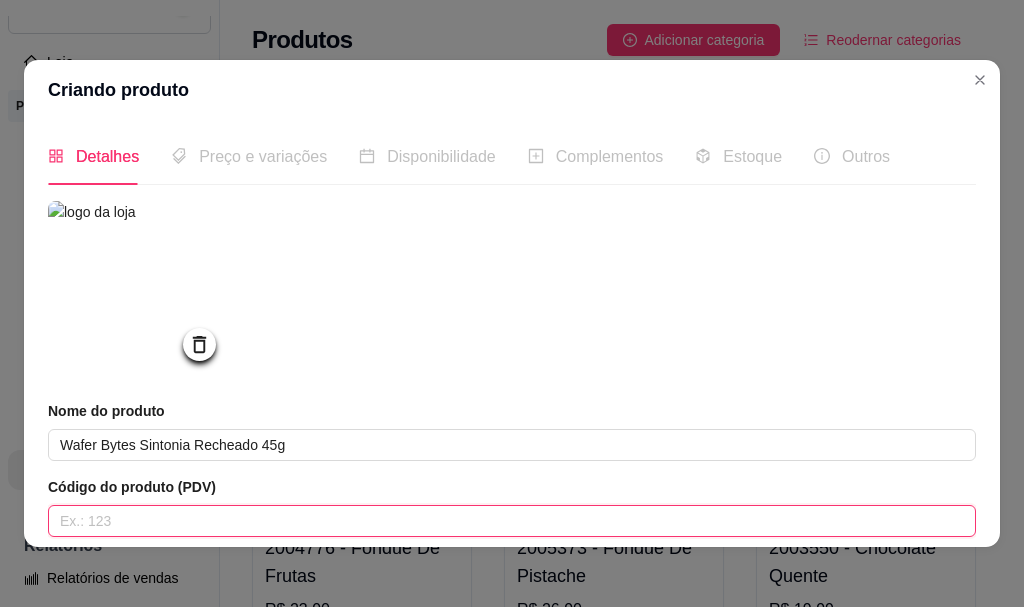 click at bounding box center (512, 521) 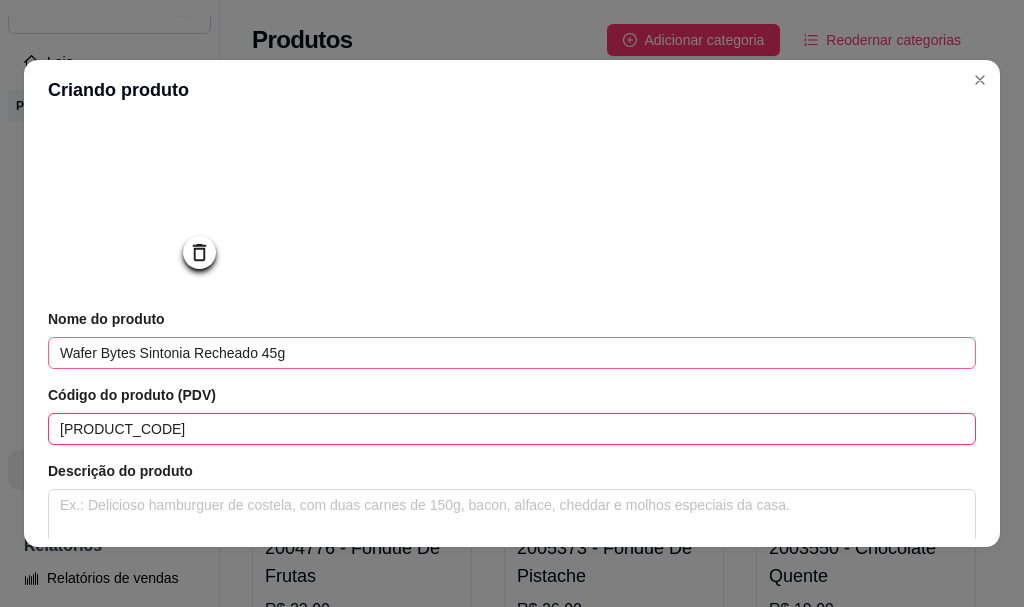 scroll, scrollTop: 300, scrollLeft: 0, axis: vertical 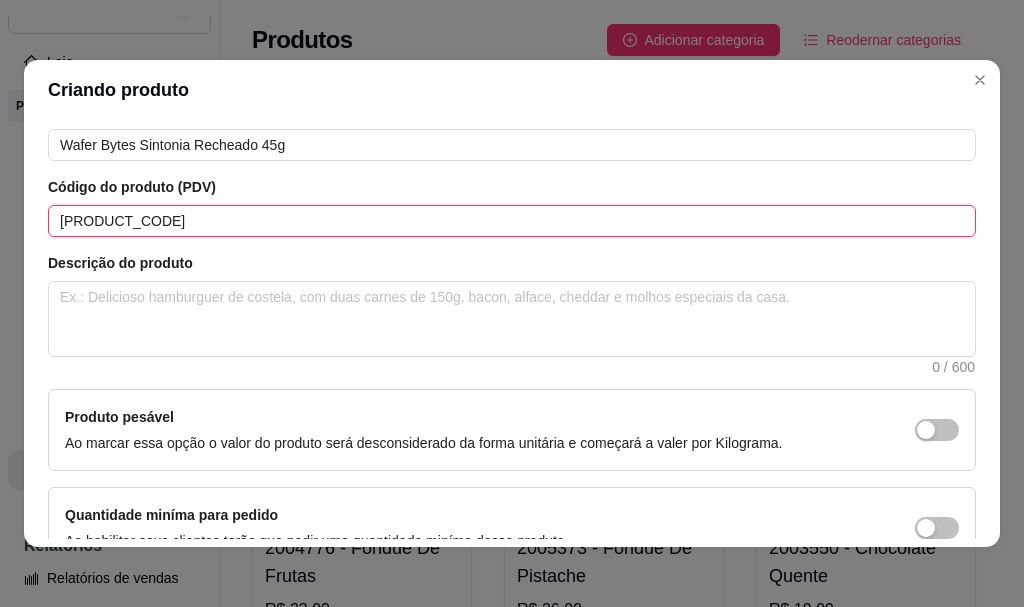 type on "[PRODUCT_CODE]" 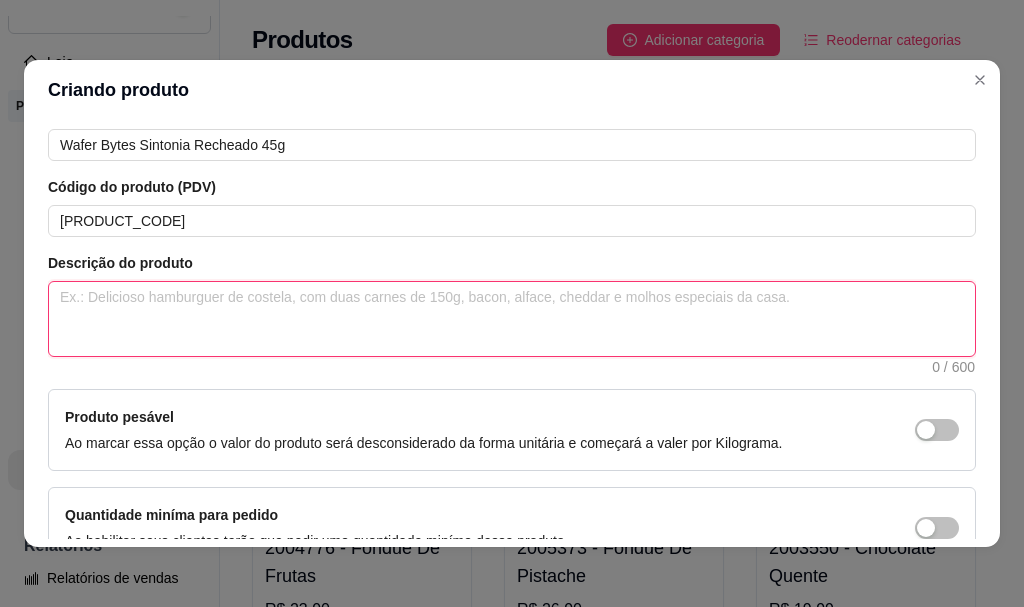 click at bounding box center (512, 319) 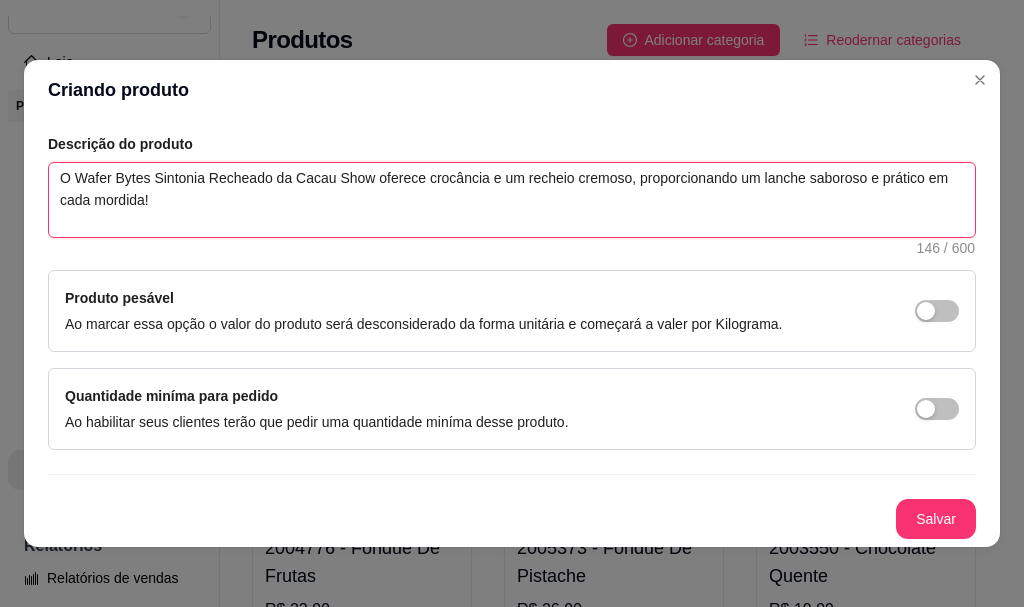 scroll, scrollTop: 425, scrollLeft: 0, axis: vertical 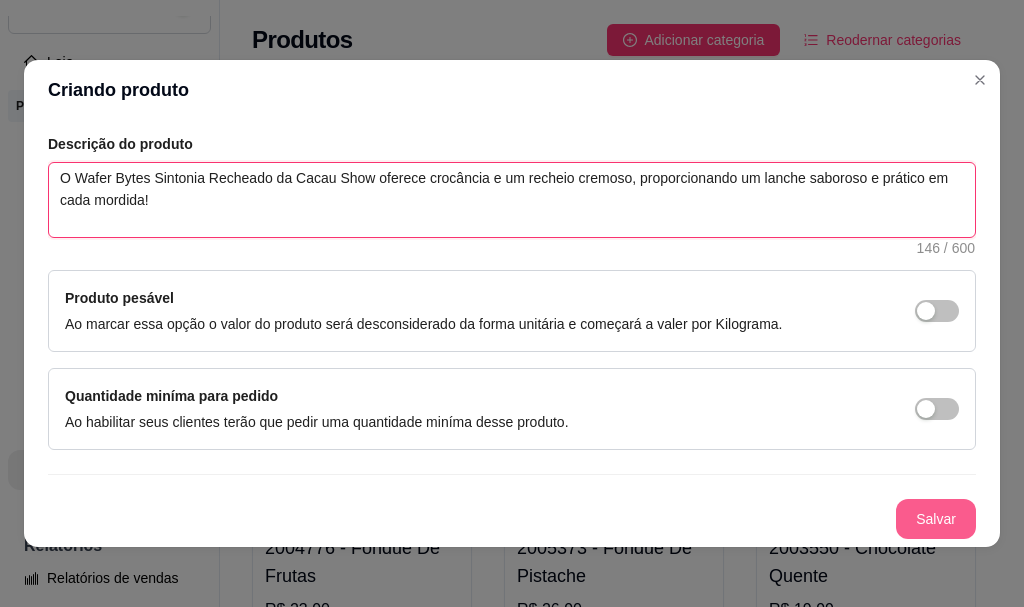 type on "O Wafer Bytes Sintonia Recheado da Cacau Show oferece crocância e um recheio cremoso, proporcionando um lanche saboroso e prático em cada mordida!" 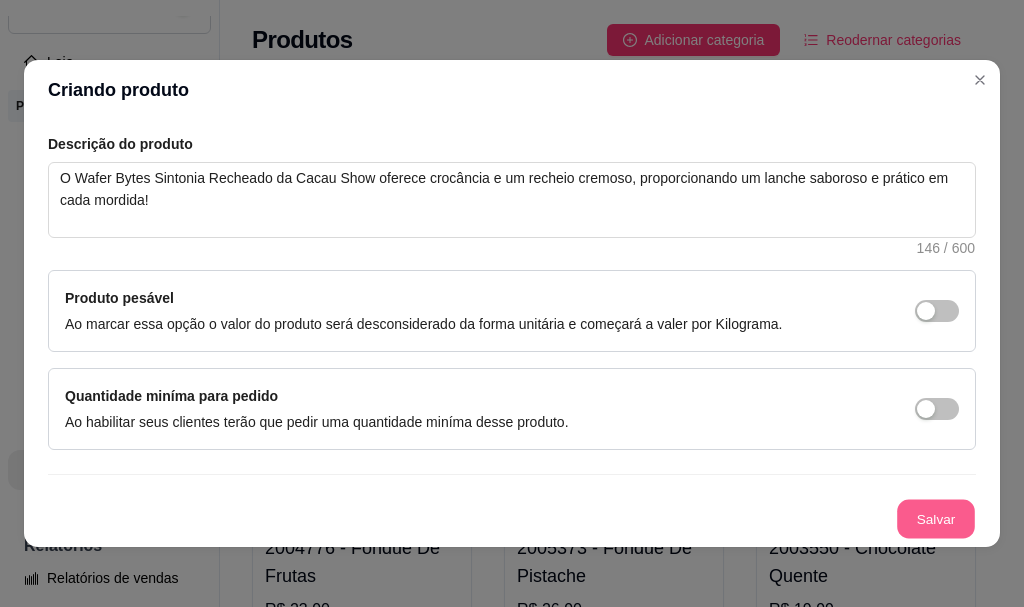 click on "Salvar" at bounding box center [936, 519] 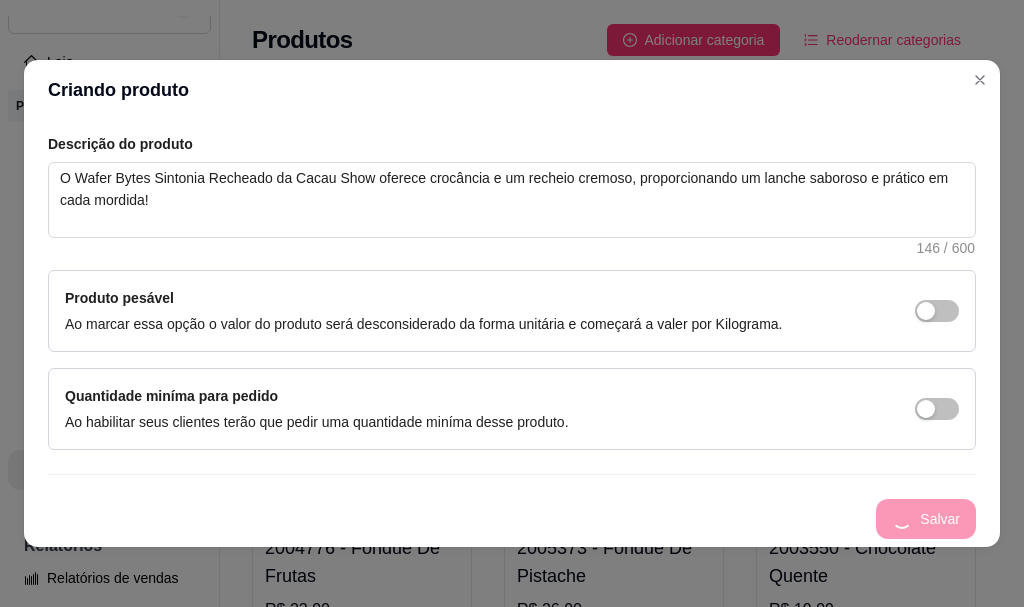 type 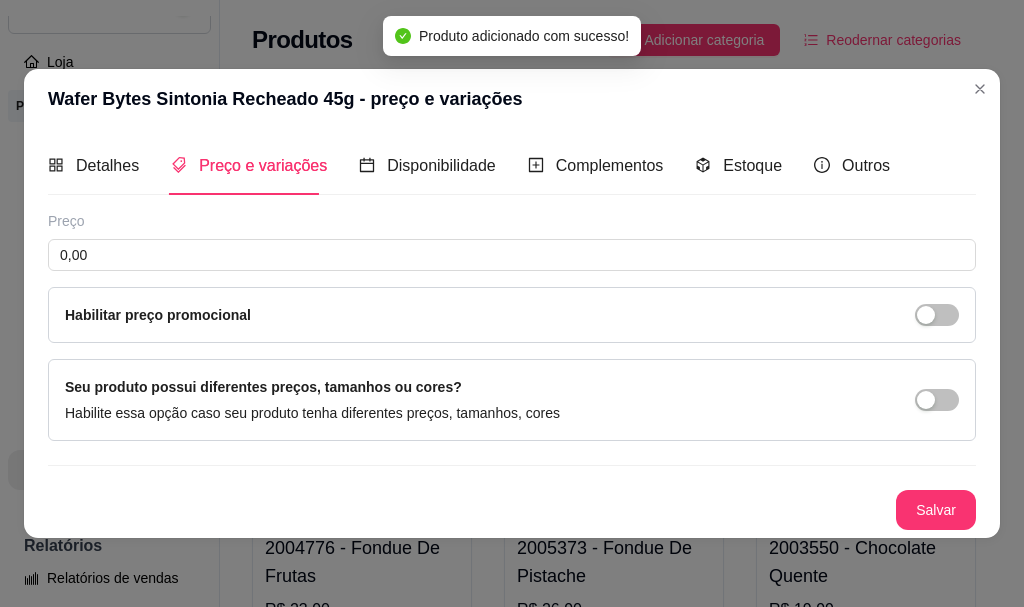 scroll, scrollTop: 0, scrollLeft: 0, axis: both 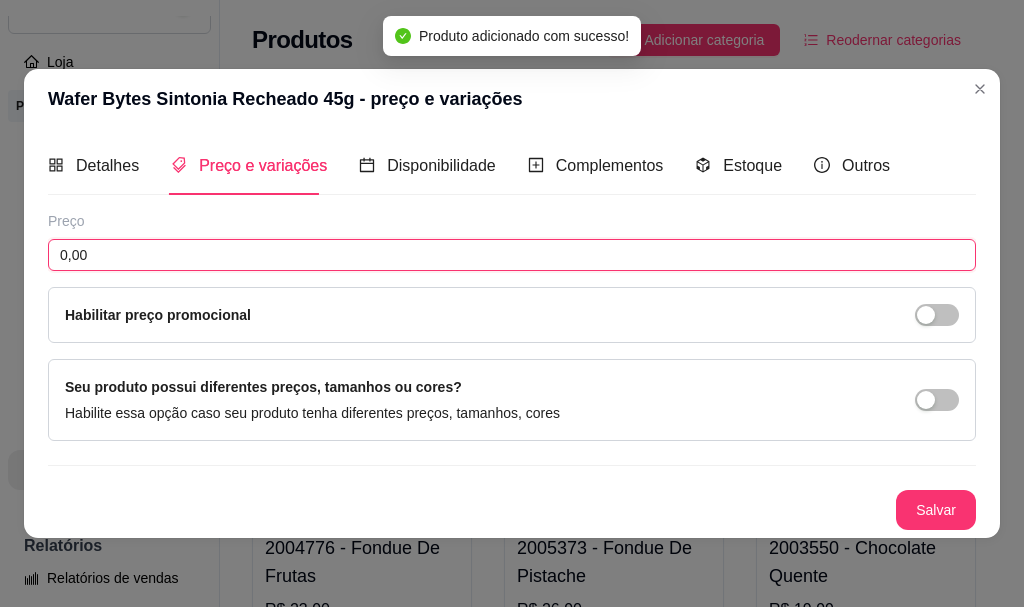 click on "0,00" at bounding box center (512, 255) 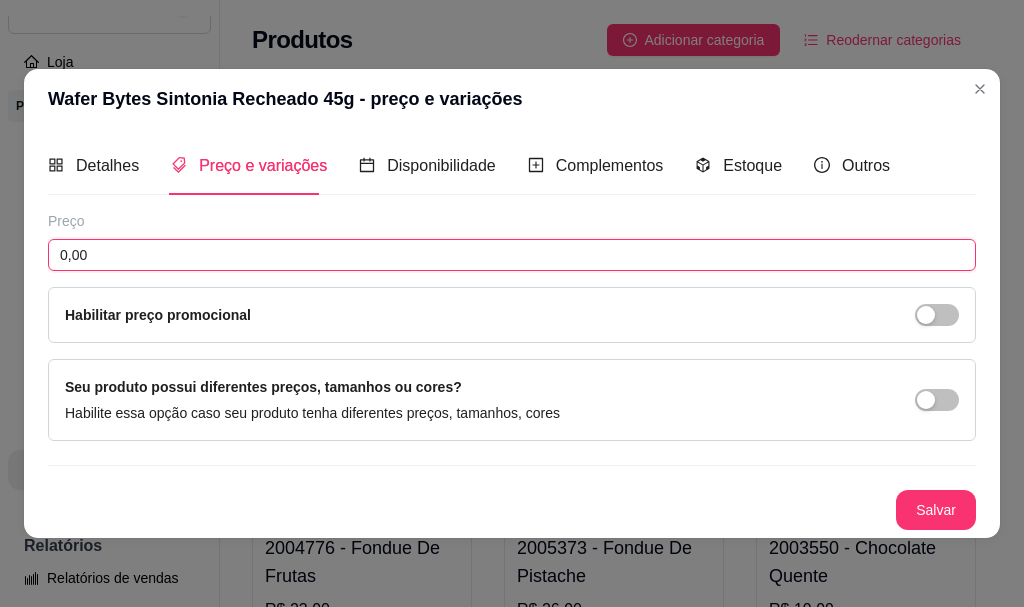 drag, startPoint x: 329, startPoint y: 252, endPoint x: 342, endPoint y: 249, distance: 13.341664 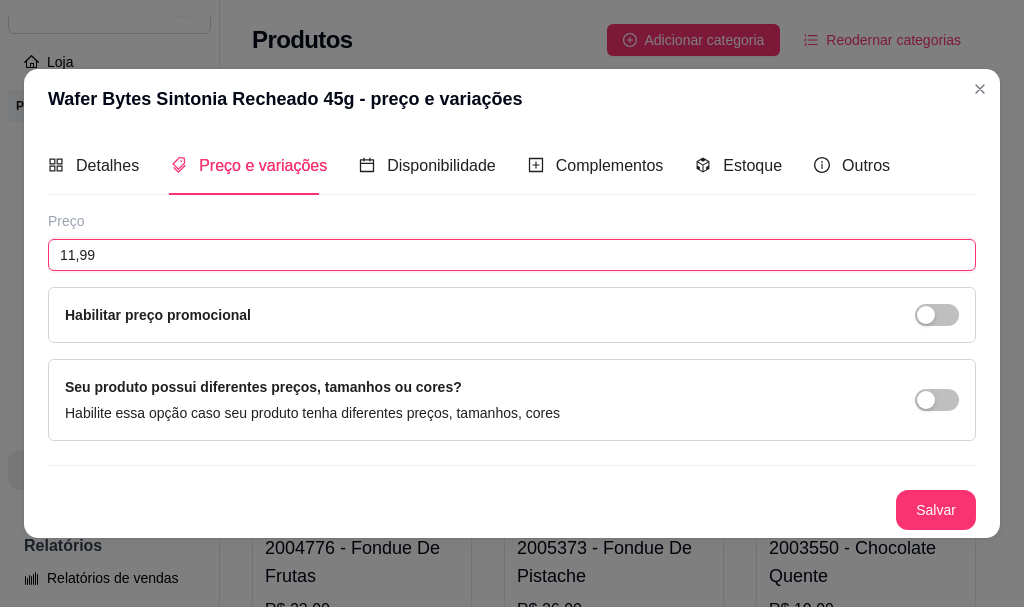 type on "11,99" 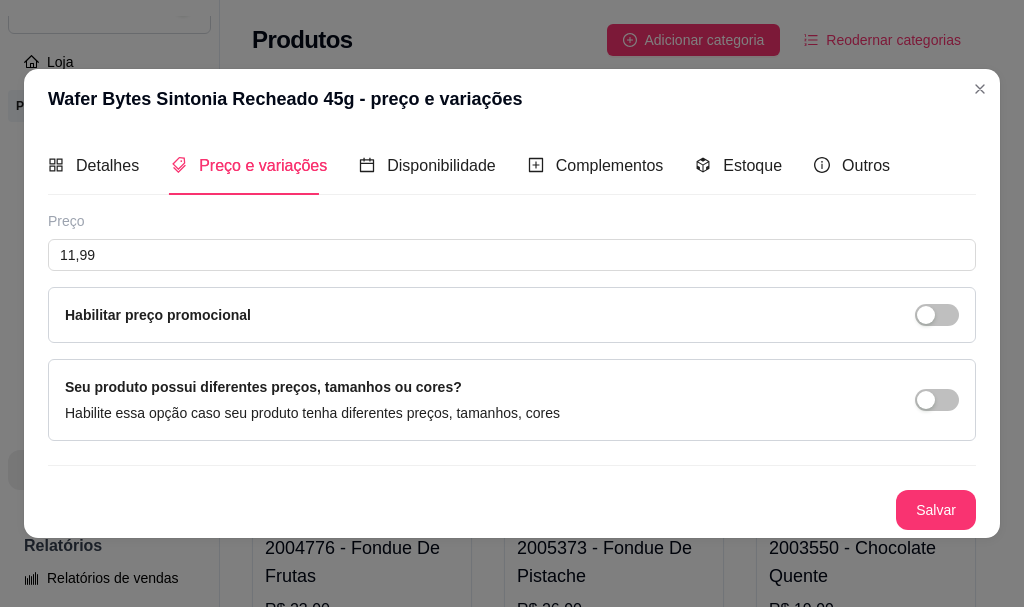 drag, startPoint x: 942, startPoint y: 318, endPoint x: 814, endPoint y: 315, distance: 128.03516 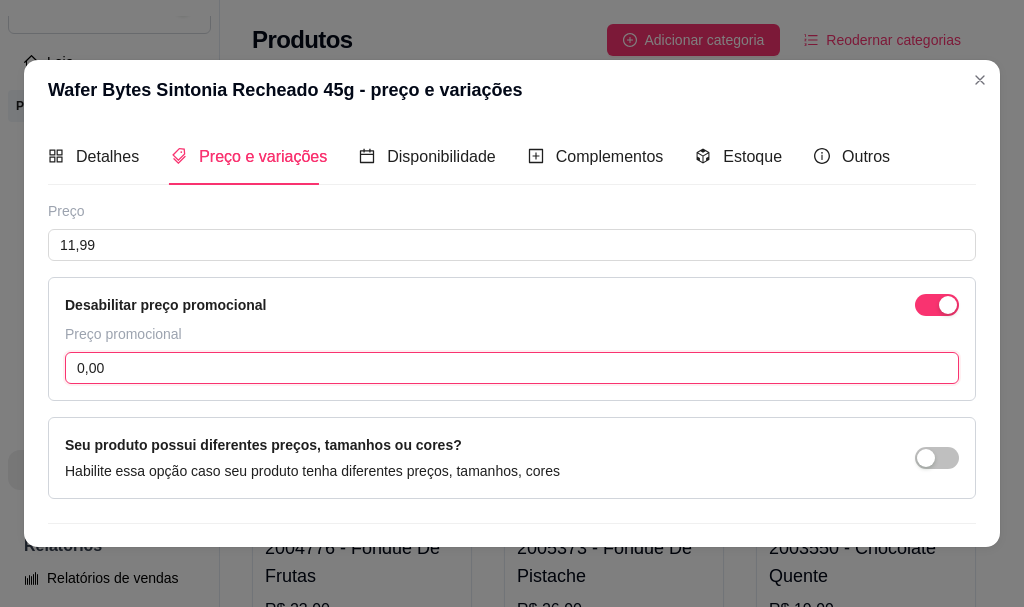 click on "0,00" at bounding box center (512, 368) 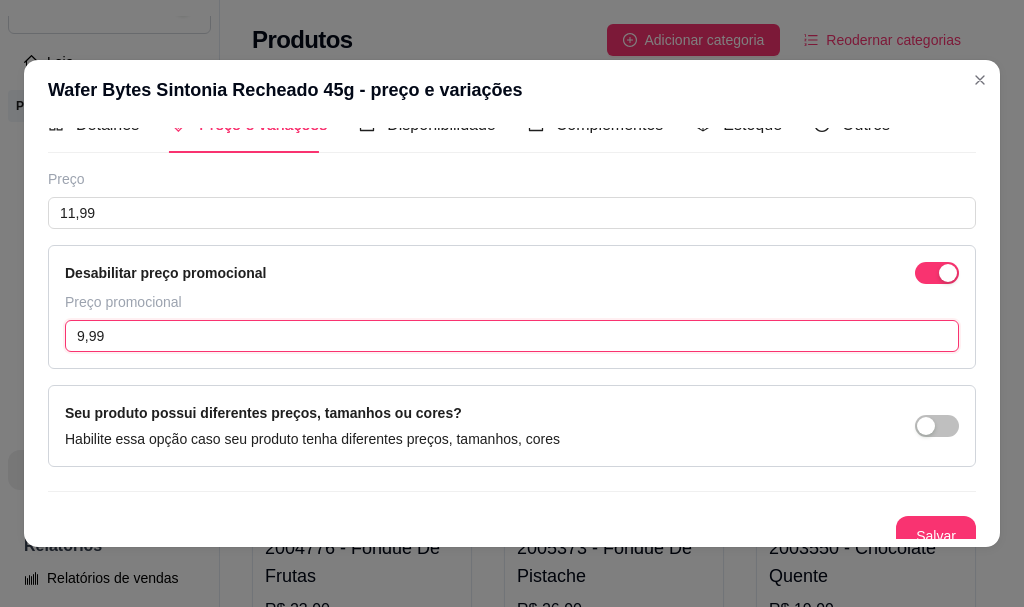 scroll, scrollTop: 49, scrollLeft: 0, axis: vertical 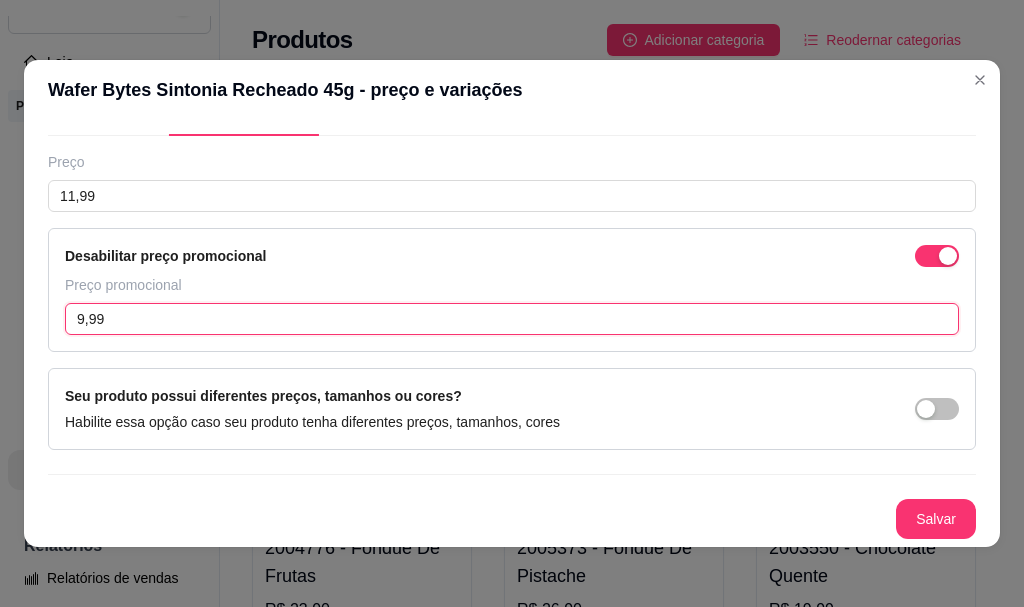 type on "9,99" 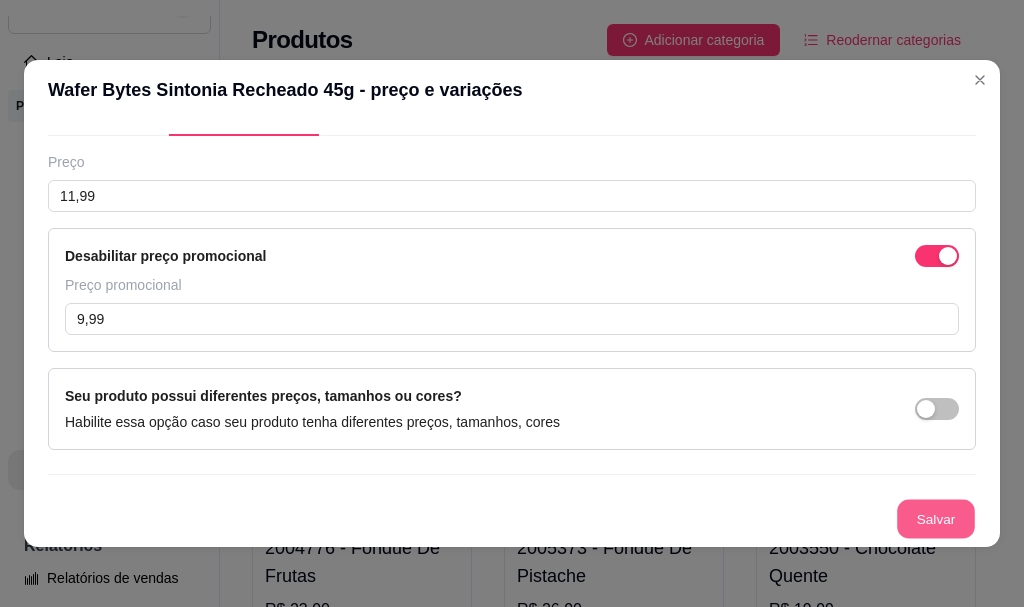 click on "Salvar" at bounding box center [936, 519] 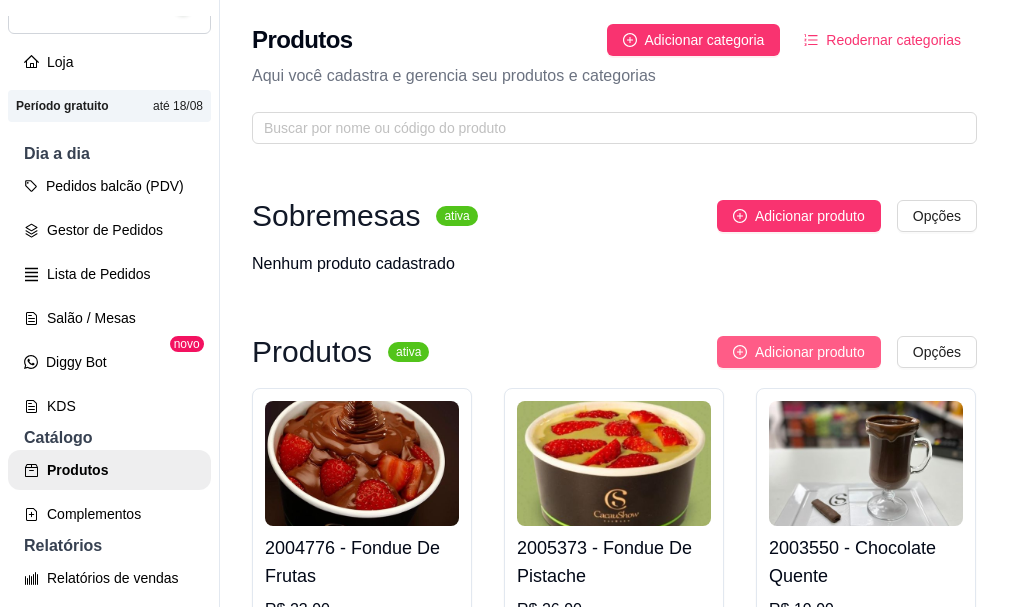 click on "Adicionar produto" at bounding box center [810, 352] 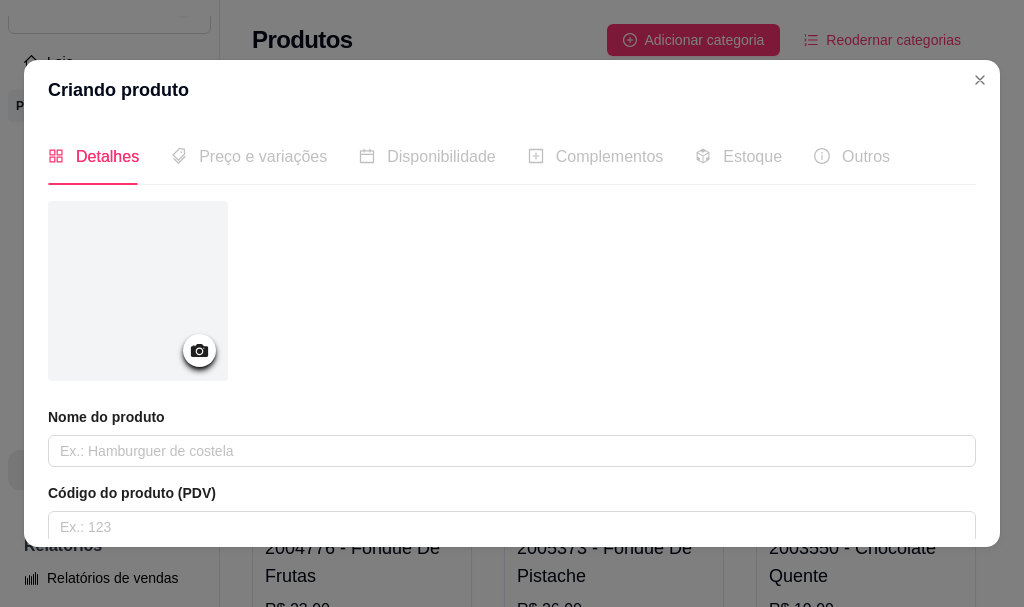 click at bounding box center (199, 350) 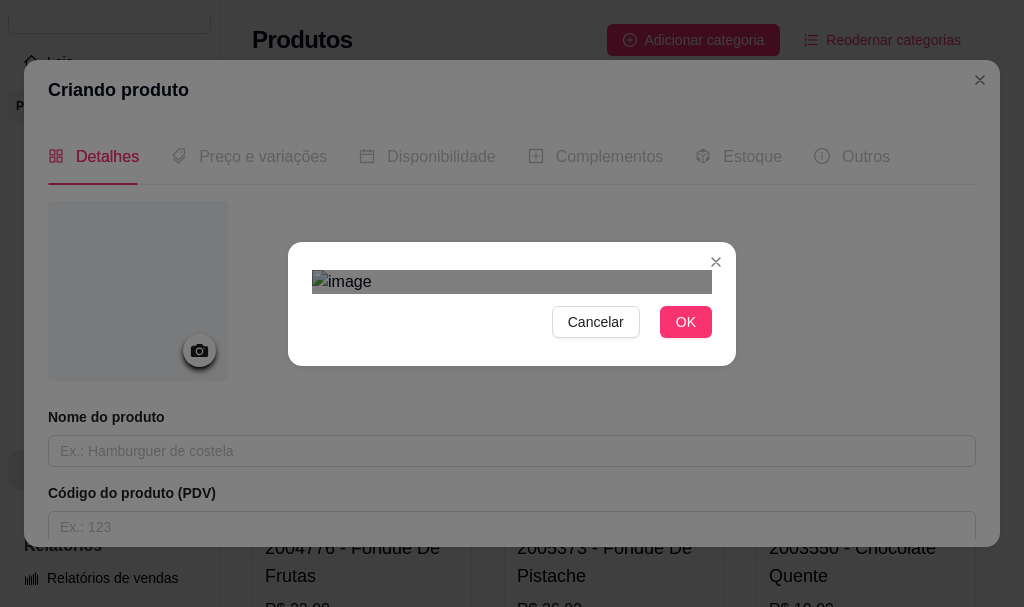 click on "Cancelar OK" at bounding box center (512, 303) 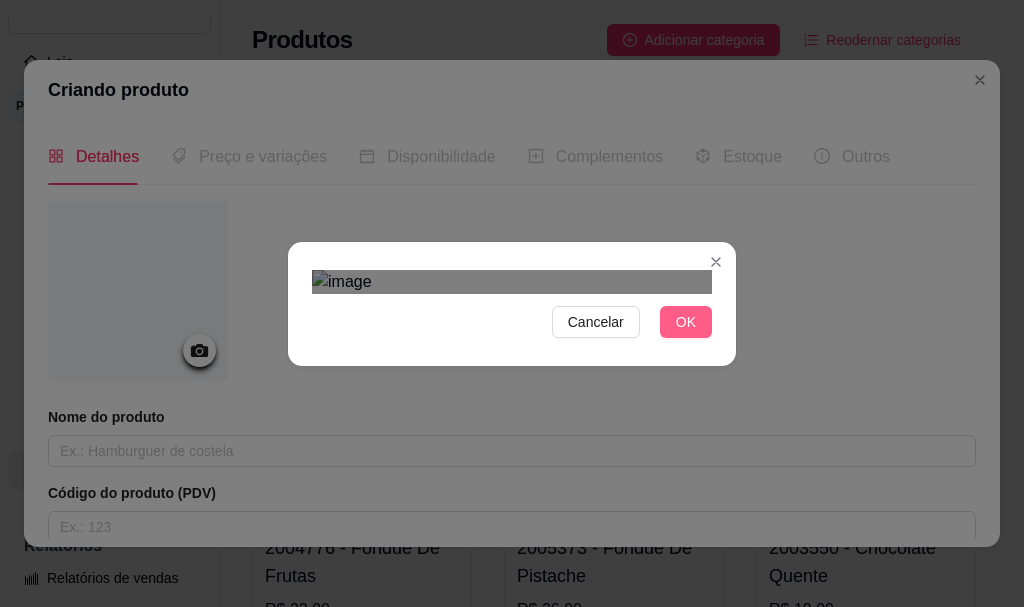 click on "OK" at bounding box center [686, 322] 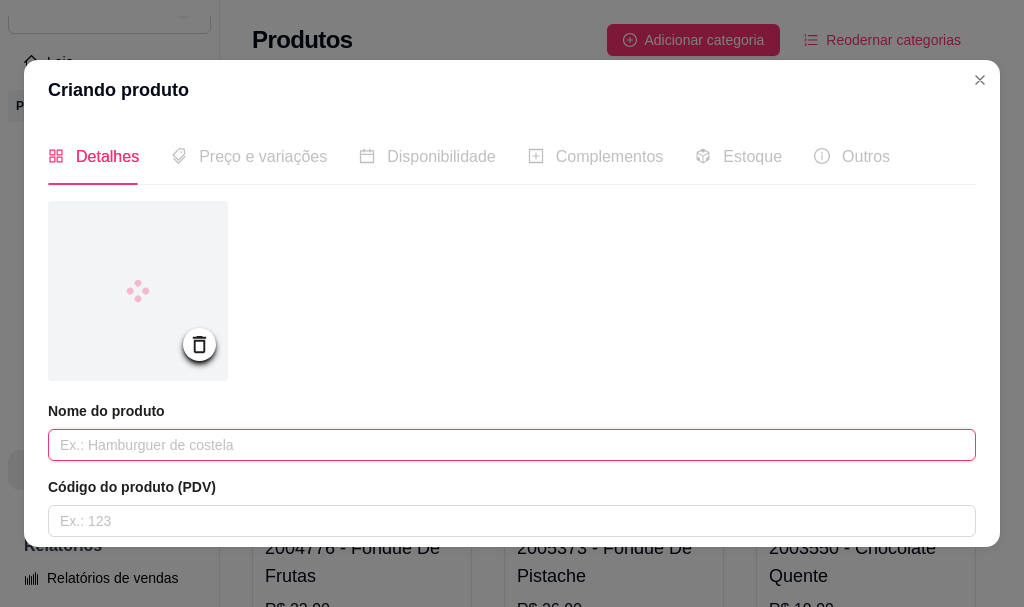click at bounding box center (512, 445) 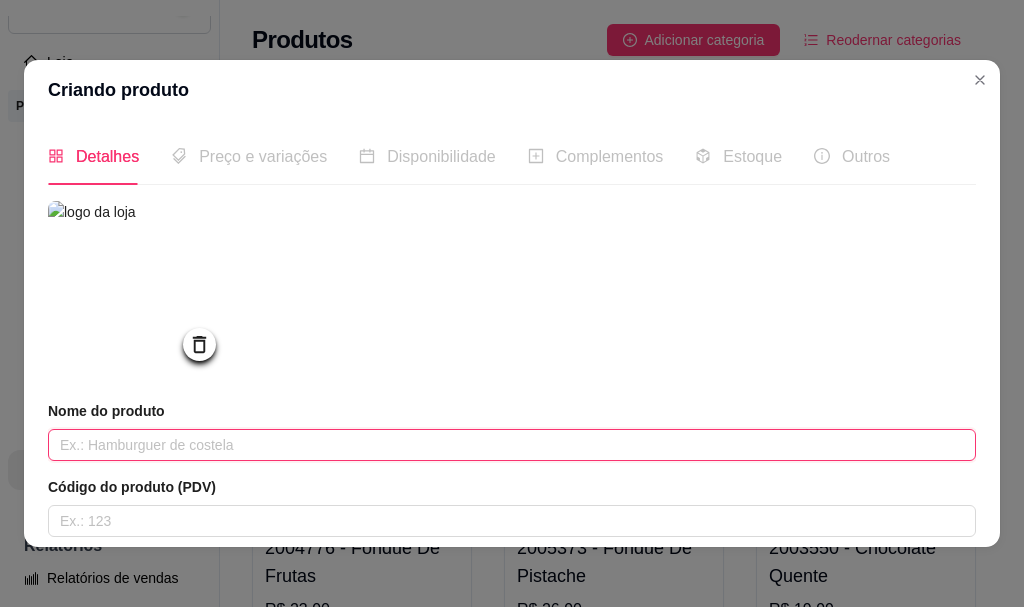 drag, startPoint x: 209, startPoint y: 446, endPoint x: 113, endPoint y: 454, distance: 96.332756 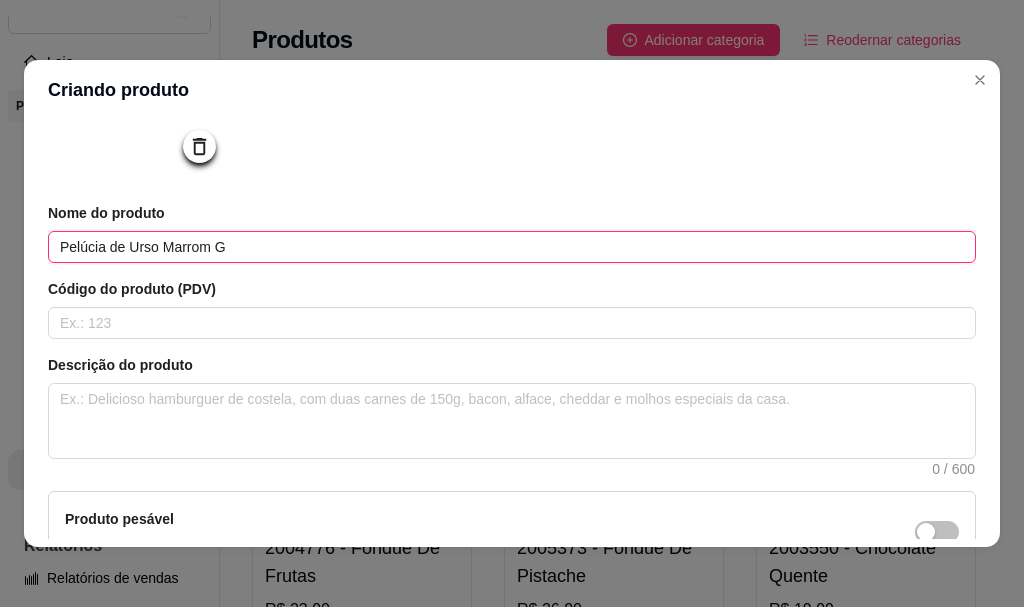 scroll, scrollTop: 200, scrollLeft: 0, axis: vertical 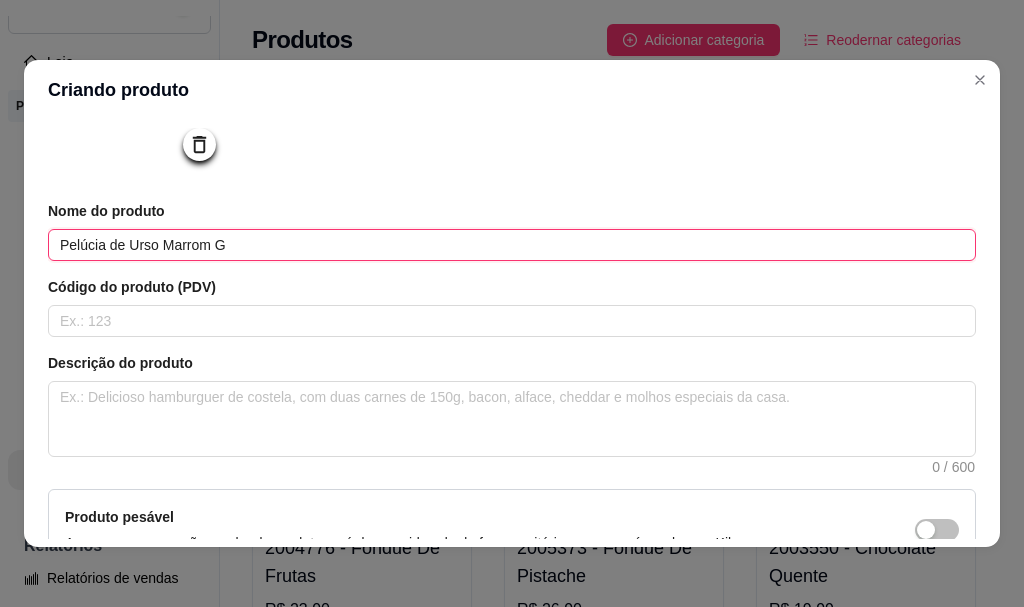 type on "Pelúcia de Urso Marrom G" 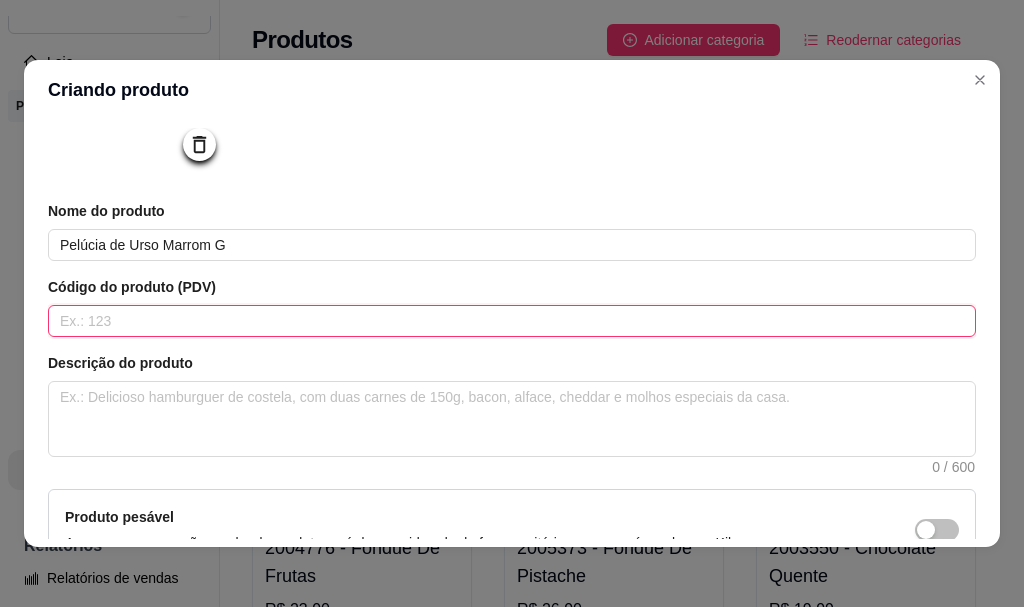 click at bounding box center (512, 321) 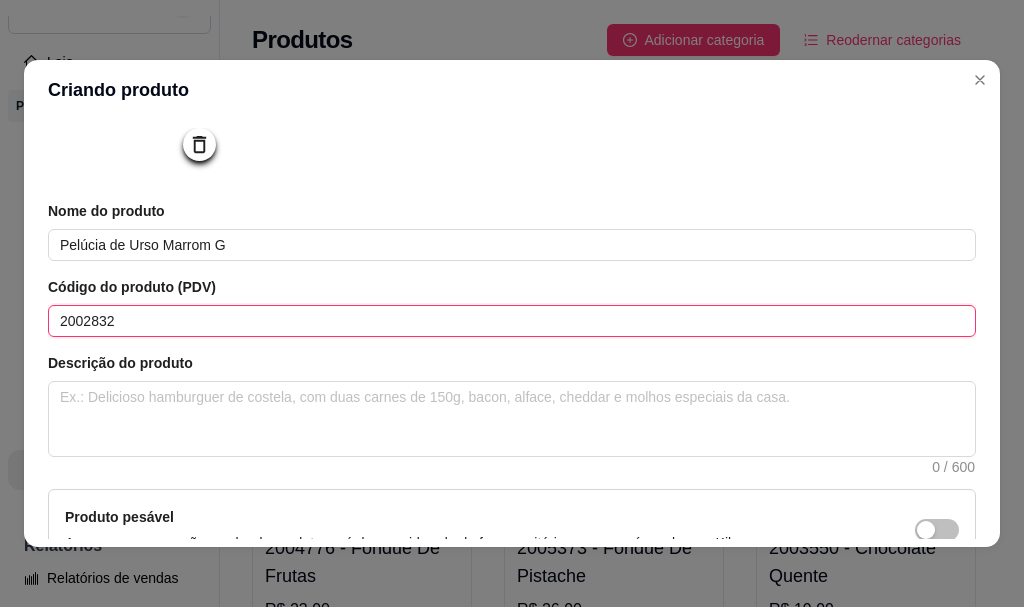 type on "2002832" 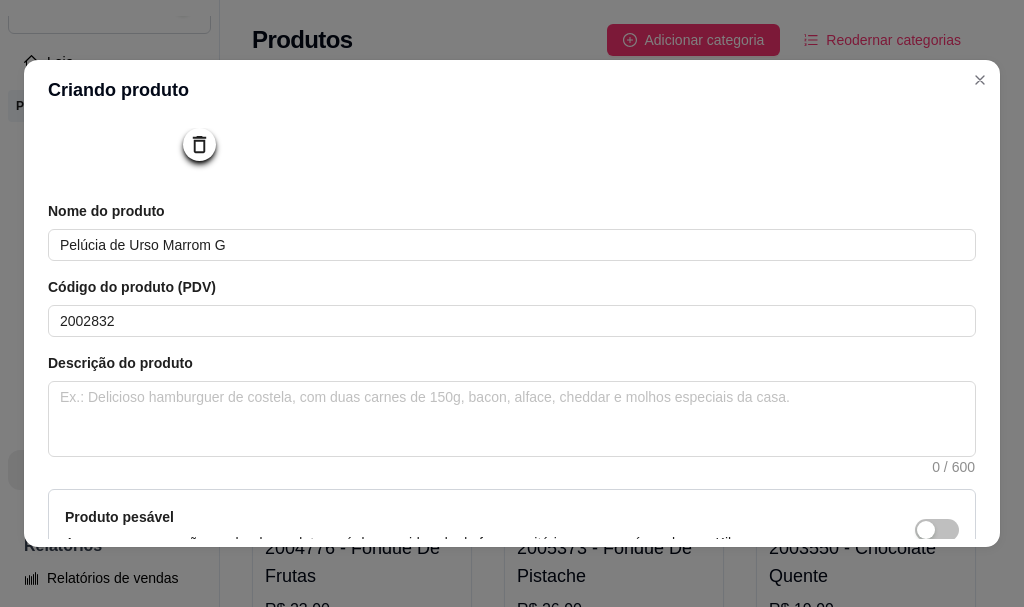 click on "Criando produto" at bounding box center [512, 90] 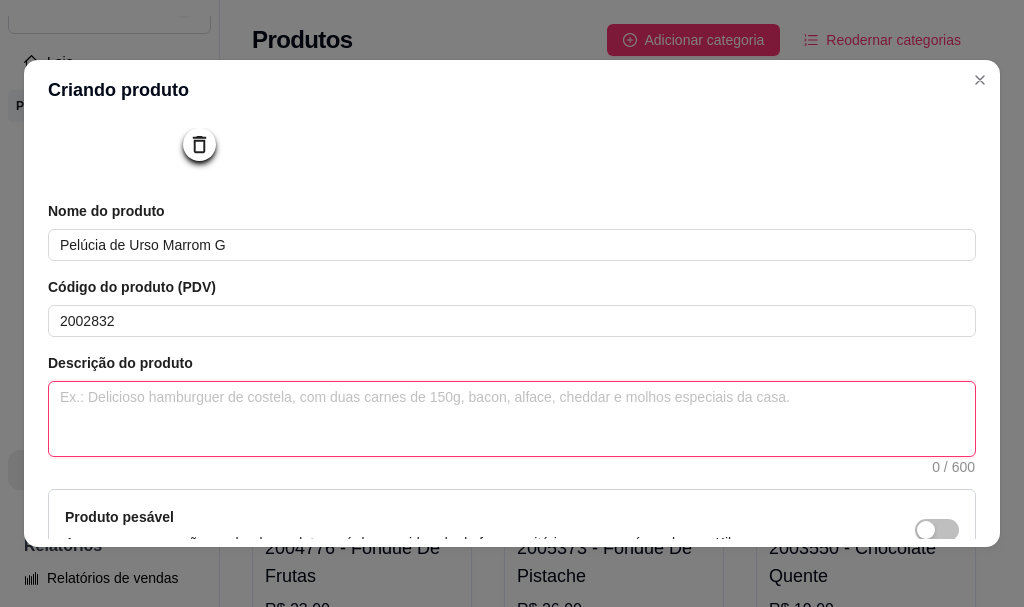 click at bounding box center [512, 419] 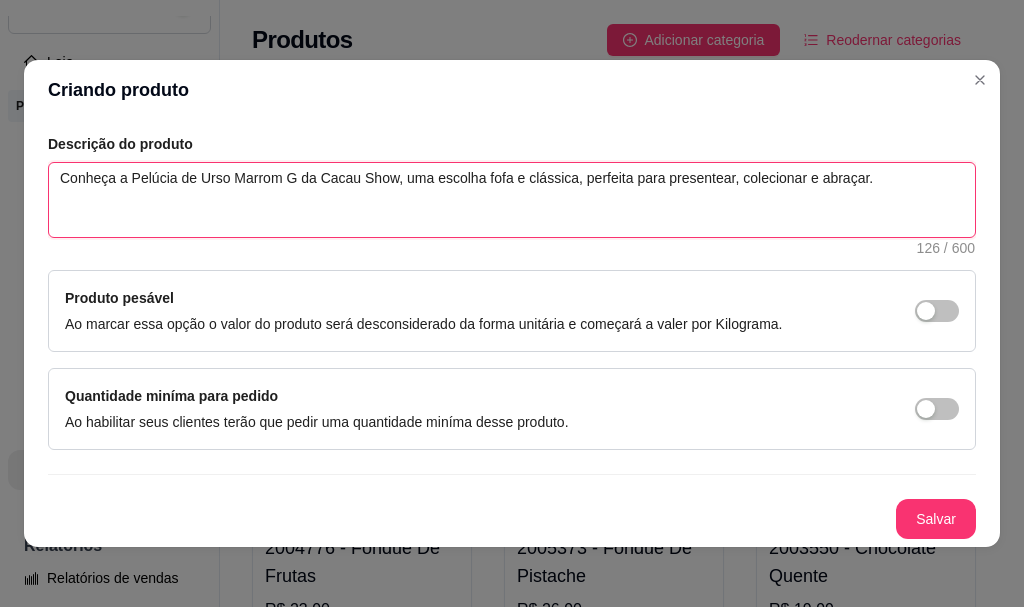 scroll, scrollTop: 425, scrollLeft: 0, axis: vertical 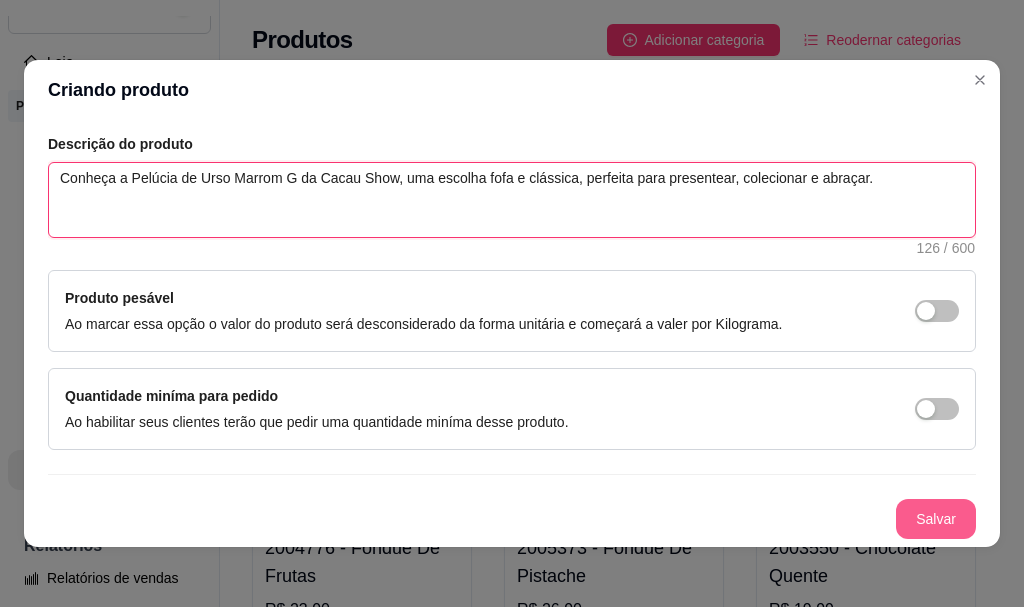 type on "Conheça a Pelúcia de Urso Marrom G da Cacau Show, uma escolha fofa e clássica, perfeita para presentear, colecionar e abraçar." 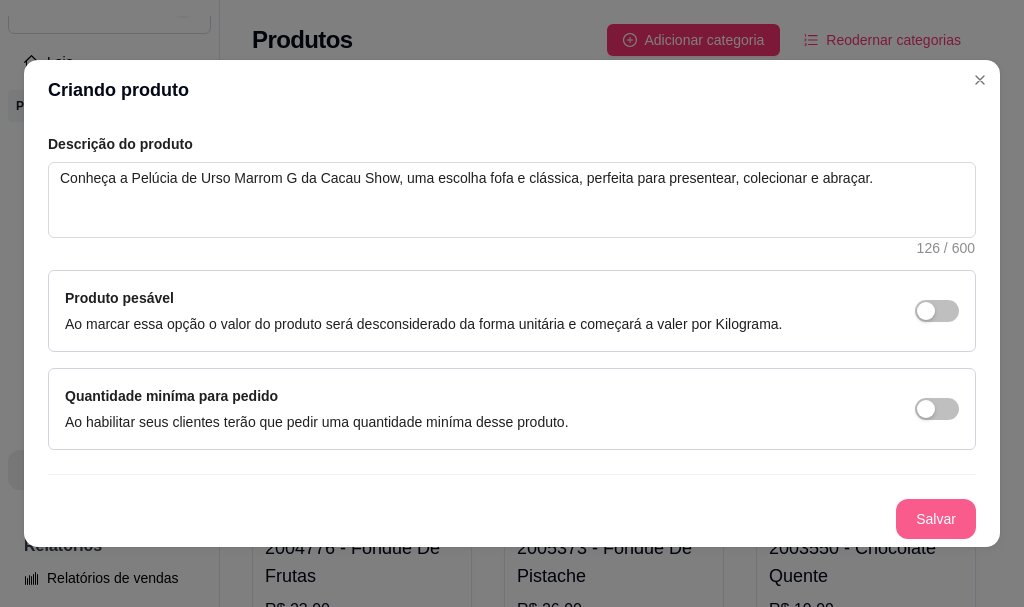 click on "Salvar" at bounding box center (936, 519) 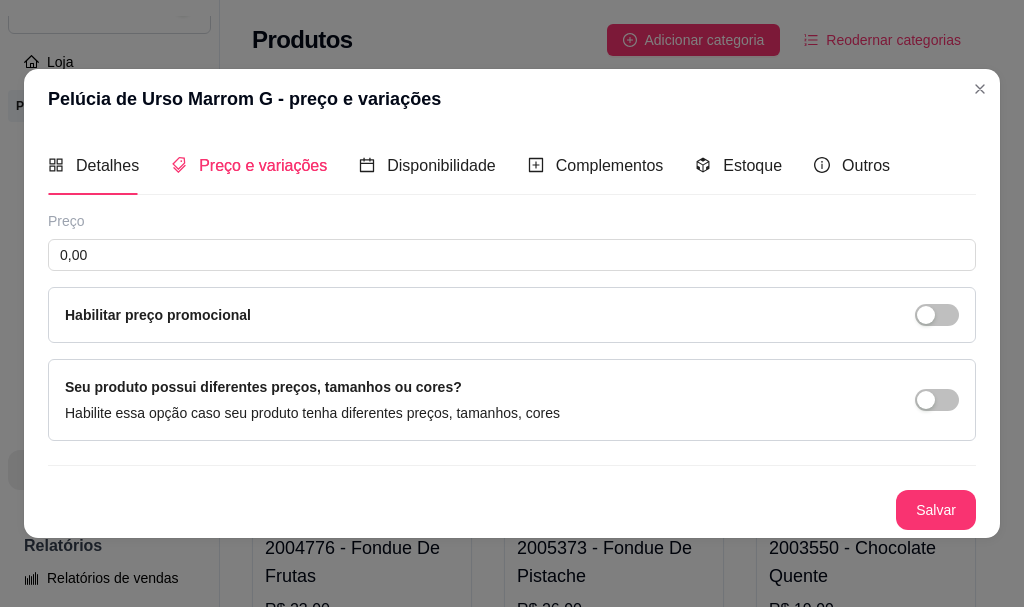 type 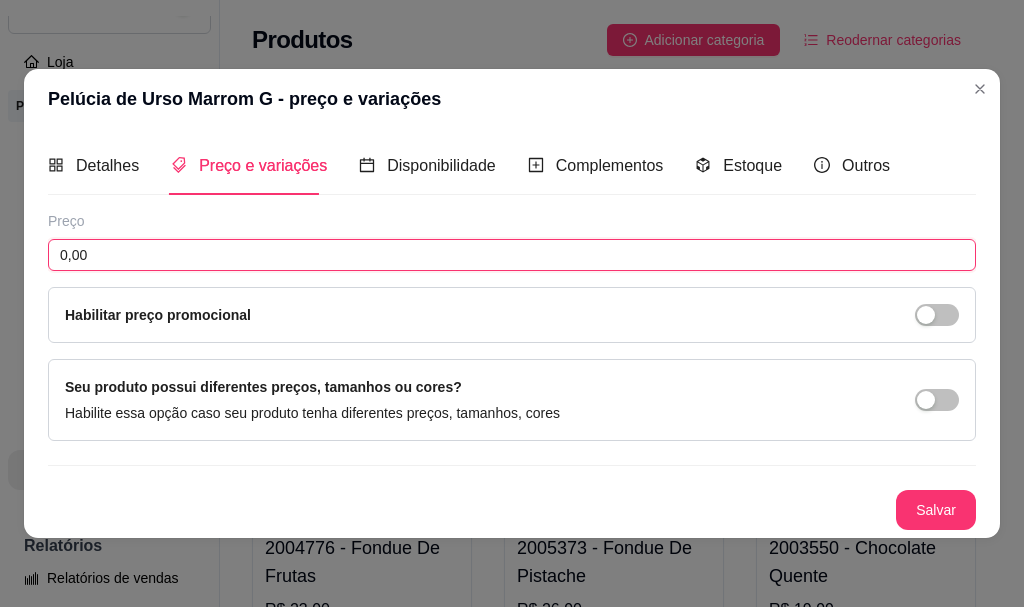 click on "0,00" at bounding box center (512, 255) 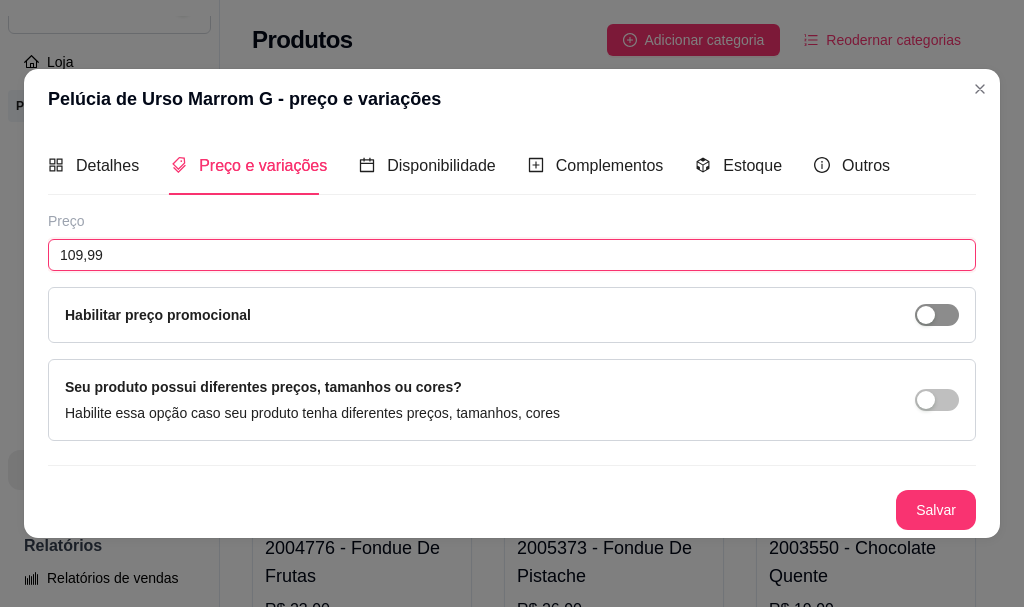 type on "109,99" 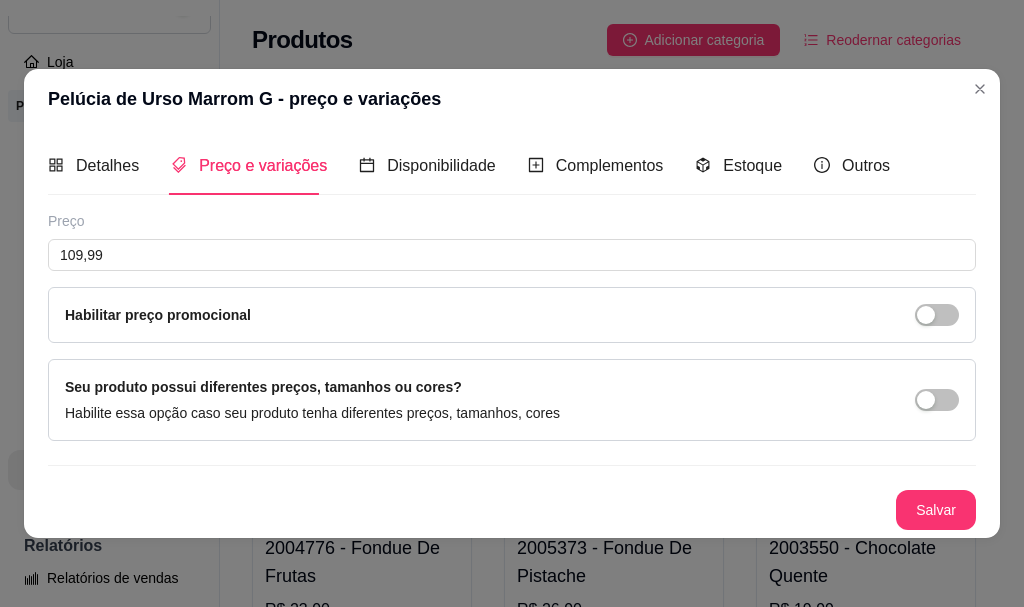drag, startPoint x: 947, startPoint y: 324, endPoint x: 931, endPoint y: 331, distance: 17.464249 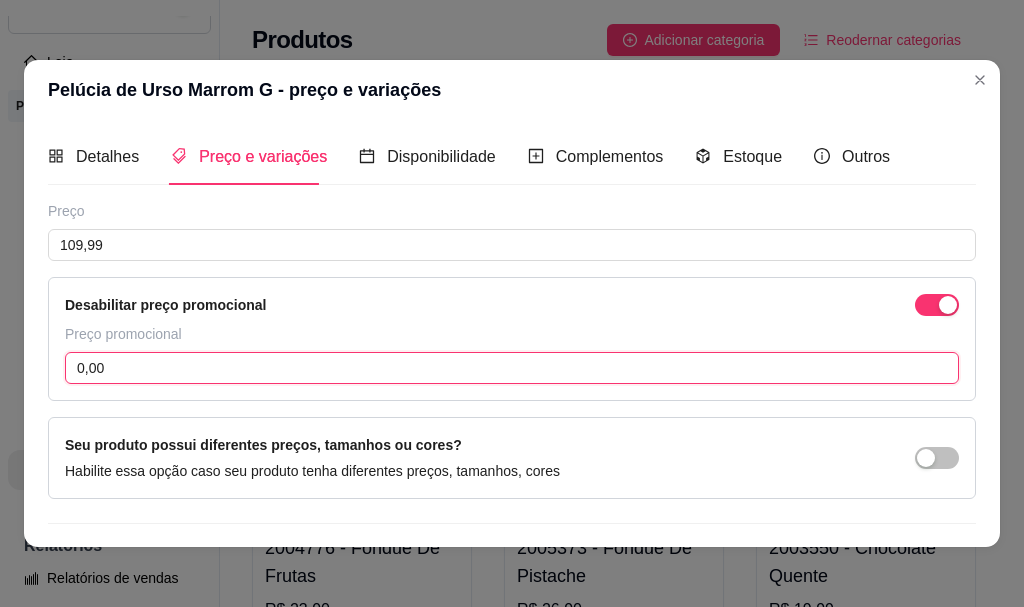 click on "0,00" at bounding box center (512, 368) 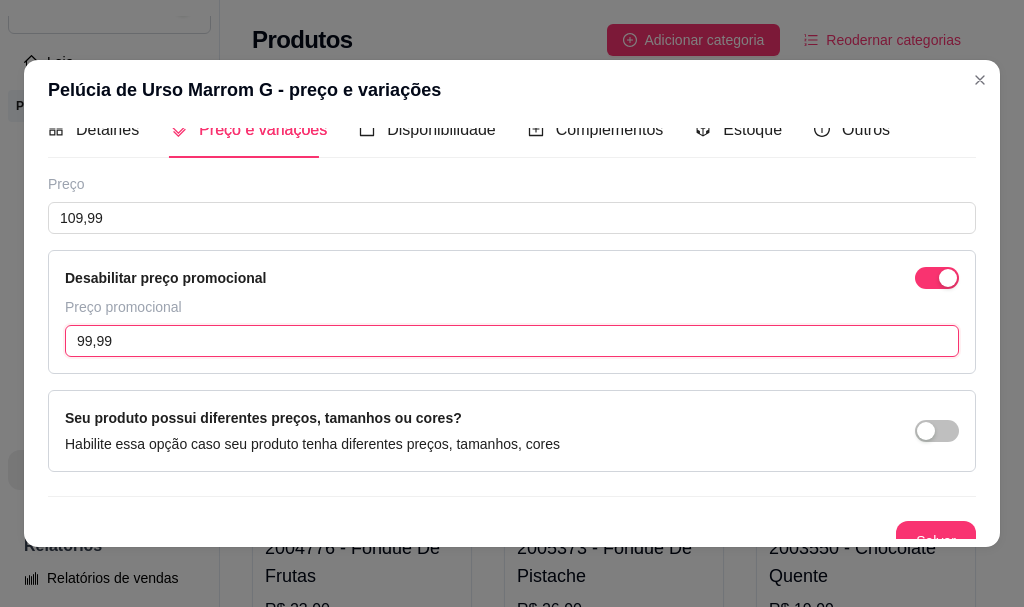 scroll, scrollTop: 49, scrollLeft: 0, axis: vertical 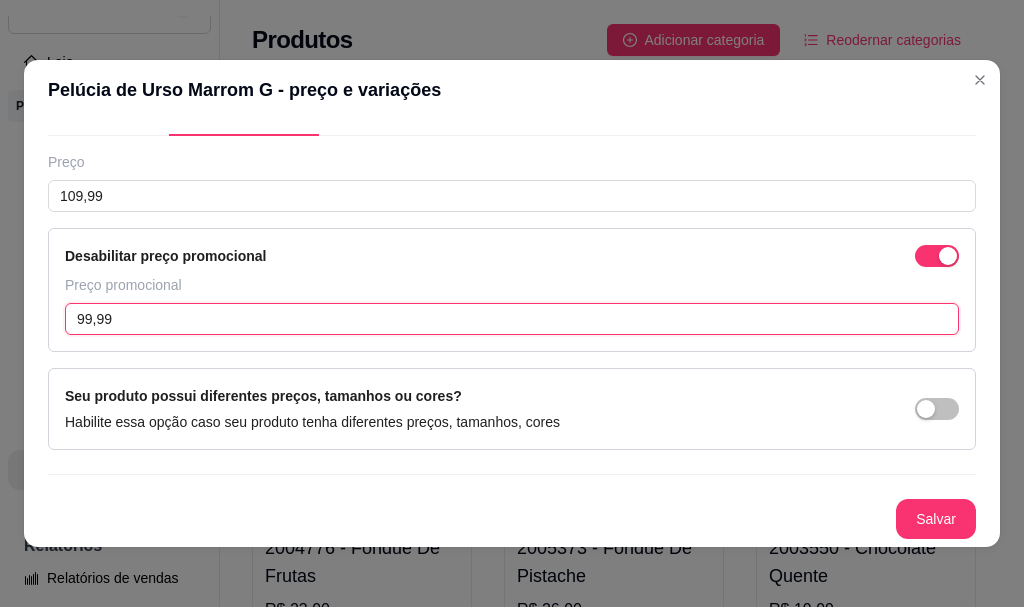 type on "99,99" 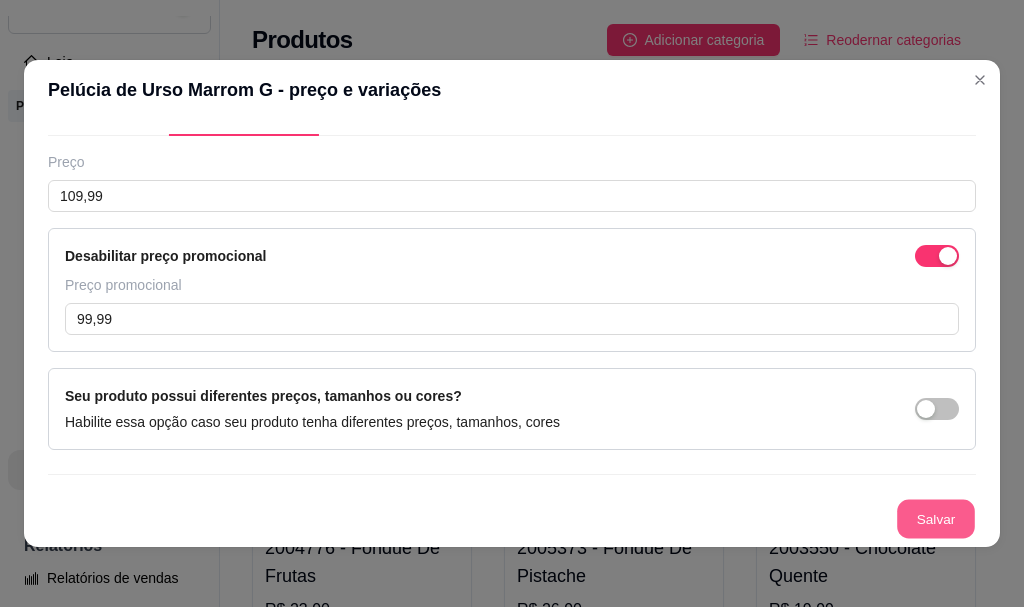 click on "Salvar" at bounding box center (936, 519) 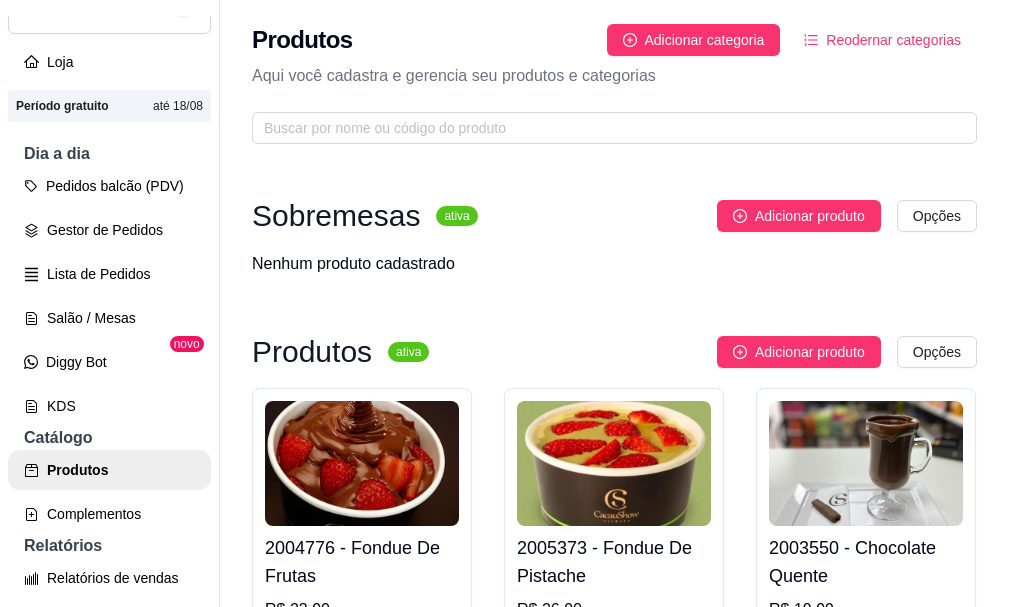 click on "Produtos ativa Adicionar produto Opções [PRODUCT_CODE] - Fondue De Frutas    R$ [PRICE] [PRODUCT_CODE] - Fondue De Pistache   R$ [PRICE] [PRODUCT_CODE] - Chocolate Quente    R$ [PRICE] [PRODUCT_CODE] - Caixa de Bombom Gourmet 485g   R$ [PRICE] R$ [PRICE]  [PRODUCT_CODE] - Caixa de Bombons Gourmet Drinks 185g   R$ [PRICE] R$ [PRICE] [PRODUCT_CODE] - Caixa de Bombom para Harmonização e Vinho 175g   R$ [PRICE] R$ [PRICE] [PRODUCT_CODE] - Caixa de Bombom ao Leite Angel Coração 75g   R$ [PRICE] R$ [PRICE] [PRODUCT_CODE] - Caixa Brasão Harry Potter 140g   R$ [PRICE] R$ [PRICE] [PRODUCT_CODE] - Biscoito ao Leite Harry Potter 100g   R$ [PRICE] R$ [PRICE] [PRODUCT_CODE] - Cookies com Gotas ao Leite 40g   R$ [PRICE] R$ [PRICE] [PRODUCT_CODE] - Biscoito Tradicional ao Leite 50g   R$ [PRICE] R$ [PRICE] [PRODUCT_CODE] - Biscoito Banhado ao Leite 85g   R$ [PRICE] R$ [PRICE] [PRODUCT_CODE] - Wafer Biscoiteria Coberto ao Leite 80g   R$ [PRICE] R$ [PRICE] [PRODUCT_CODE] - Wafer Biscoiteria Pistache 80g   R$ [PRICE] R$ [PRICE] [PRODUCT_CODE] - Wafer de Cacau Biscoiteria Recheio de Leite 80g   R$ [PRICE] R$ [PRICE]   R$ [PRICE] R$ [PRICE]   R$ [PRICE]" at bounding box center (614, 4278) 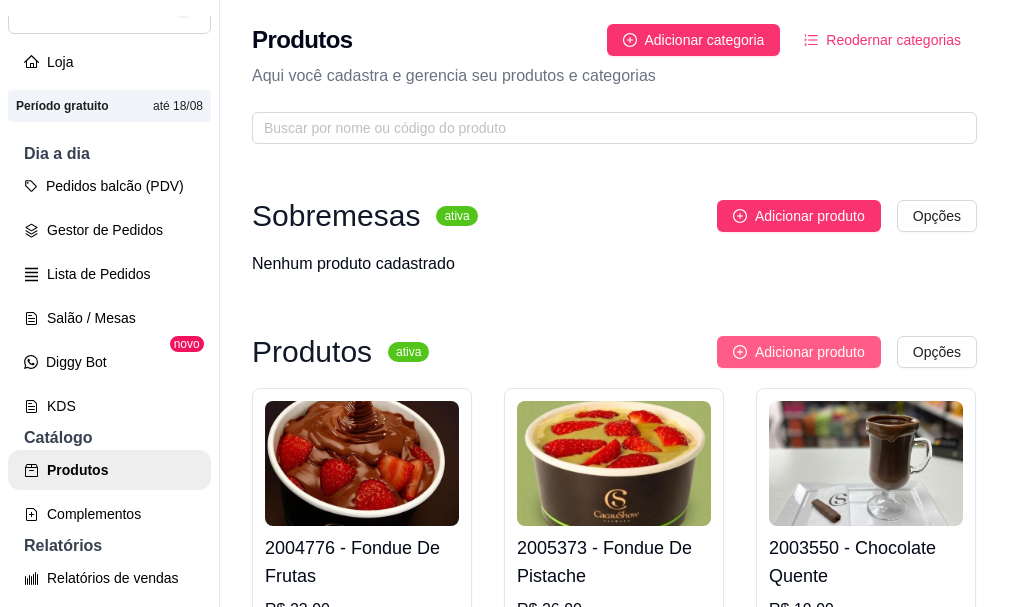 click on "Adicionar produto" at bounding box center [810, 352] 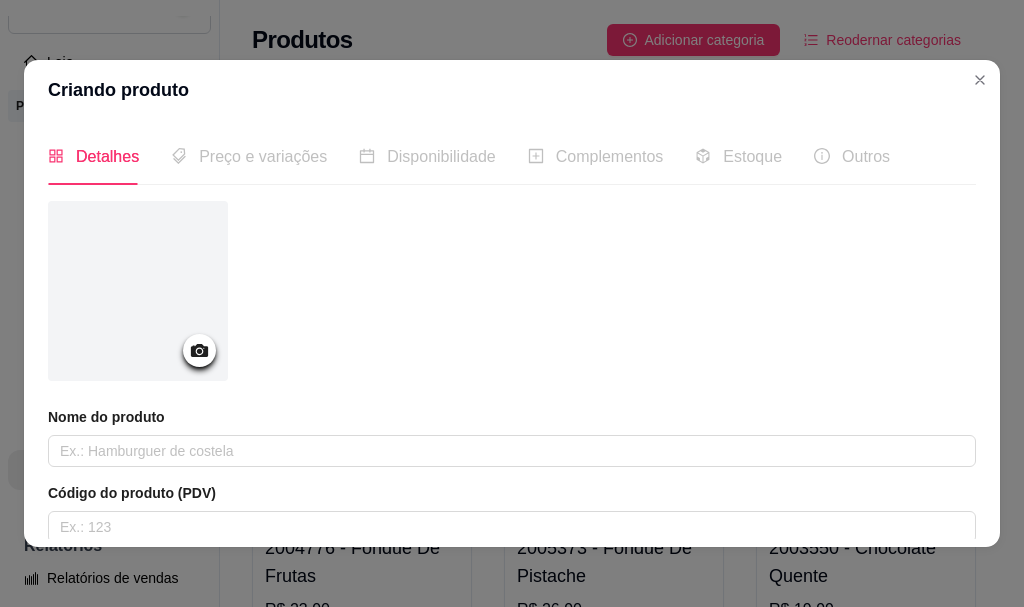 click 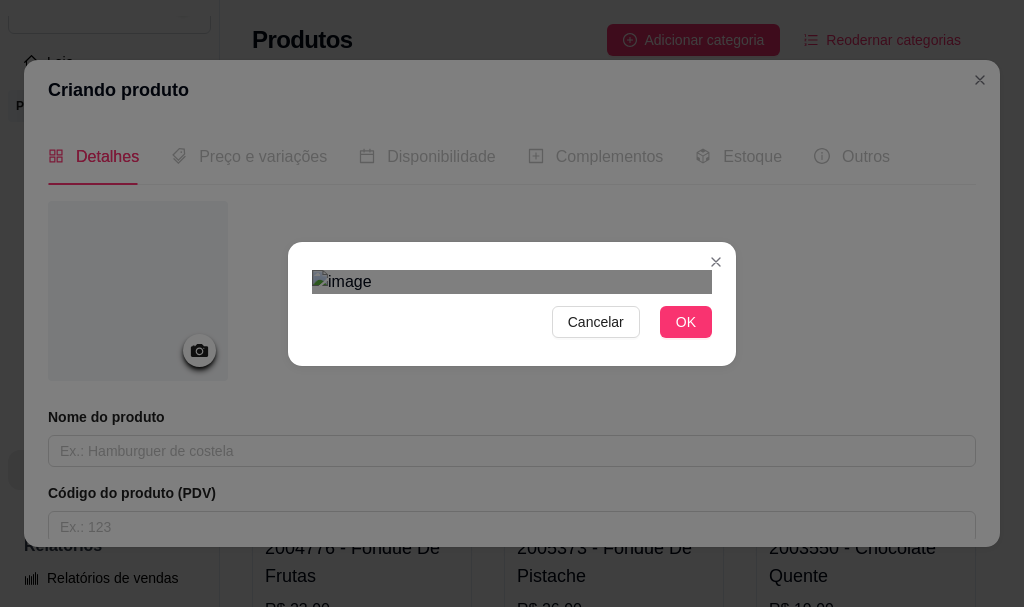 click on "Cancelar OK" at bounding box center (512, 303) 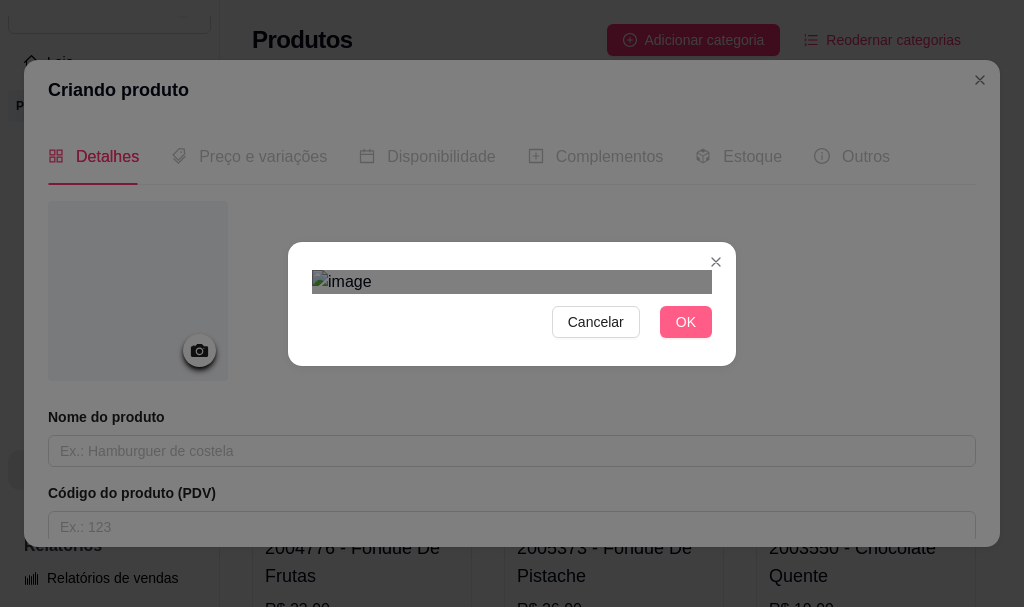 click on "OK" at bounding box center (686, 322) 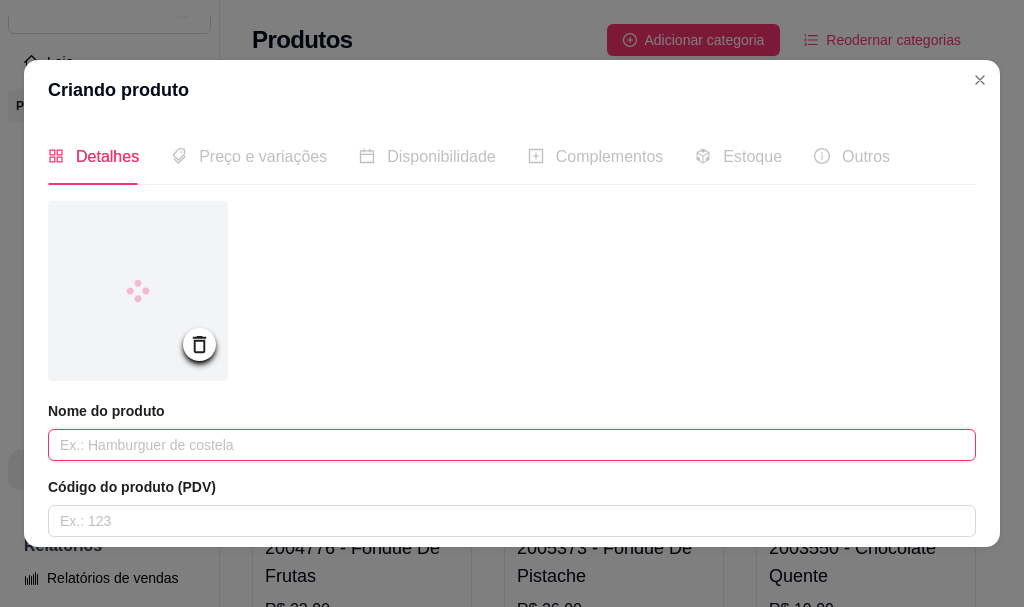 click at bounding box center [512, 445] 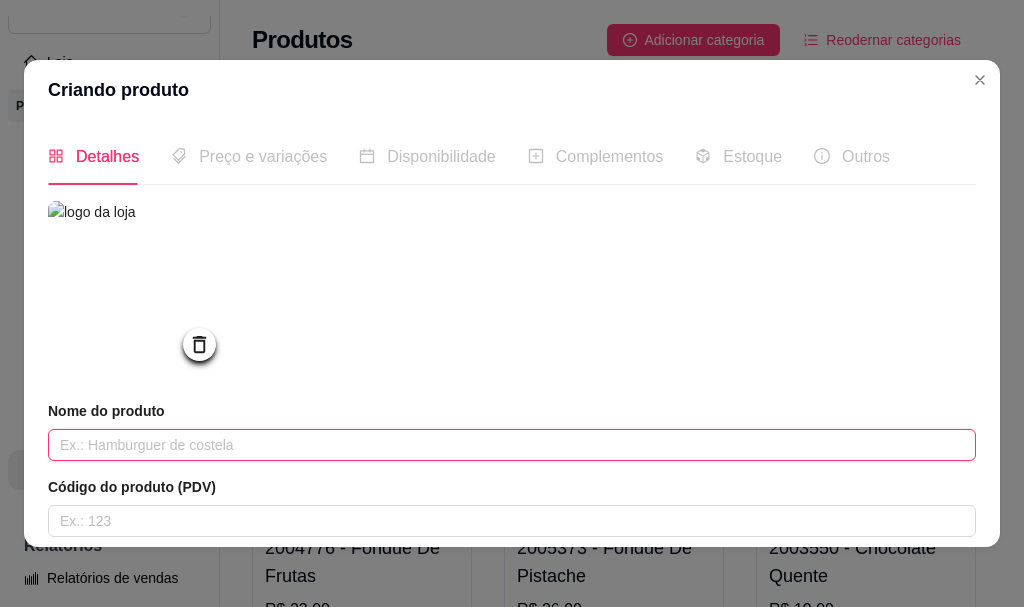 paste on "Pelúcia laCreme Vaquinha Cremilda" 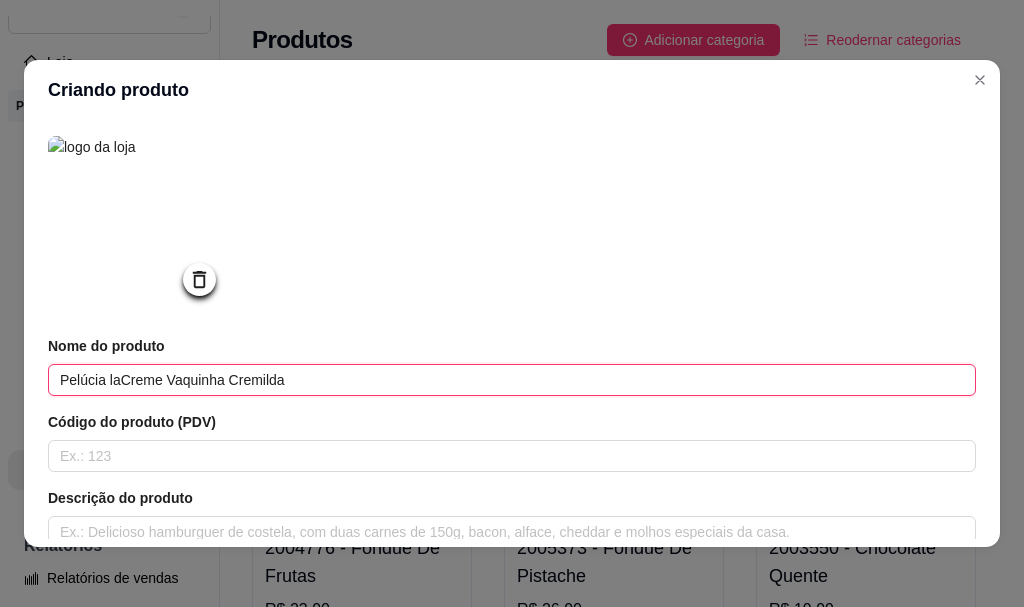 scroll, scrollTop: 100, scrollLeft: 0, axis: vertical 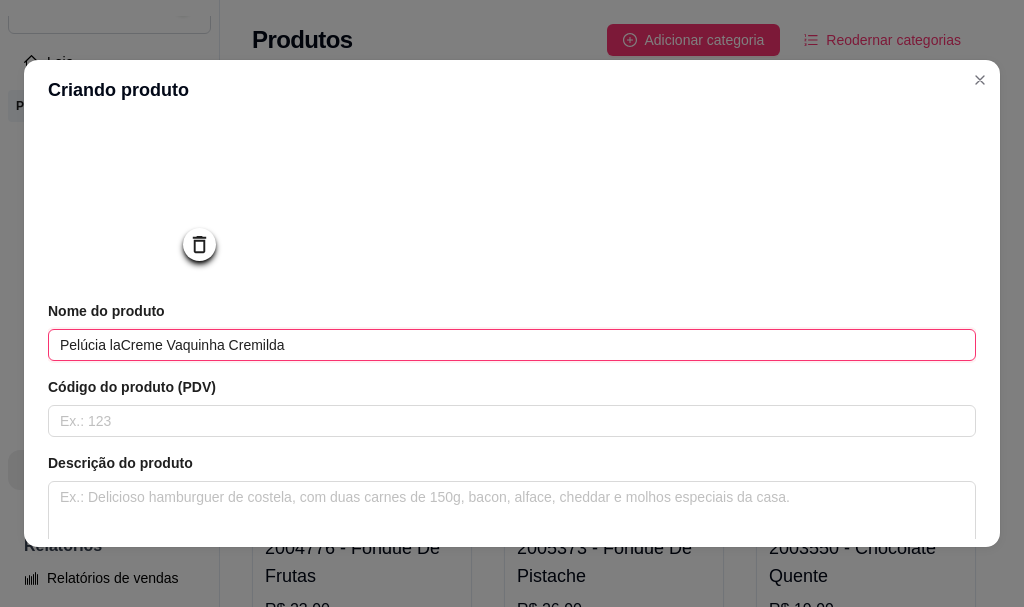 type on "Pelúcia laCreme Vaquinha Cremilda" 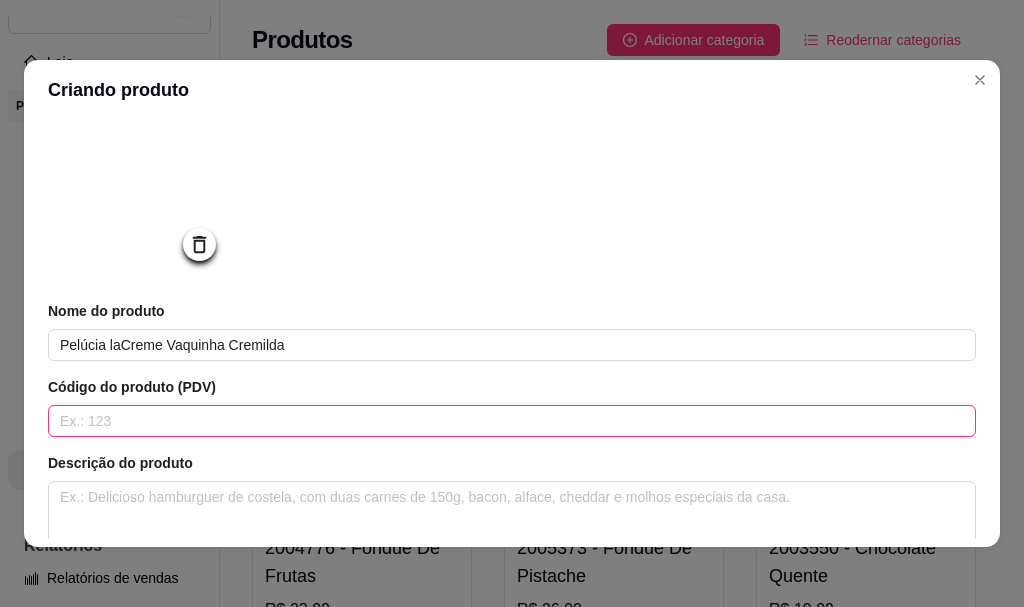 click at bounding box center (512, 421) 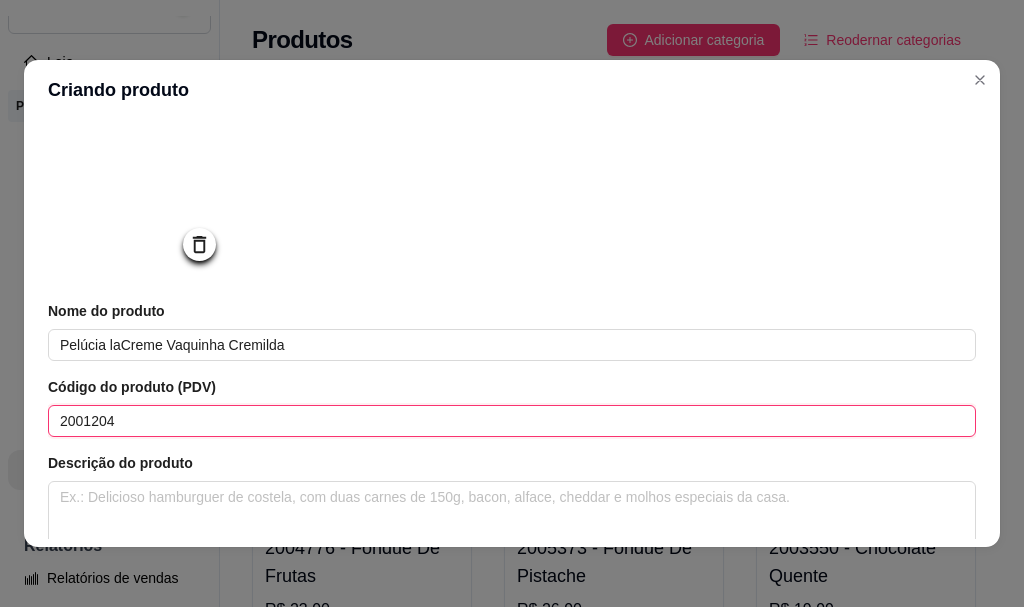 type on "2001204" 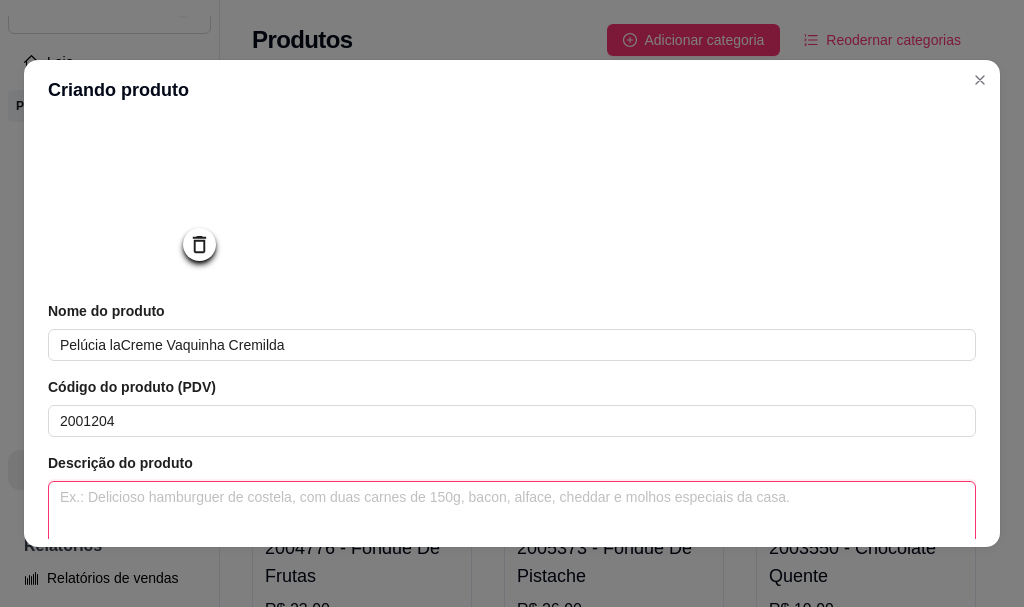 click at bounding box center (512, 519) 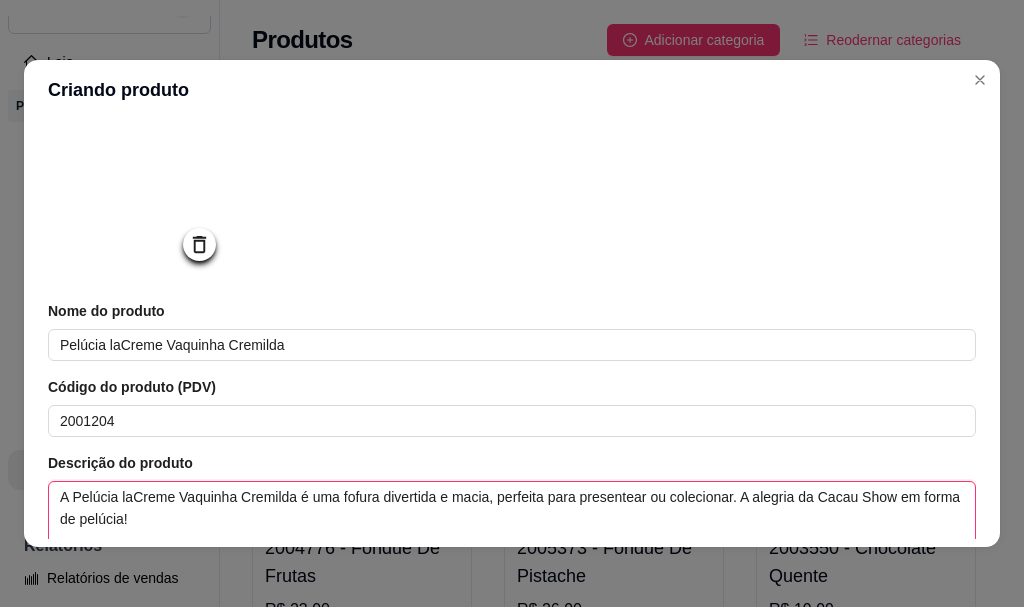 type on "A Pelúcia laCreme Vaquinha Cremilda é uma fofura divertida e macia, perfeita para presentear ou colecionar. A alegria da Cacau Show em forma de pelúcia!" 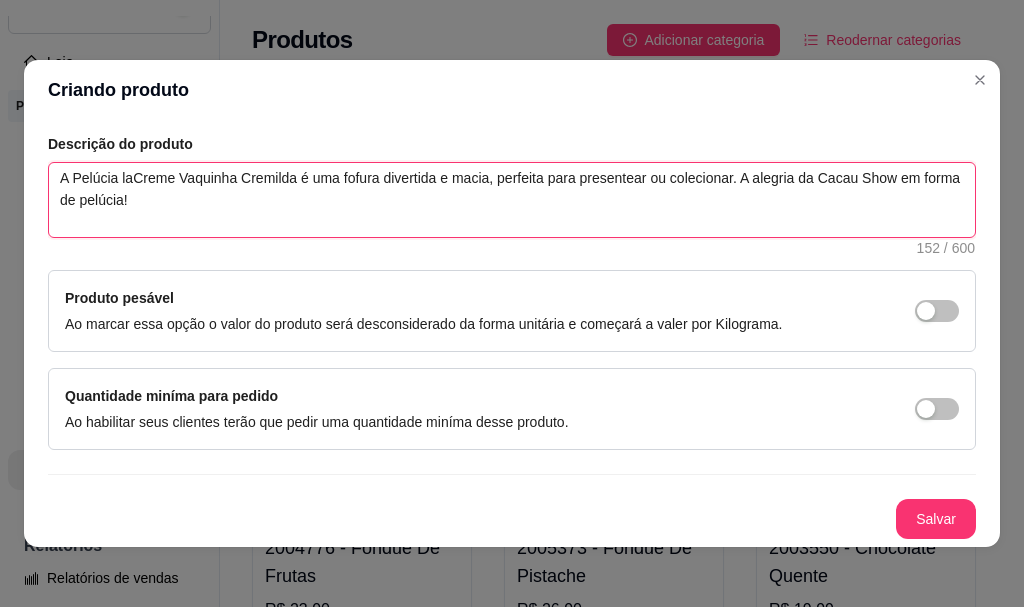 scroll, scrollTop: 425, scrollLeft: 0, axis: vertical 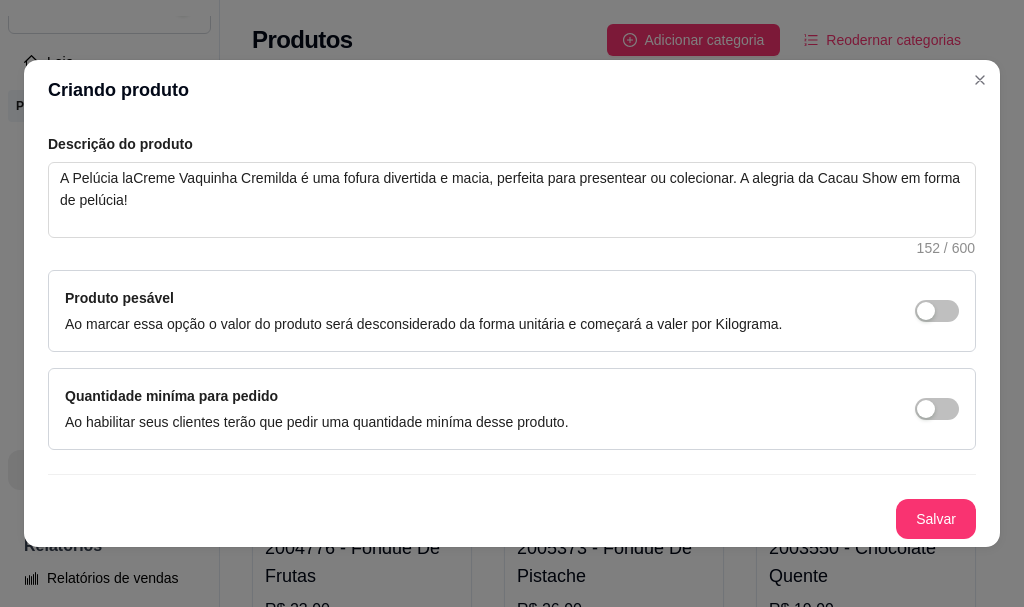 click on "Nome do produto Pelúcia laCreme Vaquinha Cremilda Código do produto (PDV) 2001204 Descrição do produto A Pelúcia laCreme Vaquinha Cremilda é uma fofura divertida e macia, perfeita para presentear ou colecionar. A alegria da Cacau Show em forma de pelúcia! 152 / 600 Produto pesável Ao marcar essa opção o valor do produto será desconsiderado da forma unitária e começará a valer por Kilograma. Quantidade miníma para pedido Ao habilitar seus clientes terão que pedir uma quantidade miníma desse produto. Salvar" at bounding box center [512, 160] 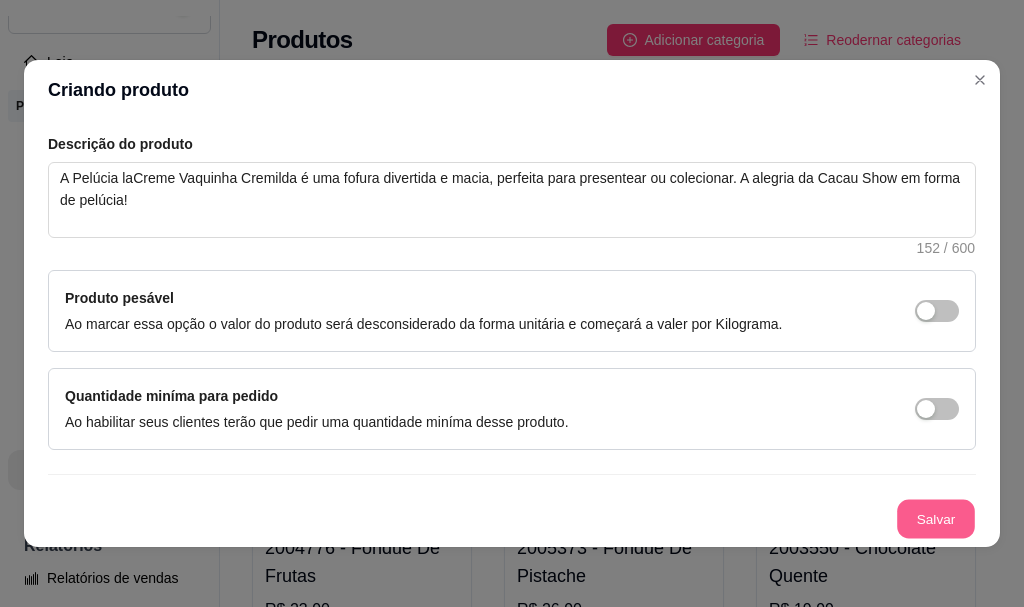 click on "Salvar" at bounding box center [936, 519] 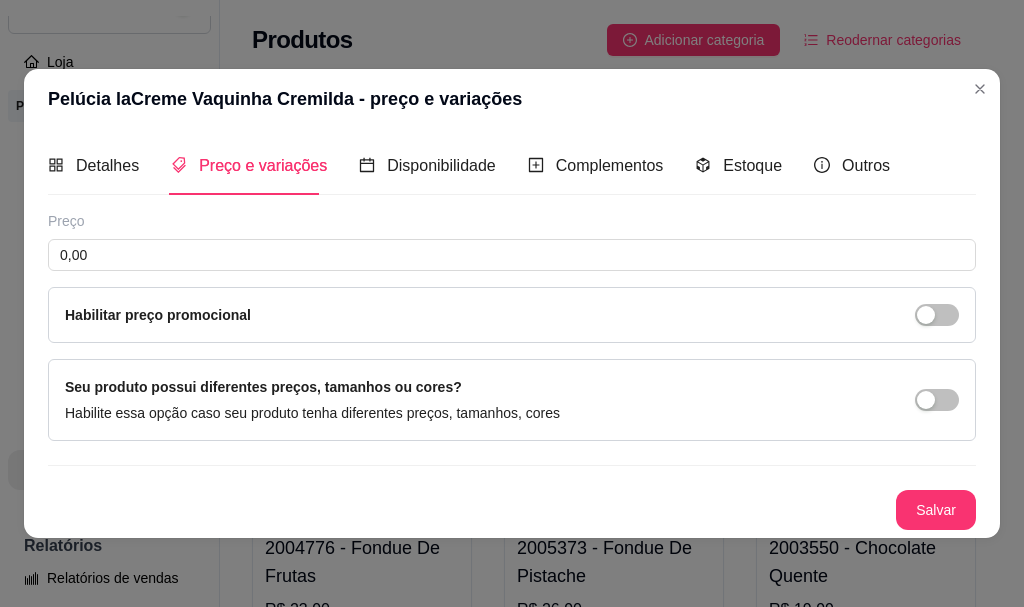 type 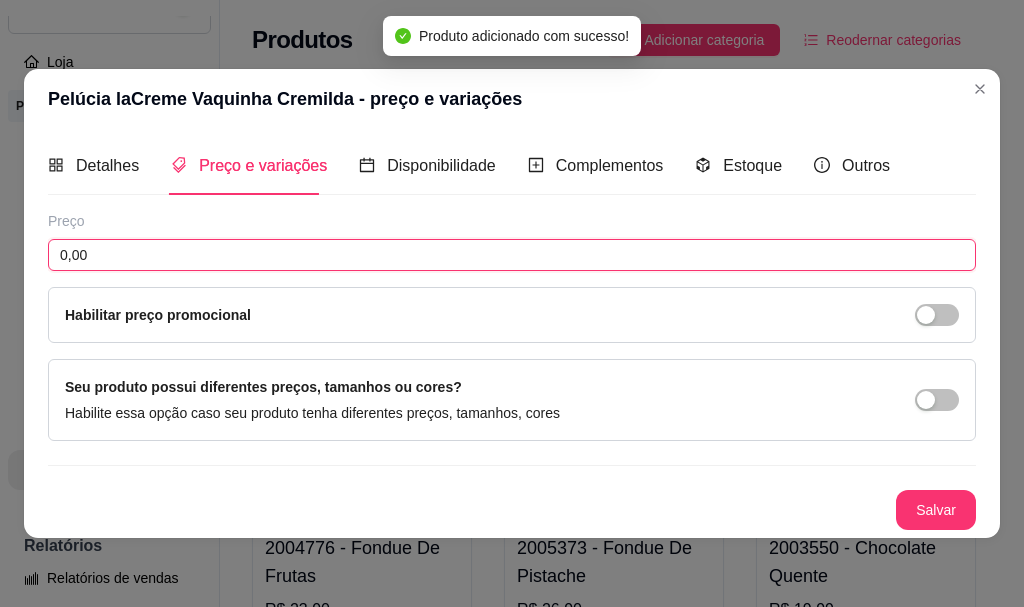 drag, startPoint x: 374, startPoint y: 258, endPoint x: 387, endPoint y: 252, distance: 14.3178215 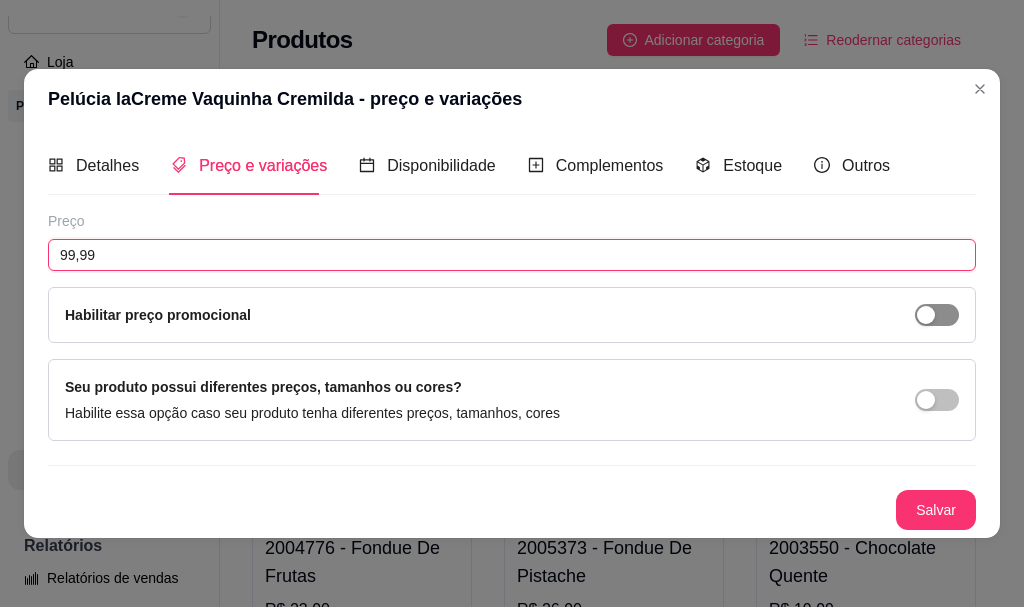 type on "99,99" 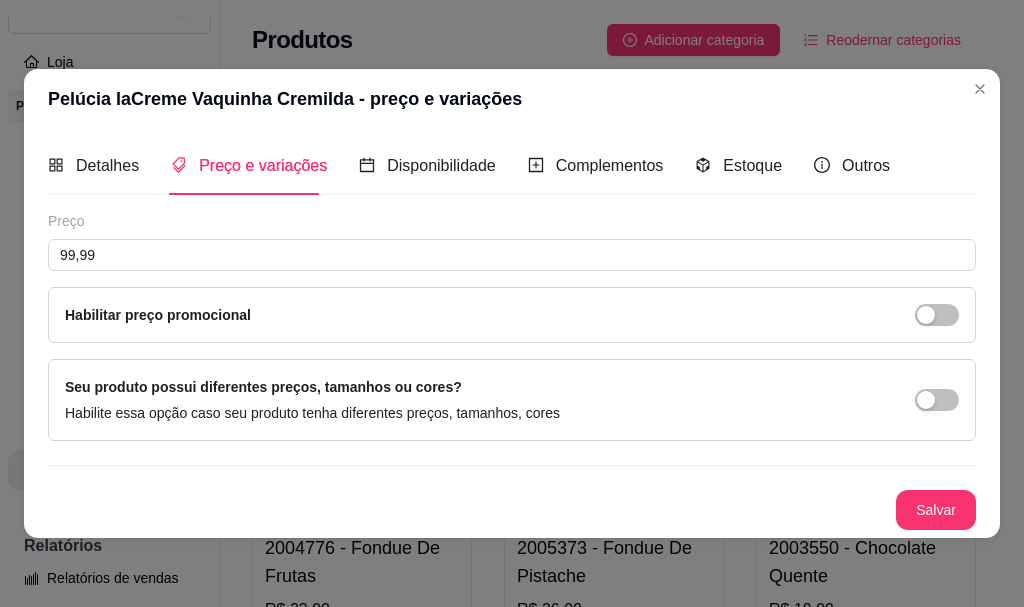 drag, startPoint x: 955, startPoint y: 312, endPoint x: 914, endPoint y: 287, distance: 48.02083 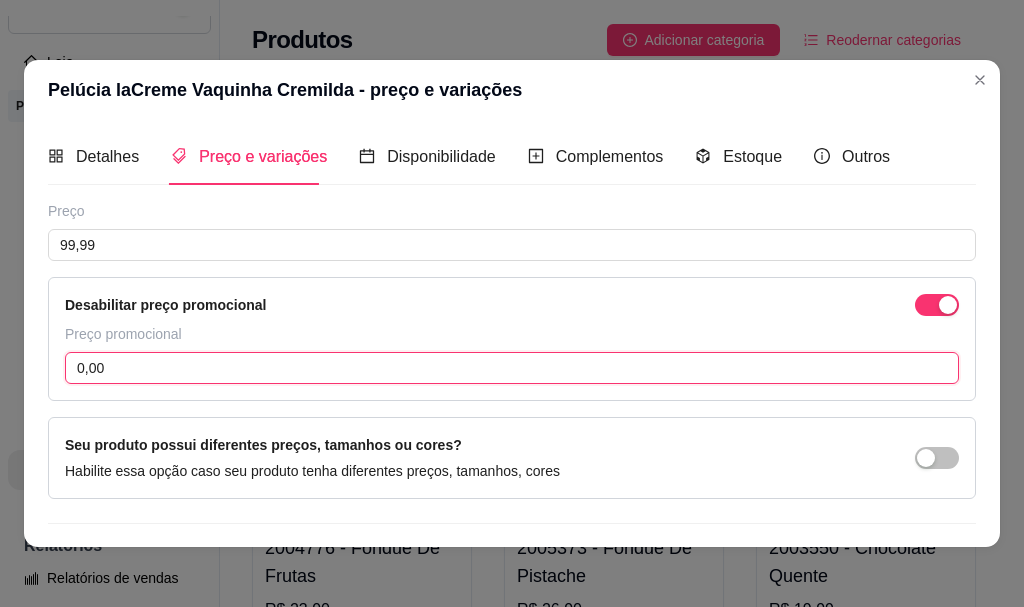 click on "0,00" at bounding box center (512, 368) 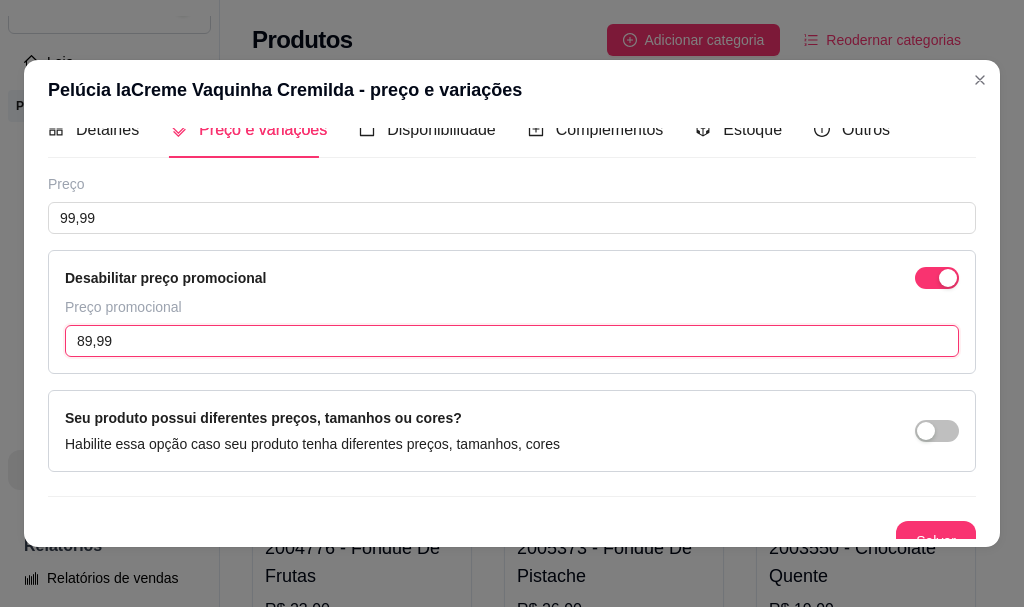 scroll, scrollTop: 49, scrollLeft: 0, axis: vertical 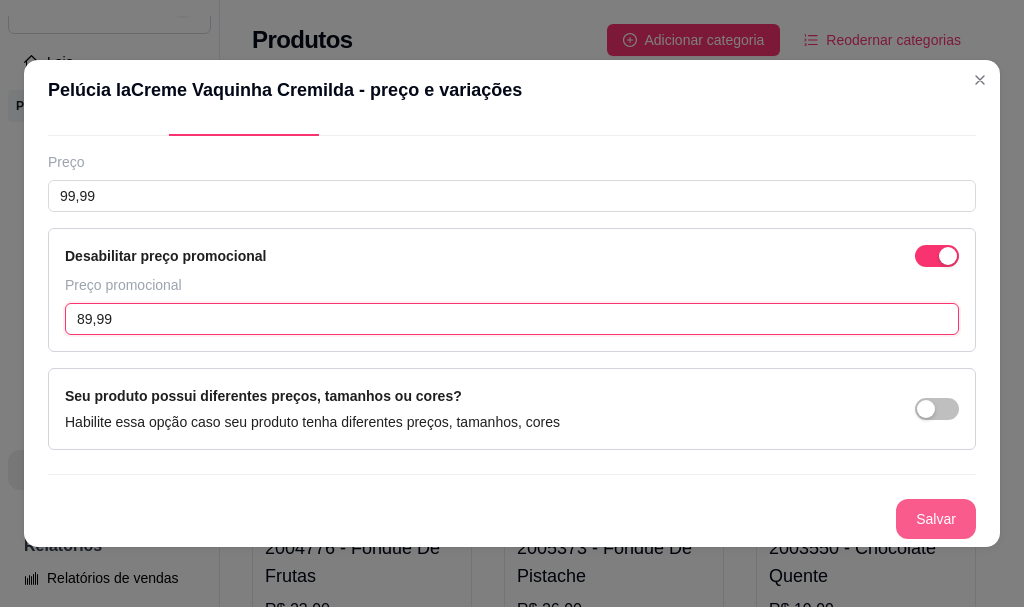 type on "89,99" 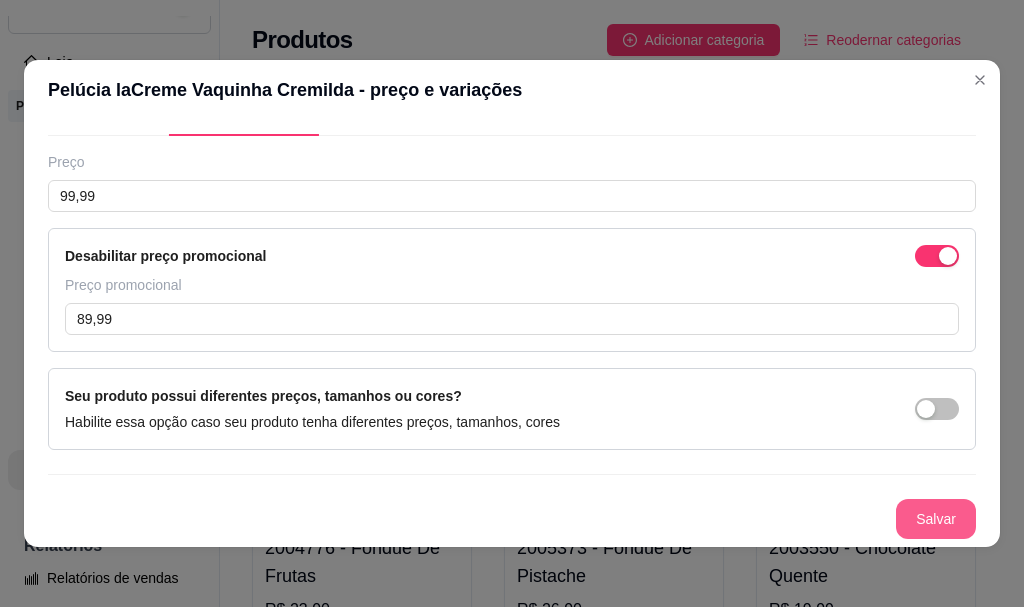 click on "Salvar" at bounding box center (936, 519) 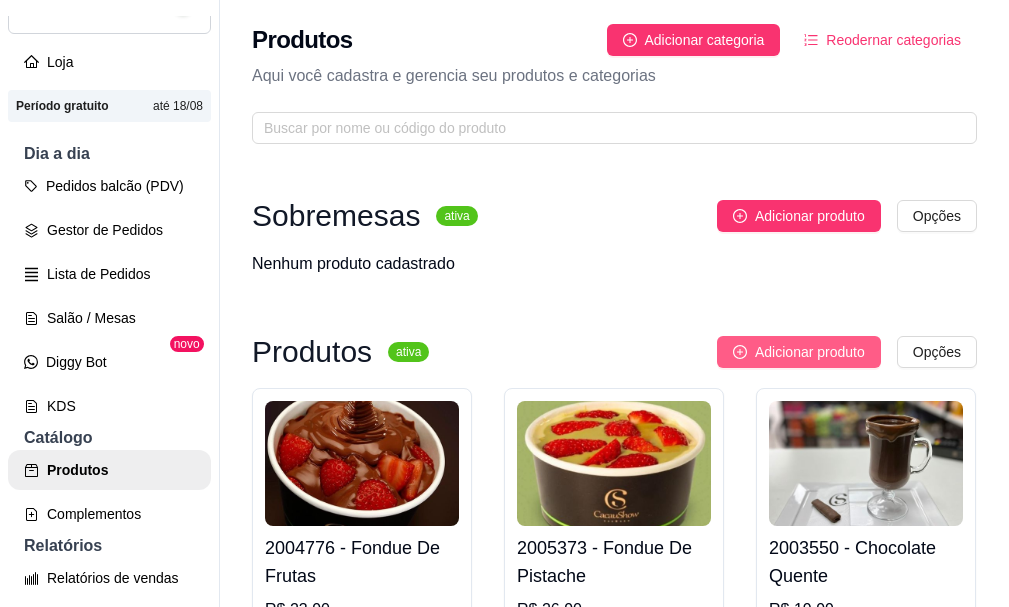 drag, startPoint x: 743, startPoint y: 341, endPoint x: 732, endPoint y: 341, distance: 11 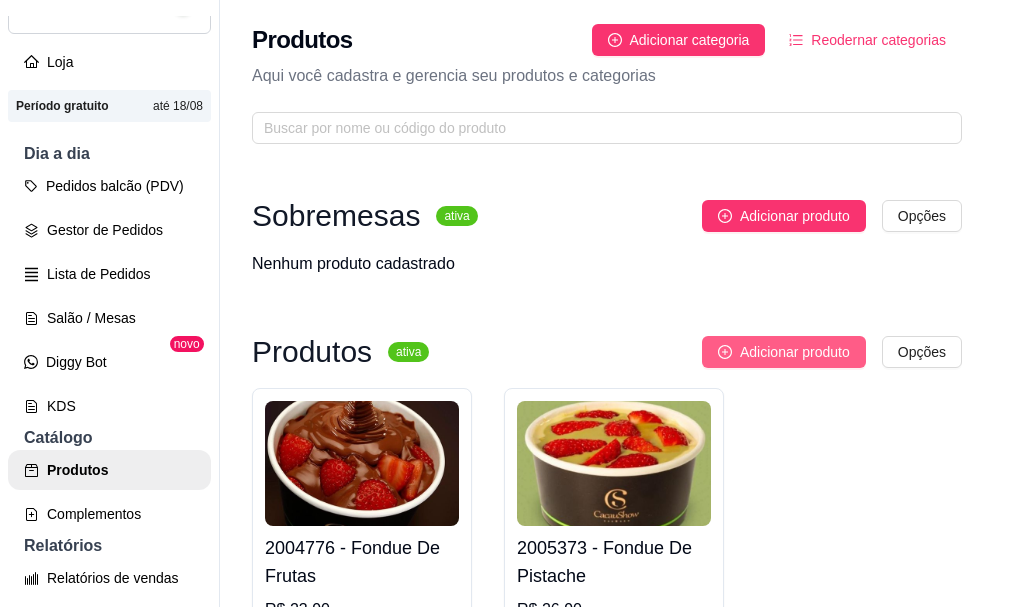 type 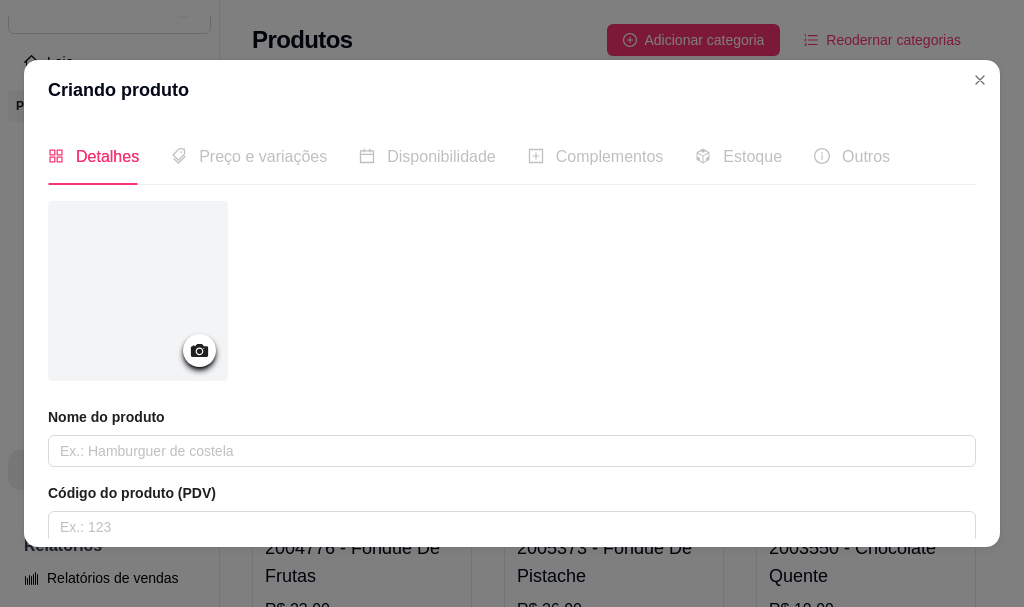 drag, startPoint x: 212, startPoint y: 347, endPoint x: 244, endPoint y: 344, distance: 32.140316 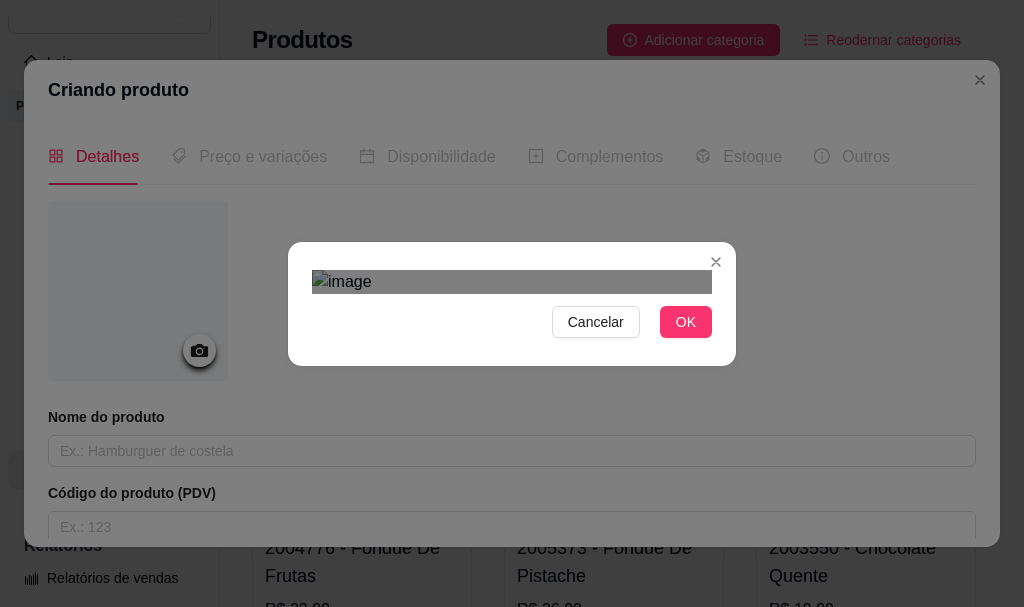 click on "Cancelar OK" at bounding box center (512, 303) 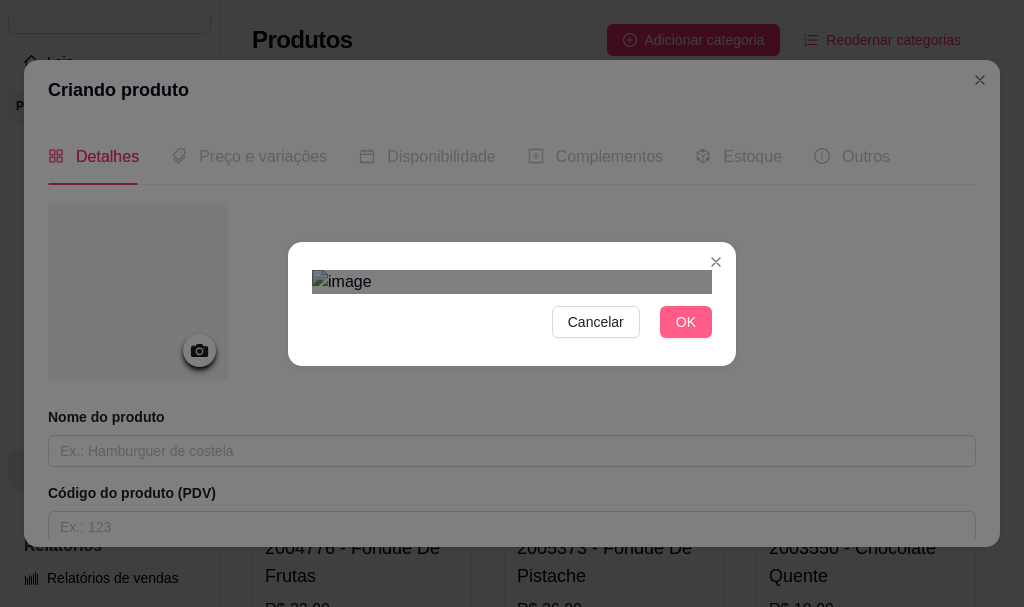 click on "OK" at bounding box center [686, 322] 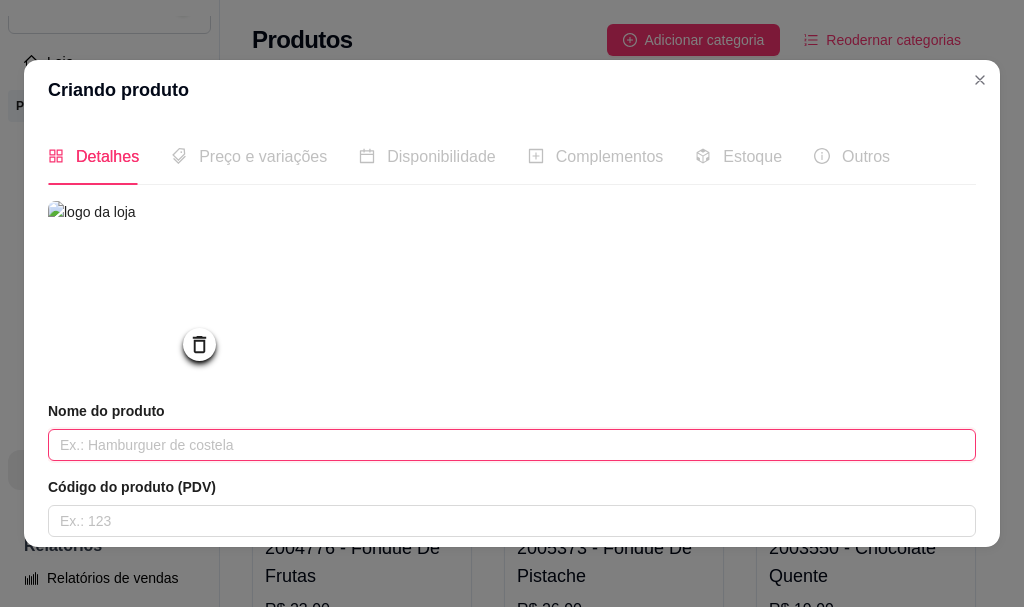 click at bounding box center [512, 445] 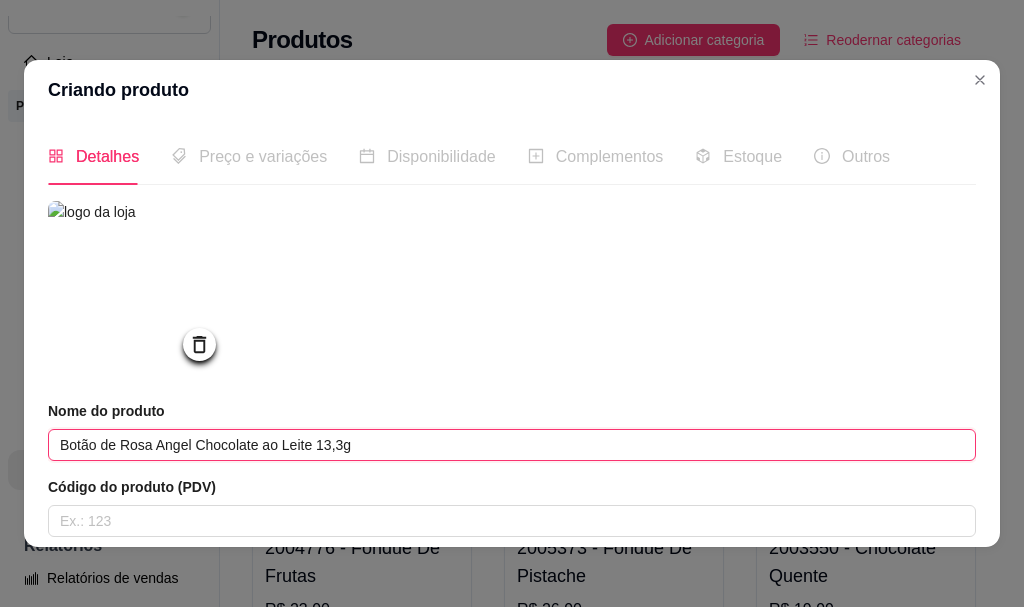 type on "Botão de Rosa Angel Chocolate ao Leite 13,3g" 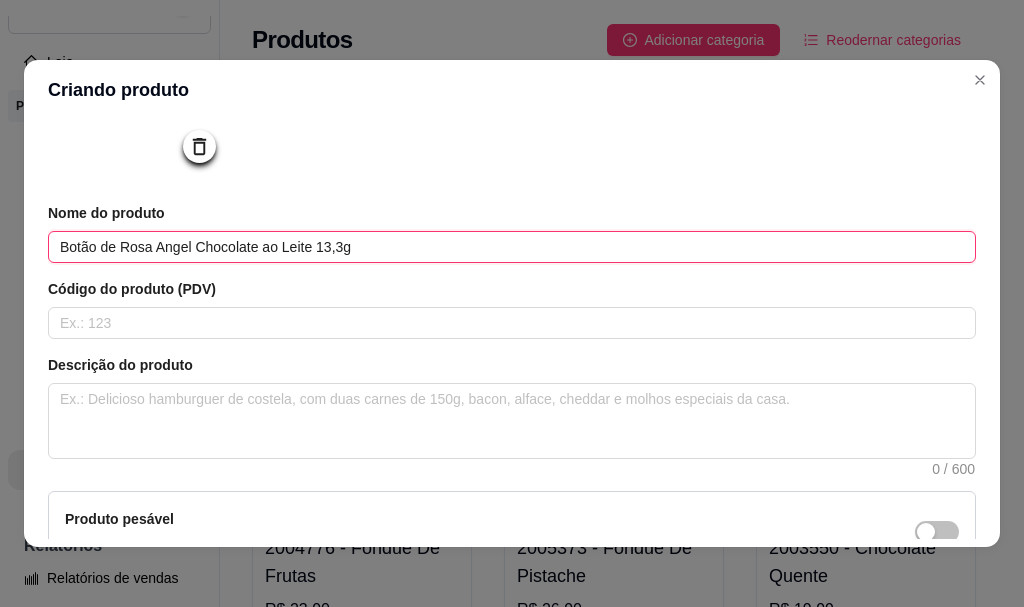 scroll, scrollTop: 200, scrollLeft: 0, axis: vertical 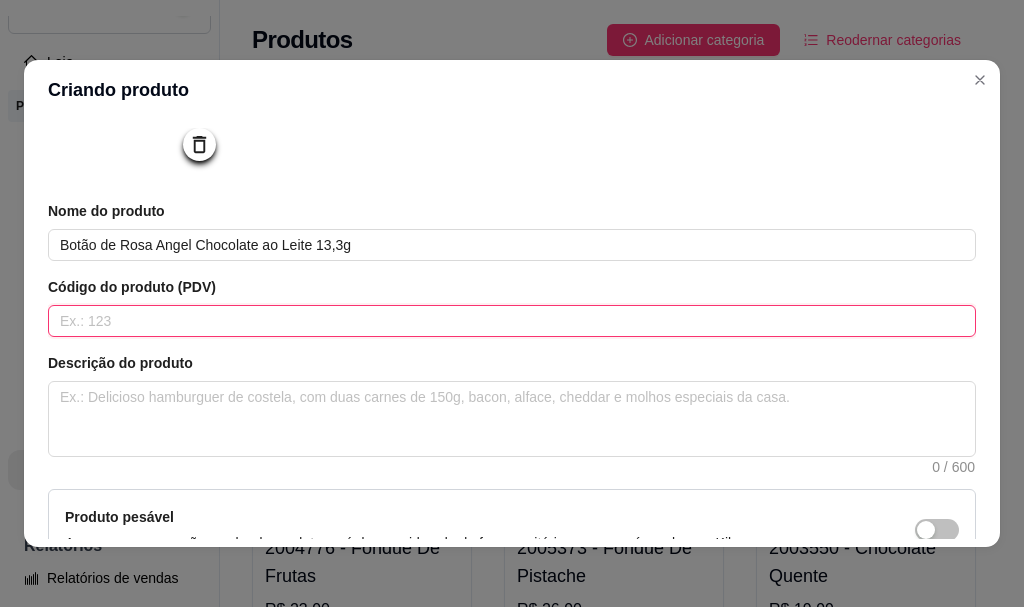 click at bounding box center [512, 321] 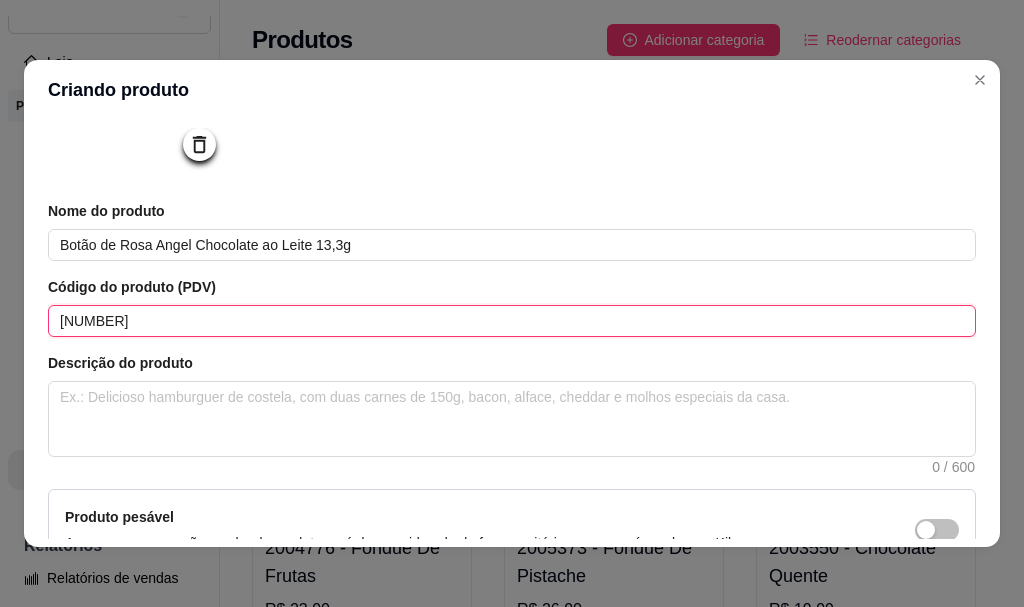 type on "[NUMBER]" 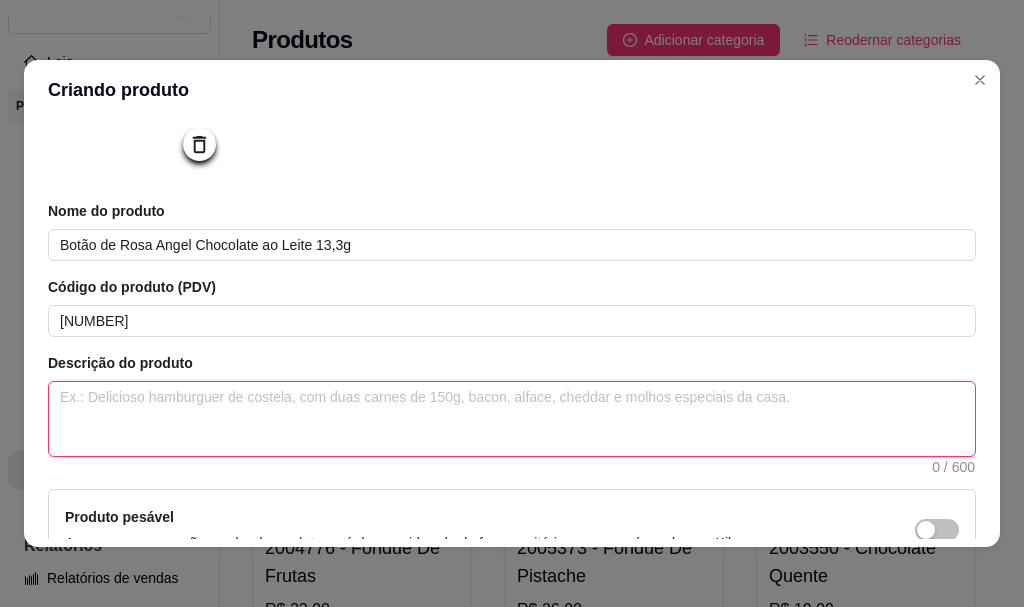 click at bounding box center (512, 419) 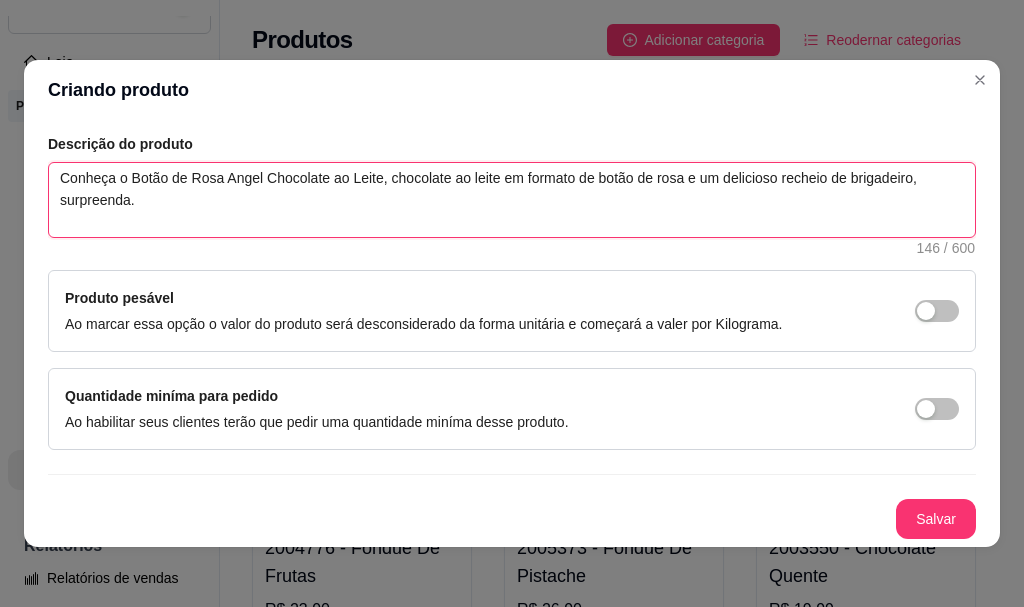 scroll, scrollTop: 425, scrollLeft: 0, axis: vertical 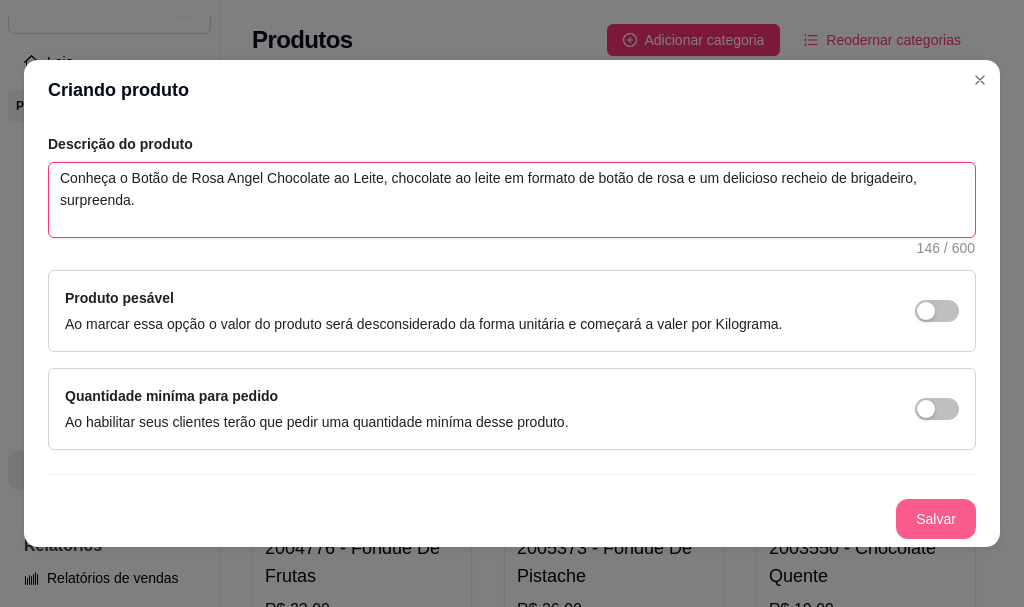 type 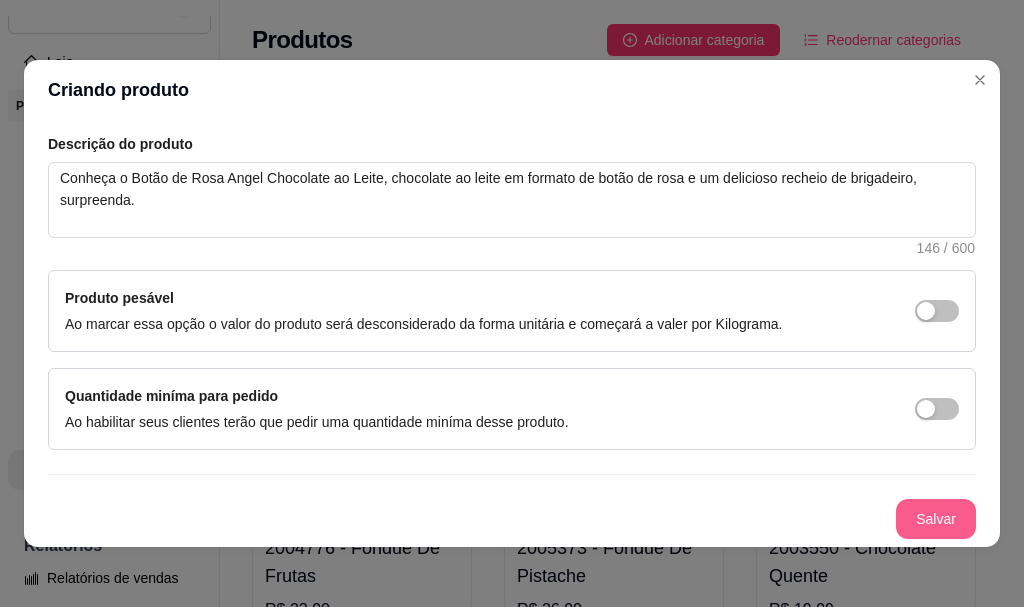 click on "Salvar" at bounding box center (936, 519) 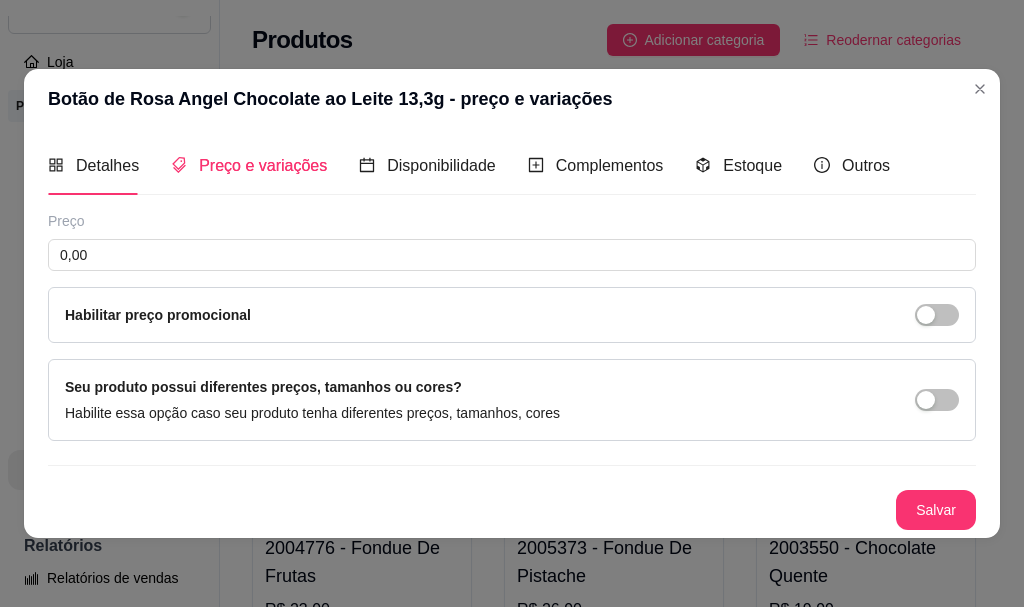 scroll, scrollTop: 0, scrollLeft: 0, axis: both 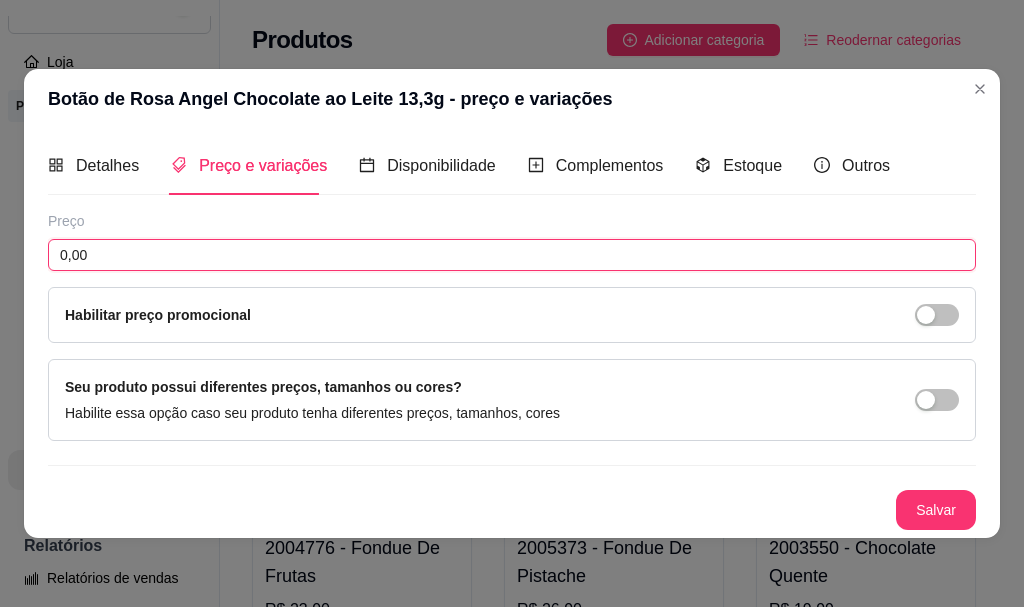 click on "0,00" at bounding box center (512, 255) 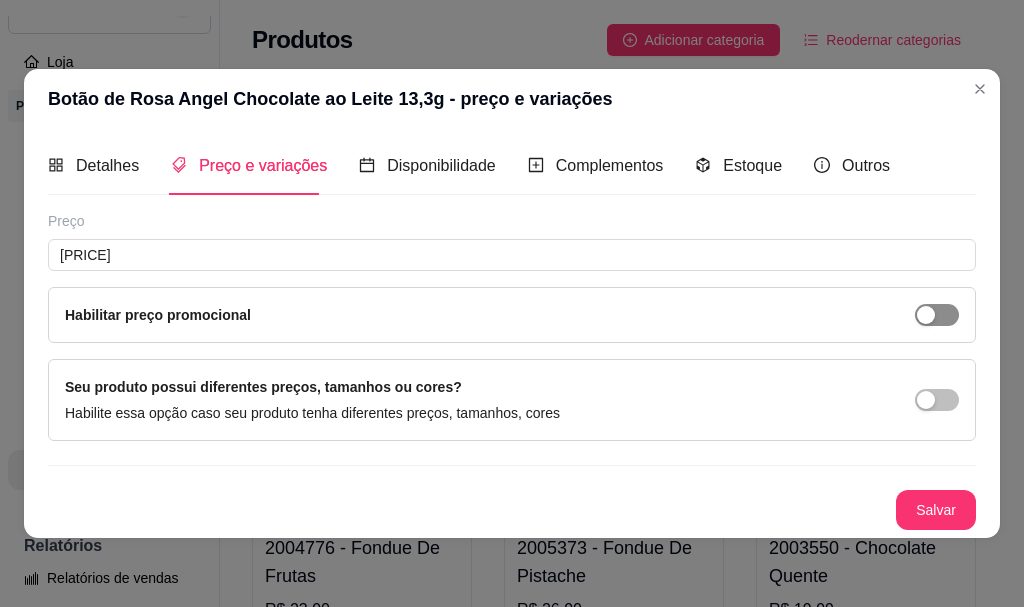 click at bounding box center [937, 315] 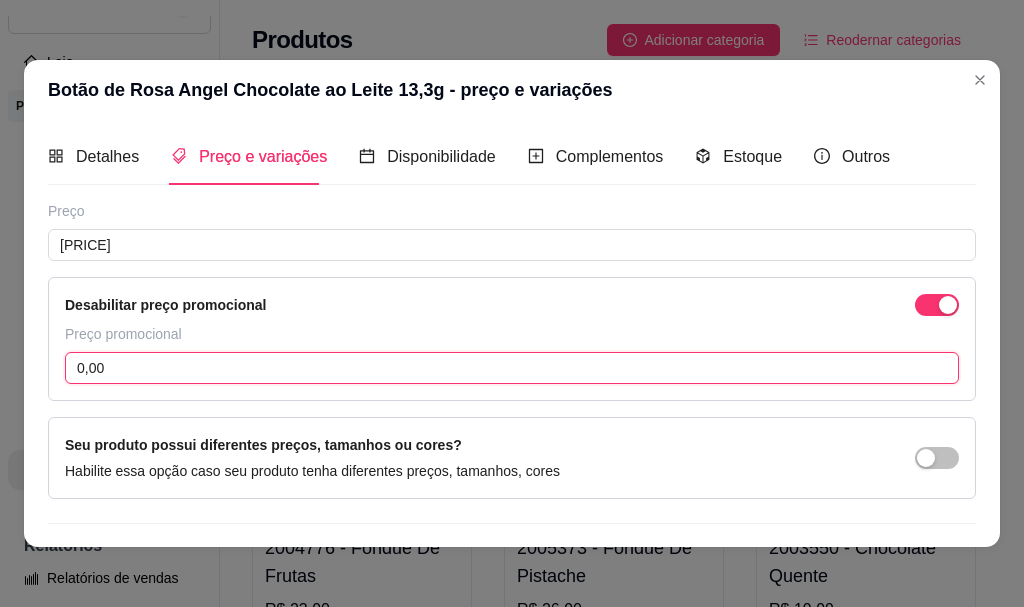 click on "0,00" at bounding box center [512, 368] 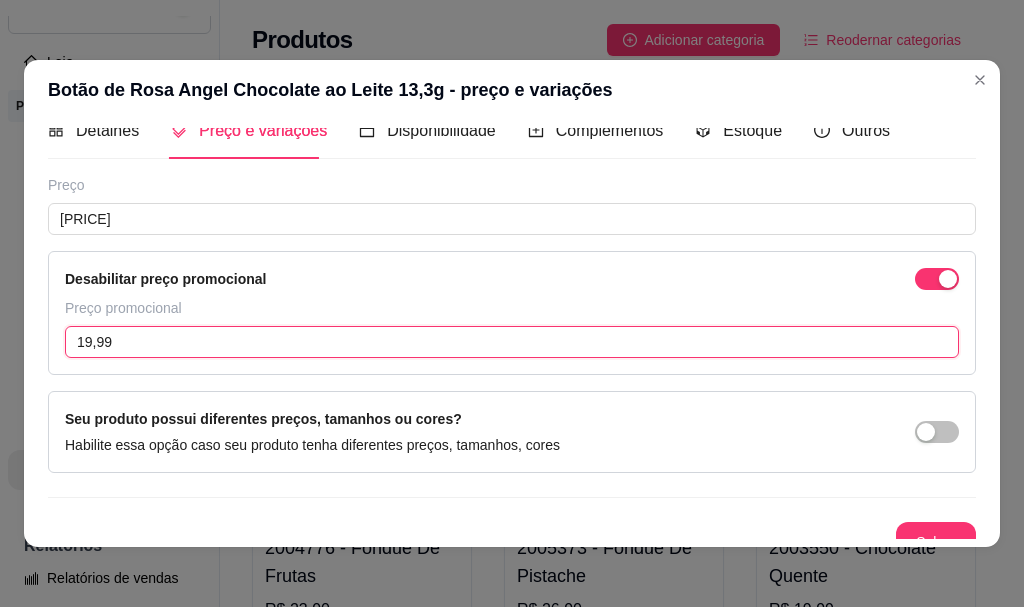 scroll, scrollTop: 49, scrollLeft: 0, axis: vertical 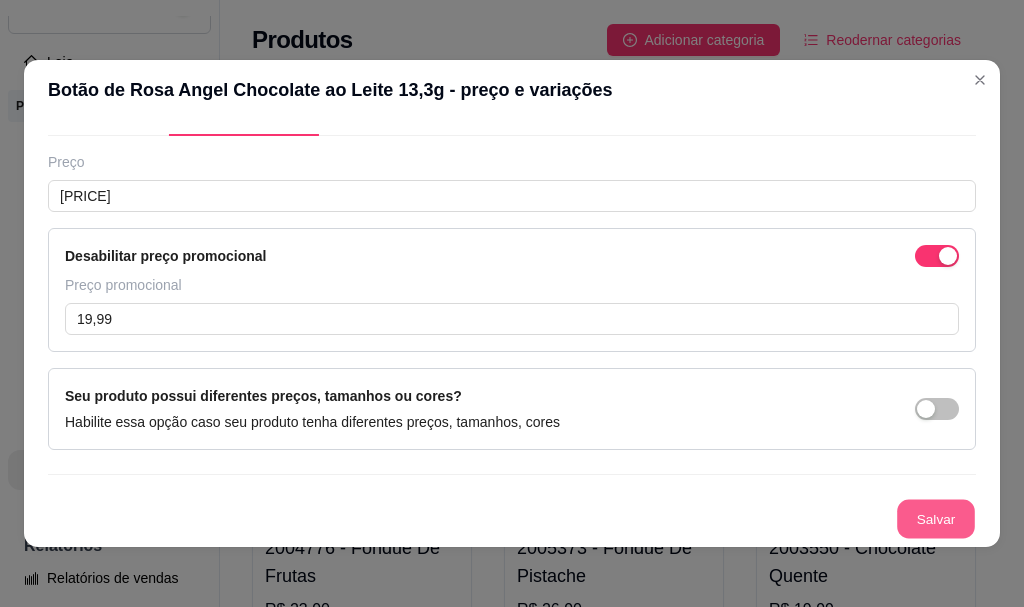 click on "Salvar" at bounding box center (936, 519) 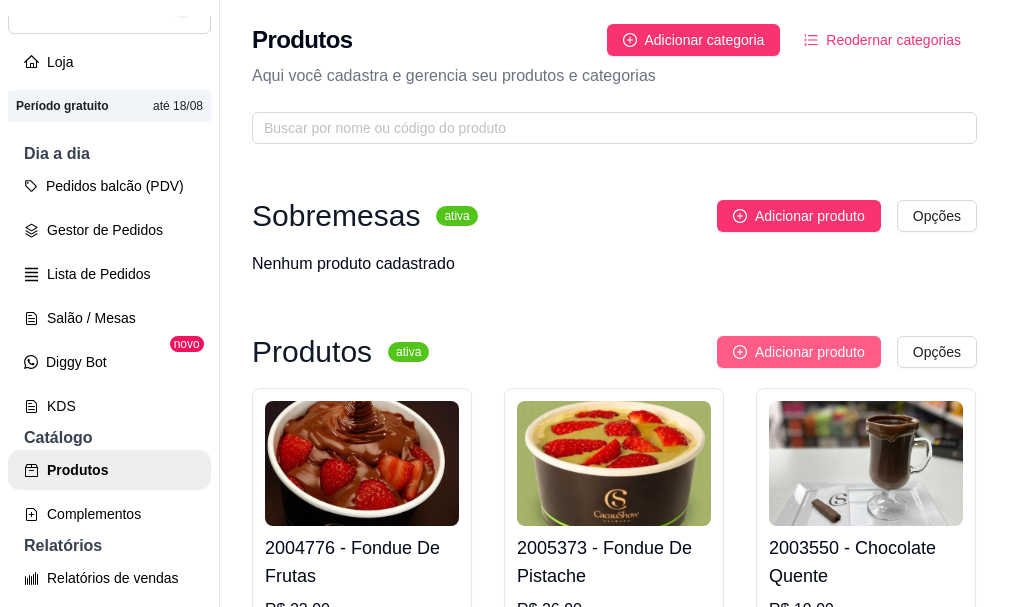 click on "Adicionar produto" at bounding box center [810, 352] 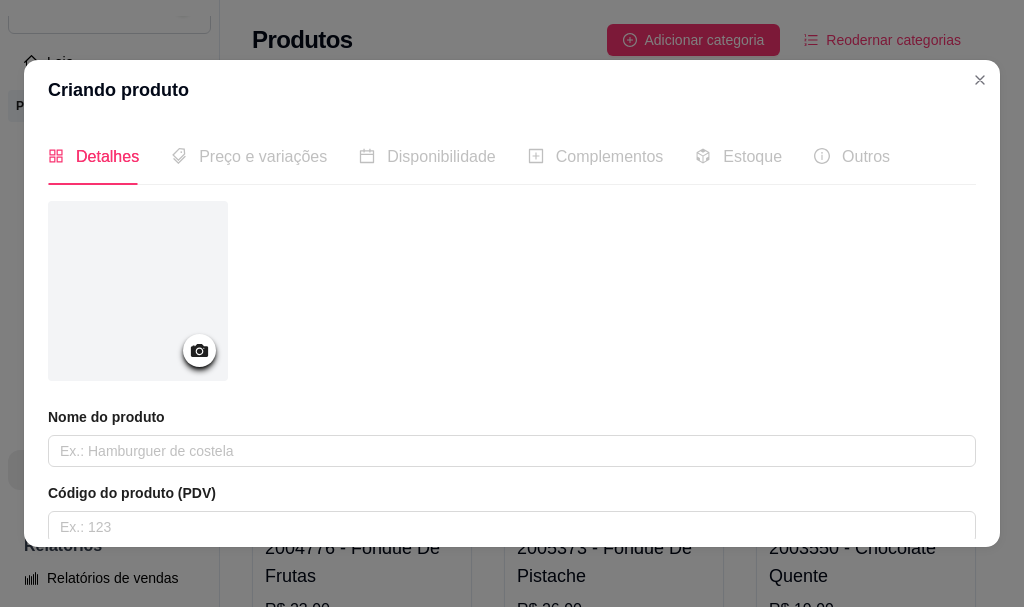 click 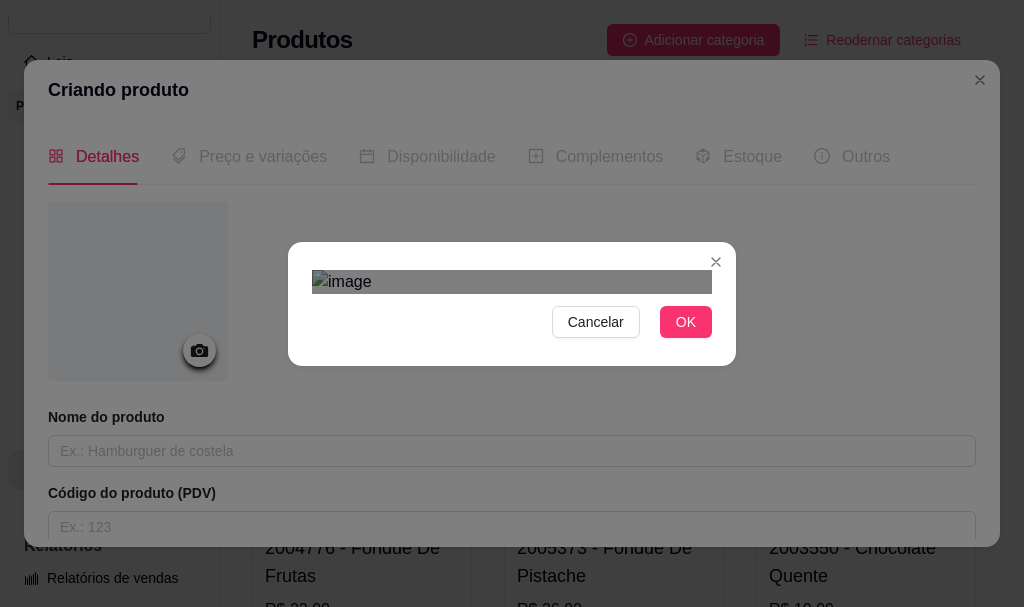 click at bounding box center (515, 604) 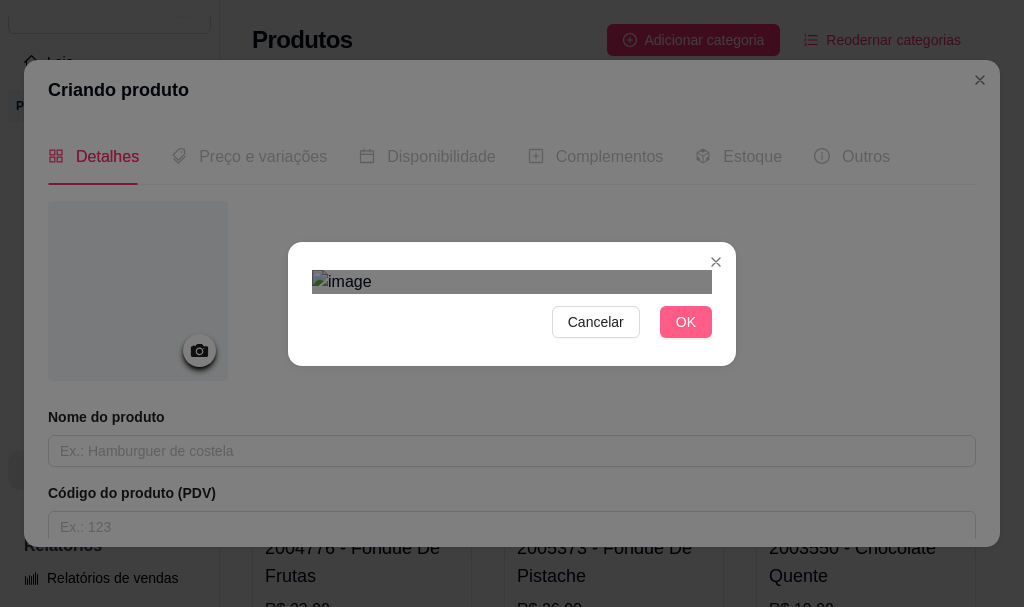 click on "OK" at bounding box center [686, 322] 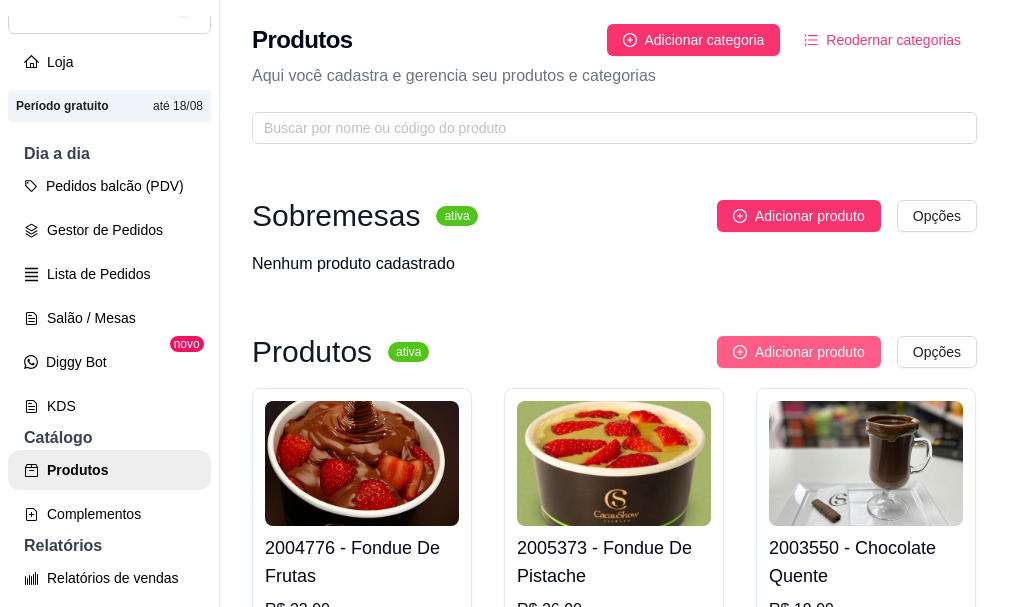 click on "Adicionar produto" at bounding box center [810, 352] 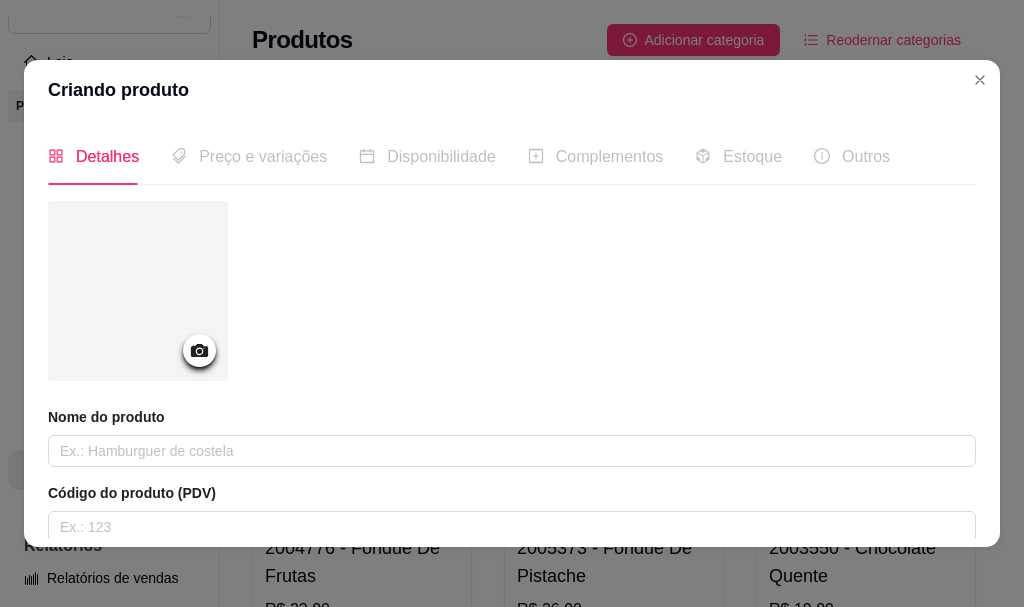 click 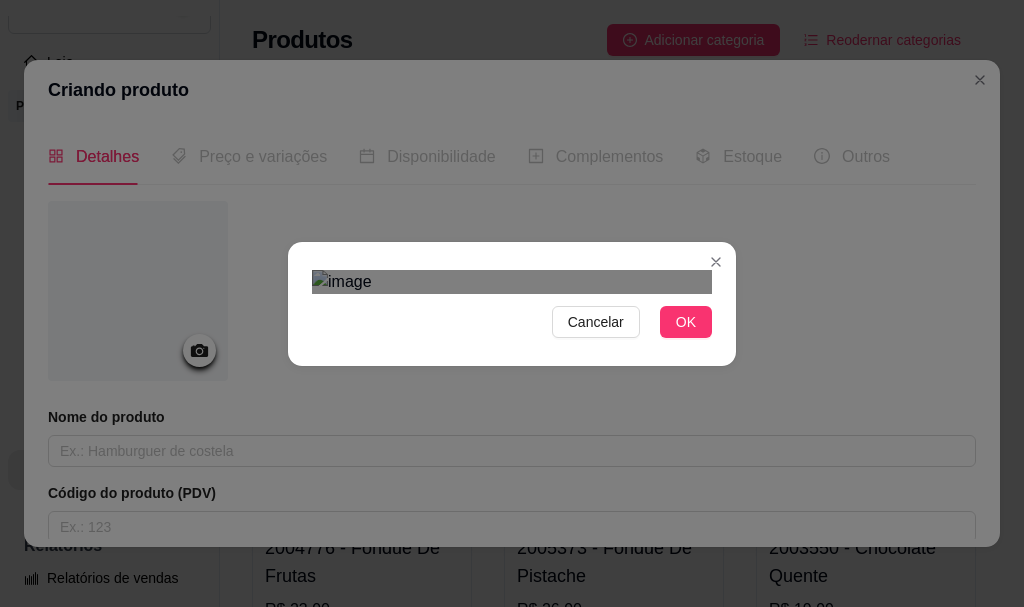 click at bounding box center [510, 617] 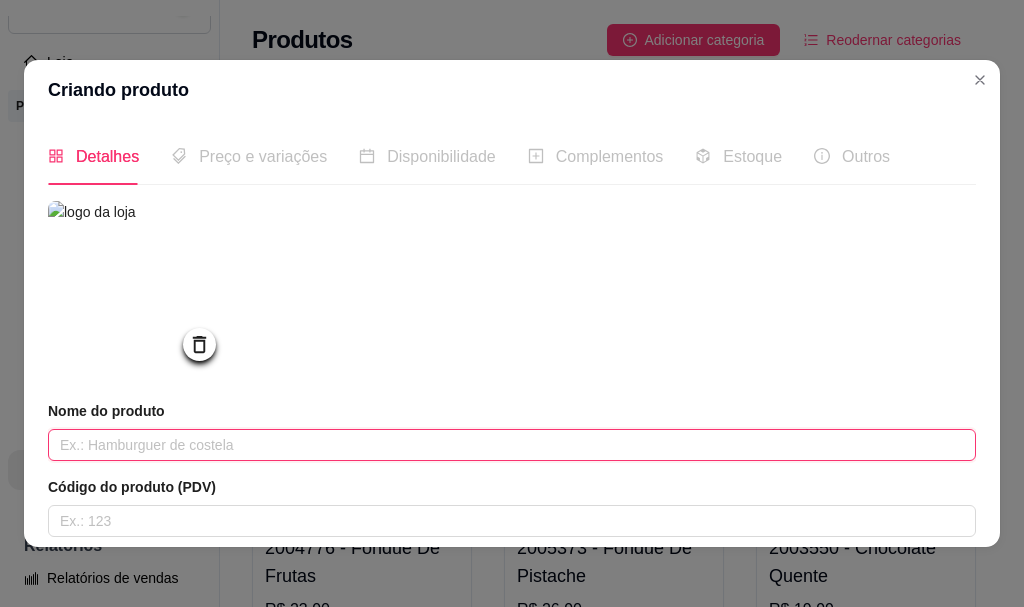 click at bounding box center [512, 445] 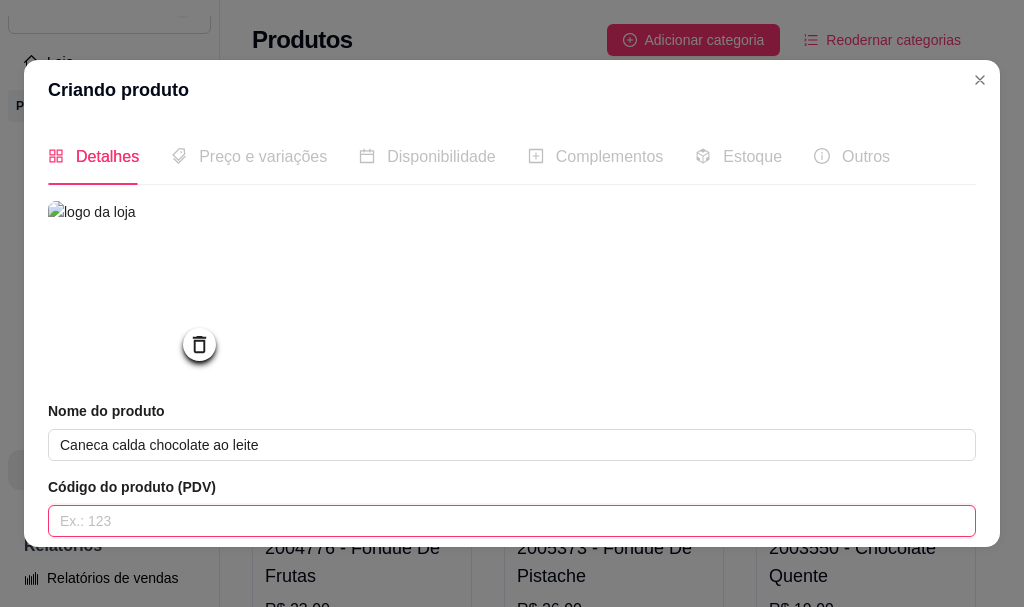click at bounding box center (512, 521) 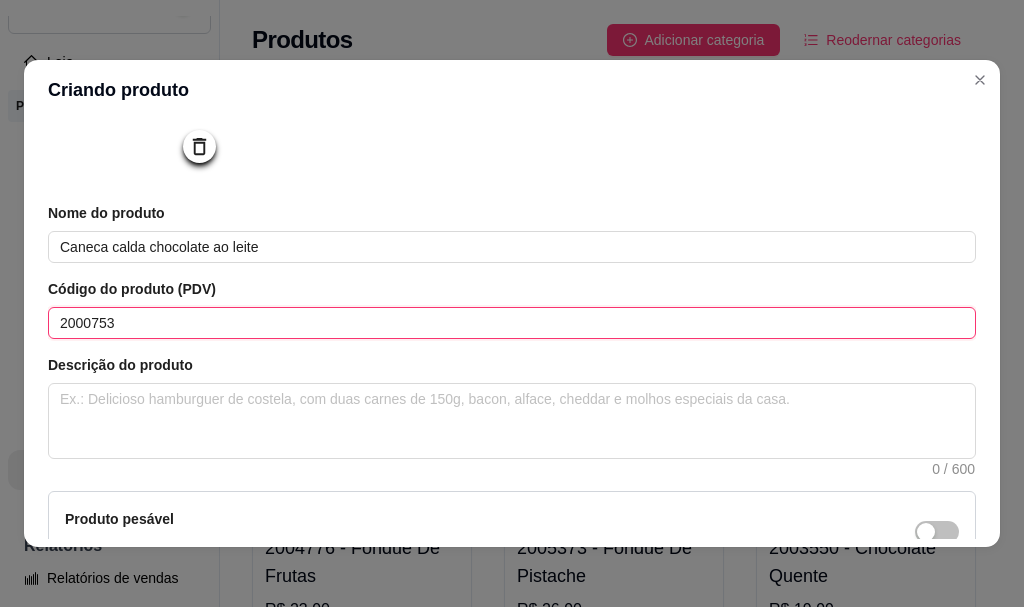 scroll, scrollTop: 200, scrollLeft: 0, axis: vertical 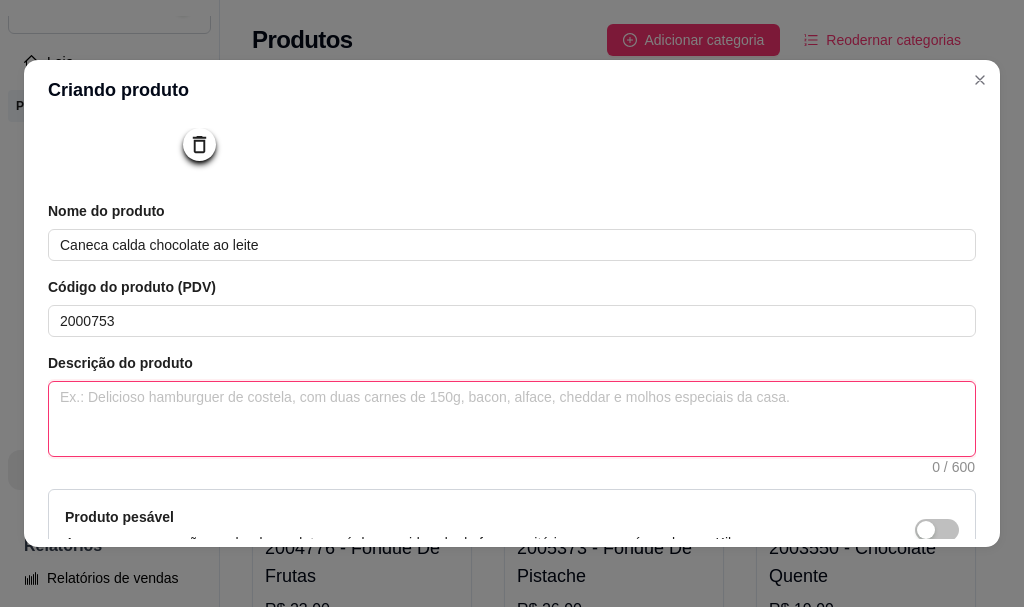 click at bounding box center (512, 419) 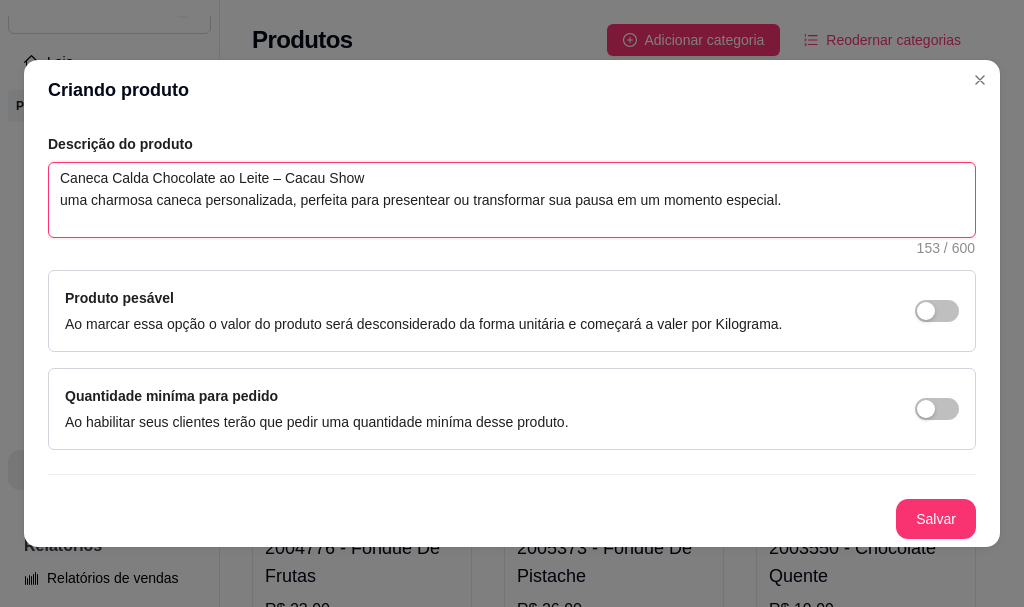 scroll, scrollTop: 425, scrollLeft: 0, axis: vertical 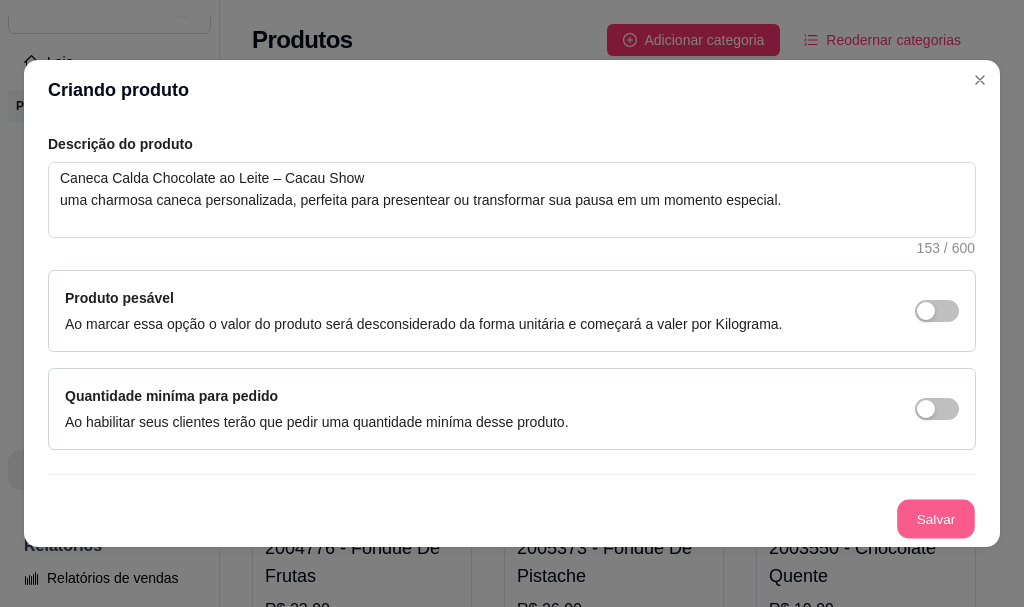 click on "Salvar" at bounding box center (936, 519) 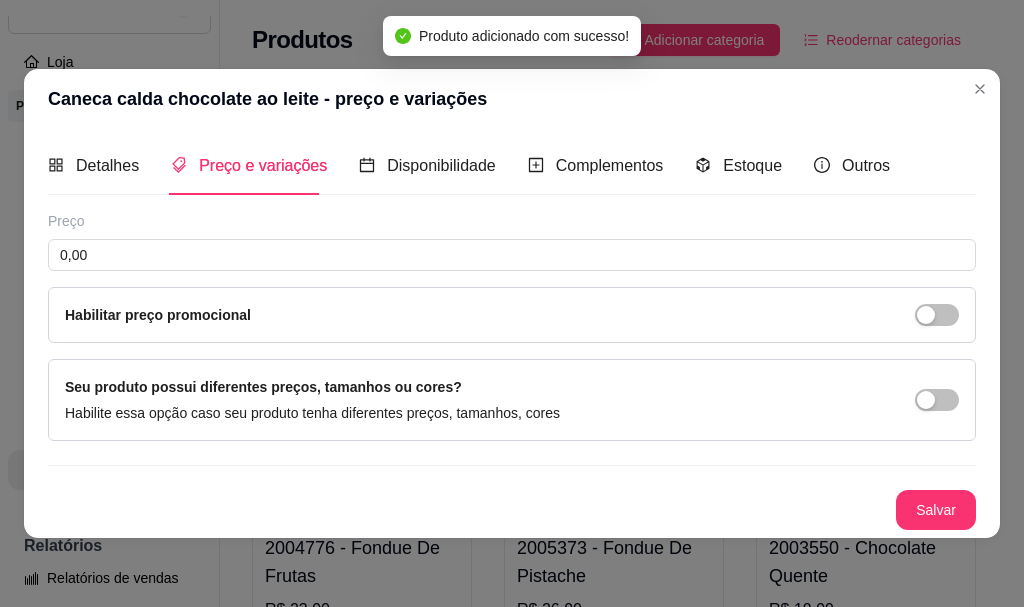 scroll, scrollTop: 0, scrollLeft: 0, axis: both 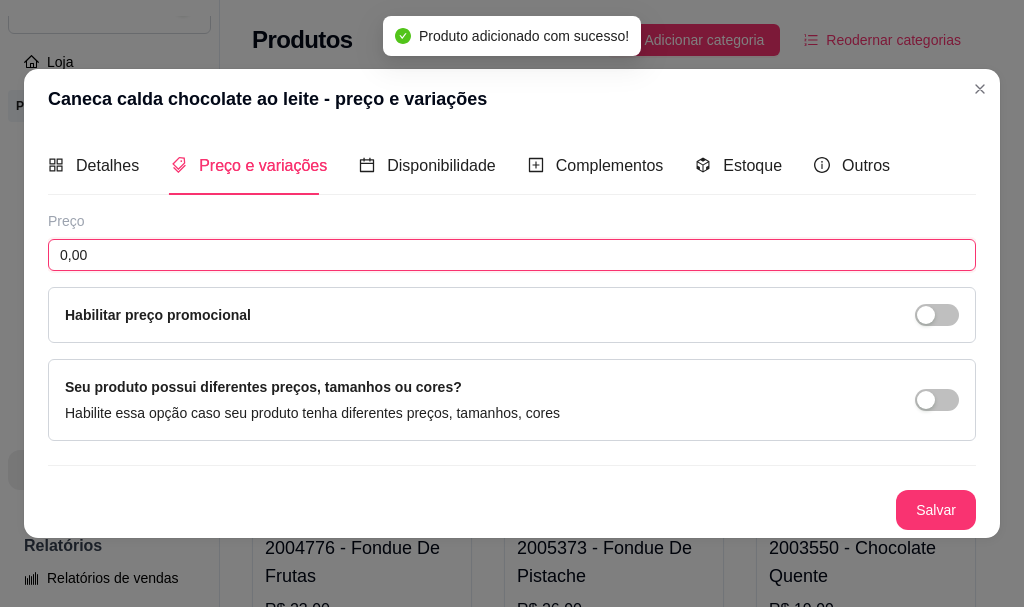 click on "0,00" at bounding box center [512, 255] 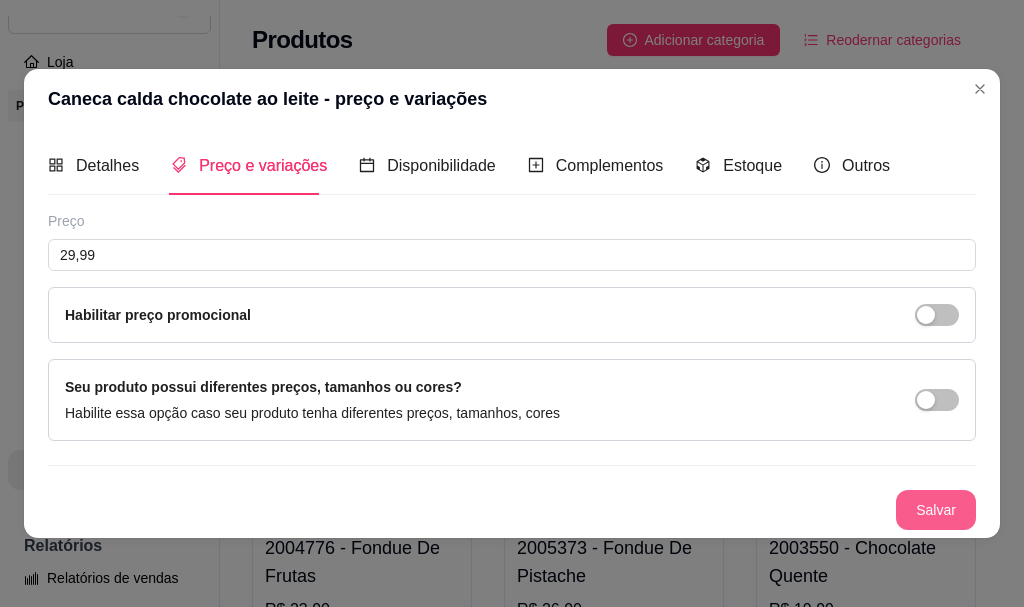 click on "Salvar" at bounding box center (936, 510) 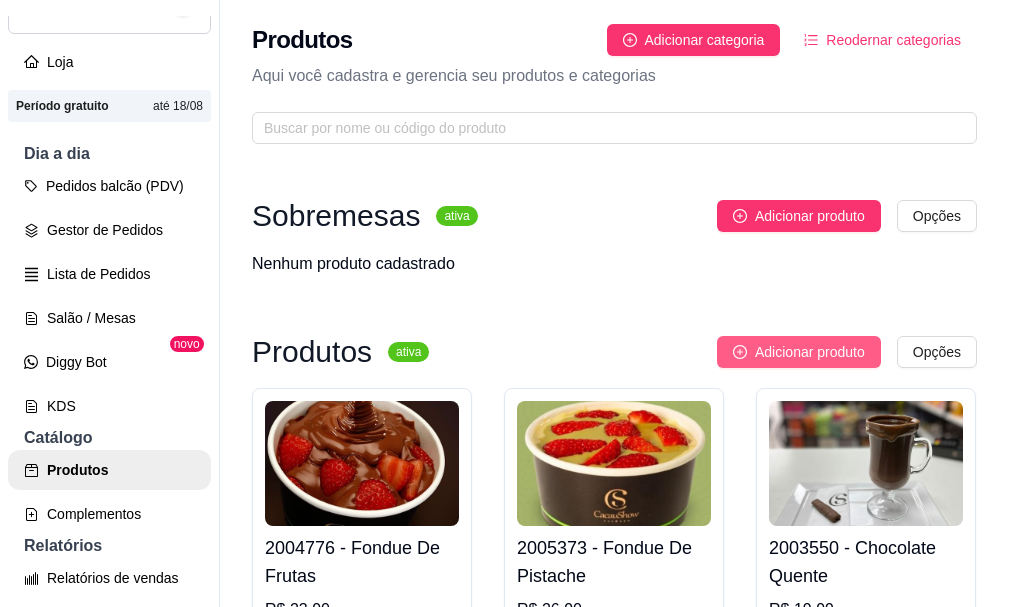 click on "Adicionar produto" at bounding box center [810, 352] 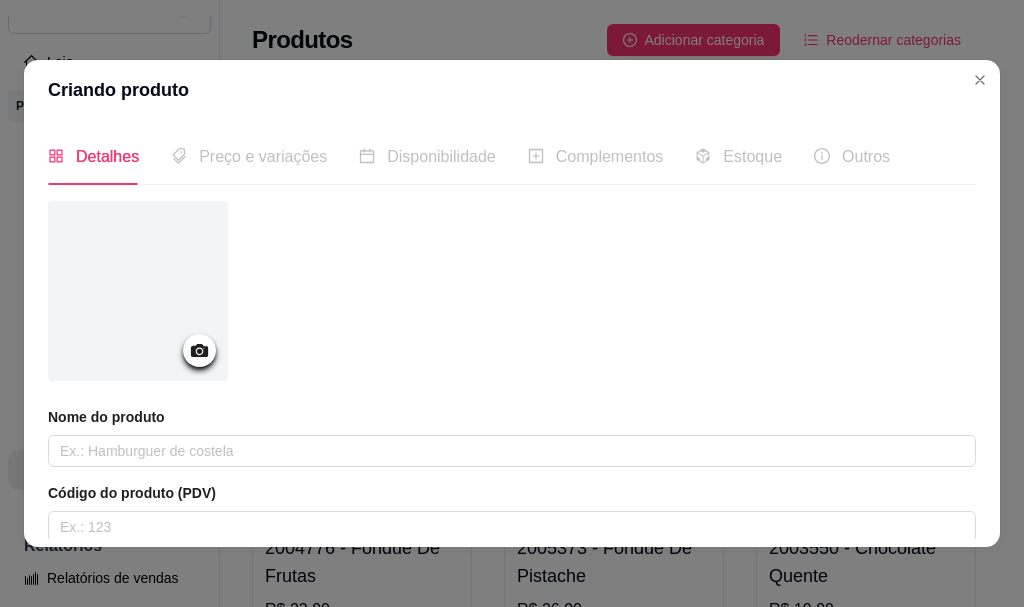 click 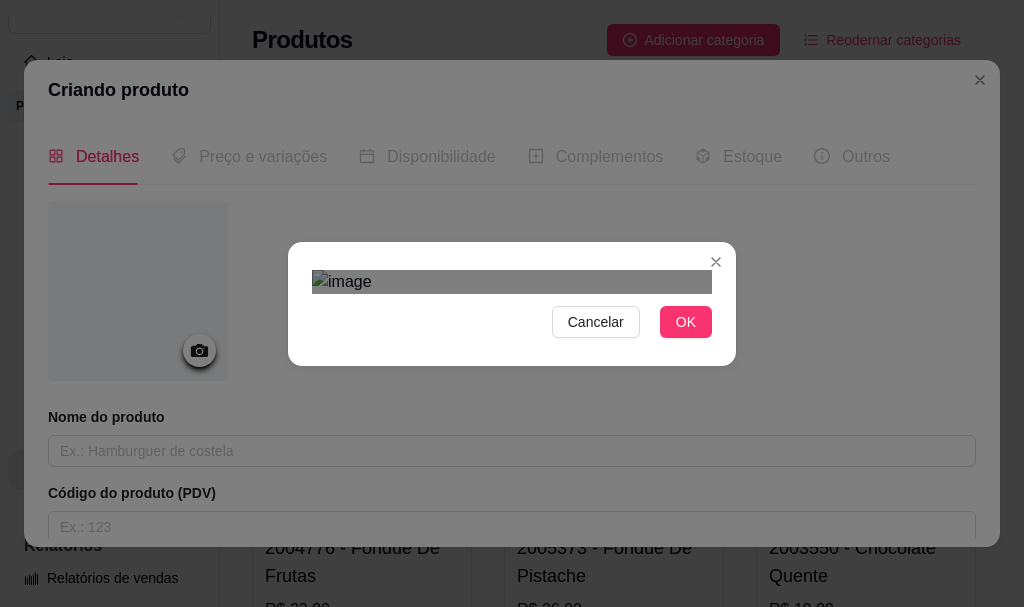 click at bounding box center (521, 601) 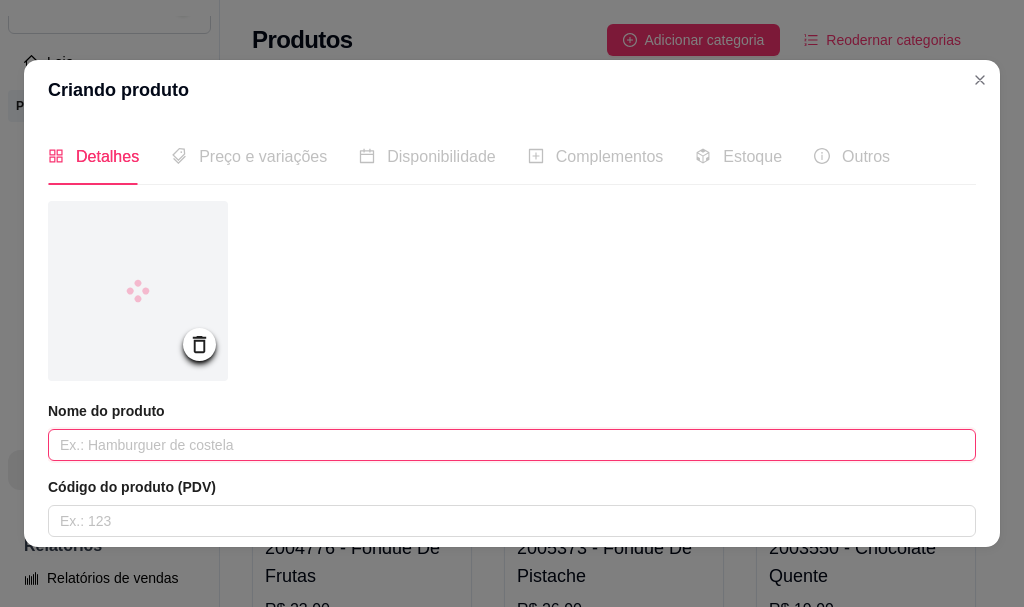 click at bounding box center [512, 445] 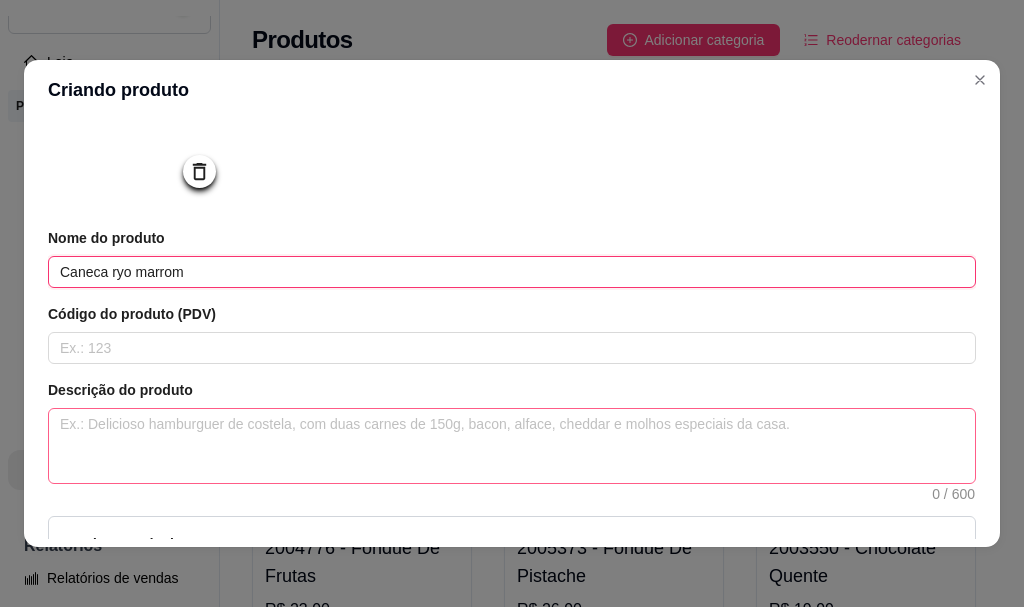 scroll, scrollTop: 200, scrollLeft: 0, axis: vertical 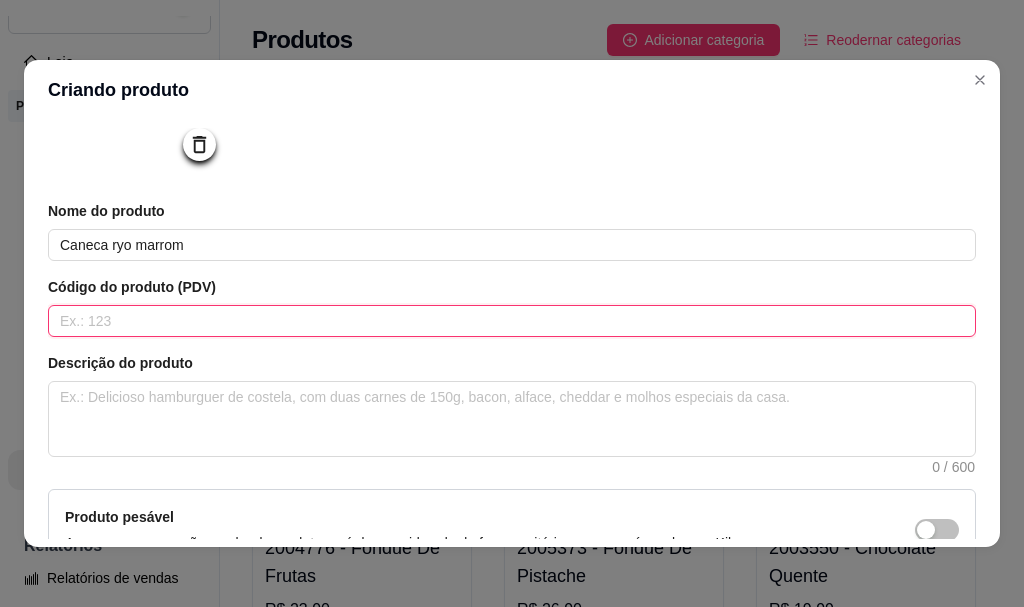 click at bounding box center (512, 321) 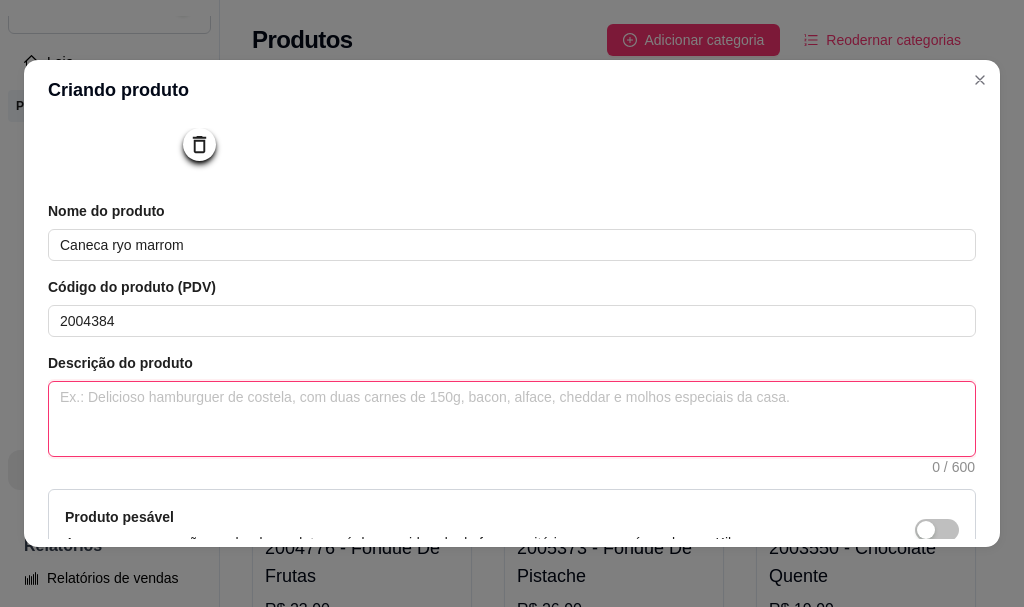 click at bounding box center (512, 419) 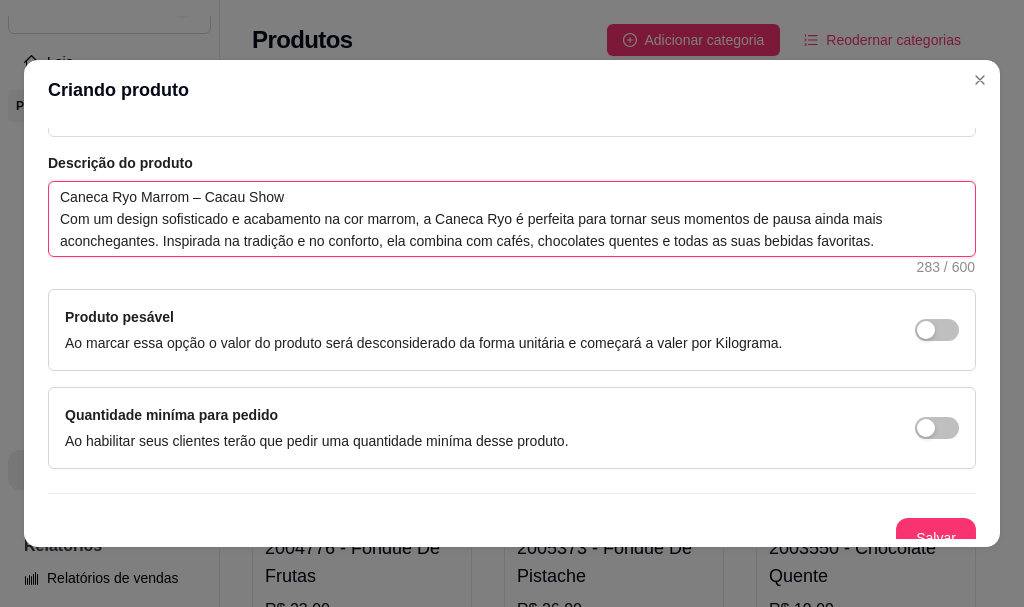 scroll, scrollTop: 425, scrollLeft: 0, axis: vertical 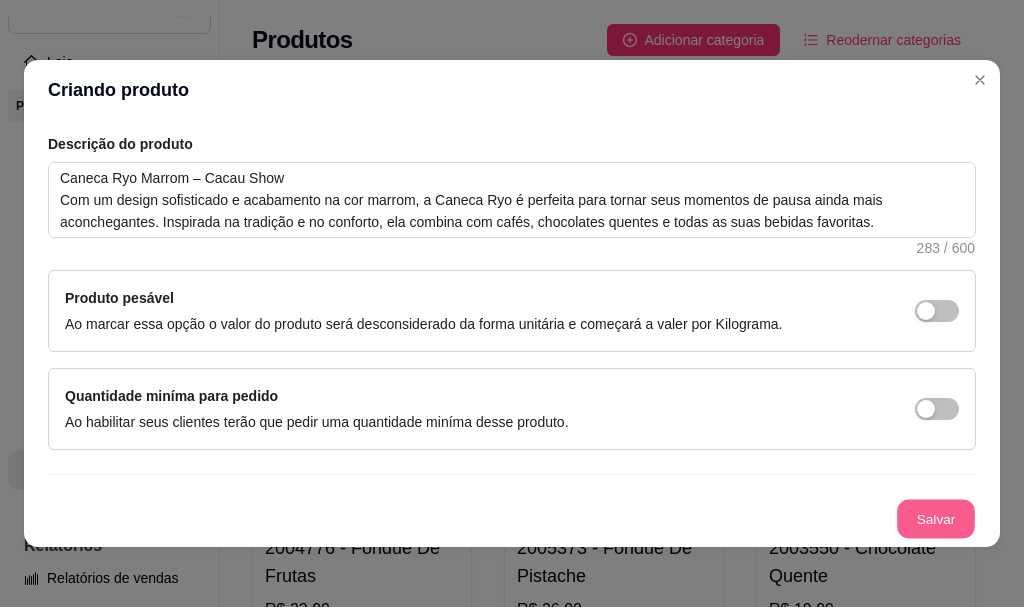 click on "Salvar" at bounding box center [936, 519] 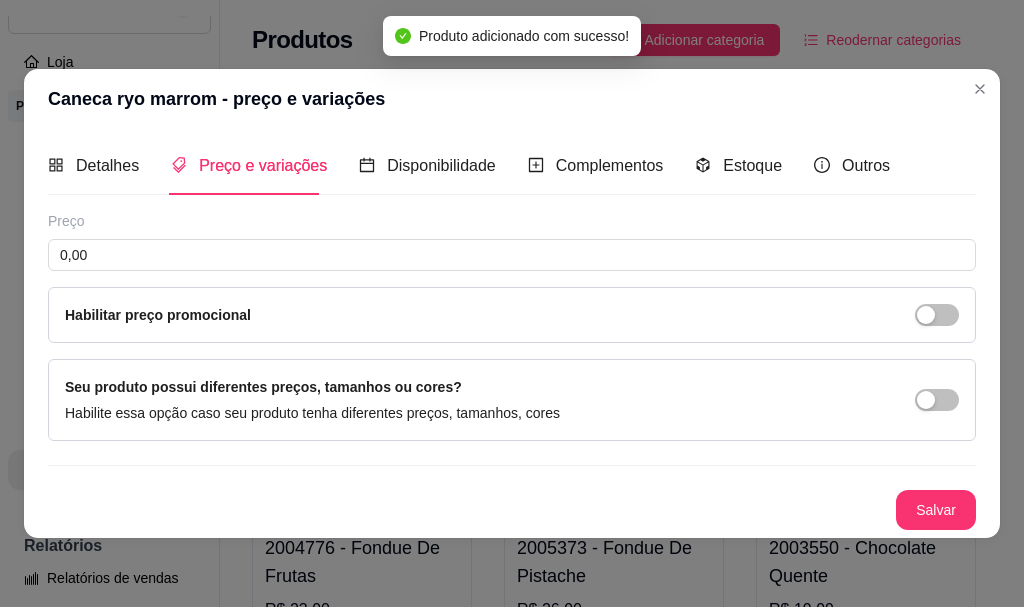 scroll, scrollTop: 0, scrollLeft: 0, axis: both 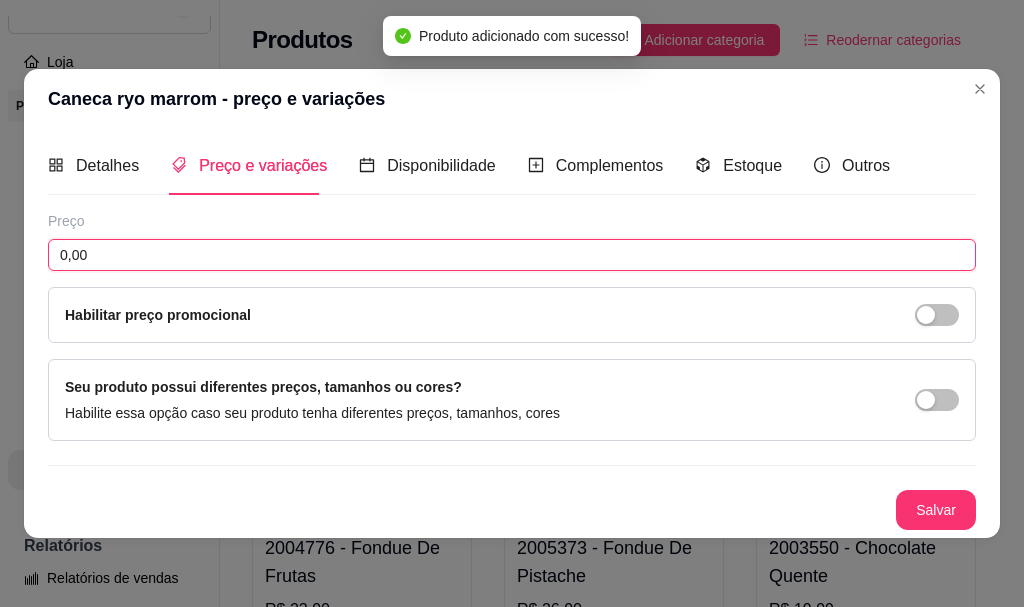 click on "0,00" at bounding box center (512, 255) 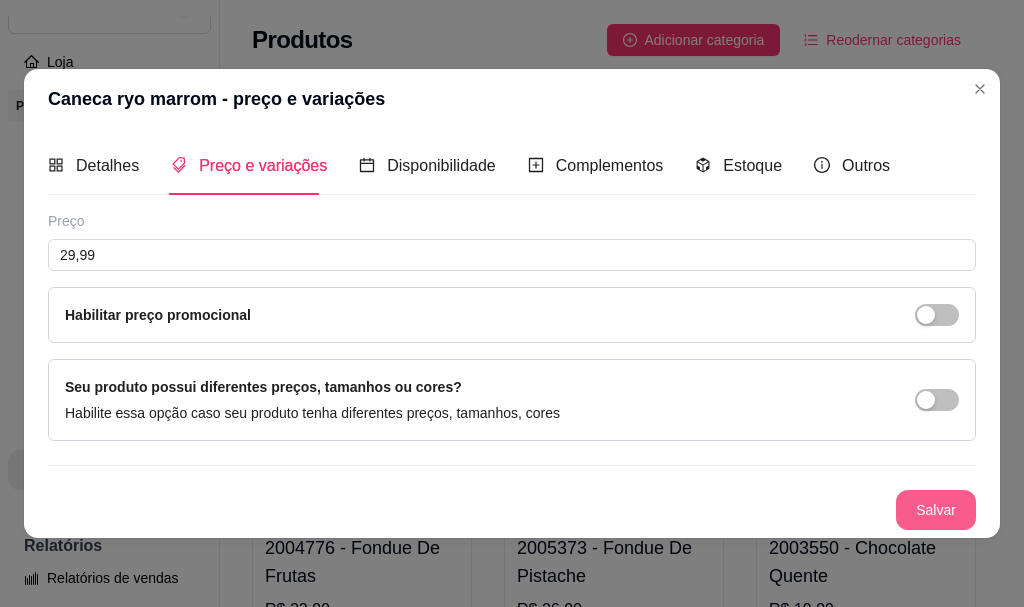 click on "Salvar" at bounding box center (936, 510) 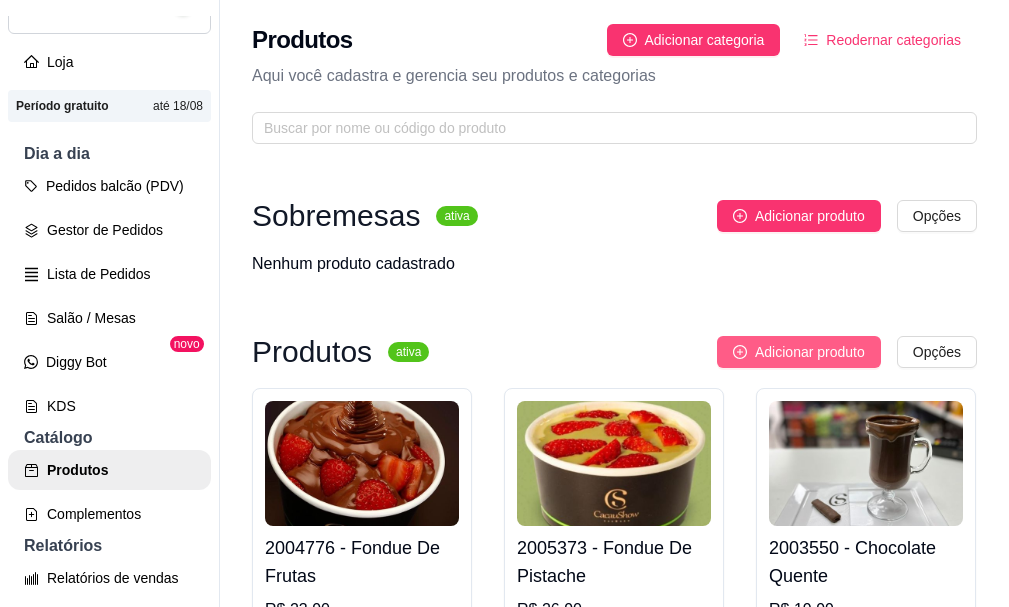 click on "Adicionar produto" at bounding box center [810, 352] 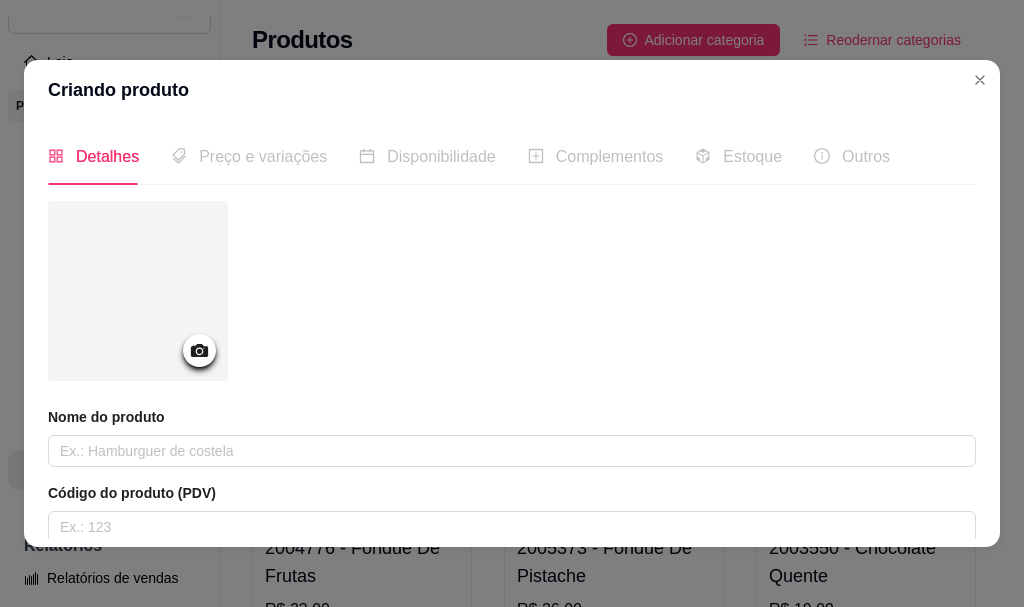 click 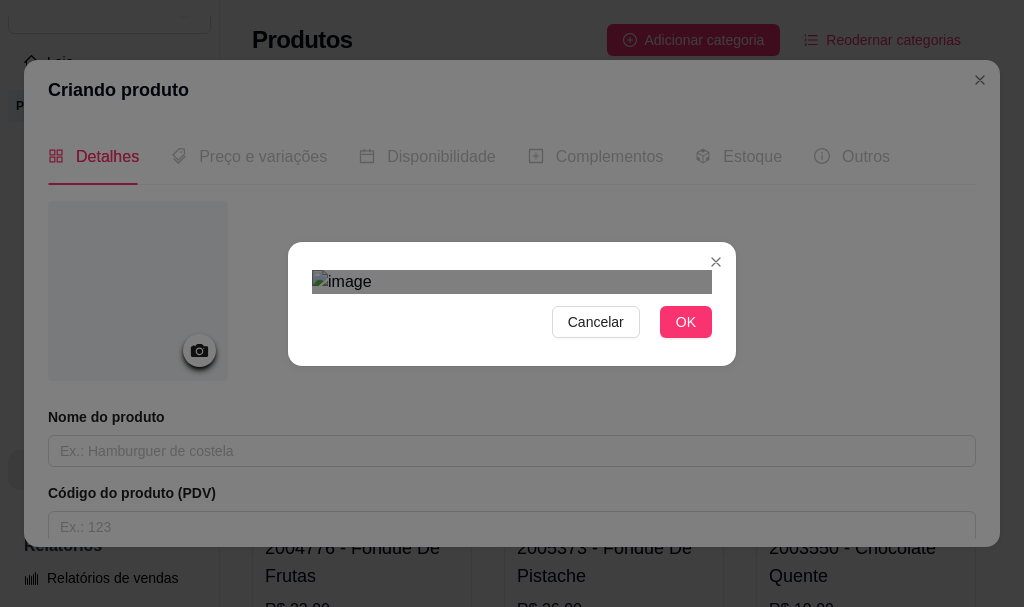 click at bounding box center (521, 598) 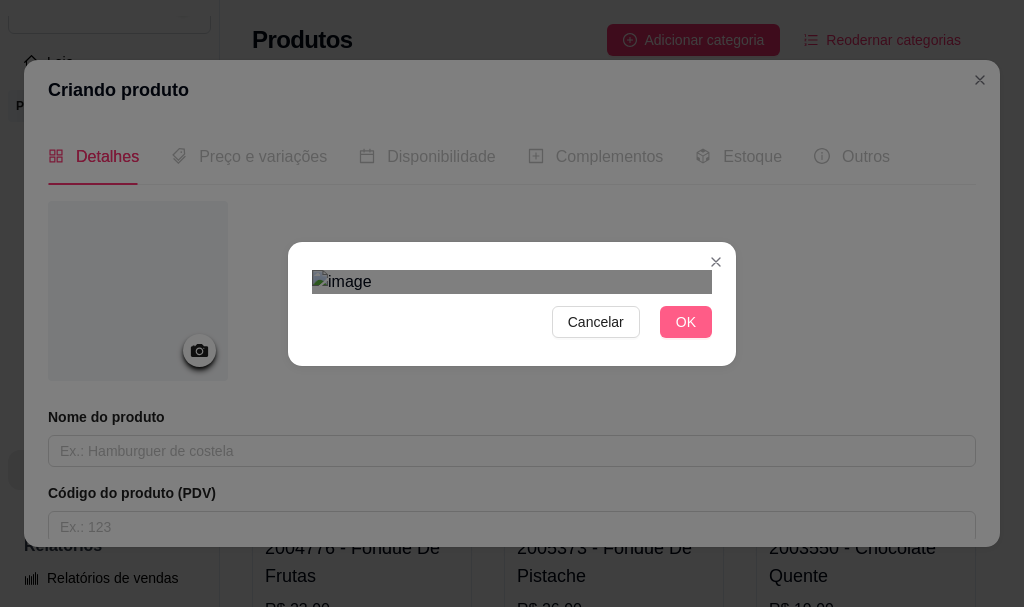 click on "OK" at bounding box center (686, 322) 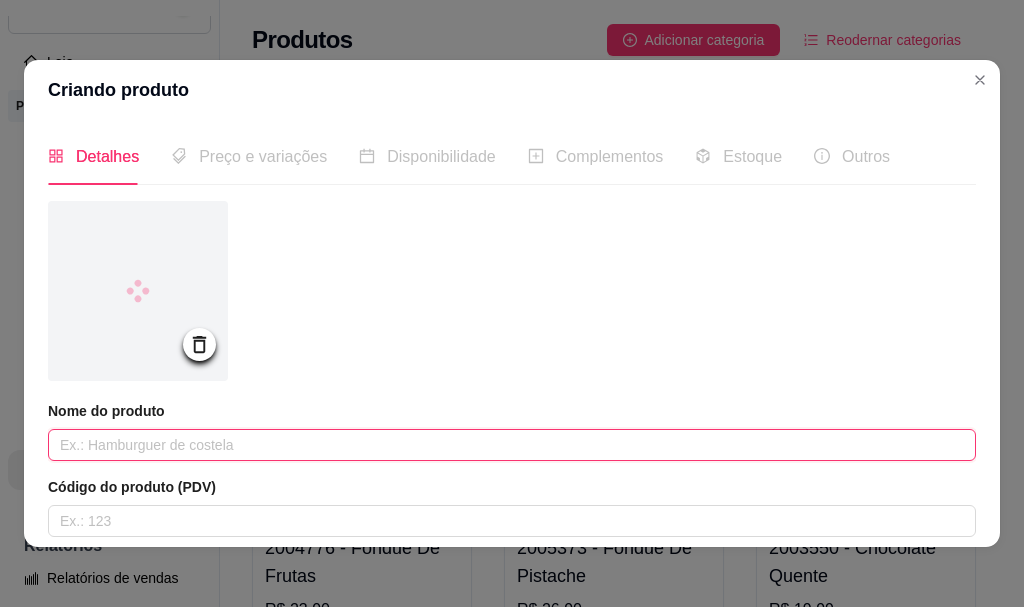 click on "Nome do produto" at bounding box center [512, 431] 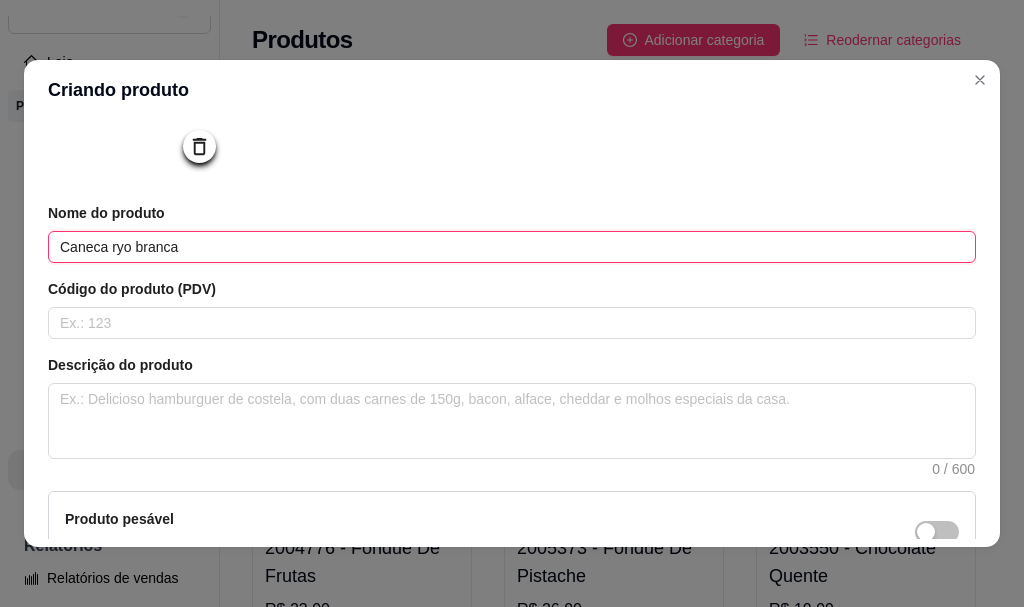 scroll, scrollTop: 200, scrollLeft: 0, axis: vertical 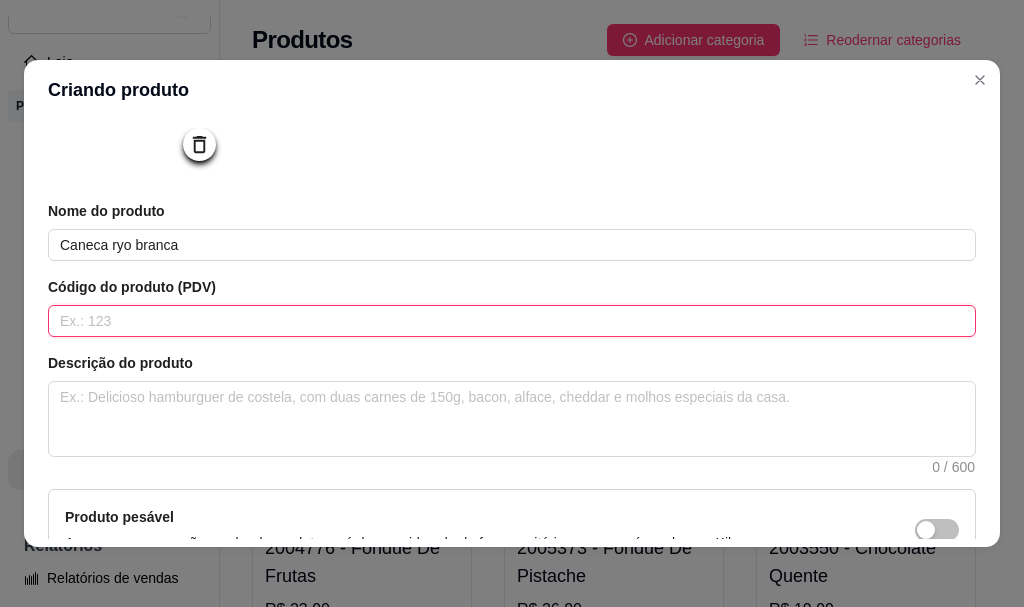 click at bounding box center [512, 321] 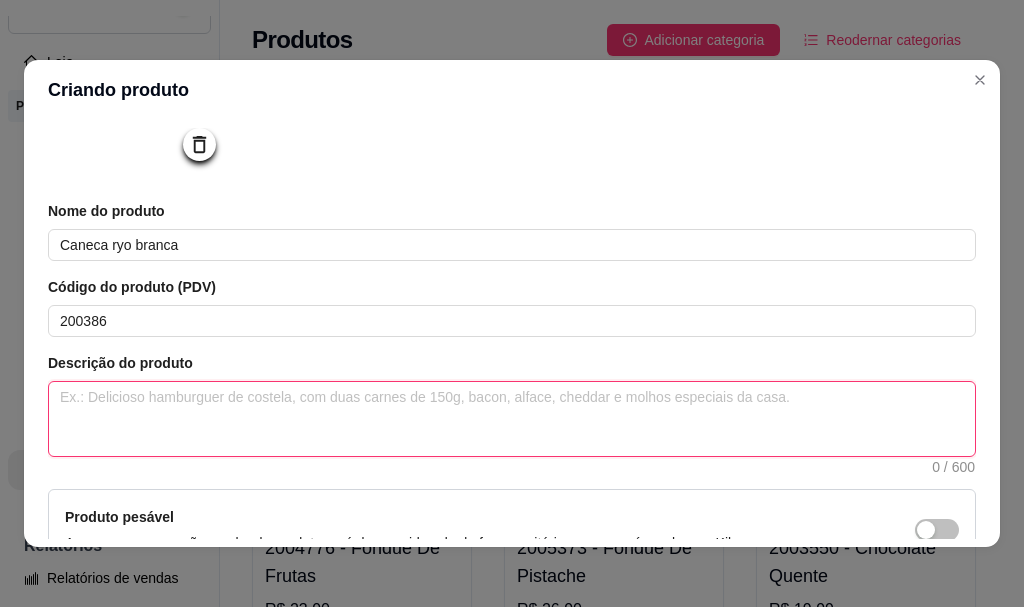 click at bounding box center (512, 419) 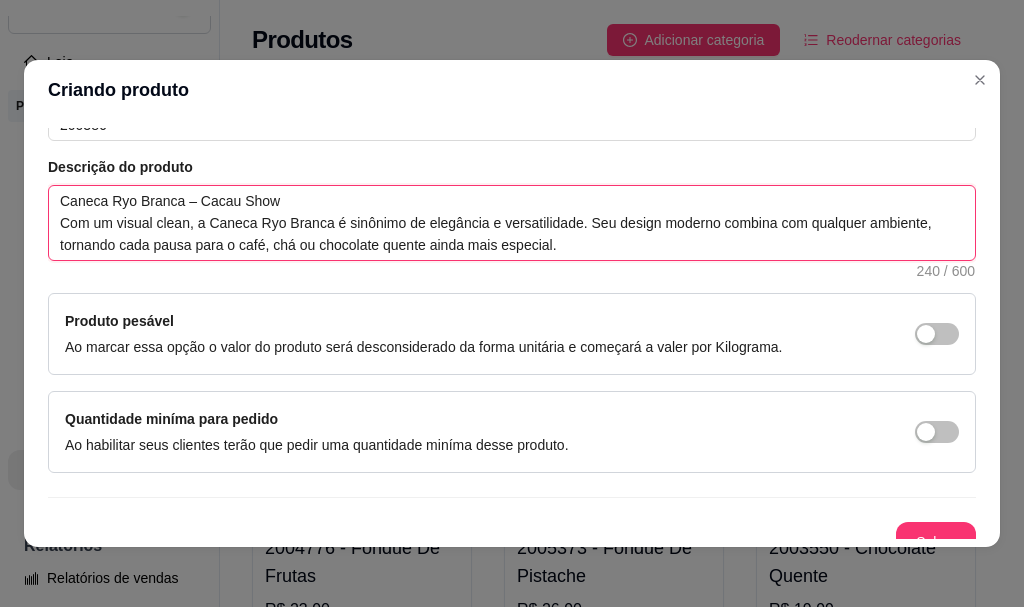 scroll, scrollTop: 400, scrollLeft: 0, axis: vertical 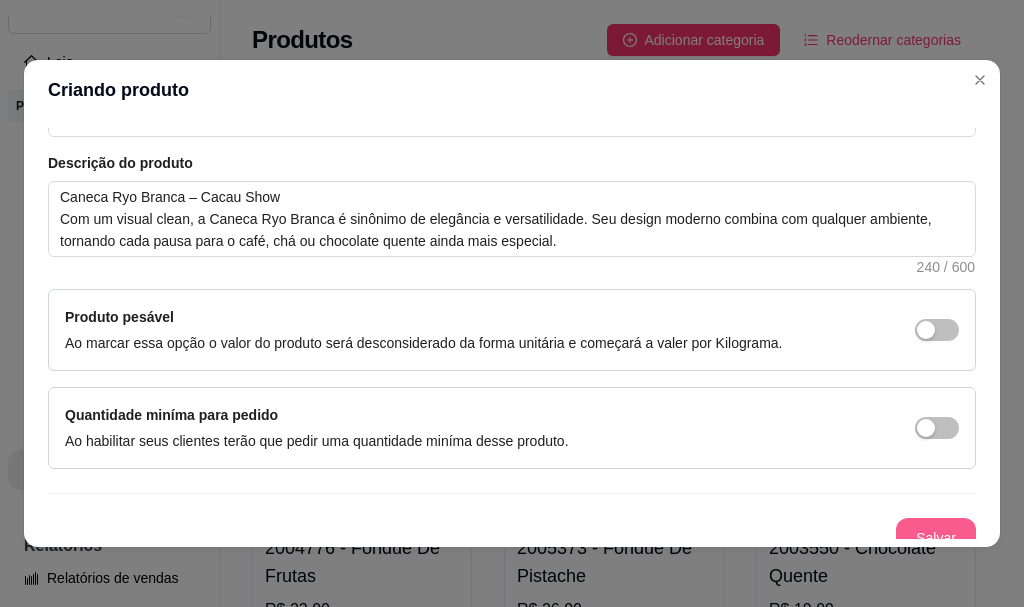 click on "Salvar" at bounding box center (936, 538) 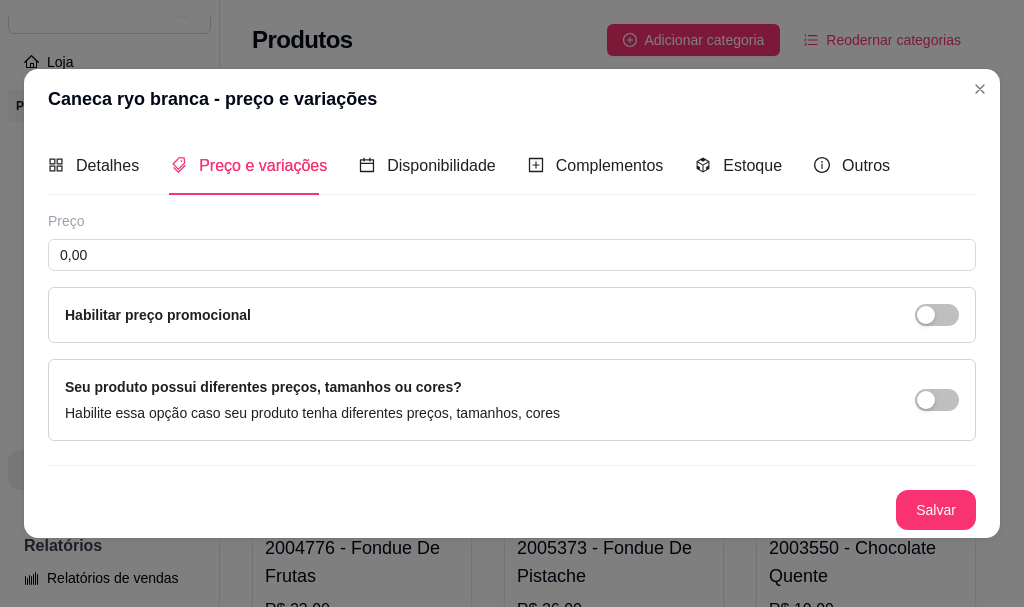 scroll, scrollTop: 0, scrollLeft: 0, axis: both 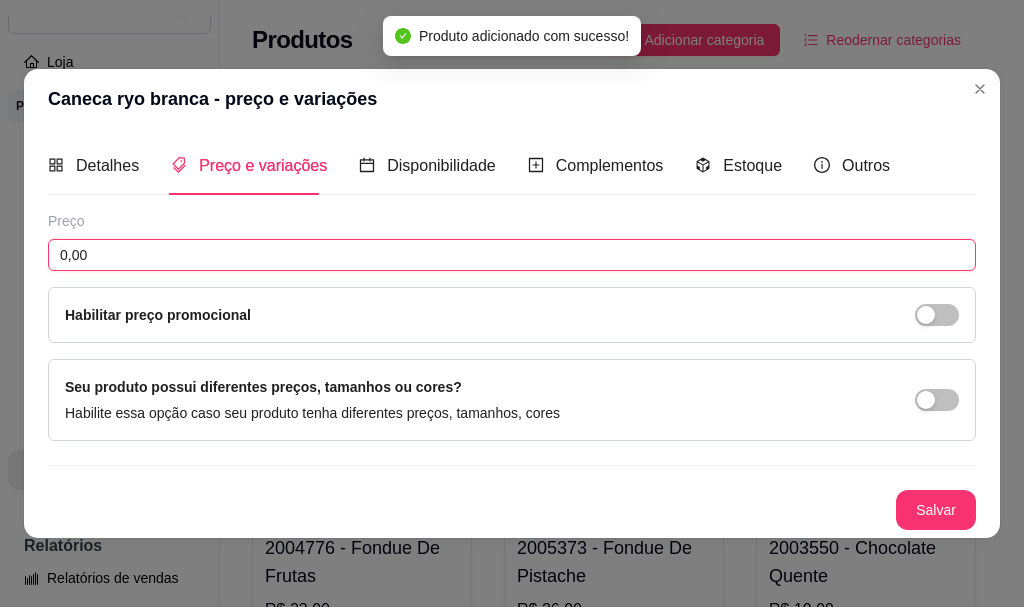 click on "0,00" at bounding box center (512, 255) 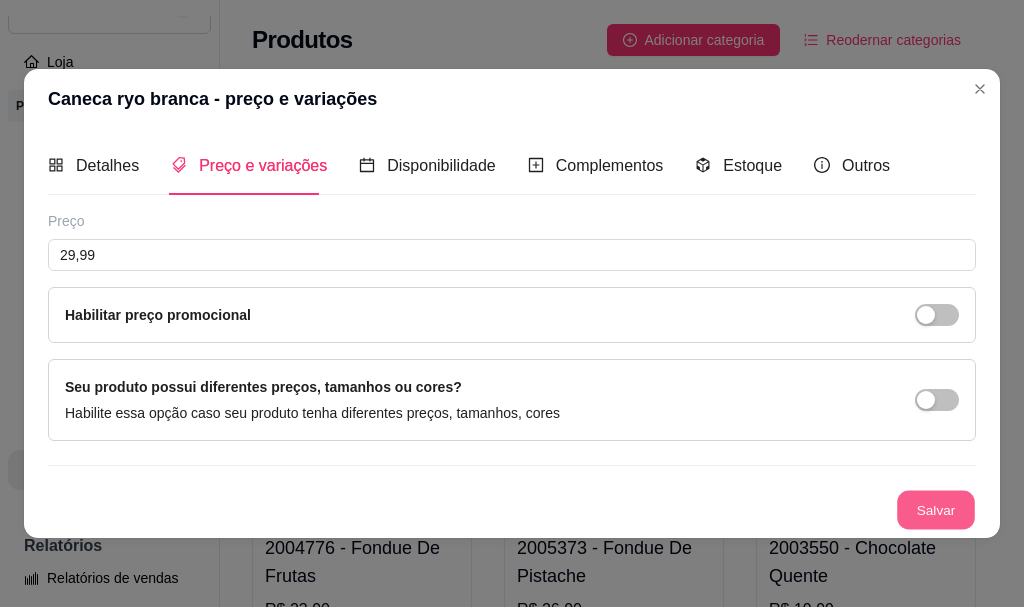 click on "Salvar" at bounding box center [936, 509] 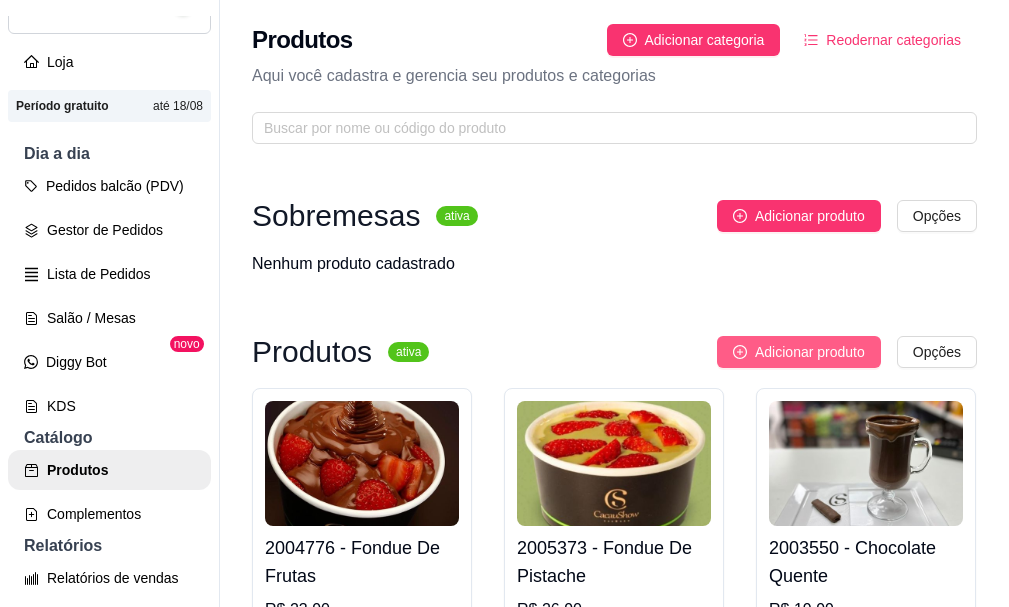 click on "Adicionar produto" at bounding box center (810, 352) 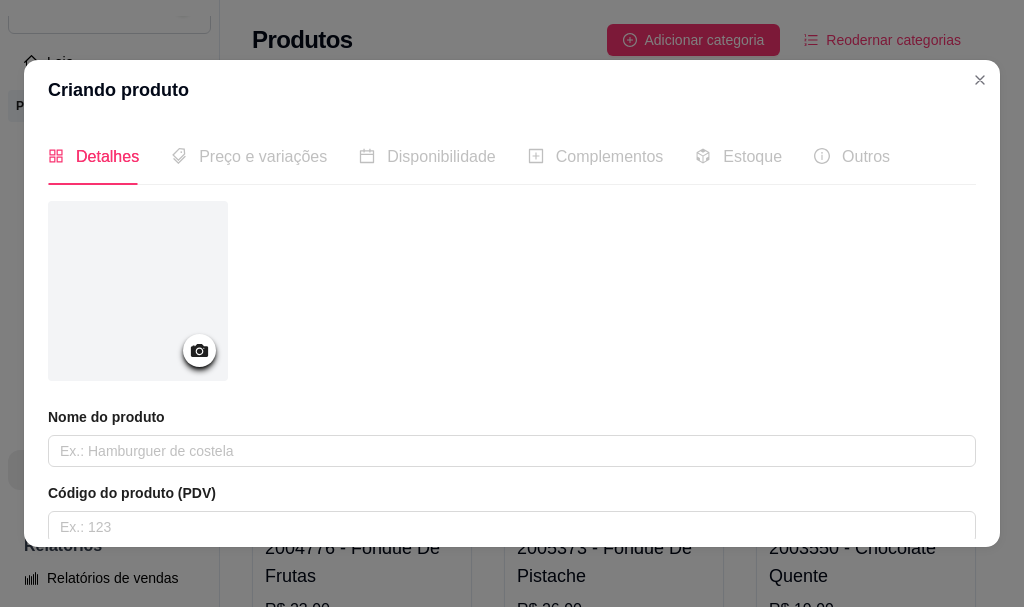 click at bounding box center [199, 350] 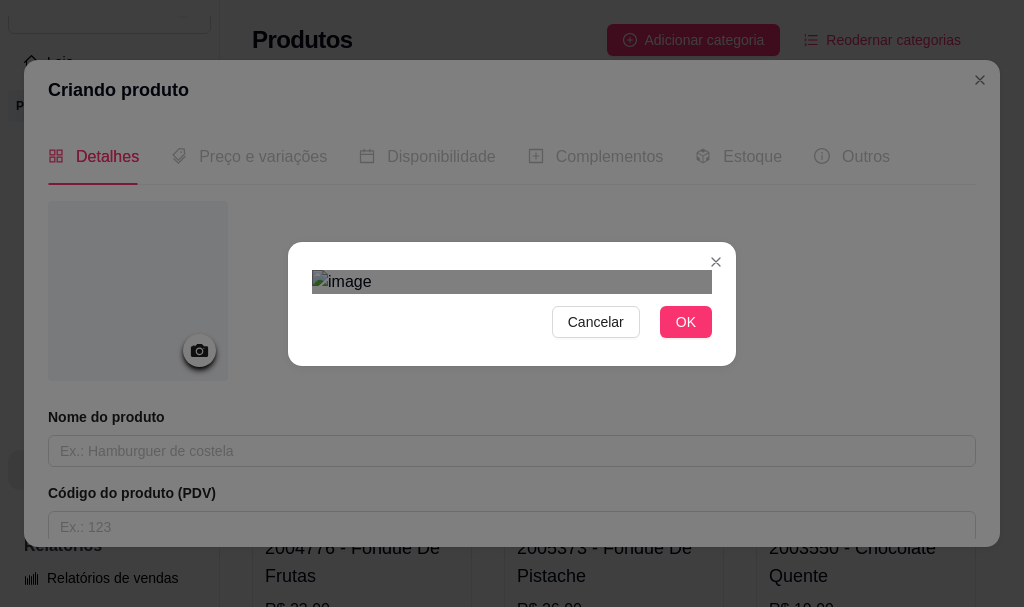 click at bounding box center (497, 607) 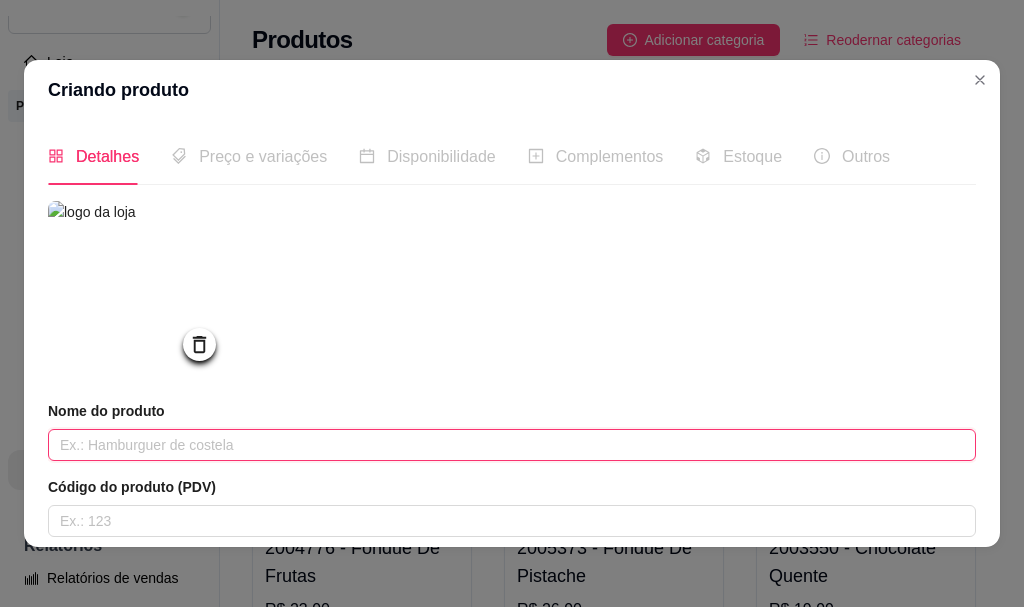 click at bounding box center (512, 445) 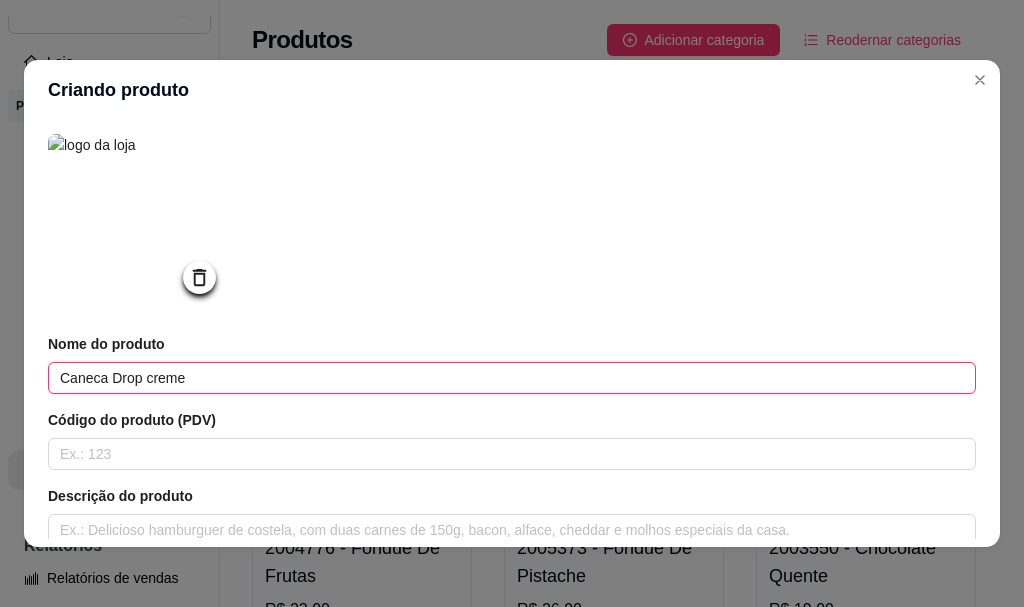 scroll, scrollTop: 100, scrollLeft: 0, axis: vertical 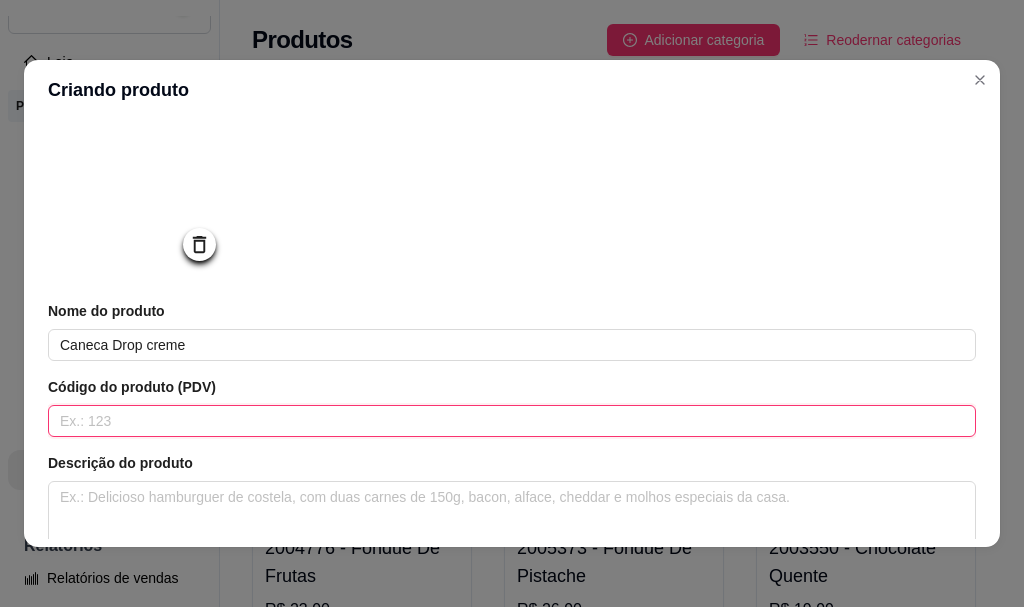 click at bounding box center (512, 421) 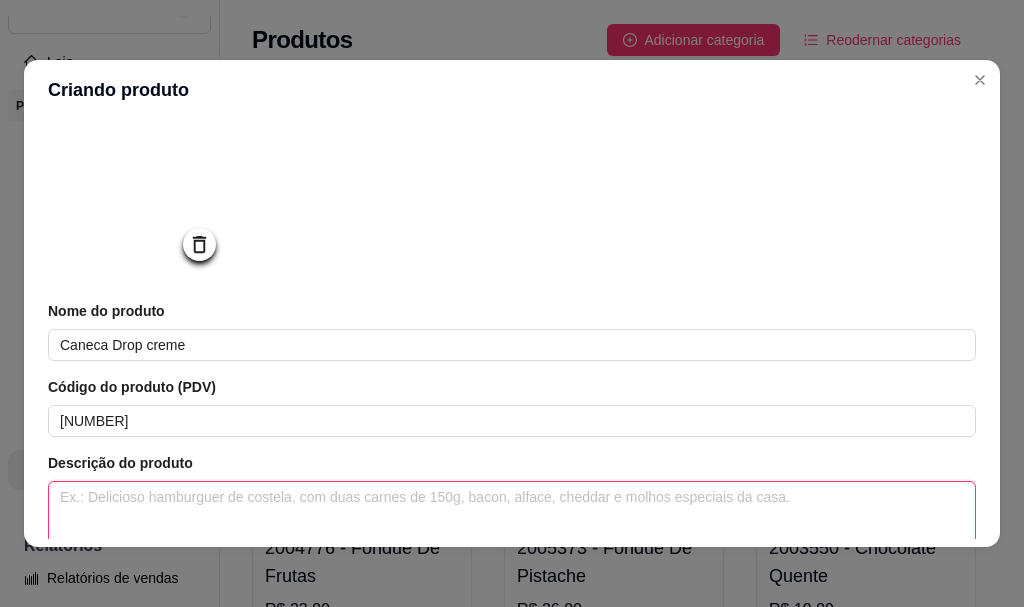 click at bounding box center [512, 519] 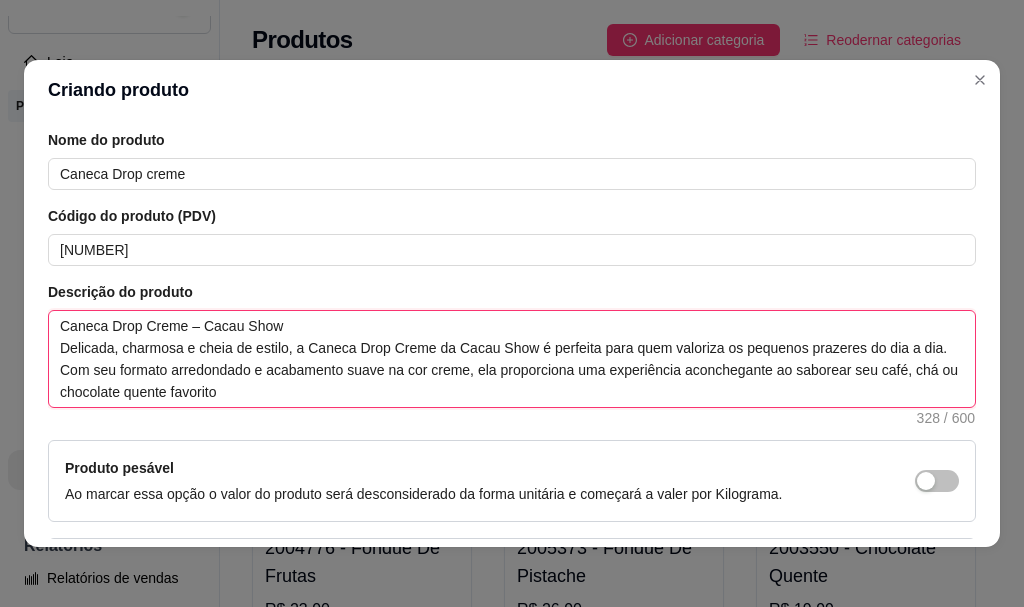 scroll, scrollTop: 440, scrollLeft: 0, axis: vertical 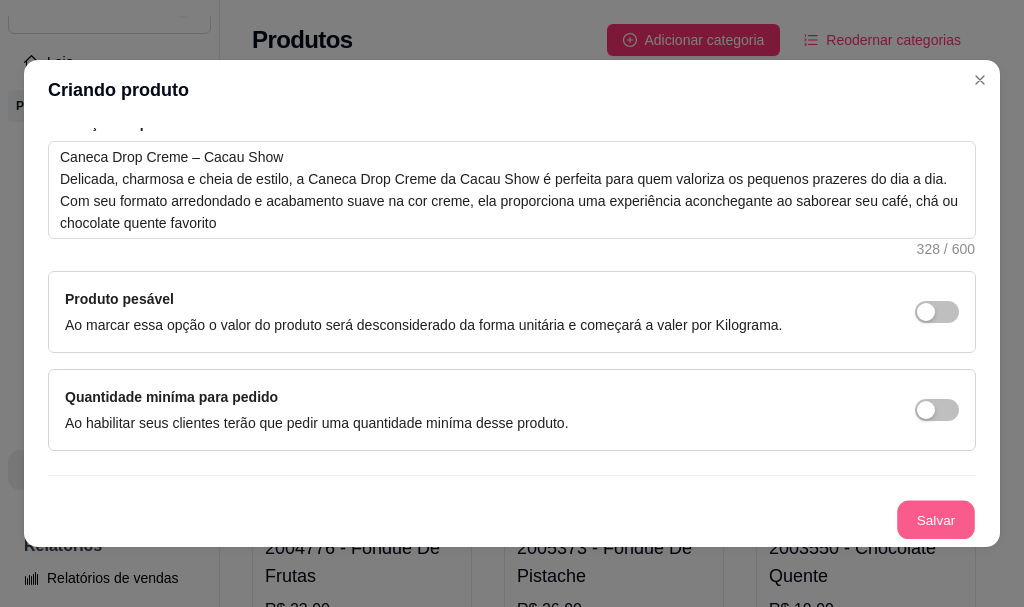 click on "Salvar" at bounding box center [936, 520] 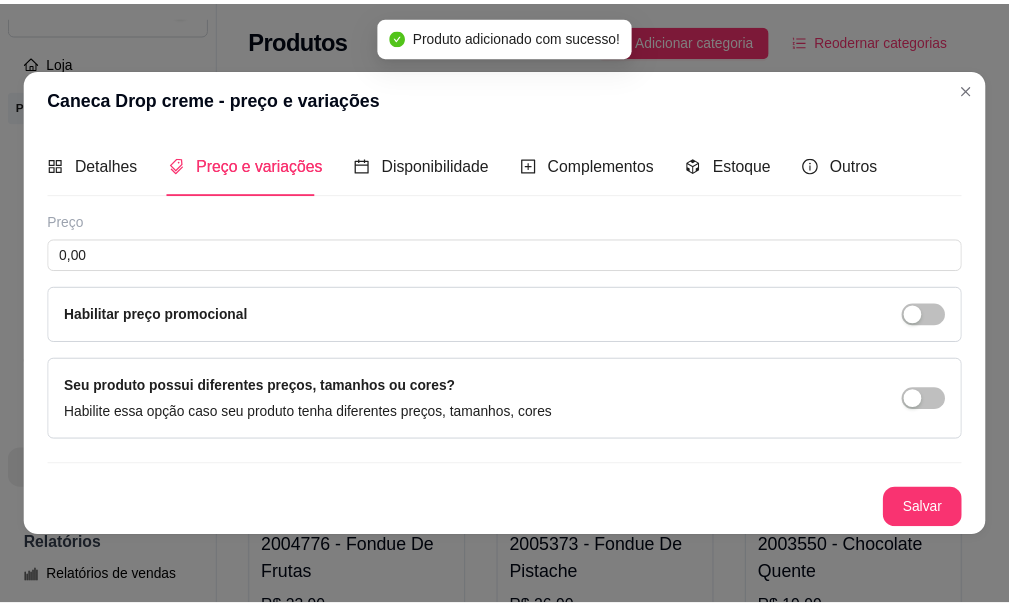 scroll, scrollTop: 0, scrollLeft: 0, axis: both 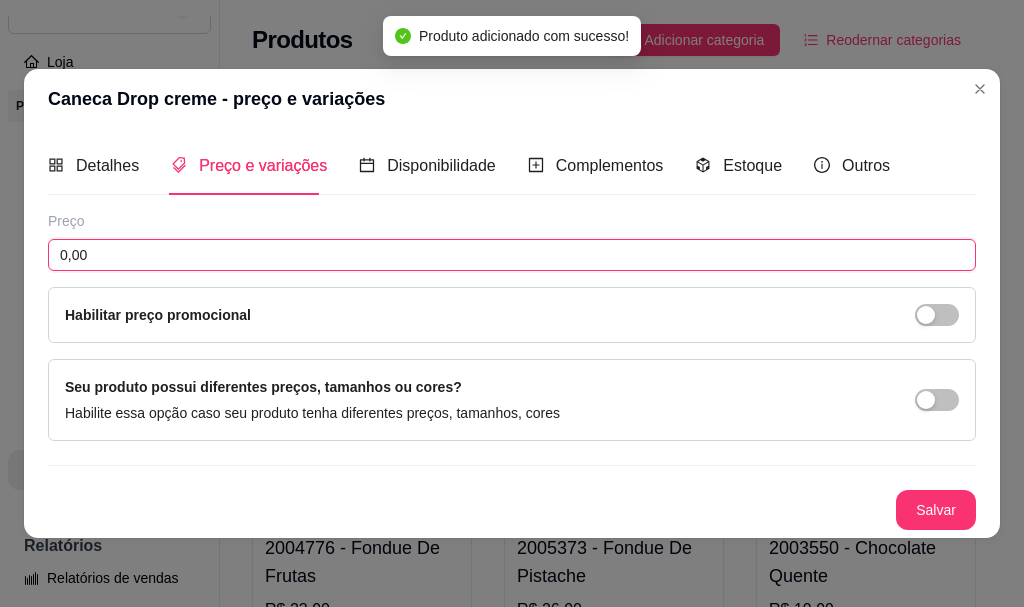click on "0,00" at bounding box center (512, 255) 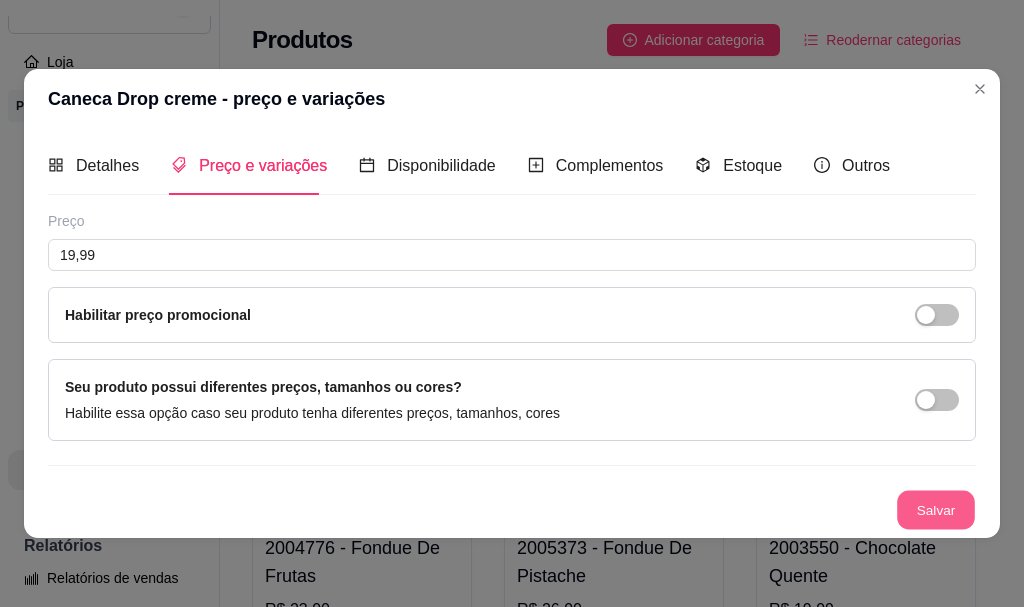 click on "Salvar" at bounding box center [936, 509] 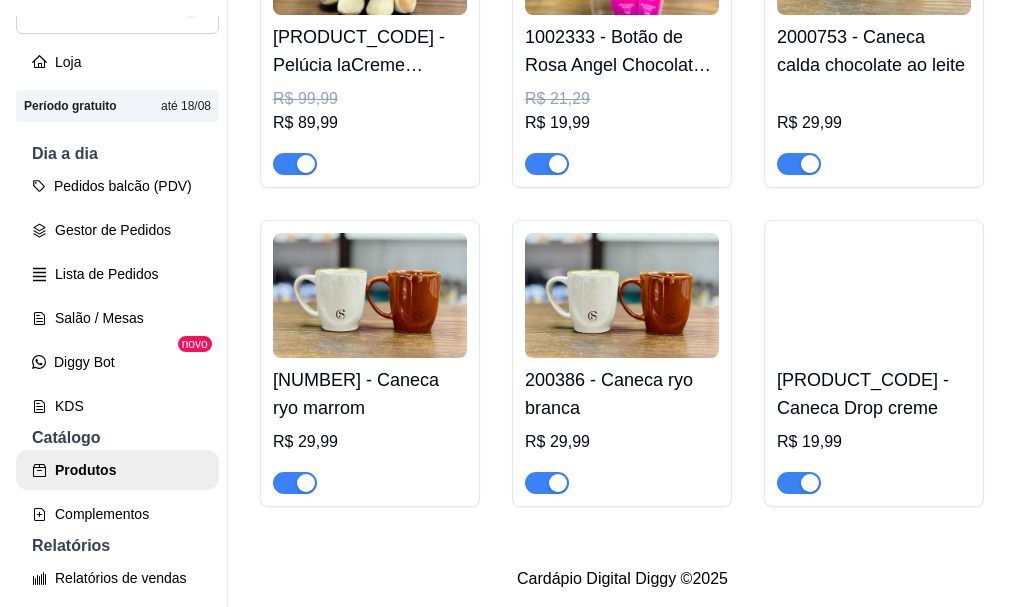 scroll, scrollTop: 12300, scrollLeft: 0, axis: vertical 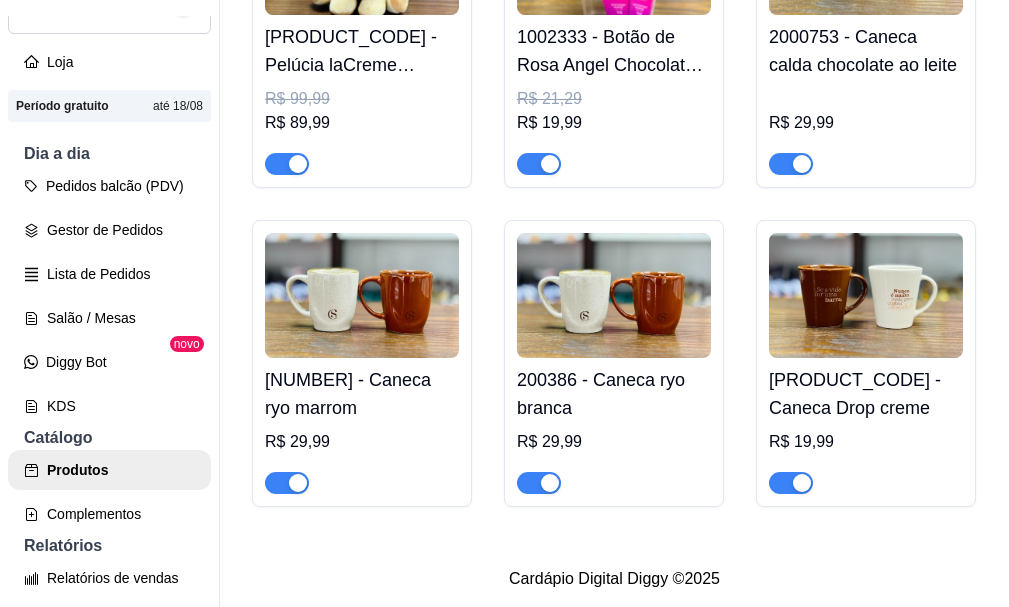 click on "[PRODUCT_CODE] - Caneca calda chocolate ao leite    R$ [PRICE]" at bounding box center [866, 95] 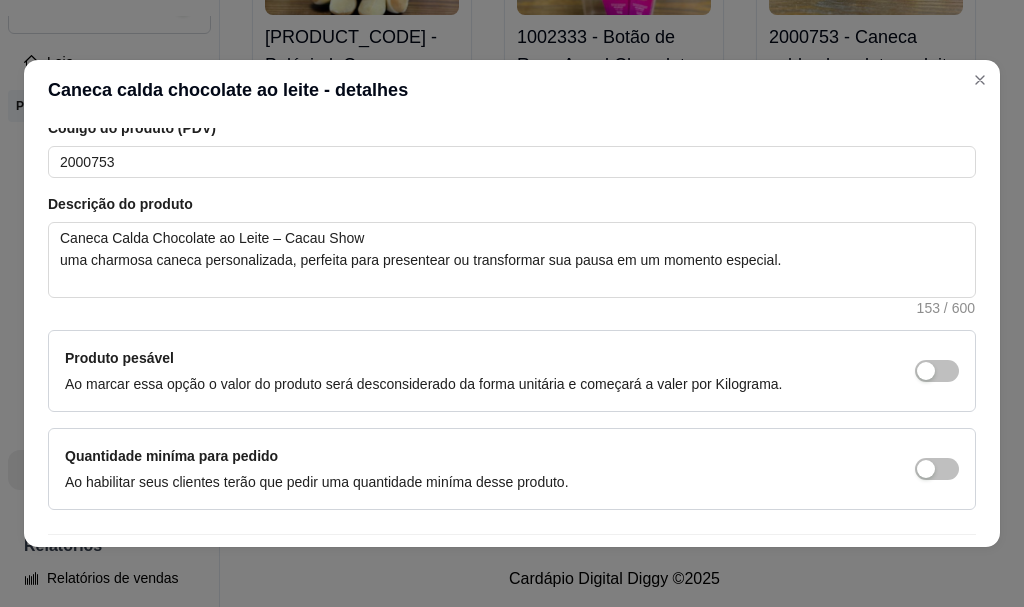 scroll, scrollTop: 400, scrollLeft: 0, axis: vertical 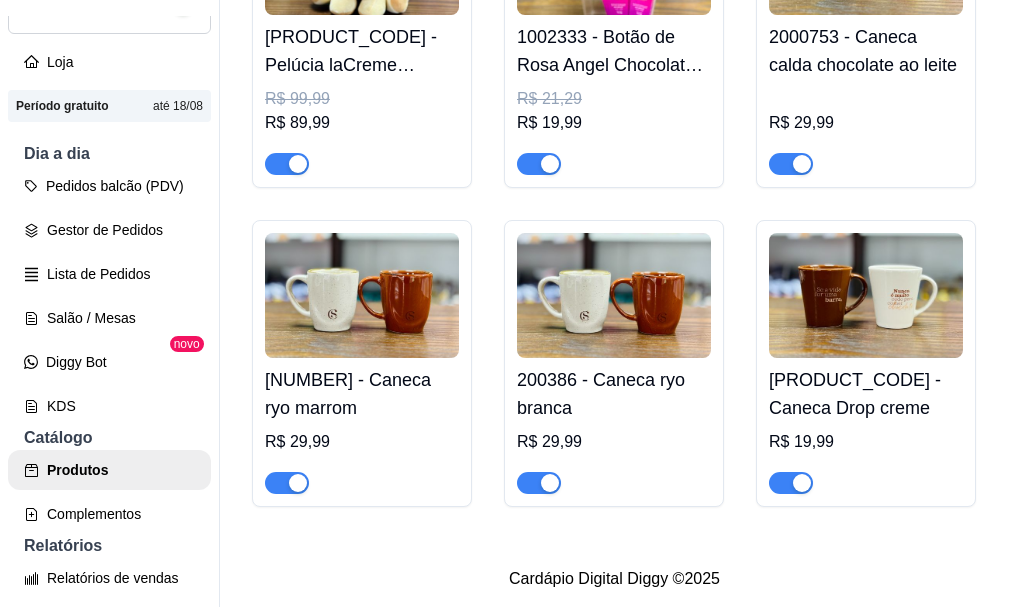 click at bounding box center (362, 295) 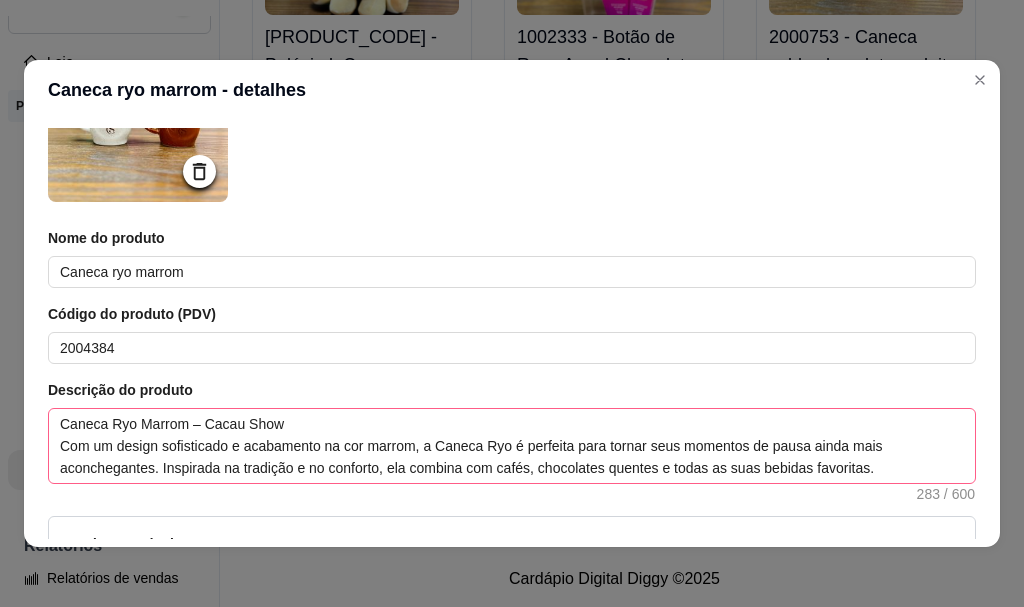 scroll, scrollTop: 200, scrollLeft: 0, axis: vertical 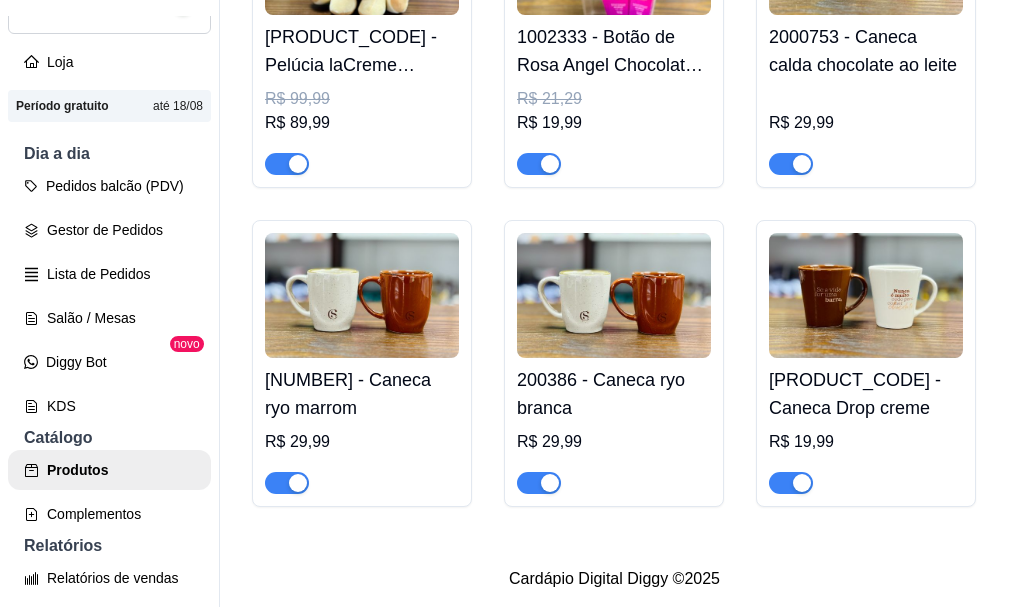 click at bounding box center [614, 295] 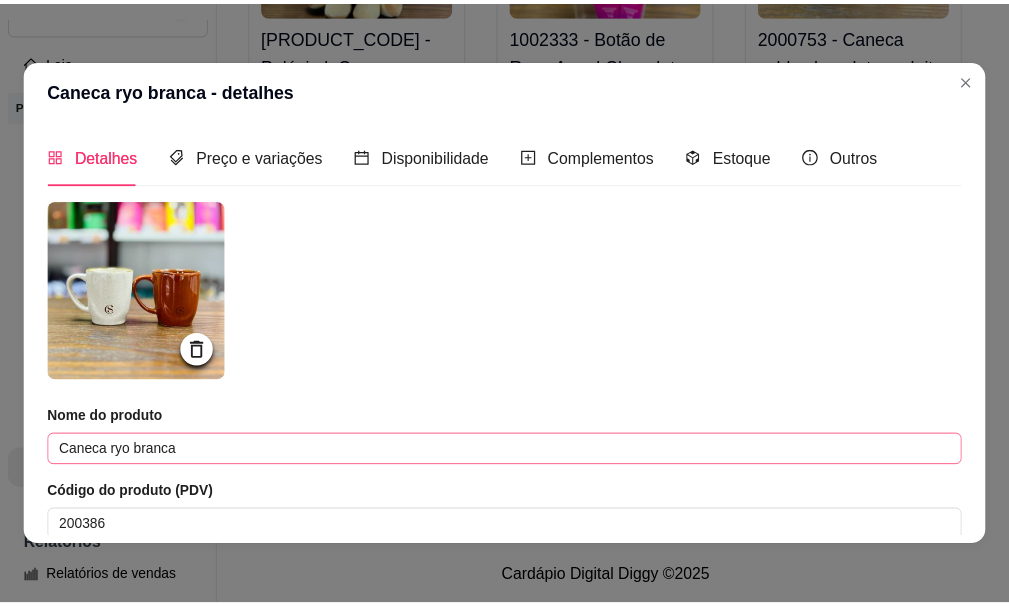 scroll, scrollTop: 200, scrollLeft: 0, axis: vertical 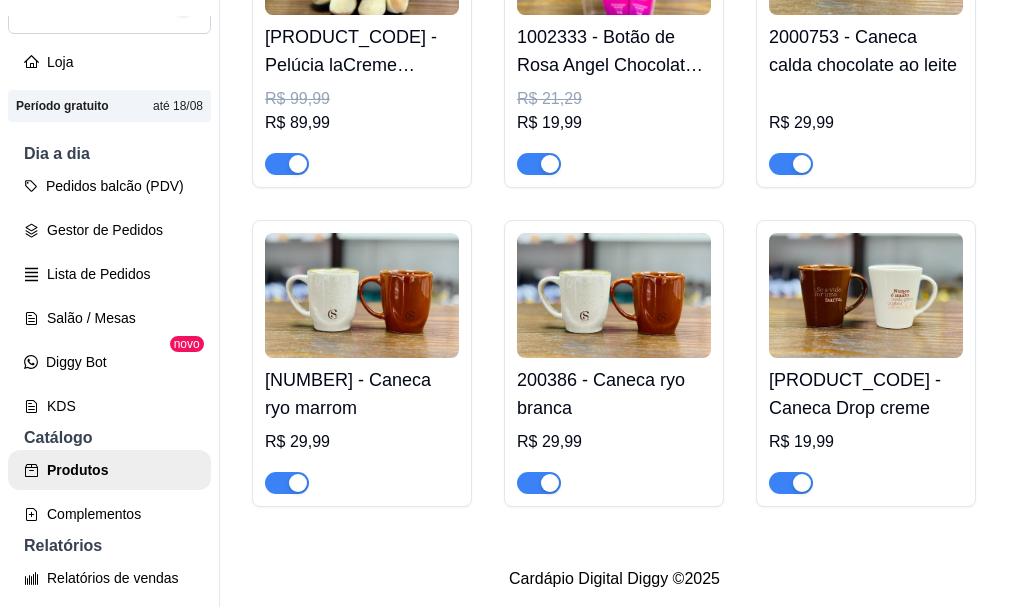 click on "R$ 19,99" at bounding box center (866, 442) 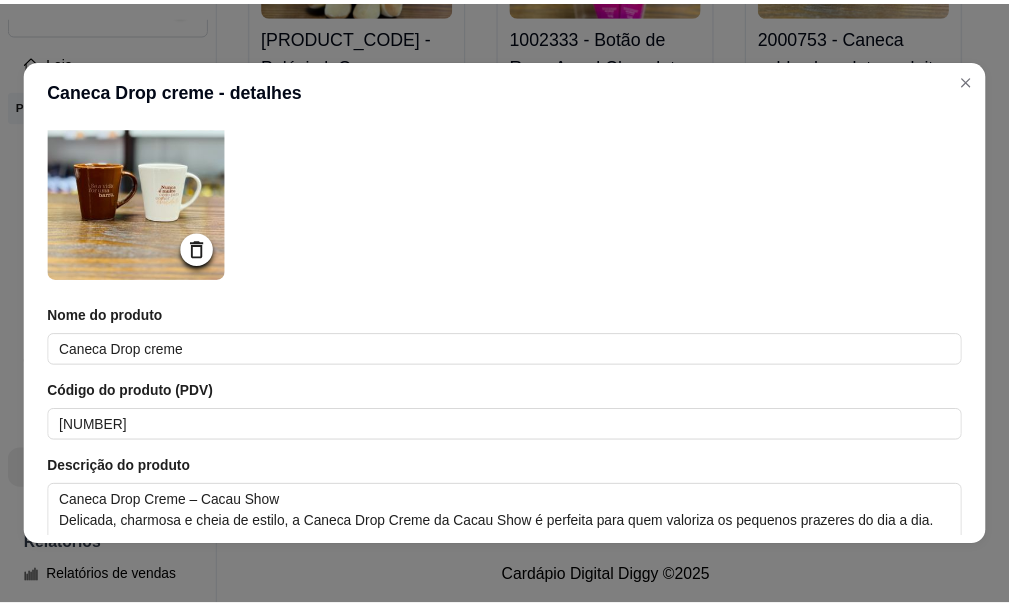 scroll, scrollTop: 100, scrollLeft: 0, axis: vertical 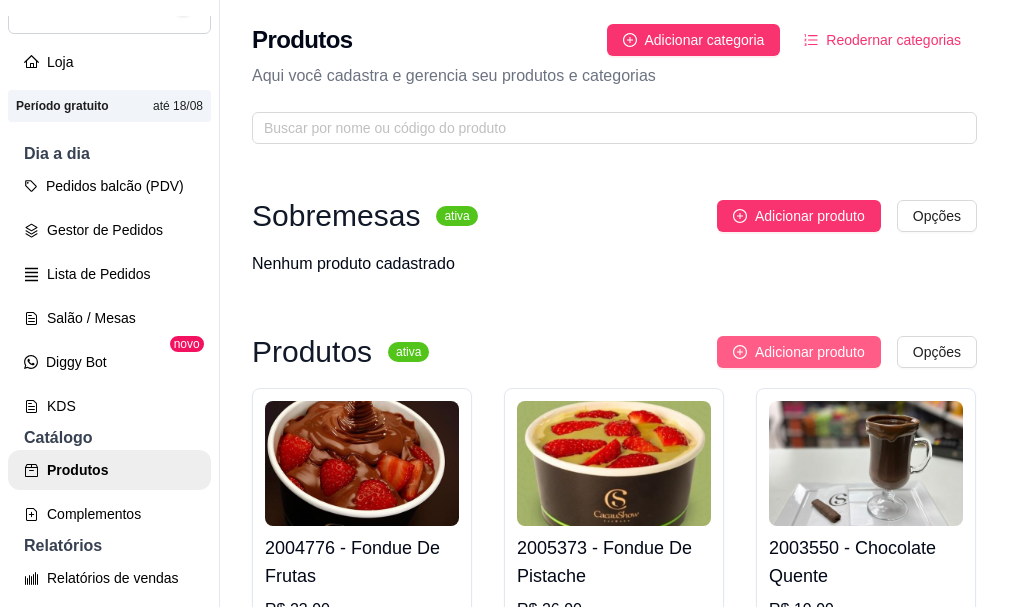 click on "Adicionar produto" at bounding box center [810, 352] 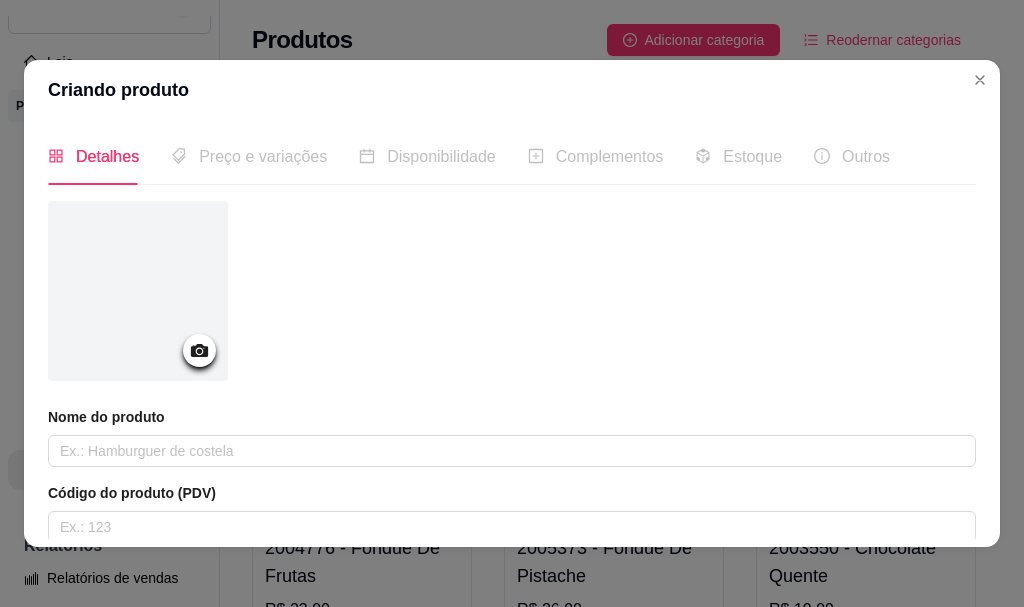 click 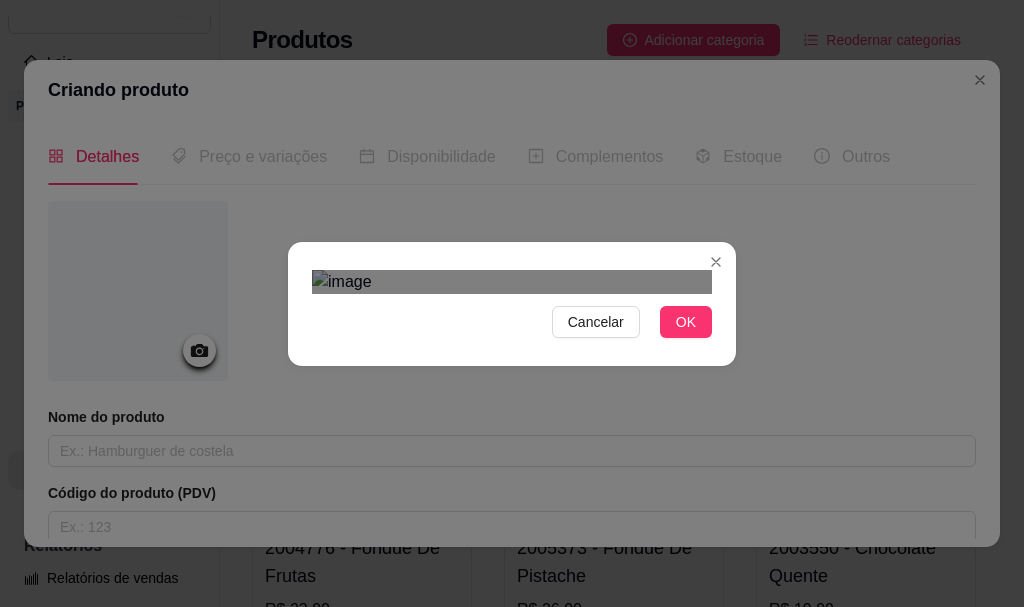 click at bounding box center [499, 591] 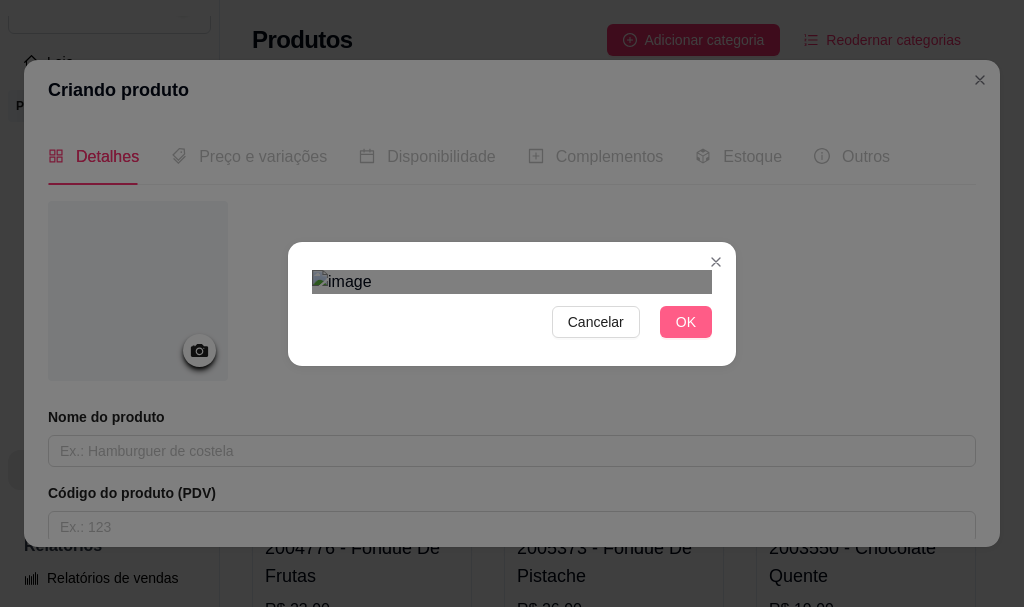 drag, startPoint x: 657, startPoint y: 575, endPoint x: 669, endPoint y: 560, distance: 19.209373 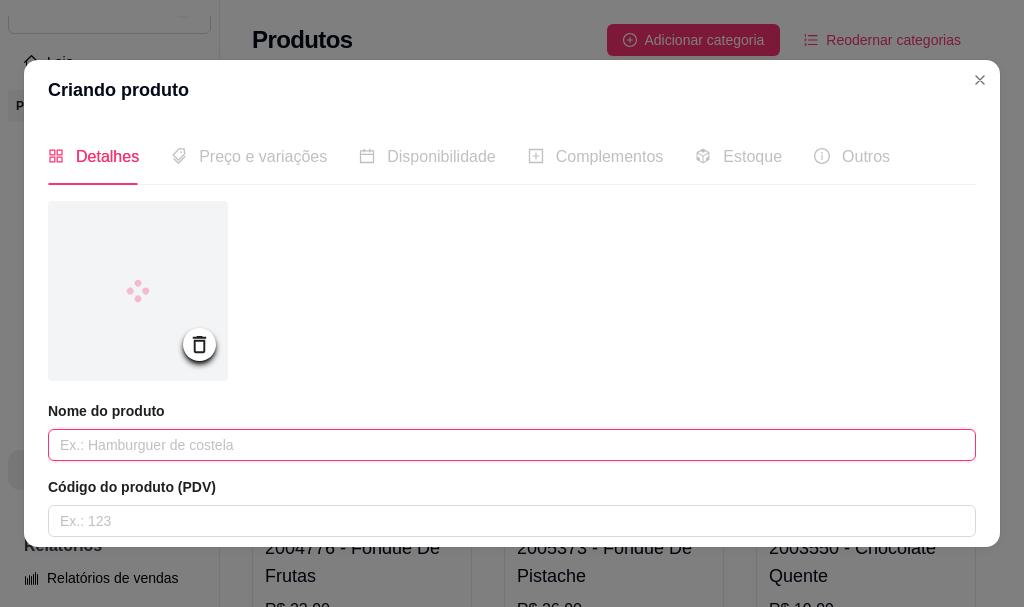 click at bounding box center [512, 445] 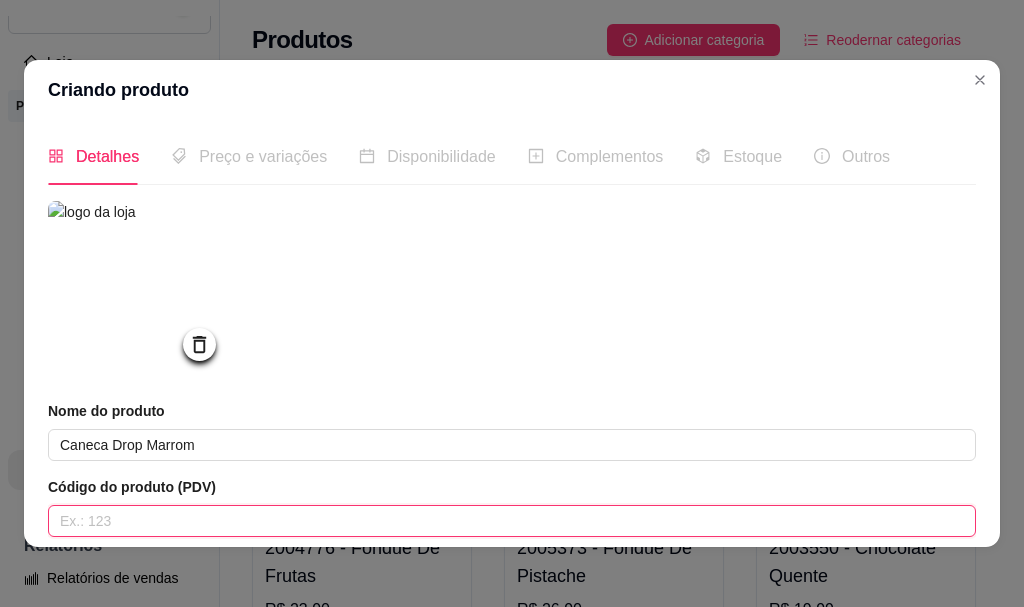 click at bounding box center [512, 521] 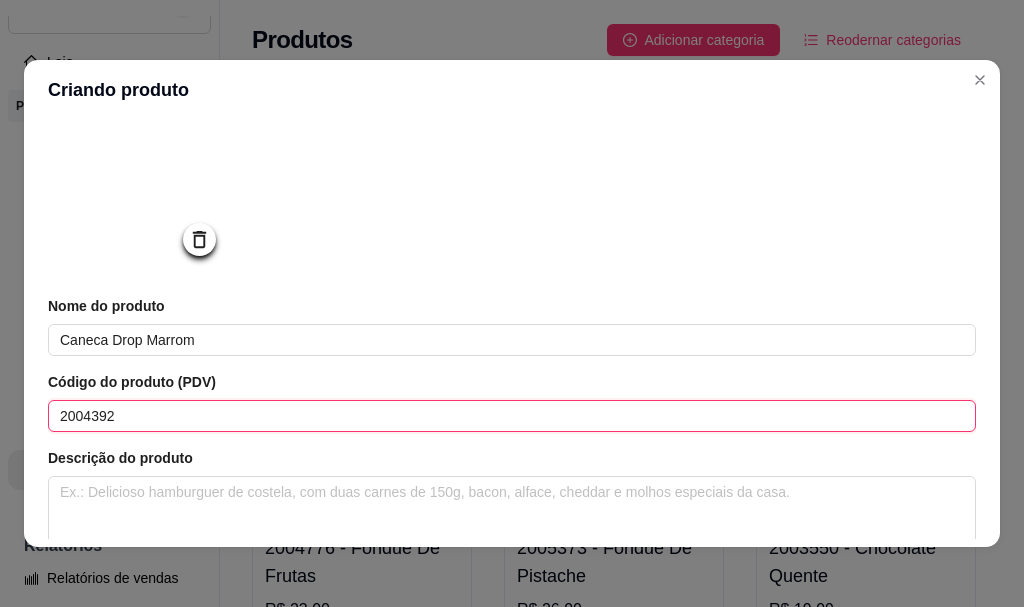 scroll, scrollTop: 300, scrollLeft: 0, axis: vertical 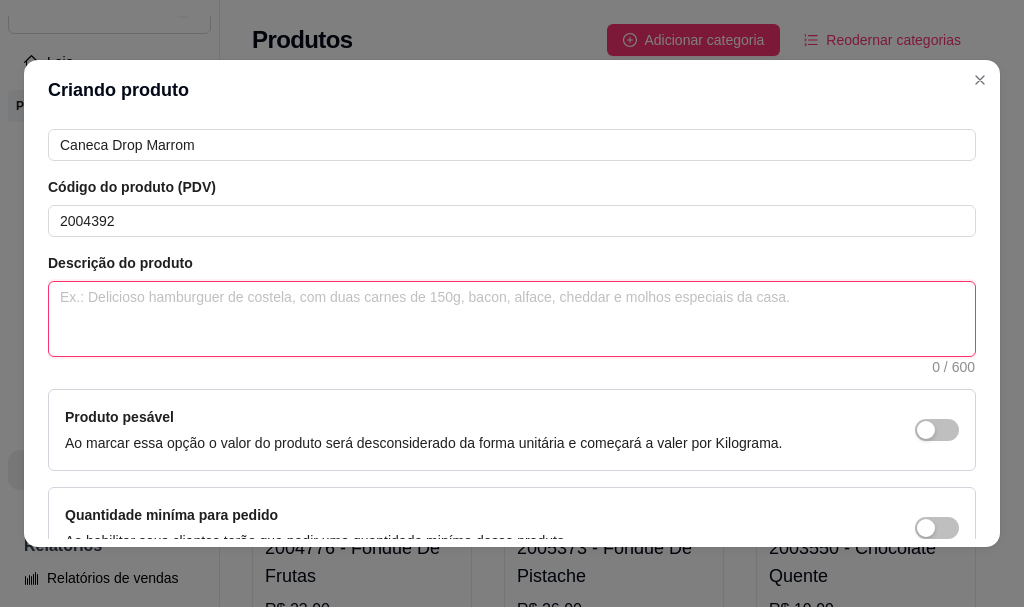 click at bounding box center (512, 319) 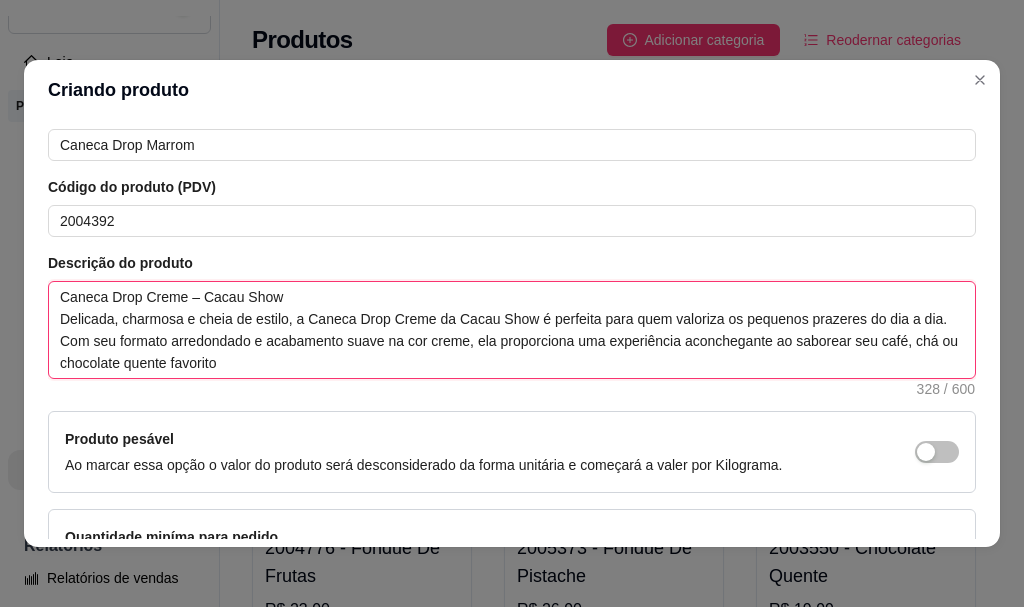 click on "Caneca Drop Creme – Cacau Show
Delicada, charmosa e cheia de estilo, a Caneca Drop Creme da Cacau Show é perfeita para quem valoriza os pequenos prazeres do dia a dia. Com seu formato arredondado e acabamento suave na cor creme, ela proporciona uma experiência aconchegante ao saborear seu café, chá ou chocolate quente favorito" at bounding box center (512, 330) 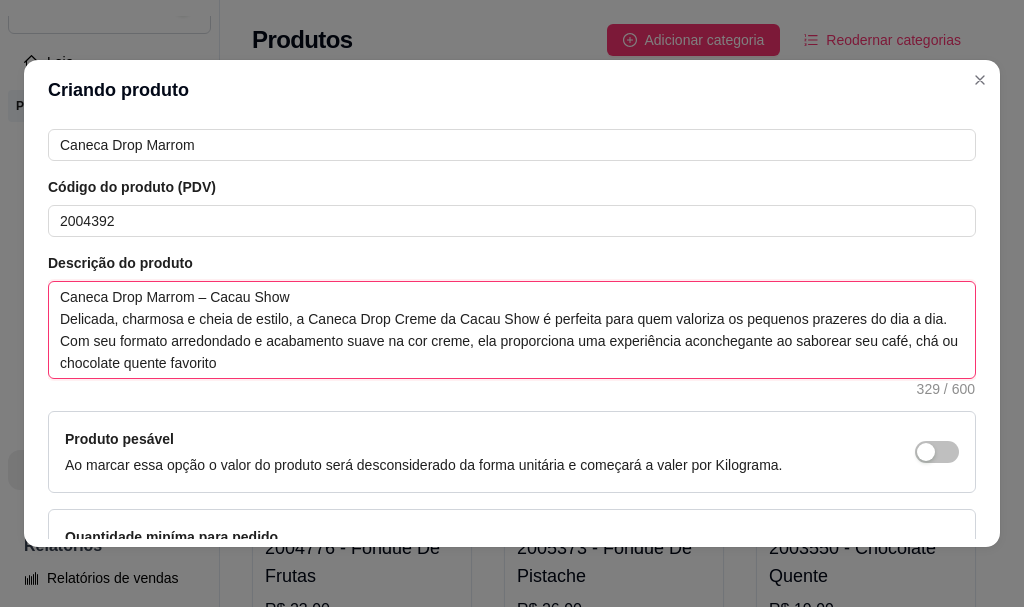 click on "Caneca Drop Marrom – Cacau Show
Delicada, charmosa e cheia de estilo, a Caneca Drop Creme da Cacau Show é perfeita para quem valoriza os pequenos prazeres do dia a dia. Com seu formato arredondado e acabamento suave na cor creme, ela proporciona uma experiência aconchegante ao saborear seu café, chá ou chocolate quente favorito" at bounding box center [512, 330] 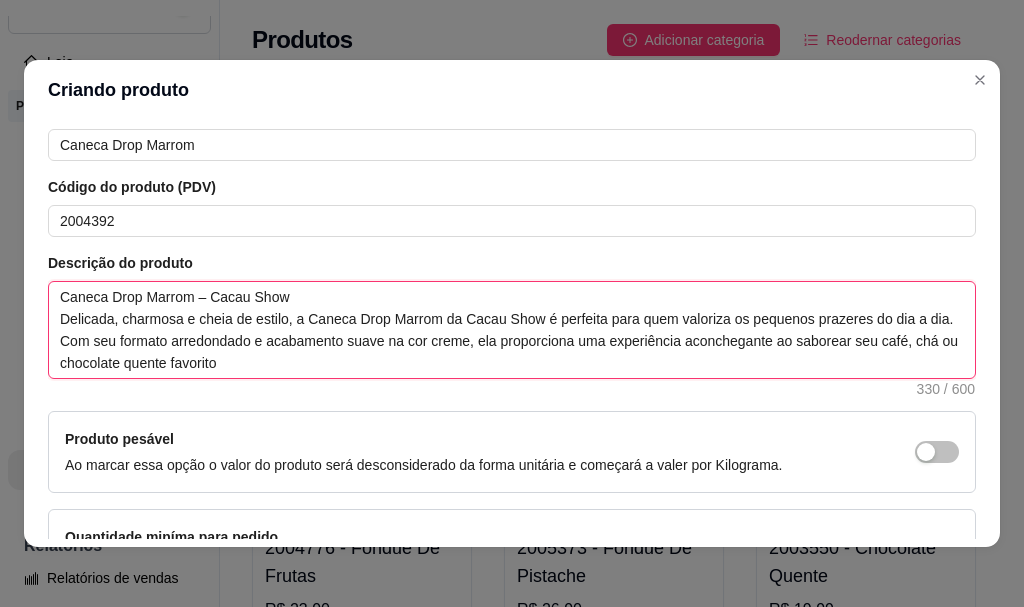 click on "Caneca Drop Marrom – Cacau Show
Delicada, charmosa e cheia de estilo, a Caneca Drop Marrom da Cacau Show é perfeita para quem valoriza os pequenos prazeres do dia a dia. Com seu formato arredondado e acabamento suave na cor creme, ela proporciona uma experiência aconchegante ao saborear seu café, chá ou chocolate quente favorito" at bounding box center [512, 330] 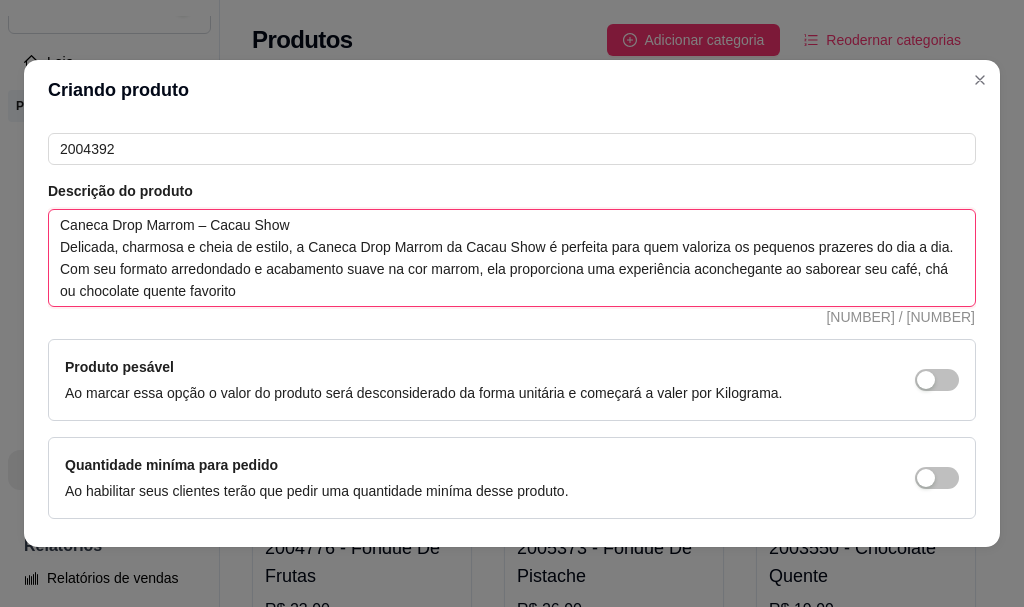 scroll, scrollTop: 447, scrollLeft: 0, axis: vertical 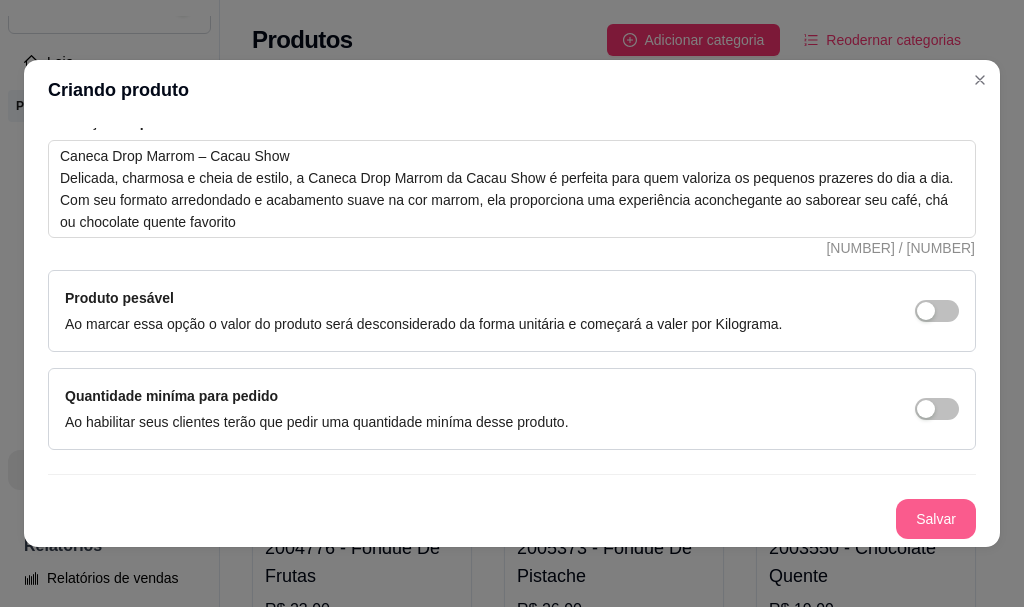 click on "Salvar" at bounding box center [936, 519] 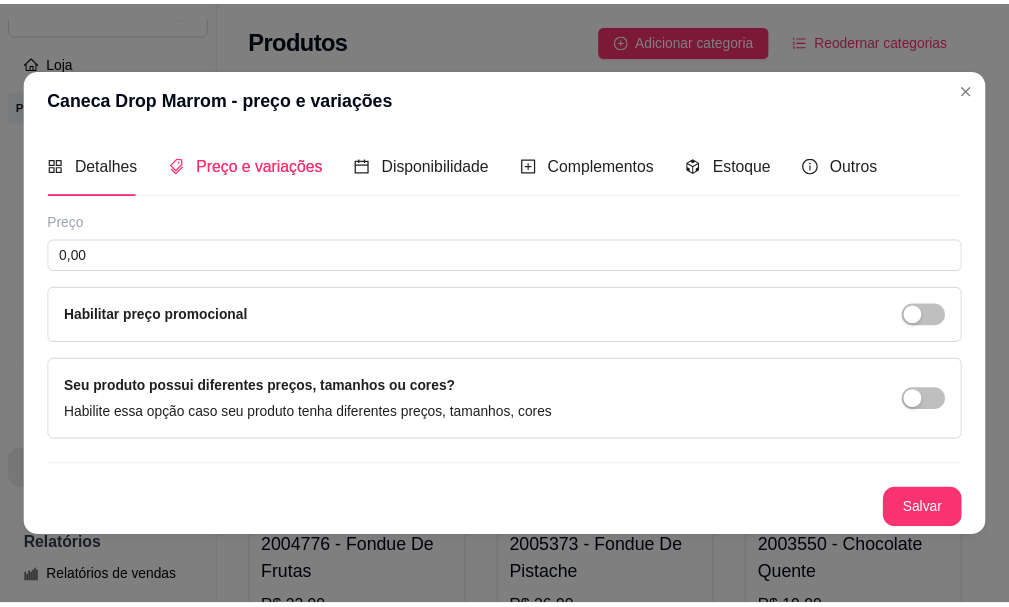 scroll, scrollTop: 0, scrollLeft: 0, axis: both 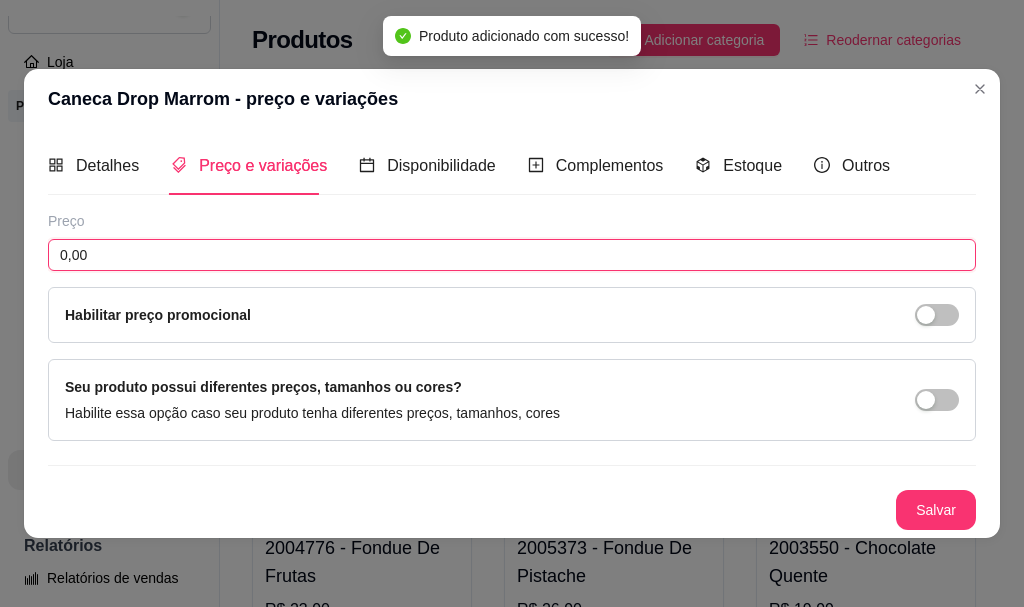 click on "0,00" at bounding box center (512, 255) 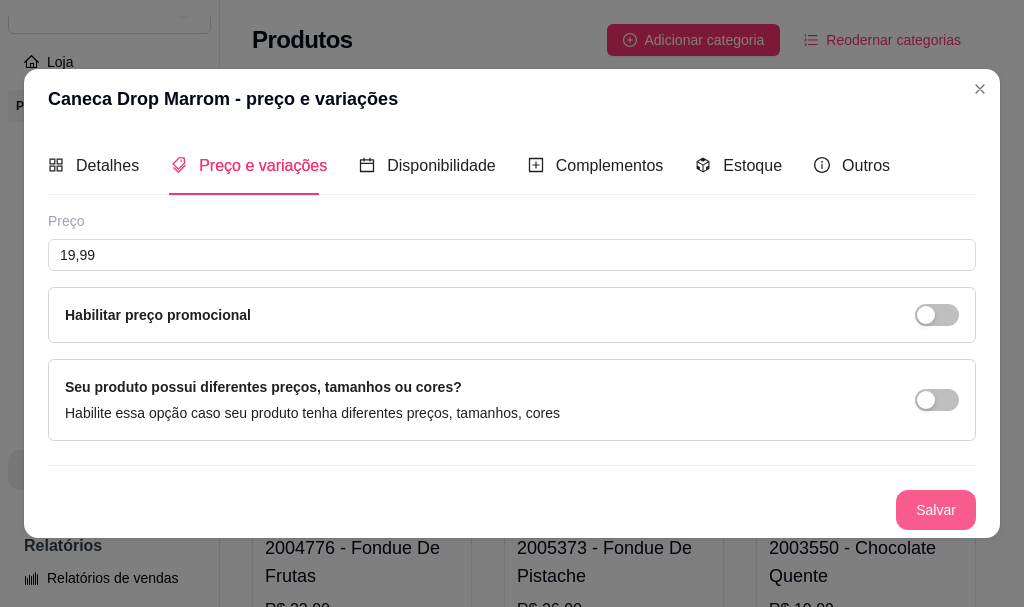 click on "Salvar" at bounding box center [936, 510] 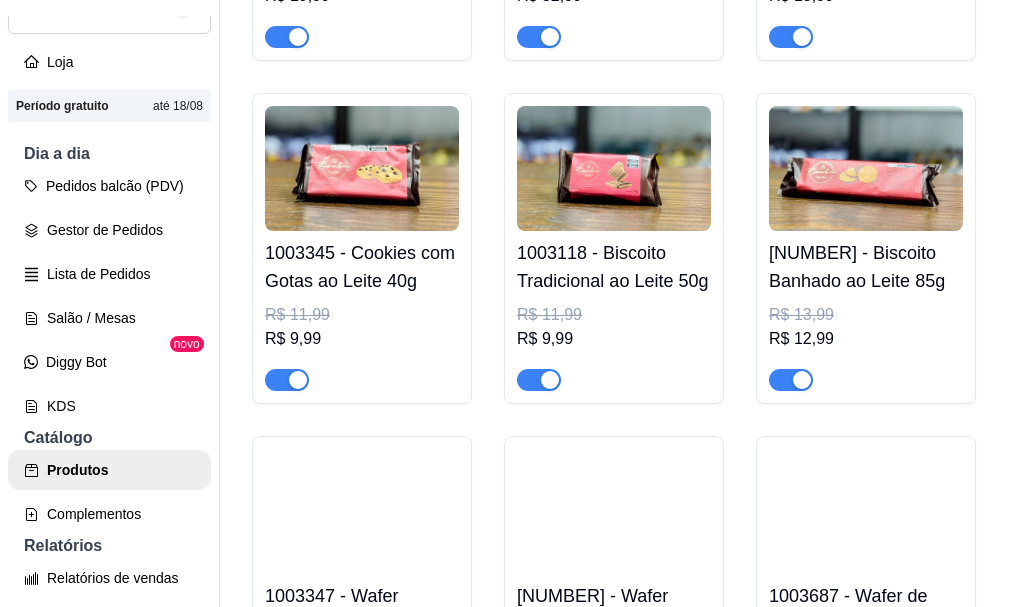 scroll, scrollTop: 1400, scrollLeft: 0, axis: vertical 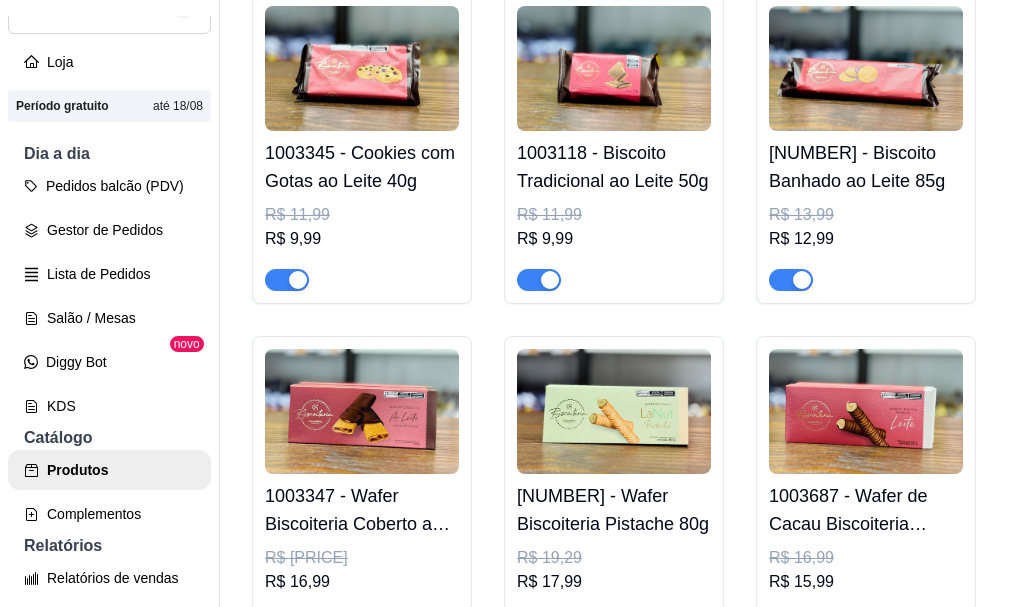 click on "Produtos Adicionar categoria Reodernar categorias Aqui você cadastra e gerencia seu produtos e categorias Sobremesas ativa Adicionar produto Opções Nenhum produto cadastrado Produtos ativa Adicionar produto Opções [PRODUCT_CODE] - Fondue De Frutas    R$ [PRICE] [PRODUCT_CODE] - Fondue De Pistache   R$ [PRICE] [PRODUCT_CODE] - Chocolate Quente    R$ [PRICE] [PRODUCT_CODE] - Caixa de Bombom Gourmet 485g   R$ [PRICE] R$ [PRICE]  [PRODUCT_CODE] - Caixa de Bombons Gourmet Drinks 185g   R$ [PRICE] R$ [PRICE] [PRODUCT_CODE] - Caixa de Bombom para Harmonização e Vinho 175g   R$ [PRICE] R$ [PRICE] [PRODUCT_CODE] - Caixa de Bombom ao Leite Angel Coração 75g   R$ [PRICE] R$ [PRICE] [PRODUCT_CODE] - Caixa Brasão Harry Potter 140g   R$ [PRICE] R$ [PRICE] [PRODUCT_CODE] - Biscoito ao Leite Harry Potter 100g   R$ [PRICE] R$ [PRICE] [PRODUCT_CODE] - Cookies com Gotas ao Leite 40g   R$ [PRICE] R$ [PRICE] [PRODUCT_CODE] - Biscoito Tradicional ao Leite 50g   R$ [PRICE] R$ [PRICE] [PRODUCT_CODE] - Biscoito Banhado ao Leite 85g   R$ [PRICE] R$ [PRICE] [PRODUCT_CODE] - Wafer Biscoiteria Coberto ao Leite 80g   R$ [PRICE] R$ [PRICE]" at bounding box center (614, 303) 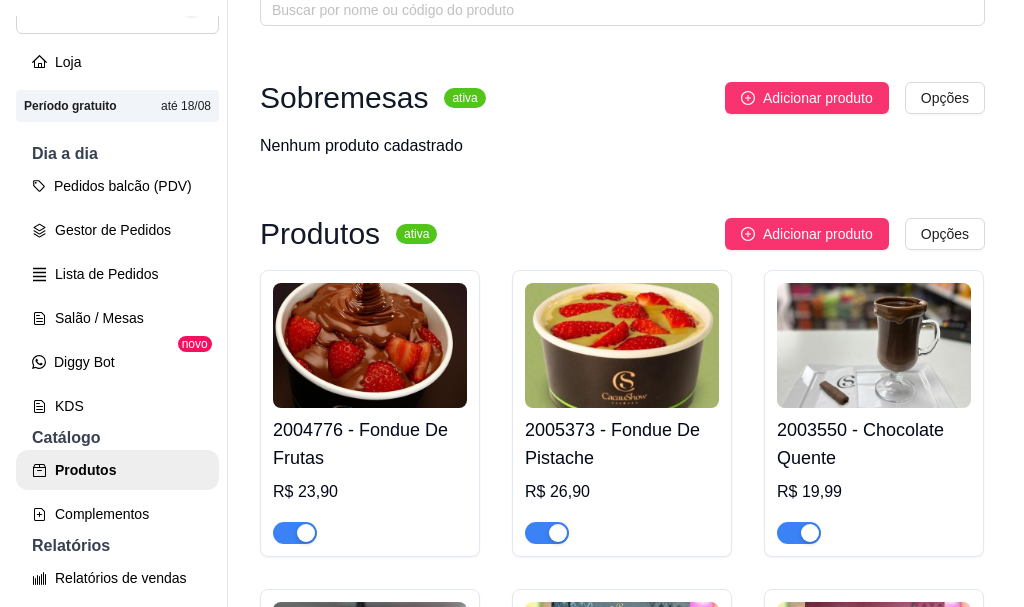 scroll, scrollTop: 0, scrollLeft: 0, axis: both 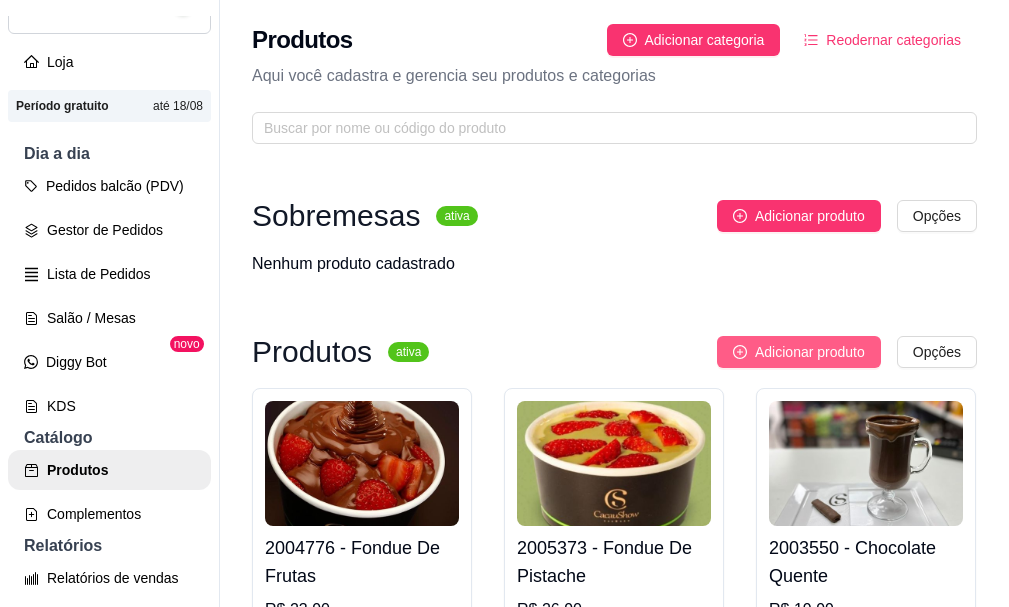 click on "Adicionar produto" at bounding box center (810, 352) 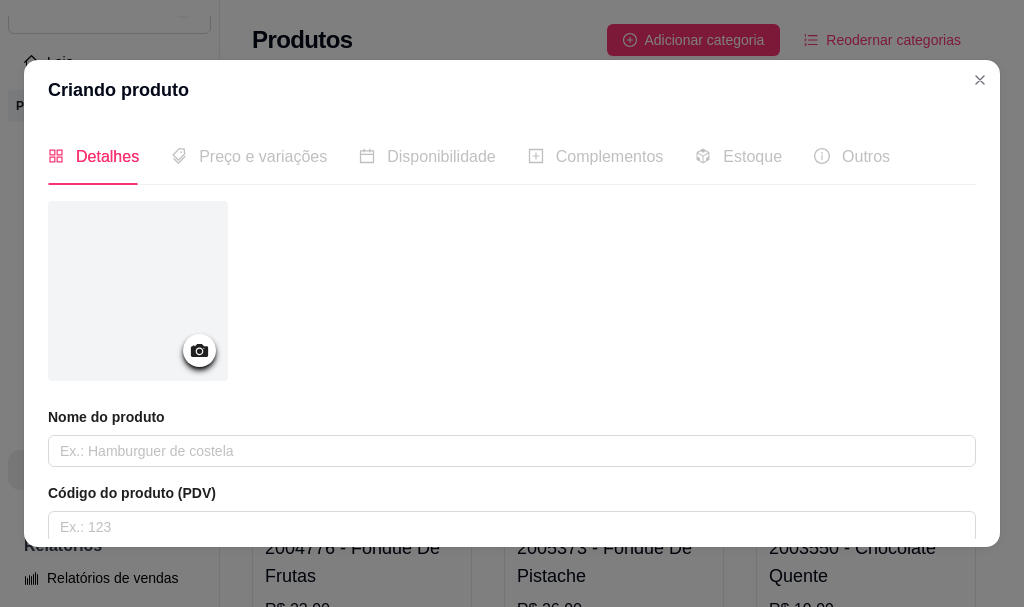 click 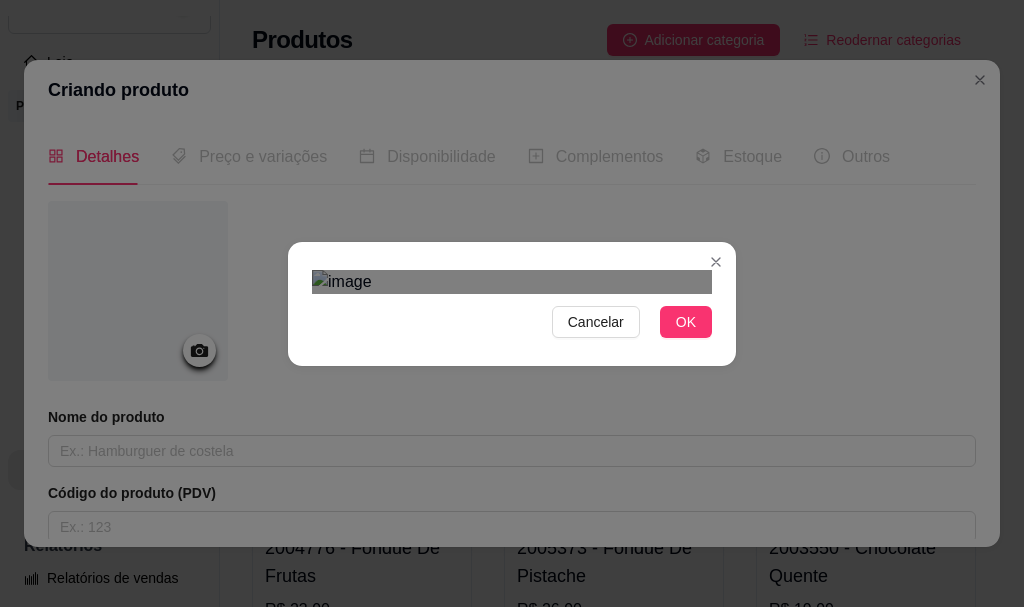 click at bounding box center (510, 599) 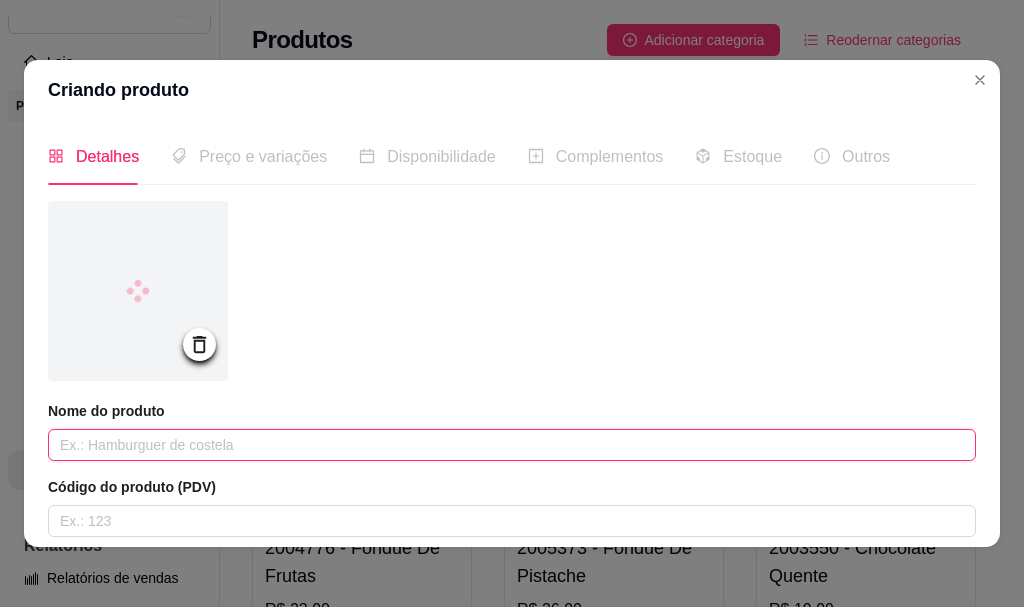 click at bounding box center [512, 445] 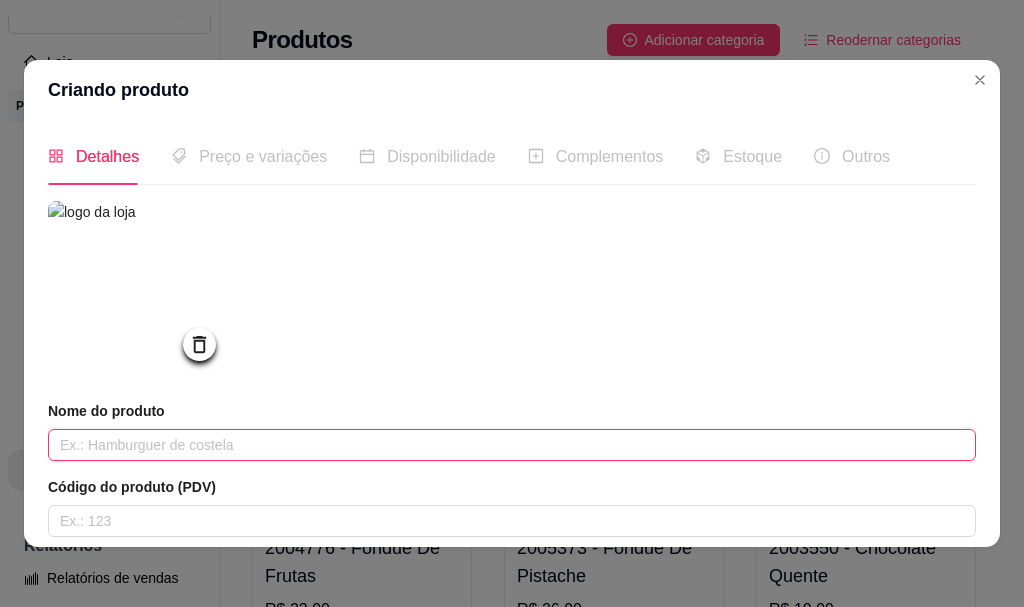 paste on "Caneca Miau Amarela 300ml" 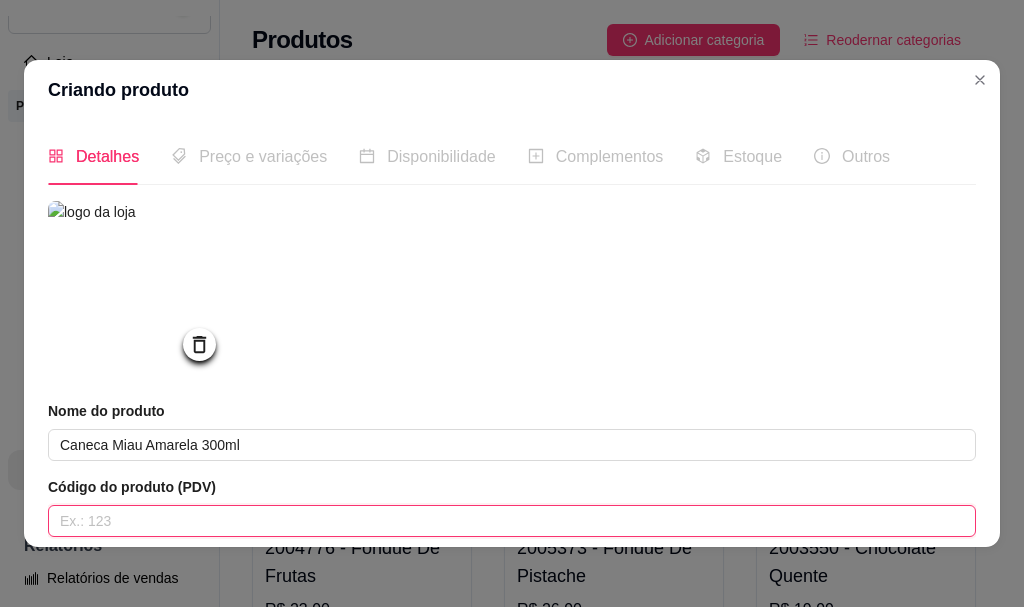 click at bounding box center [512, 521] 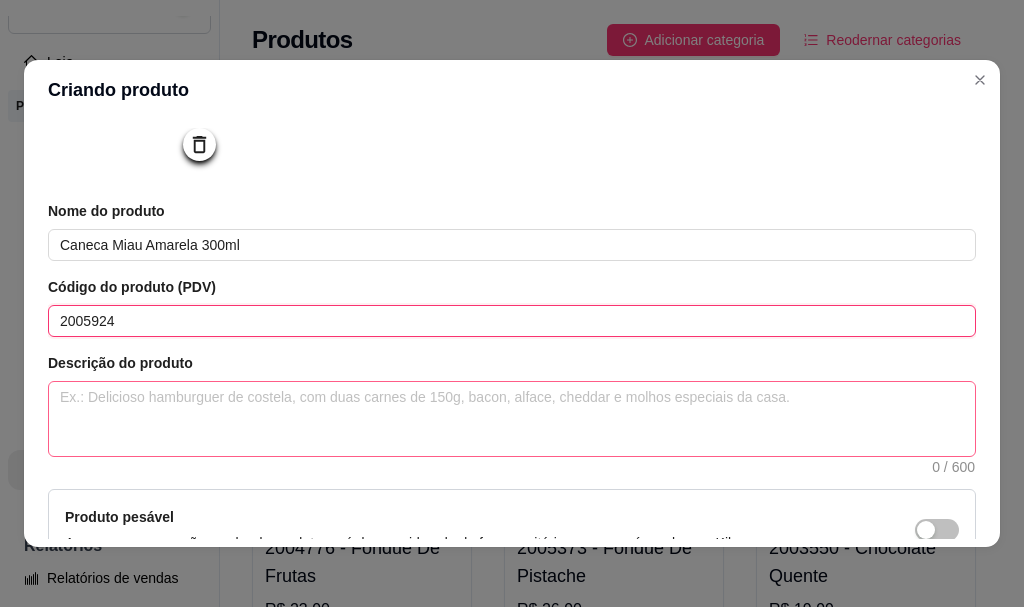 scroll, scrollTop: 300, scrollLeft: 0, axis: vertical 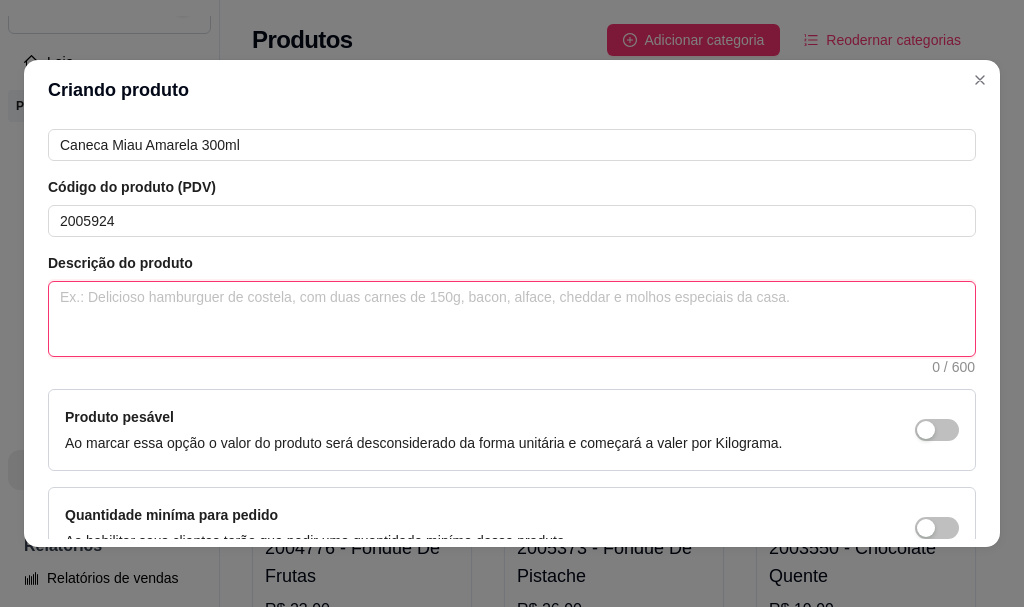 click at bounding box center (512, 319) 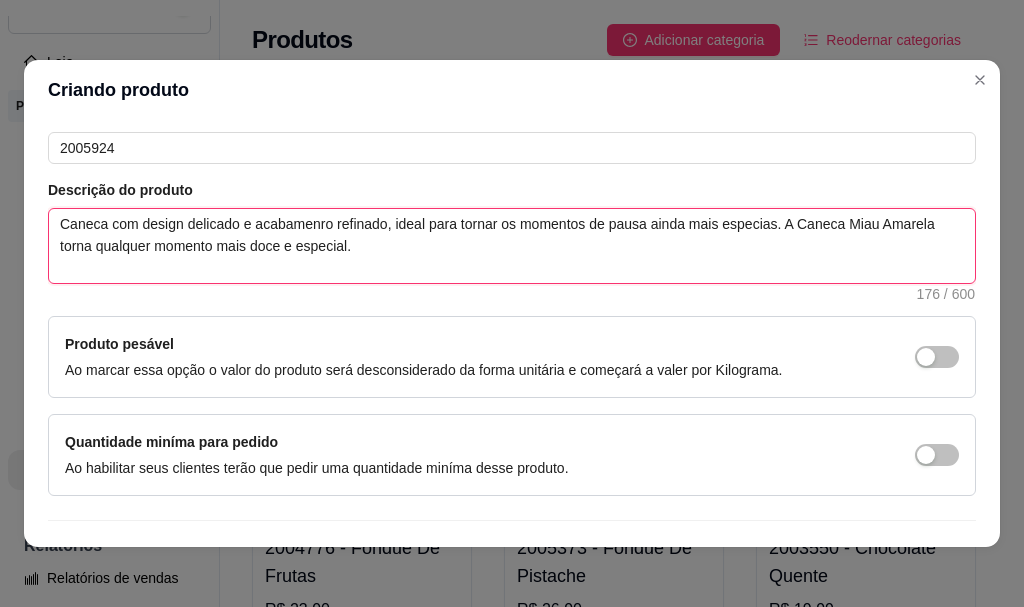 scroll, scrollTop: 425, scrollLeft: 0, axis: vertical 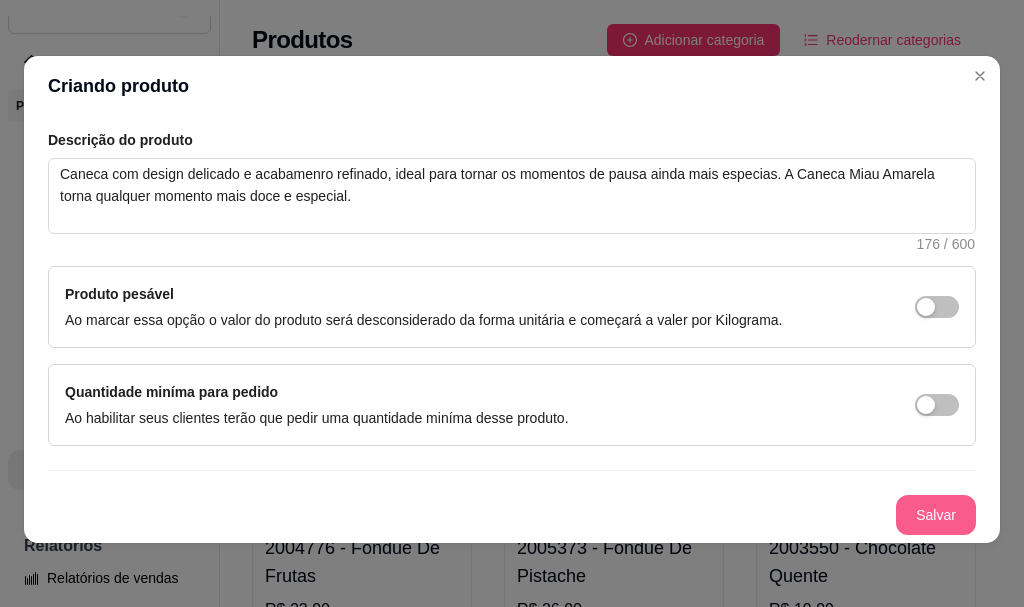 click on "Salvar" at bounding box center (936, 515) 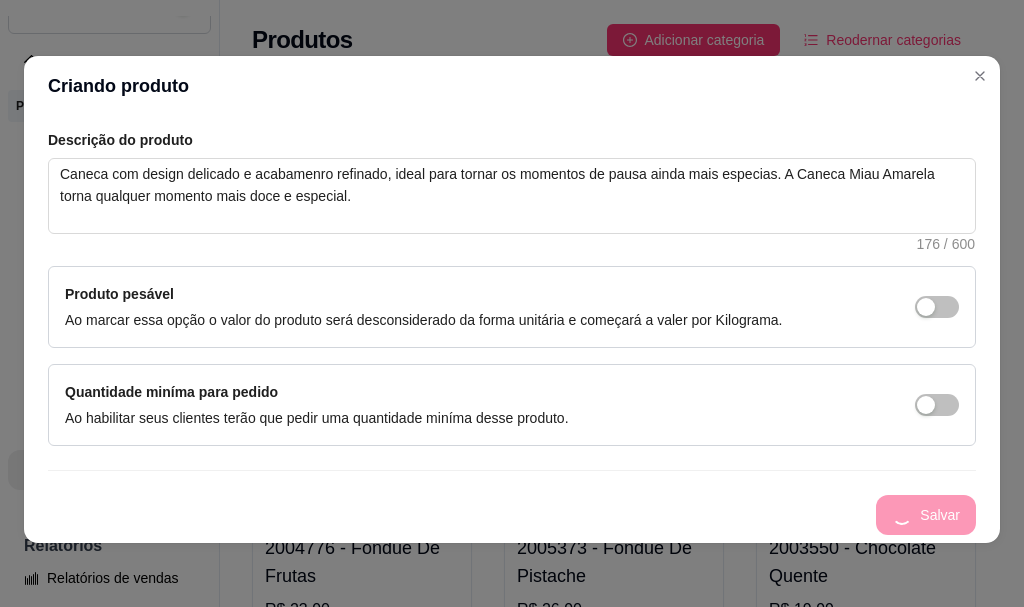 scroll, scrollTop: 0, scrollLeft: 0, axis: both 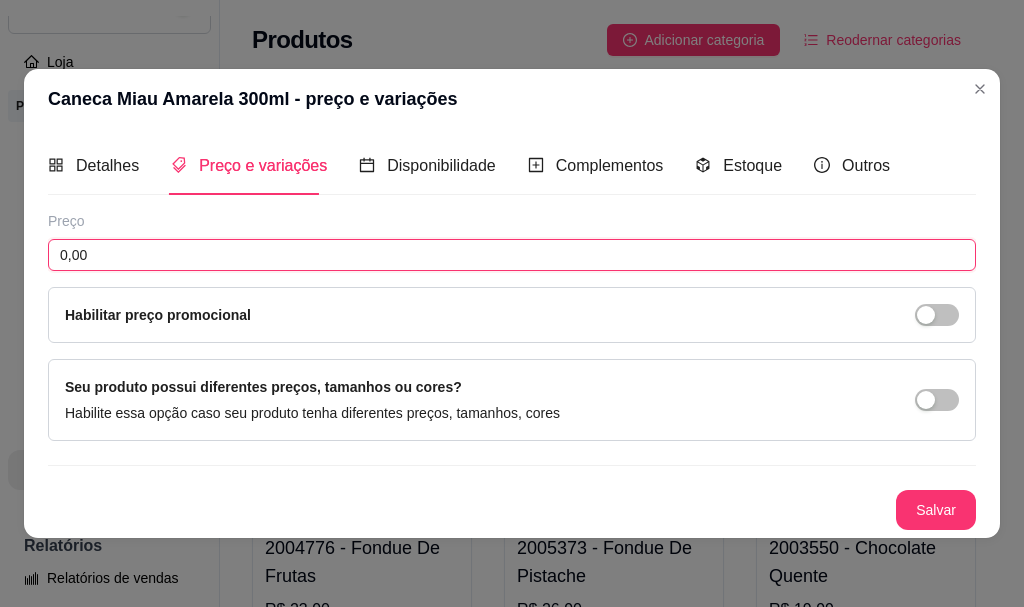 click on "0,00" at bounding box center (512, 255) 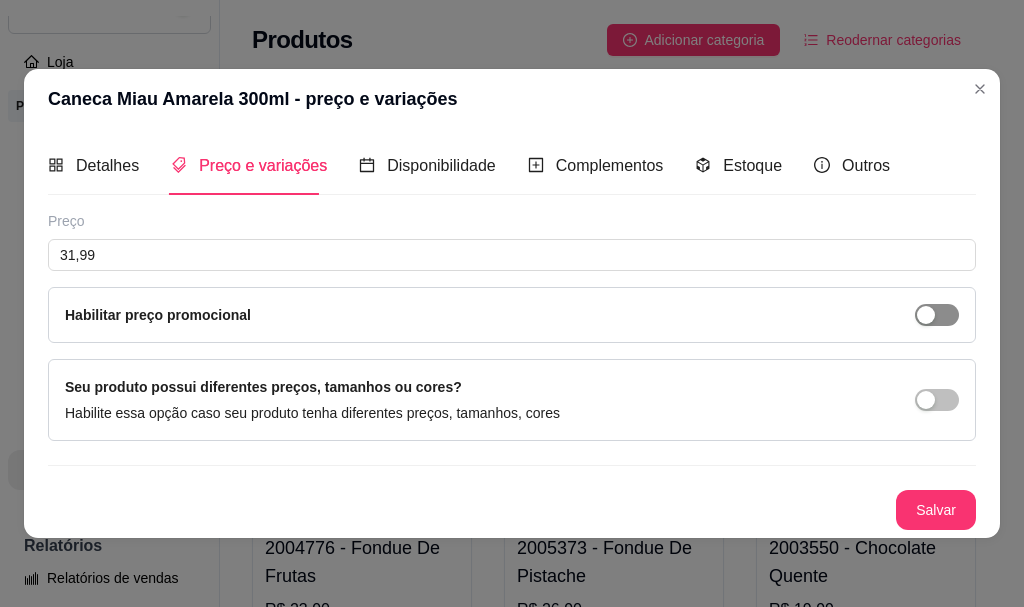 click at bounding box center [937, 315] 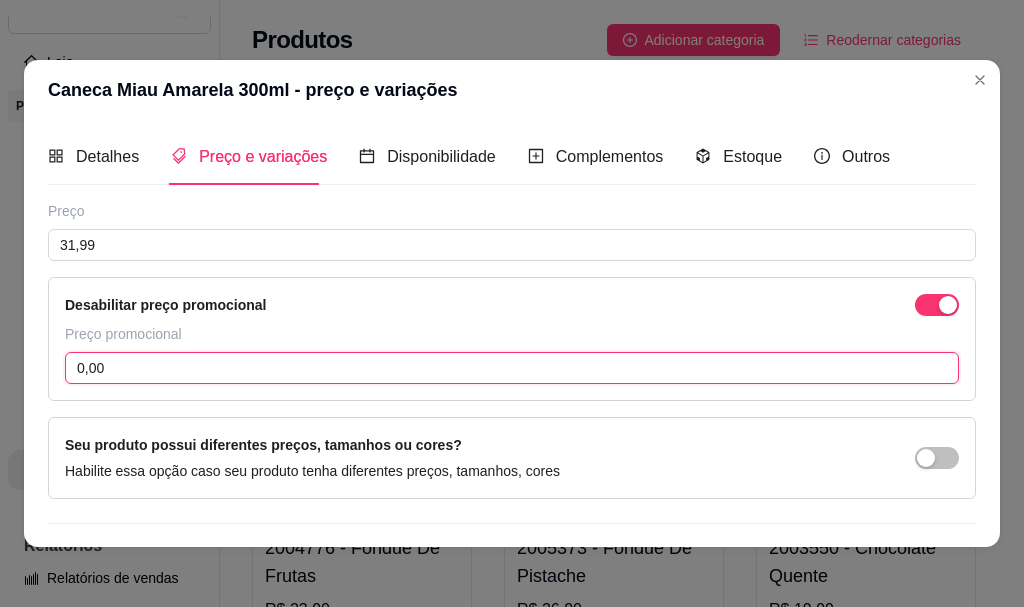 click on "0,00" at bounding box center (512, 368) 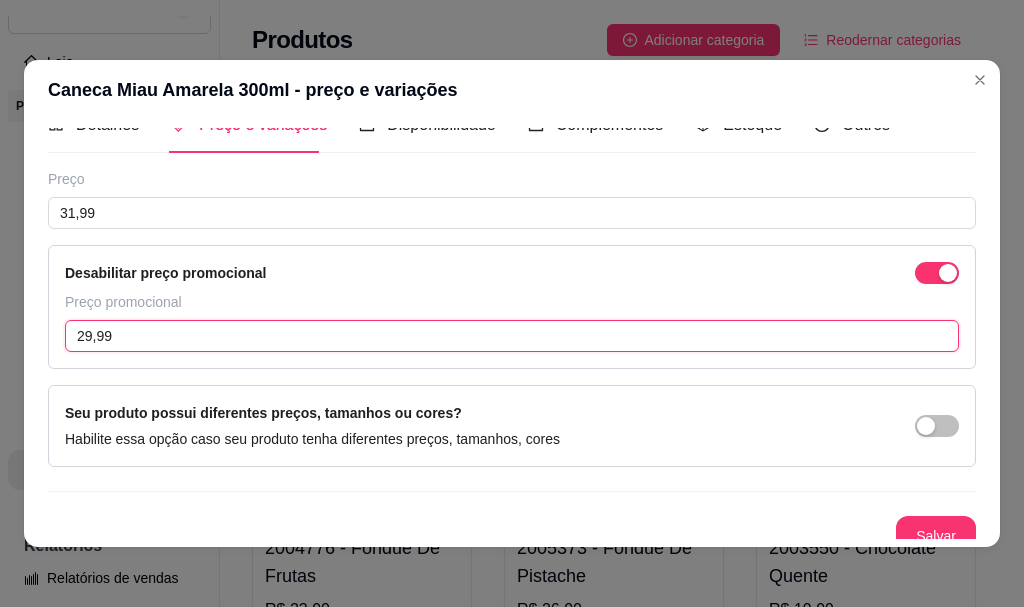 scroll, scrollTop: 49, scrollLeft: 0, axis: vertical 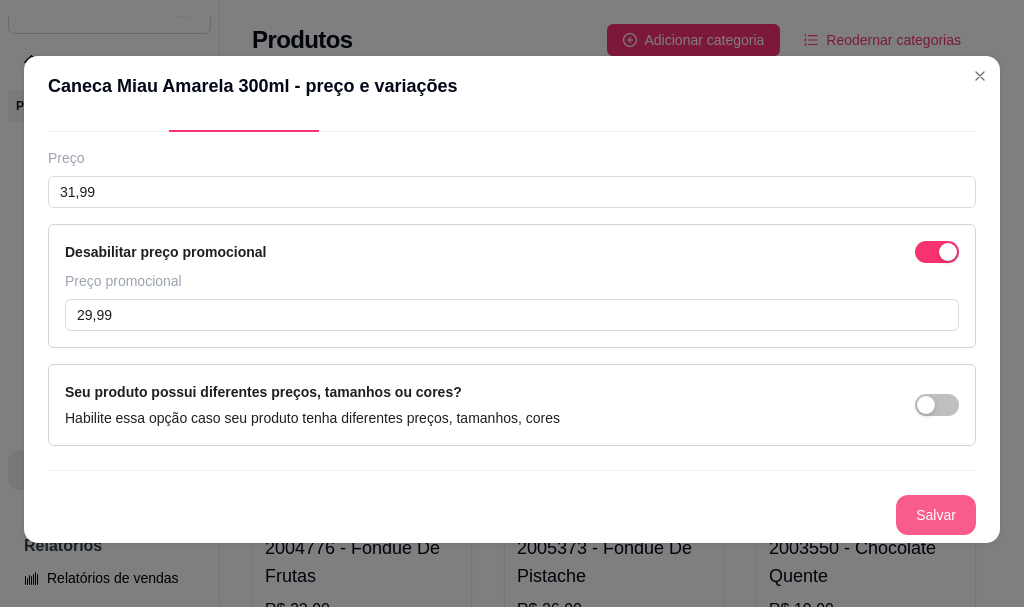click on "Salvar" at bounding box center (936, 515) 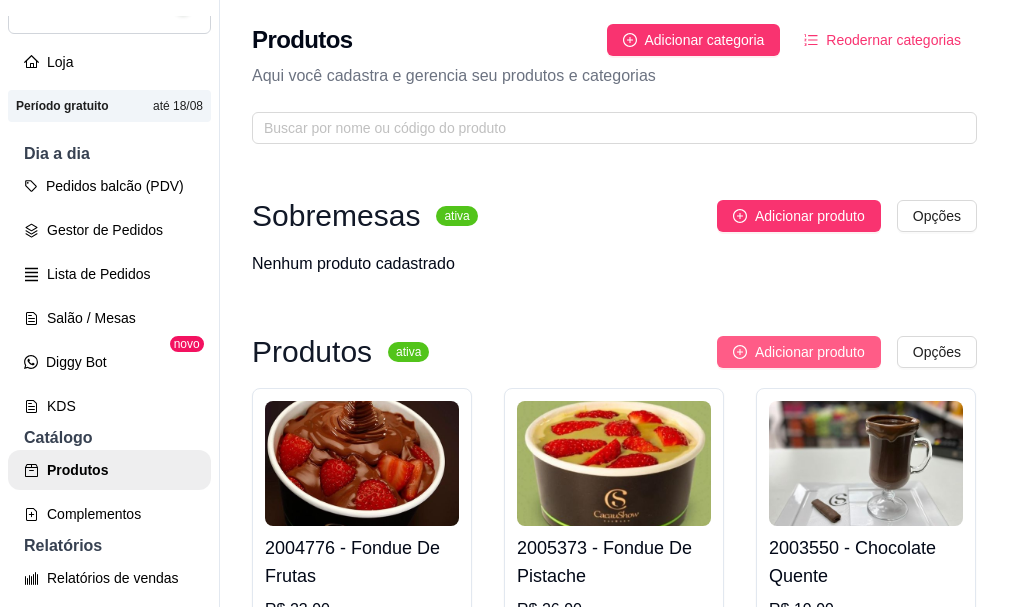 click on "Adicionar produto" at bounding box center (810, 352) 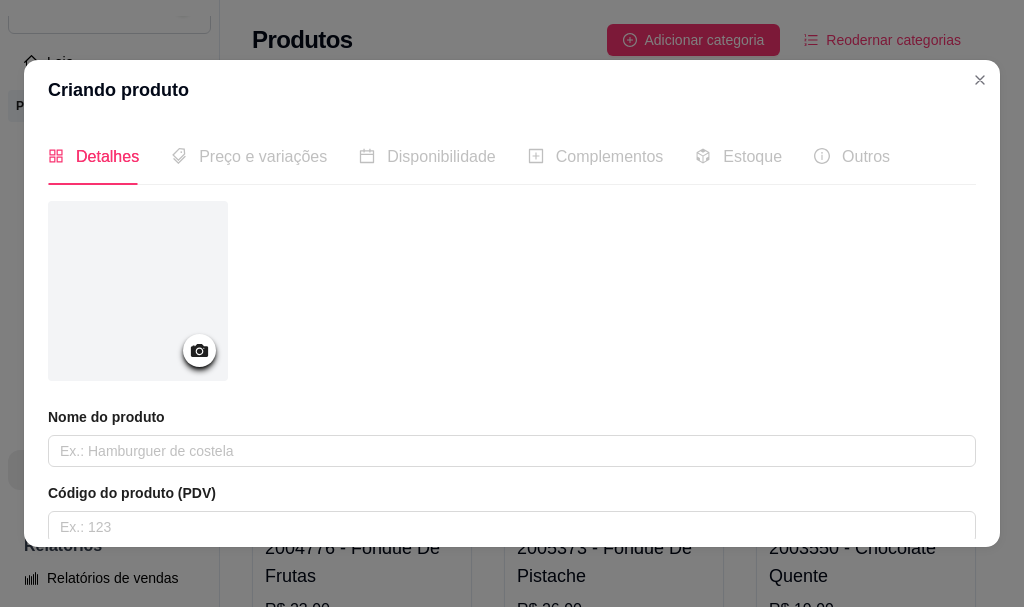 click 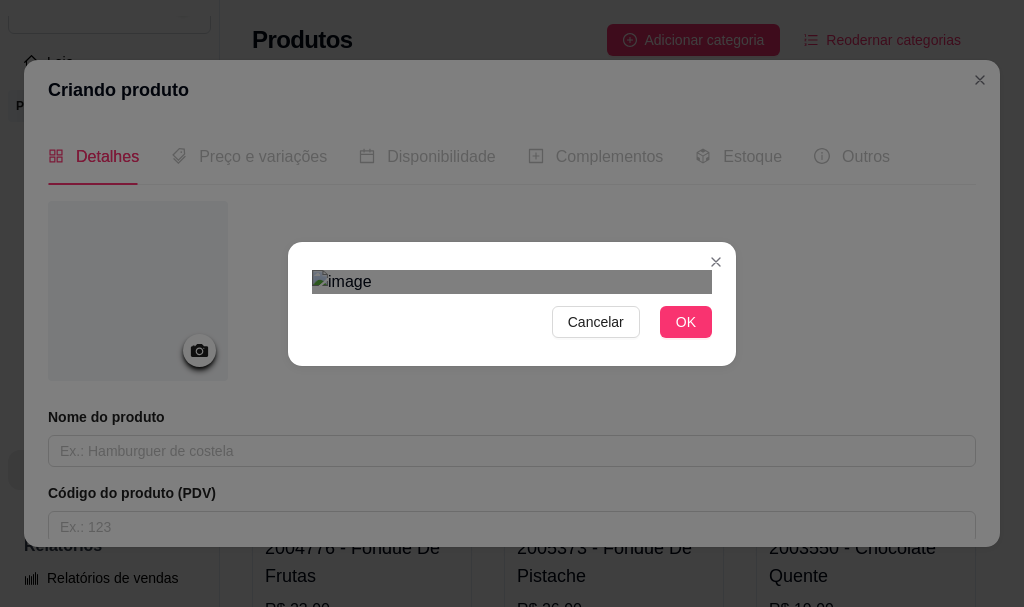 click at bounding box center (506, 600) 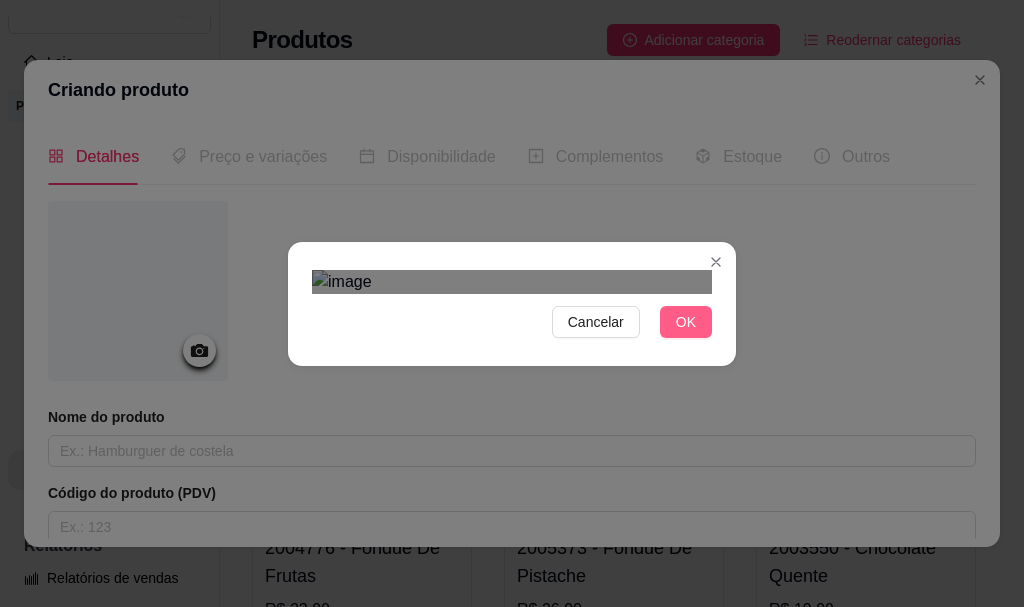 click on "OK" at bounding box center [686, 322] 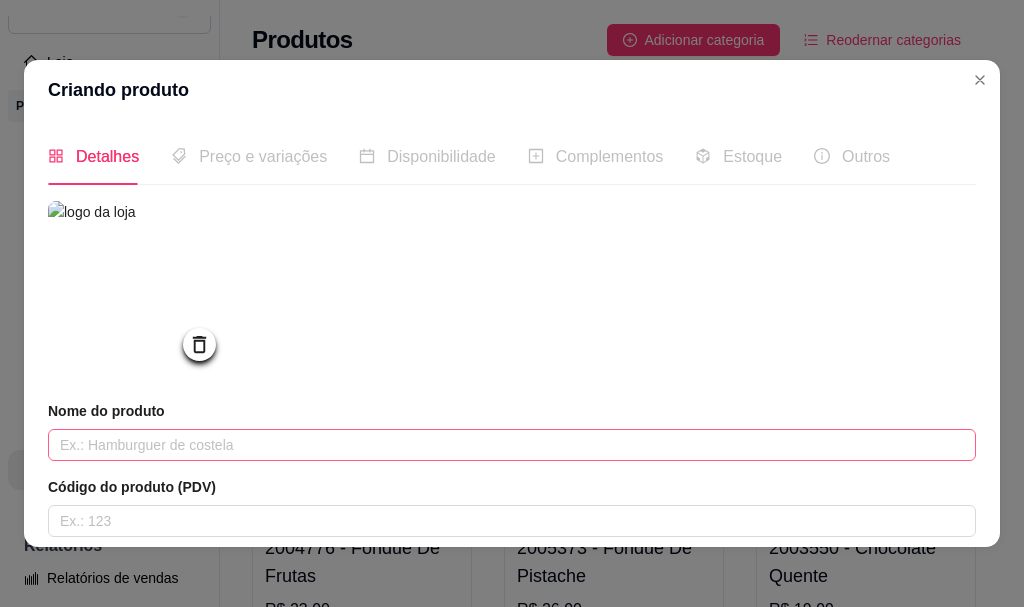 click on "Nome do produto" at bounding box center (512, 431) 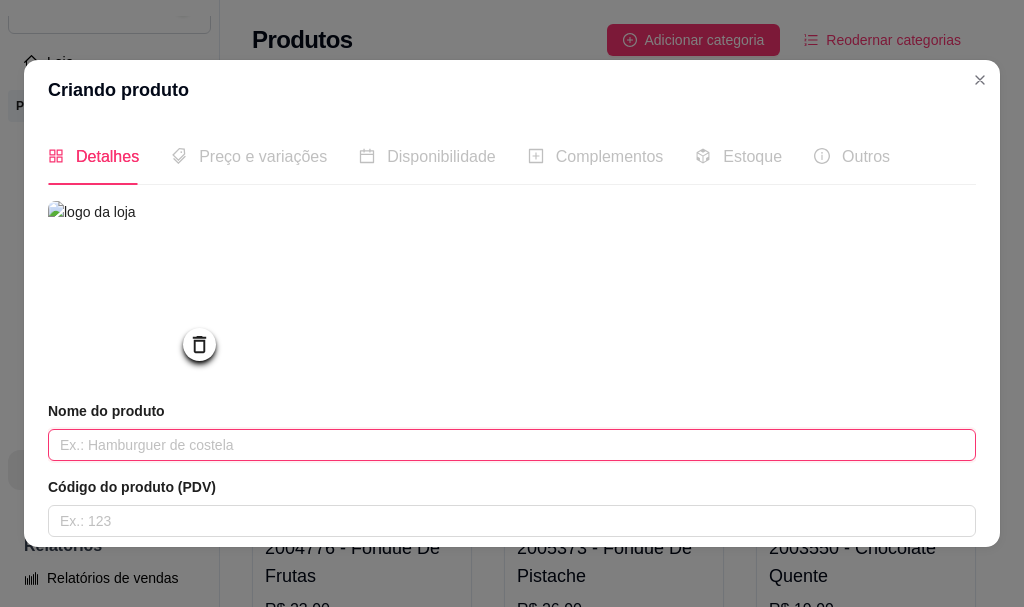 click at bounding box center (512, 445) 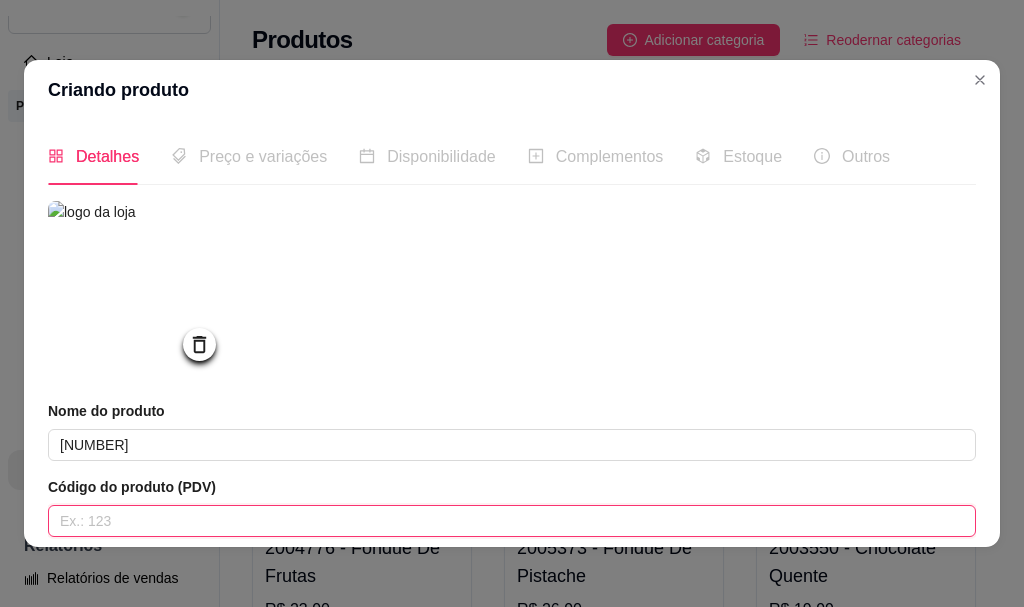click at bounding box center (512, 521) 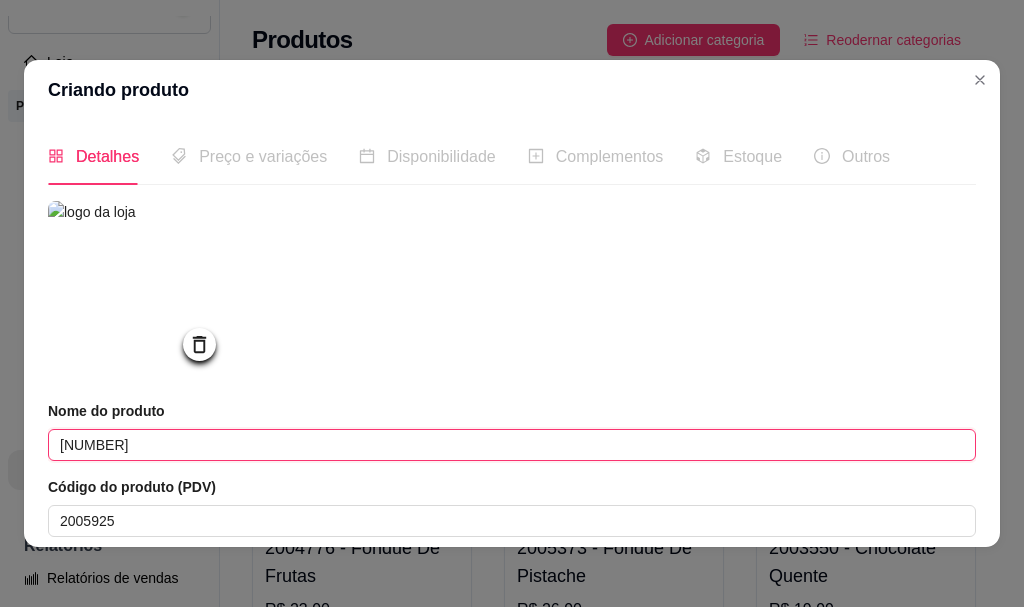 click on "[NUMBER]" at bounding box center [512, 445] 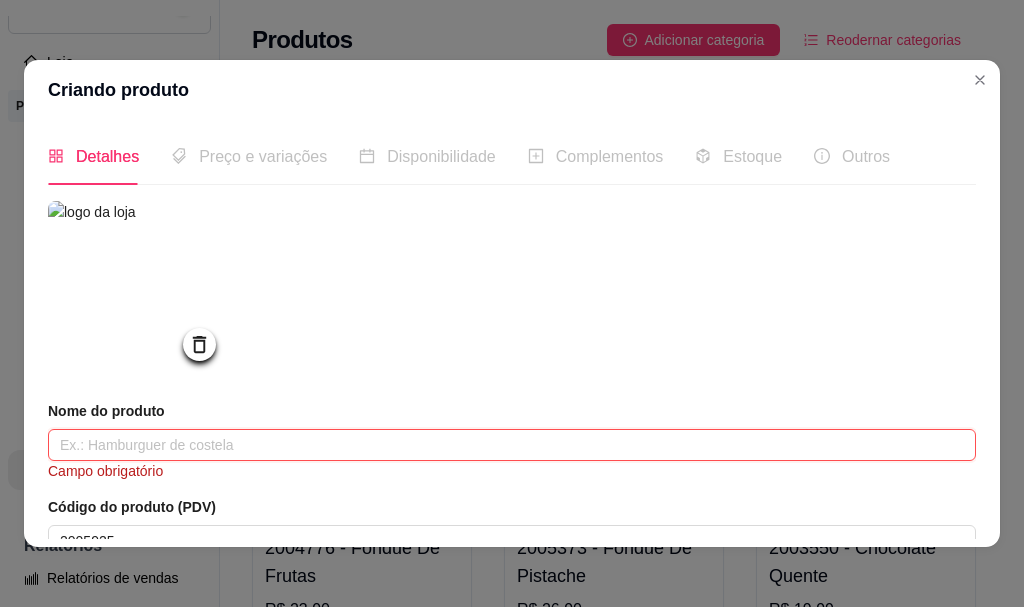 drag, startPoint x: 143, startPoint y: 447, endPoint x: 166, endPoint y: 444, distance: 23.194826 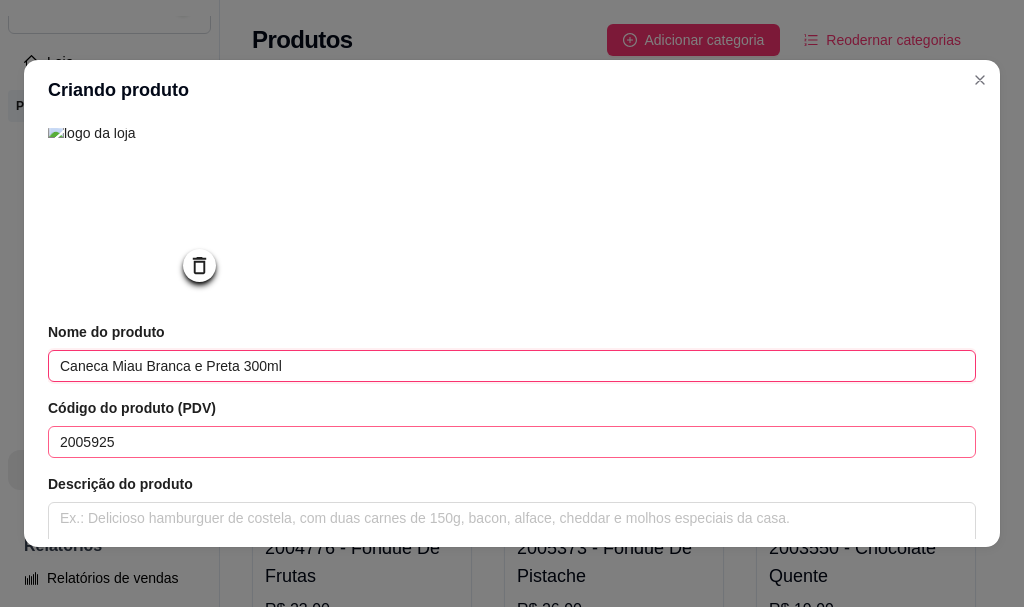 scroll, scrollTop: 200, scrollLeft: 0, axis: vertical 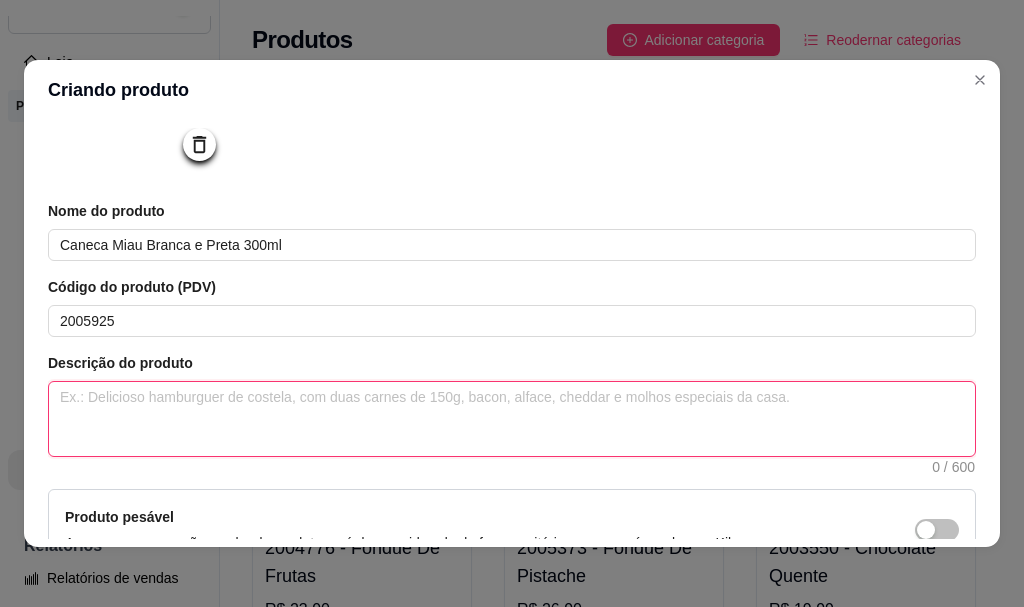 click at bounding box center (512, 419) 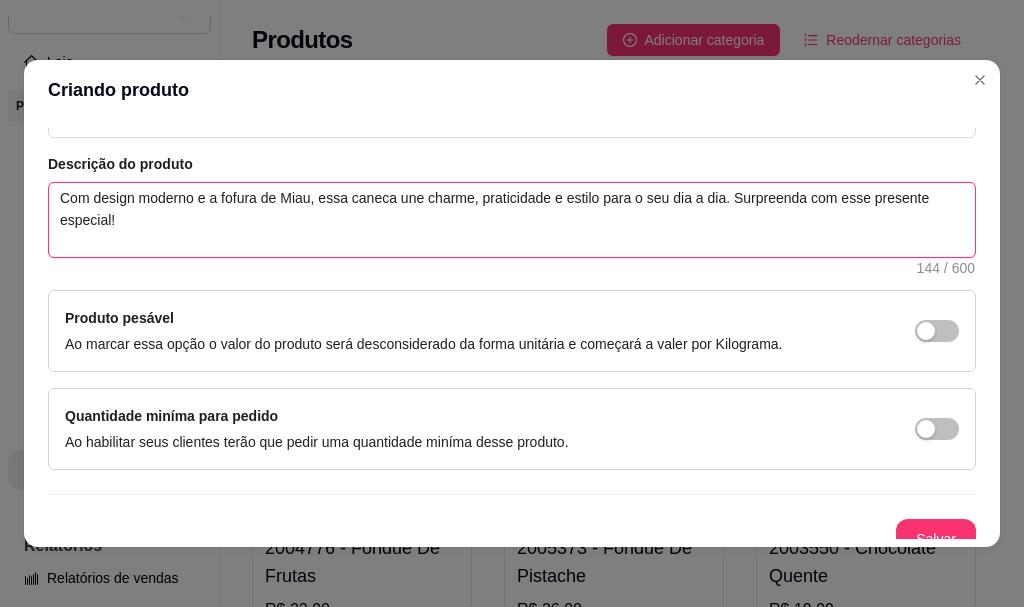 scroll, scrollTop: 400, scrollLeft: 0, axis: vertical 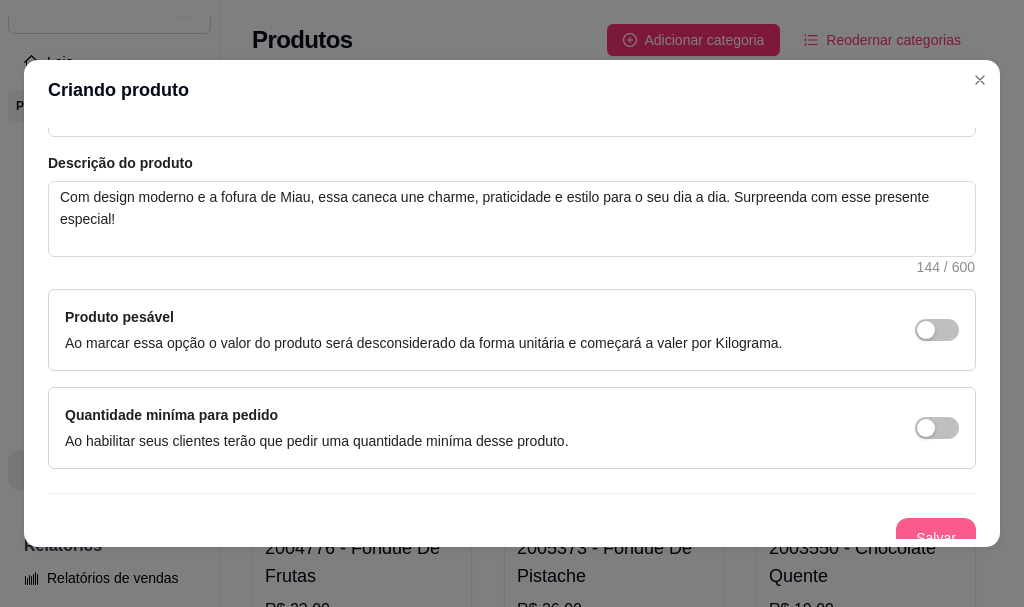 click on "Salvar" at bounding box center [936, 538] 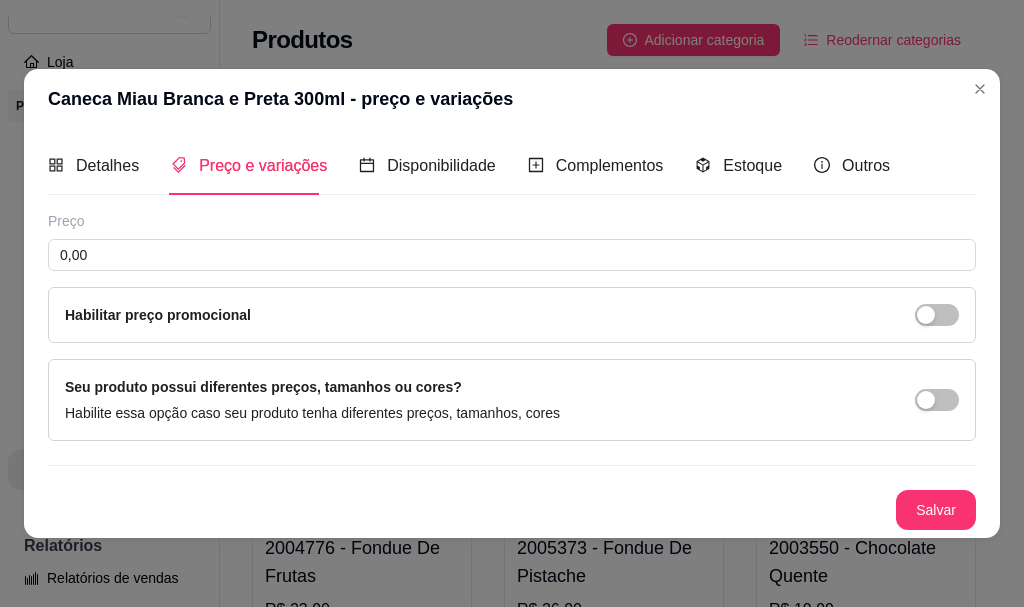 scroll, scrollTop: 0, scrollLeft: 0, axis: both 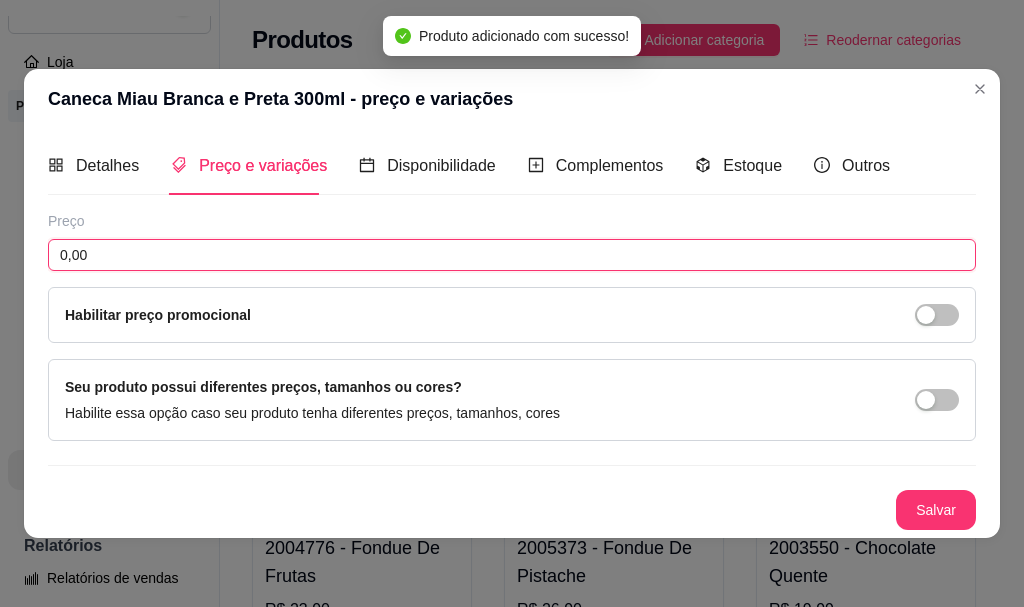 click on "0,00" at bounding box center [512, 255] 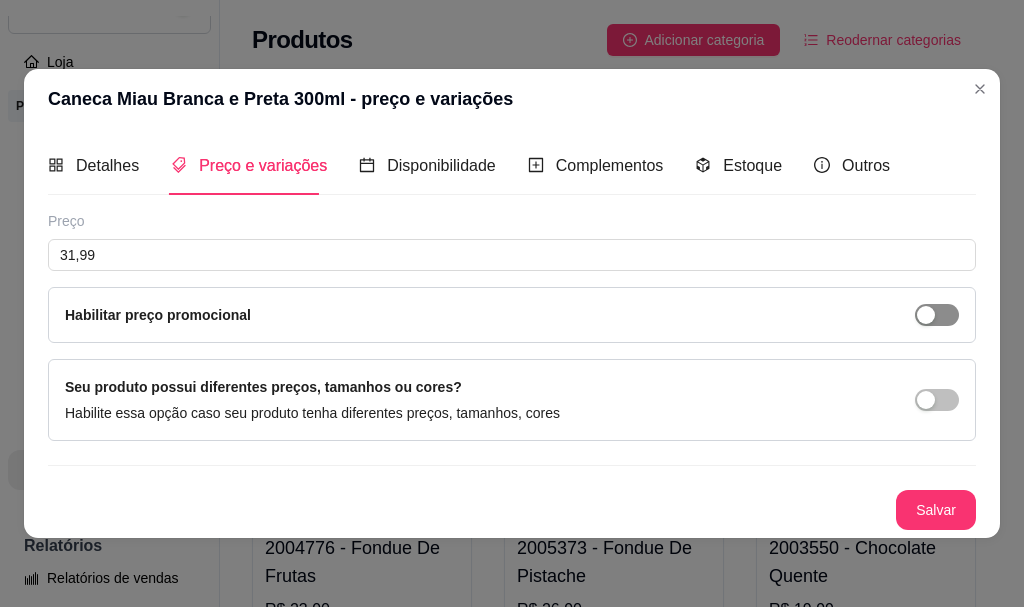click at bounding box center (926, 315) 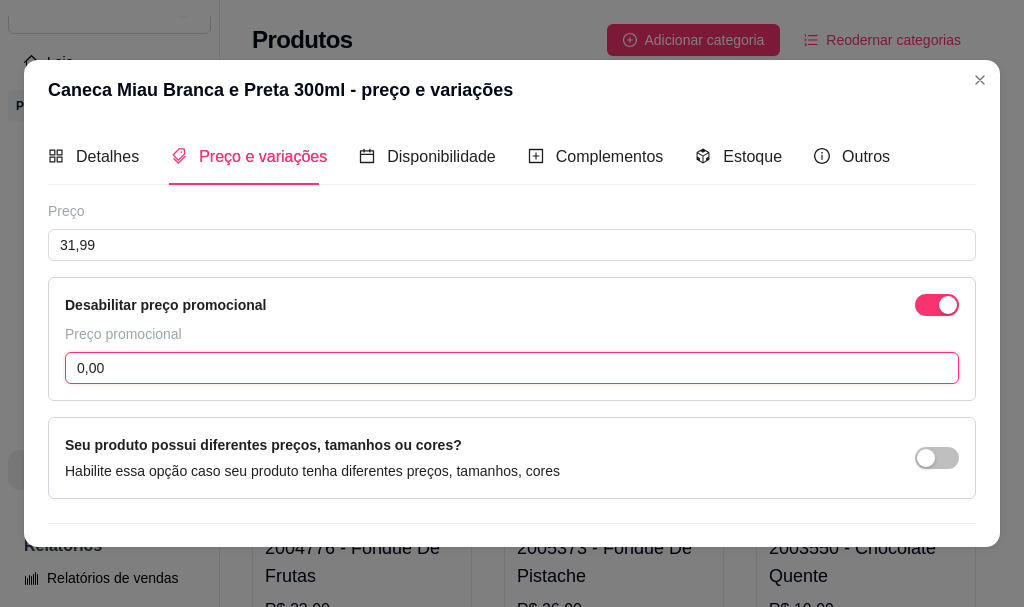 click on "0,00" at bounding box center [512, 368] 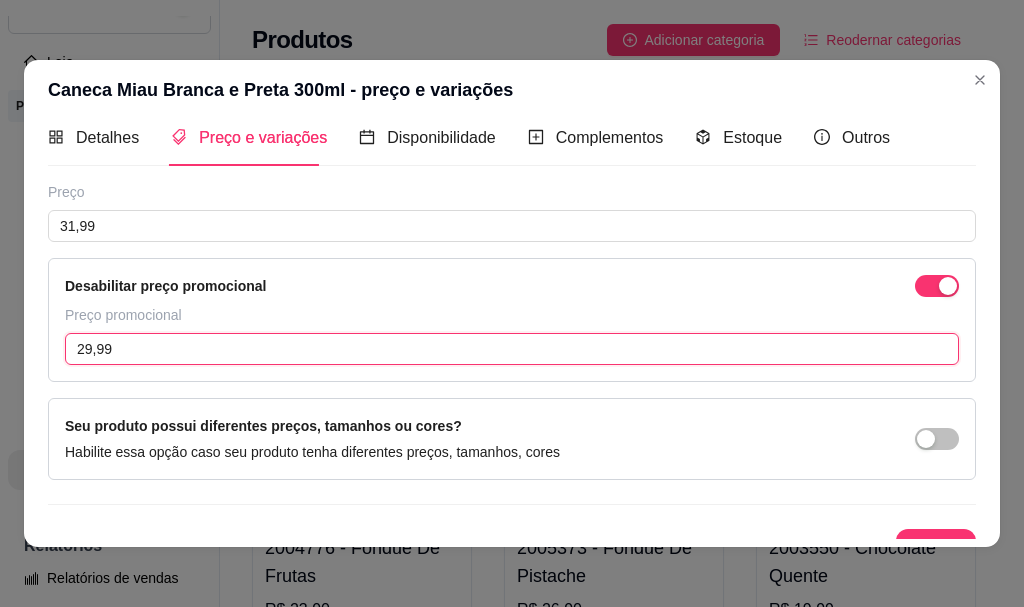 scroll, scrollTop: 49, scrollLeft: 0, axis: vertical 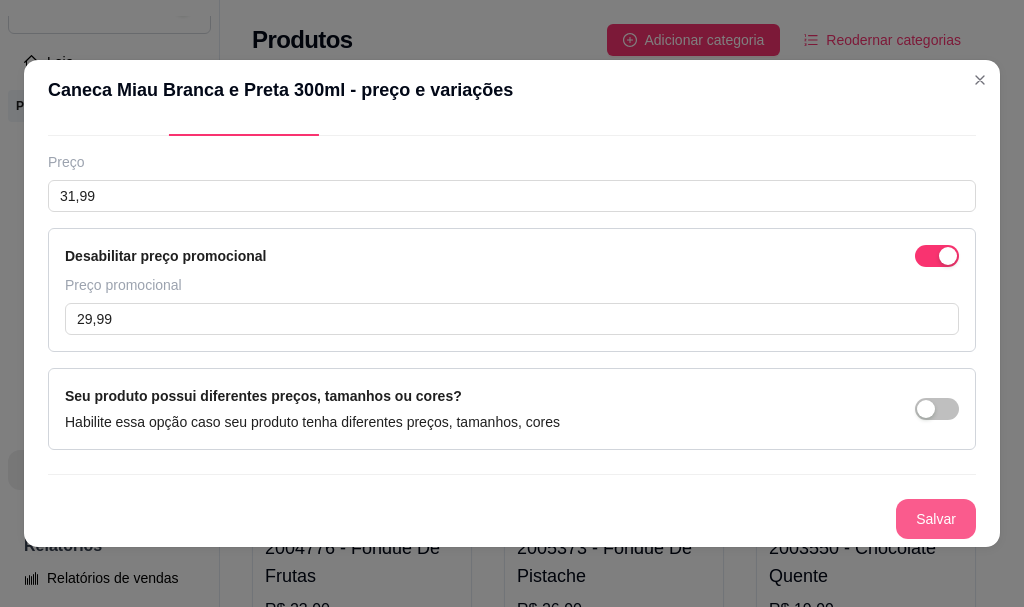 click on "Salvar" at bounding box center (936, 519) 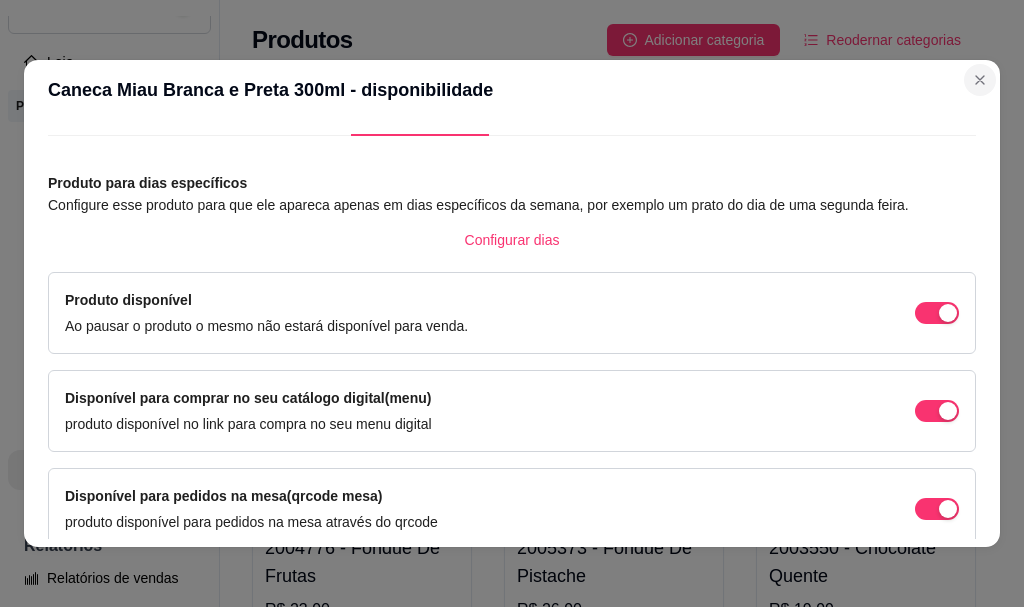 drag, startPoint x: 981, startPoint y: 83, endPoint x: 957, endPoint y: 83, distance: 24 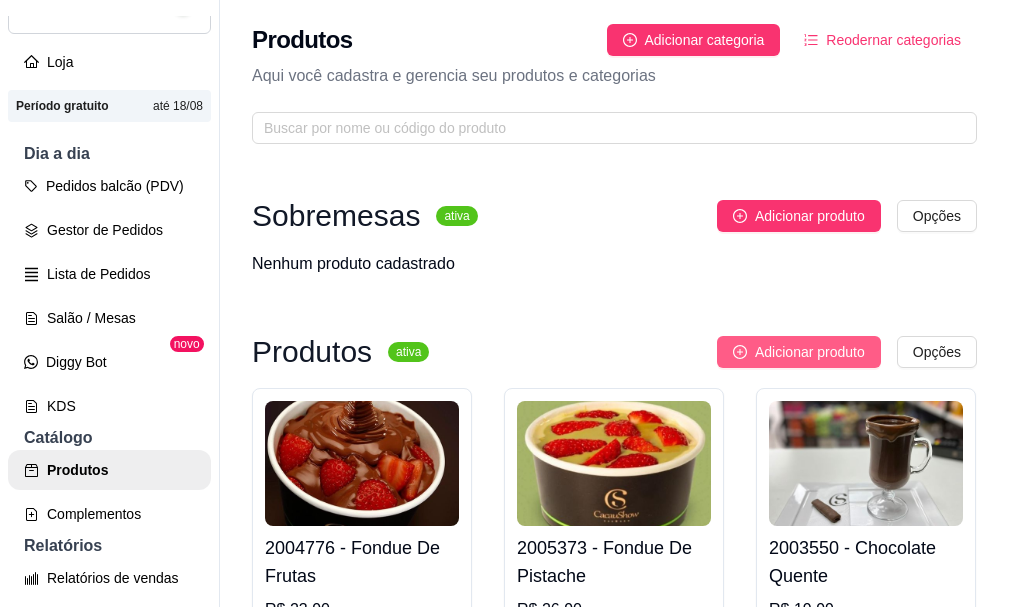 click on "Adicionar produto" at bounding box center (810, 352) 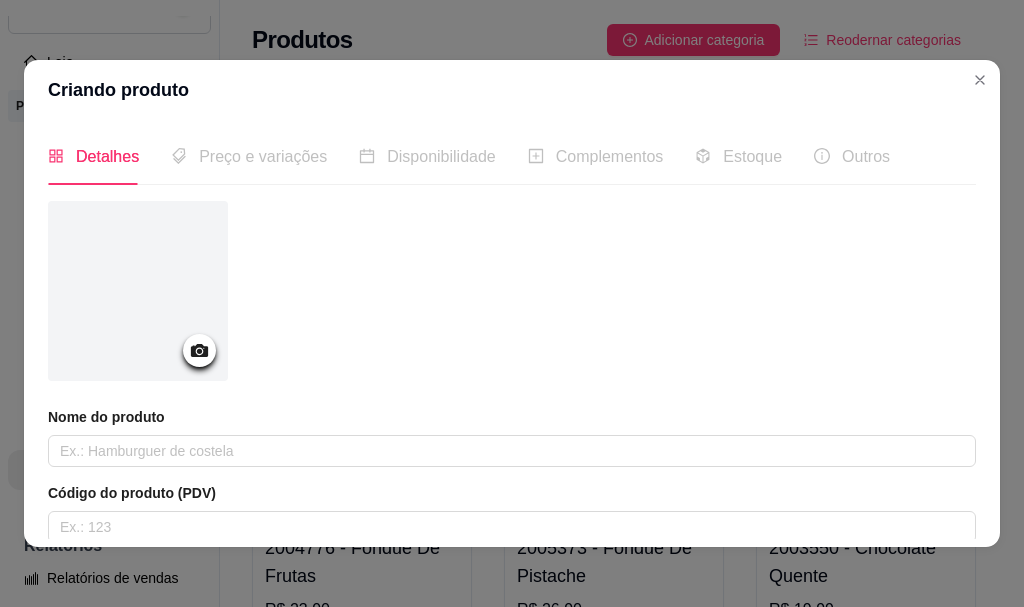 click 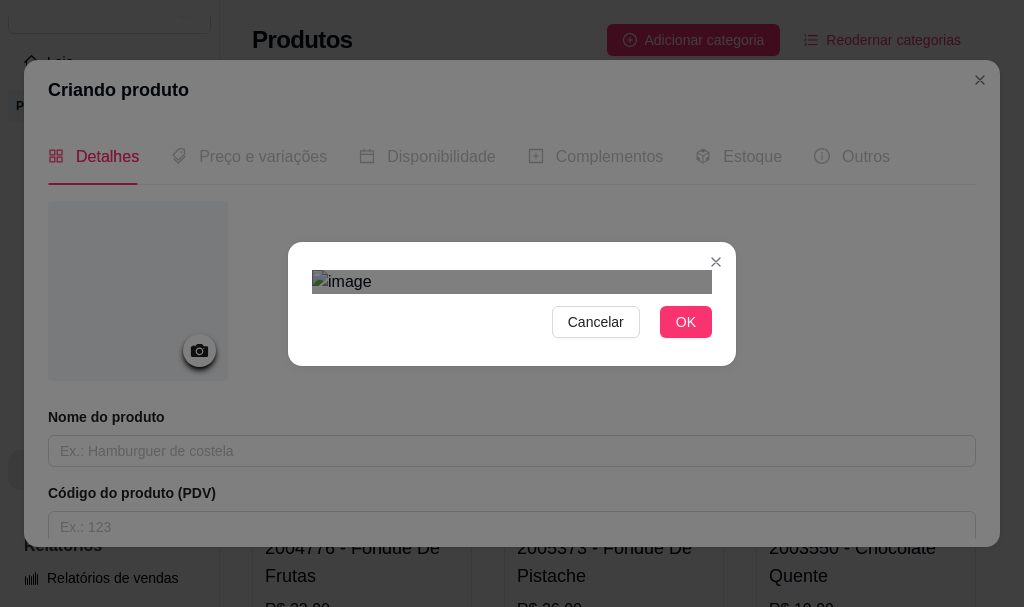 click at bounding box center (512, 282) 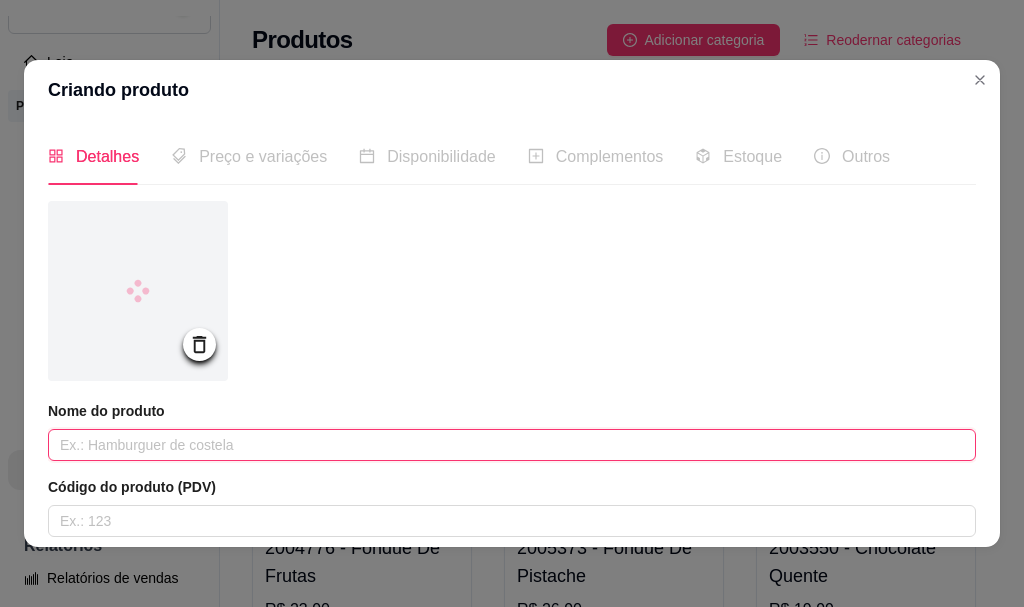 click at bounding box center (512, 445) 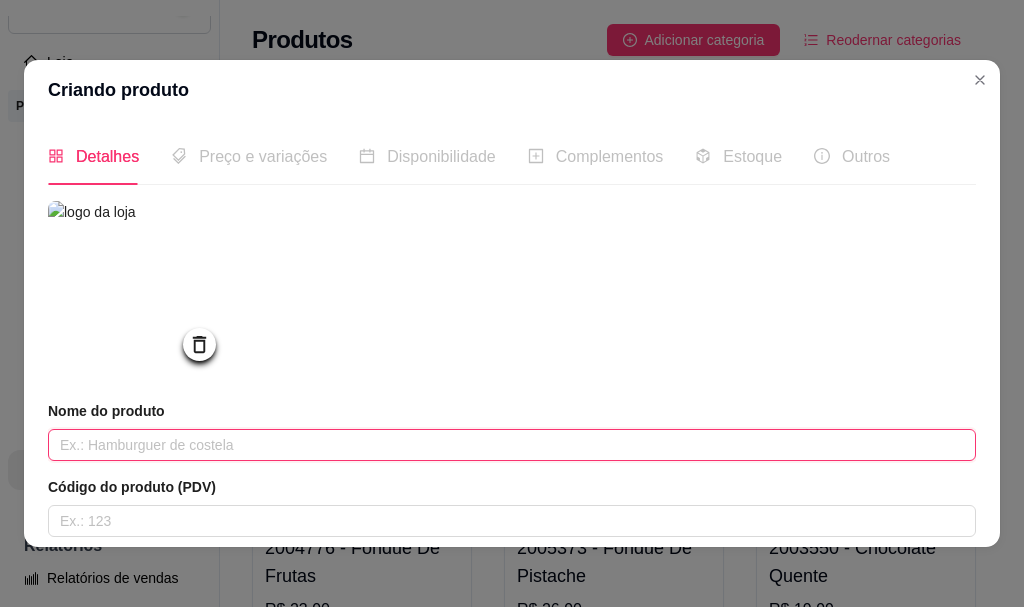 paste on "Tablete de Chocolate 70% Bendito Cacao Vitalidade 30g" 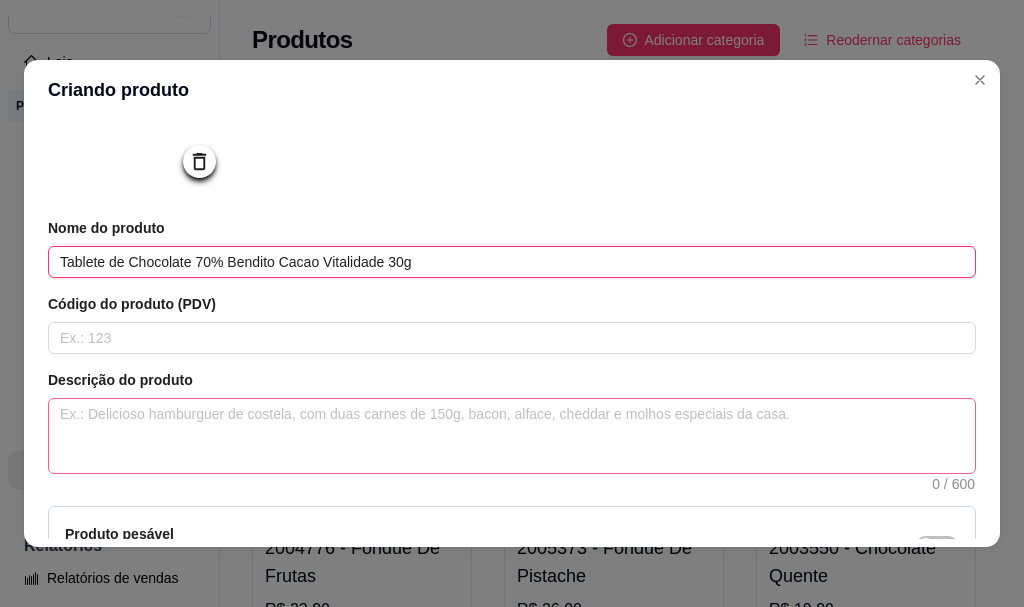 scroll, scrollTop: 200, scrollLeft: 0, axis: vertical 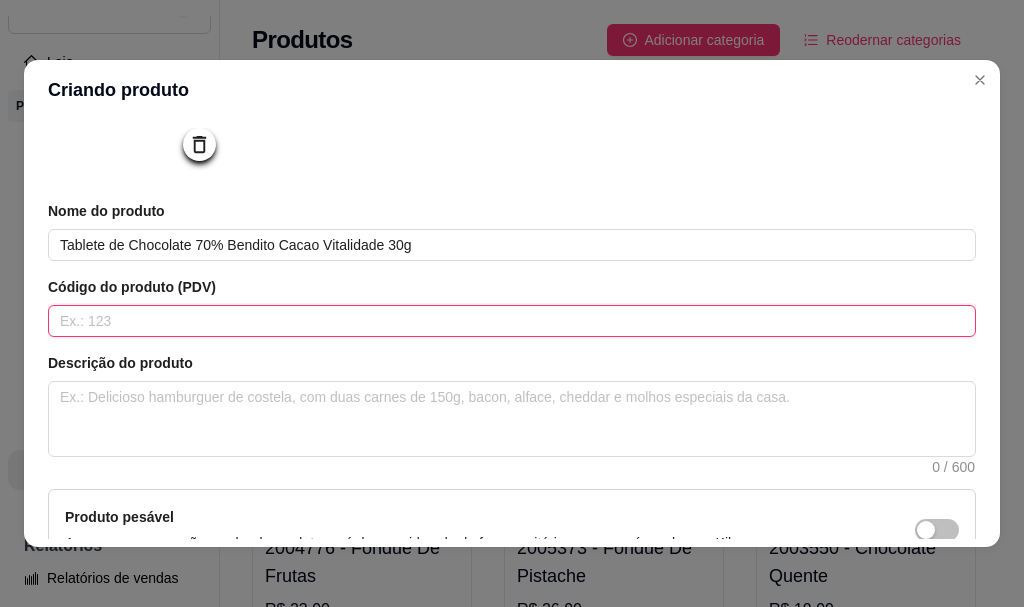 drag, startPoint x: 461, startPoint y: 332, endPoint x: 462, endPoint y: 313, distance: 19.026299 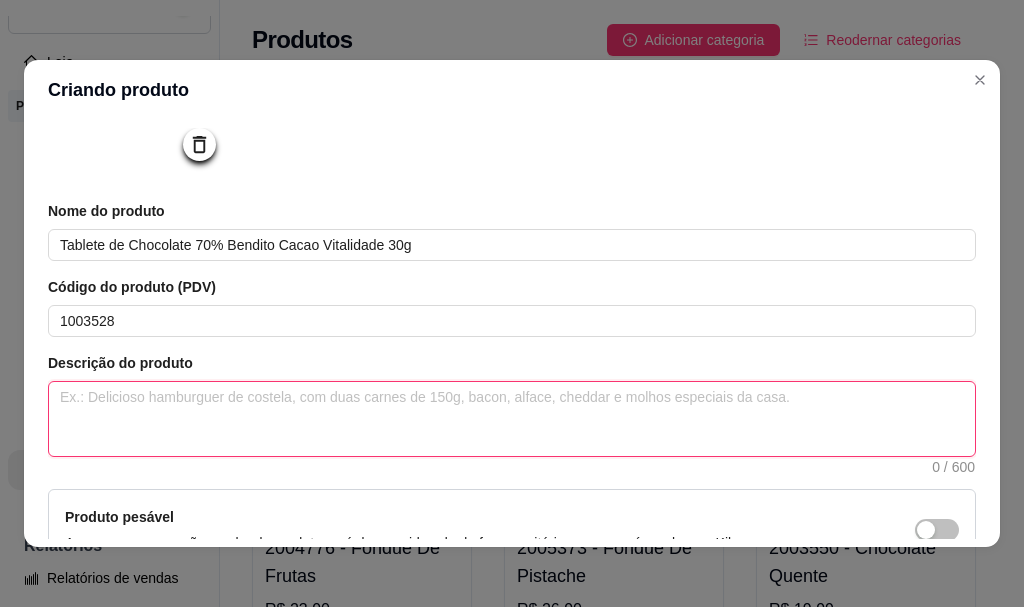 click at bounding box center [512, 419] 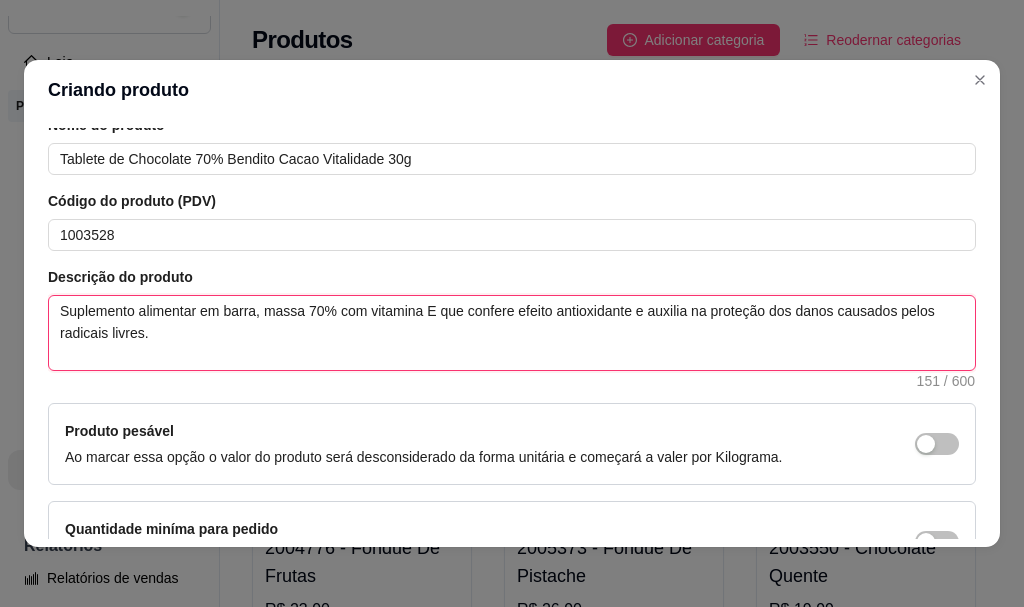 scroll, scrollTop: 400, scrollLeft: 0, axis: vertical 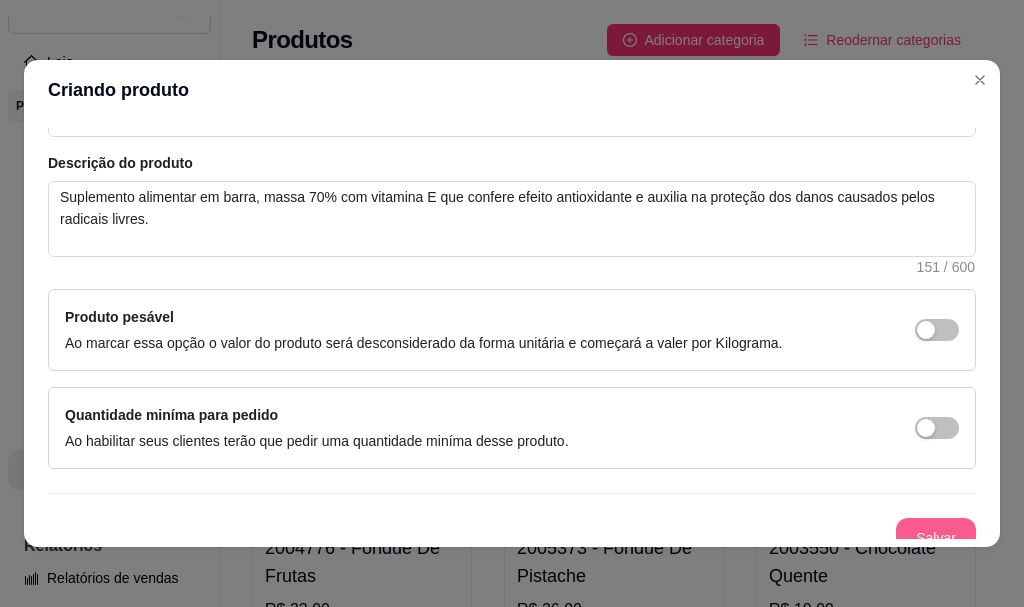 click on "Nome do produto Tablete de Chocolate 70% Bendito Cacao Vitalidade 30g Código do produto (PDV) 1003528 Descrição do produto Suplemento alimentar em barra, massa 70% com vitamina E que confere efeito antioxidante e auxilia na proteção dos danos causados pelos radicais livres. 151 / 600 Produto pesável Ao marcar essa opção o valor do produto será desconsiderado da forma unitária e começará a valer por Kilograma. Quantidade miníma para pedido Ao habilitar seus clientes terão que pedir uma quantidade miníma desse produto. Salvar" at bounding box center (512, 179) 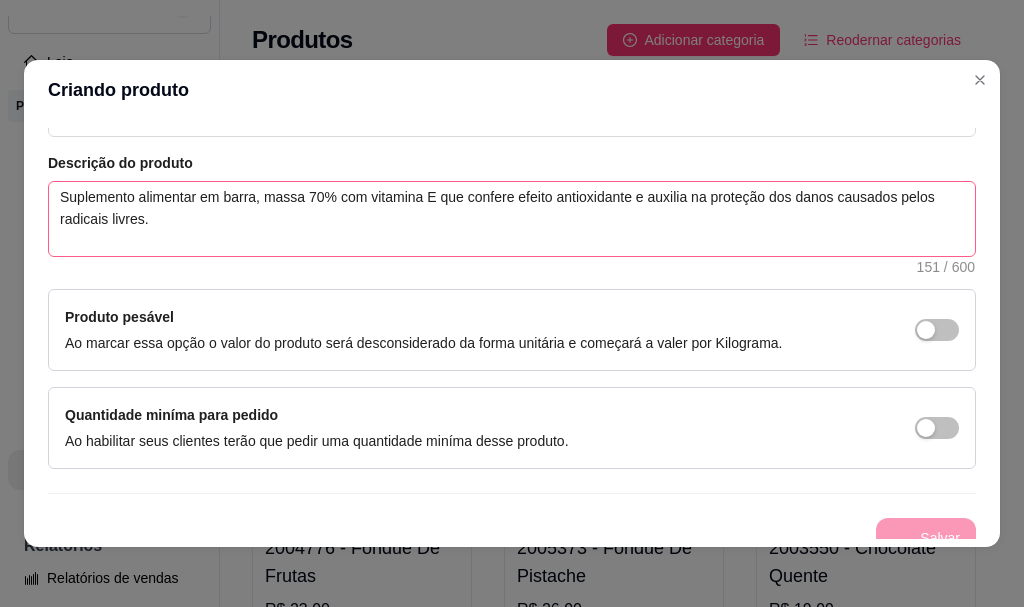 scroll, scrollTop: 0, scrollLeft: 0, axis: both 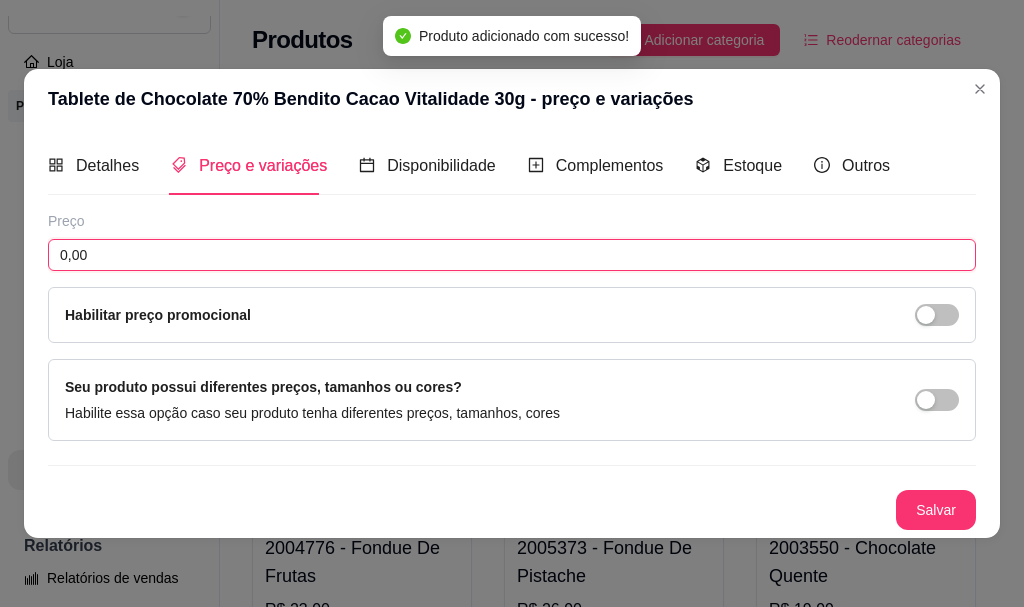 click on "0,00" at bounding box center (512, 255) 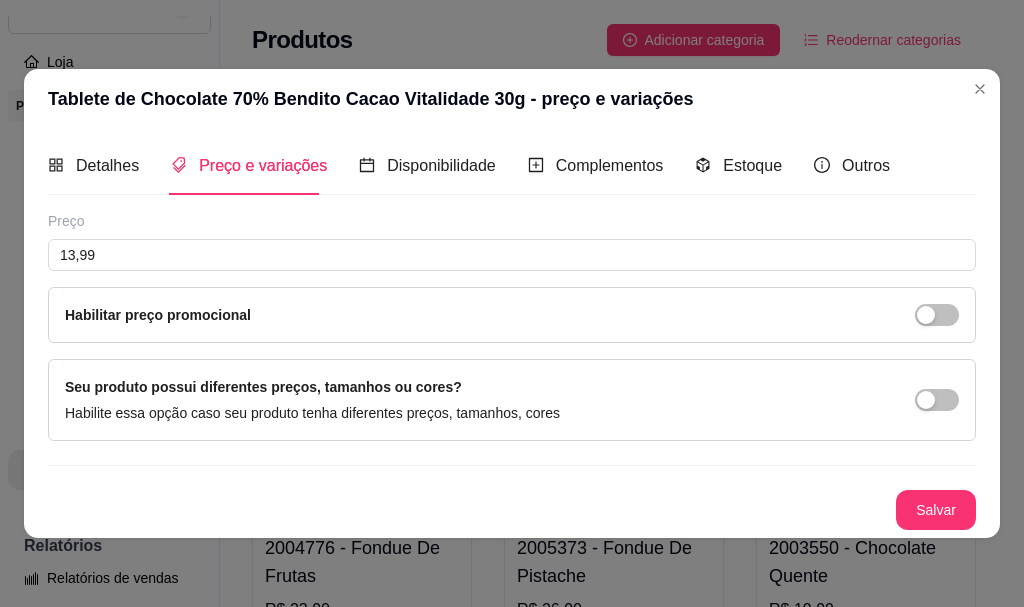 click at bounding box center [937, 315] 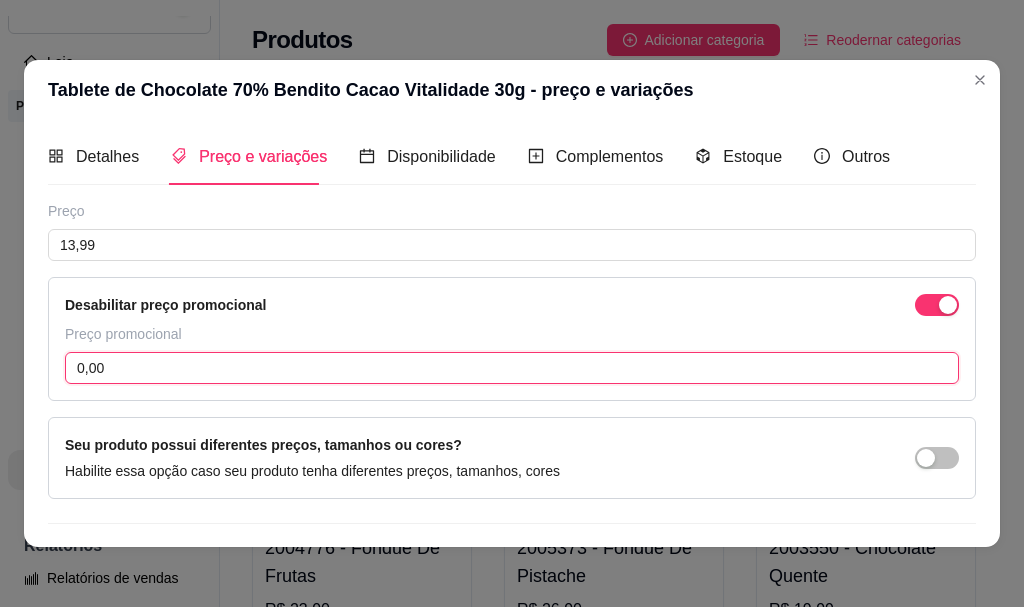 click on "0,00" at bounding box center (512, 368) 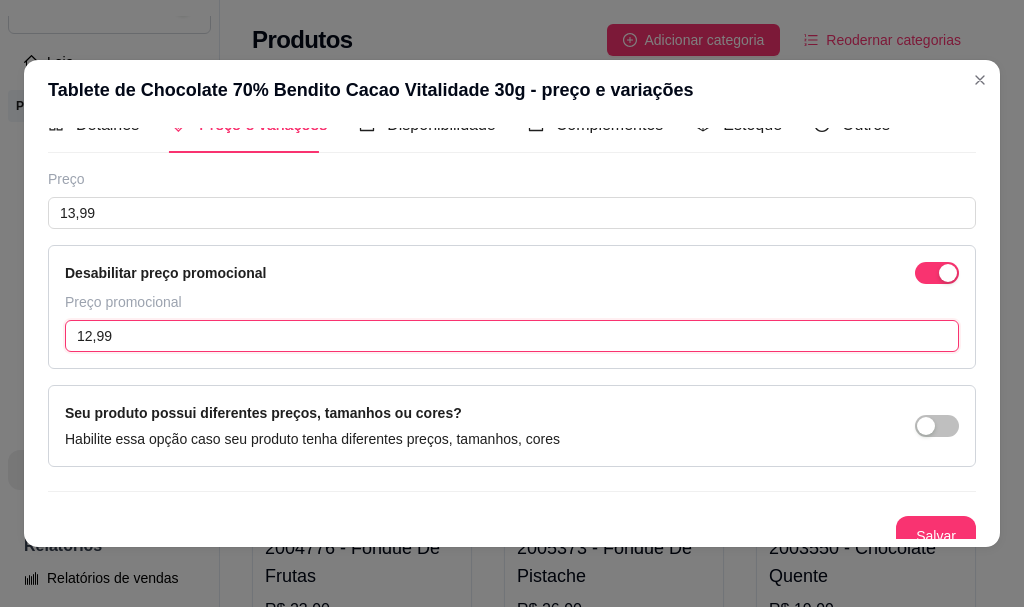 scroll, scrollTop: 49, scrollLeft: 0, axis: vertical 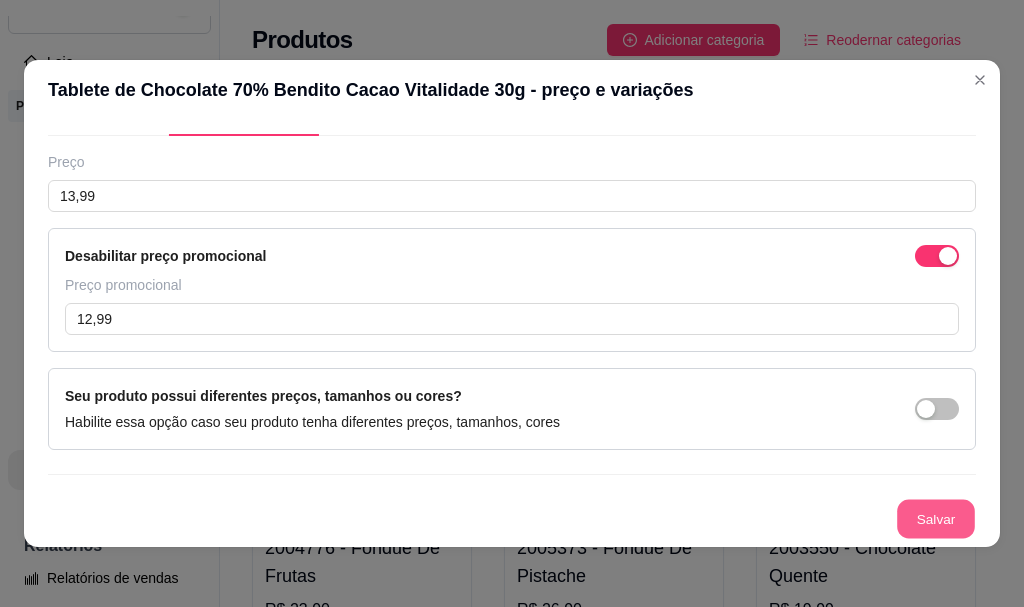 click on "Salvar" at bounding box center [936, 519] 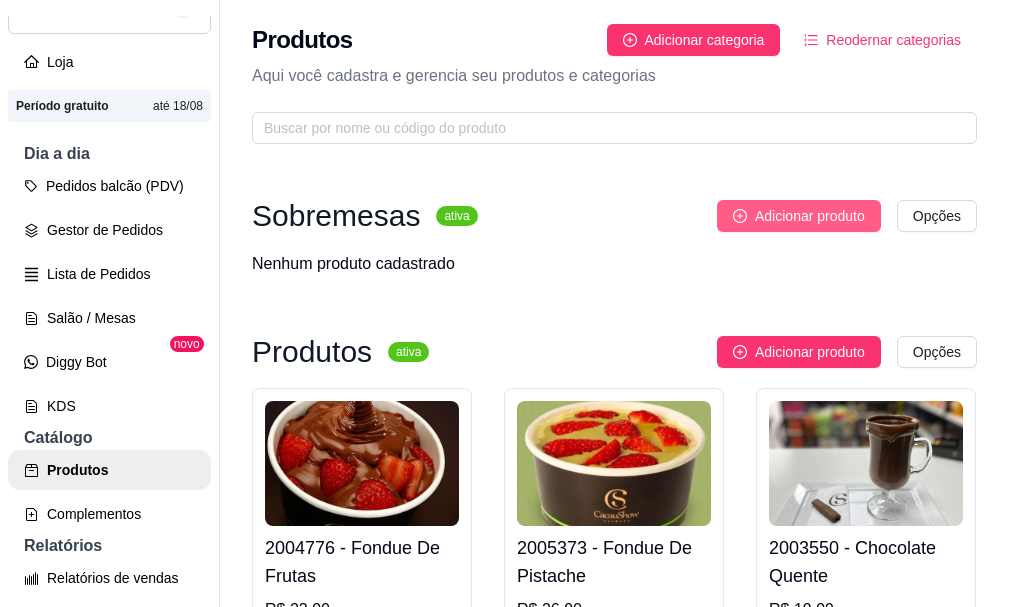 click on "Adicionar produto" at bounding box center (810, 216) 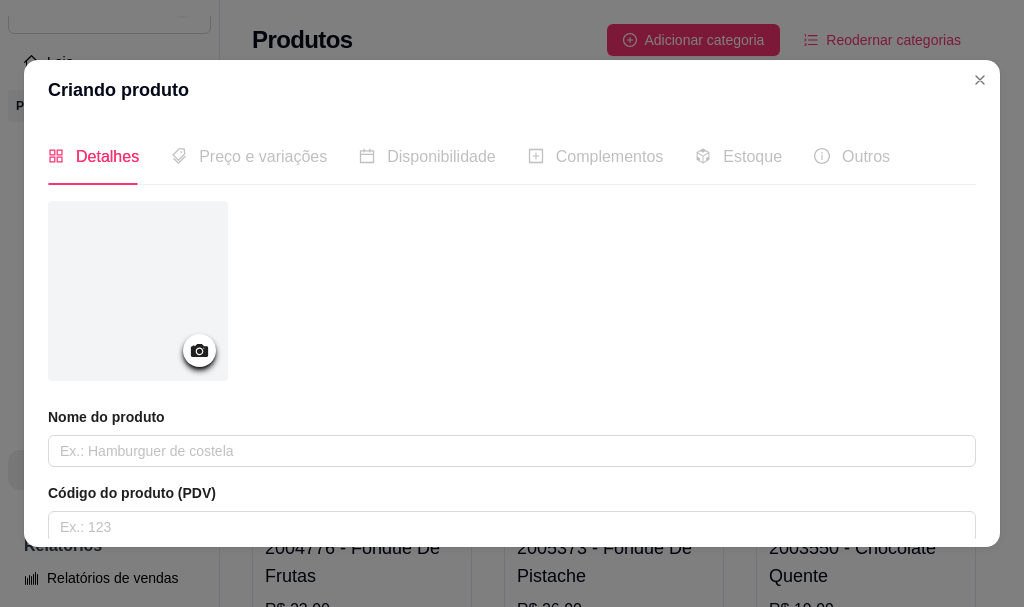 click on "Preço e variações" at bounding box center [249, 156] 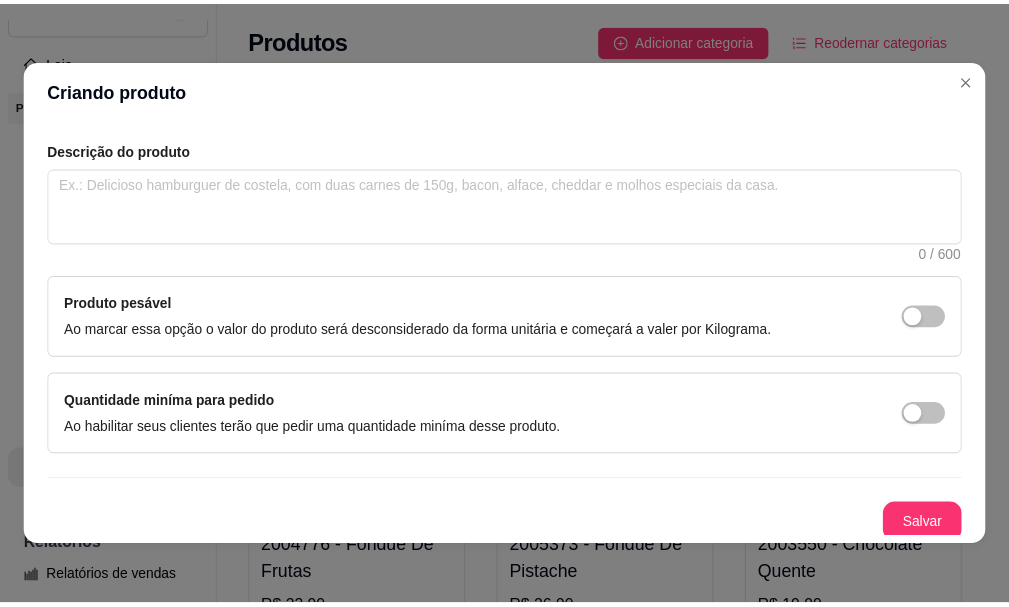 scroll, scrollTop: 425, scrollLeft: 0, axis: vertical 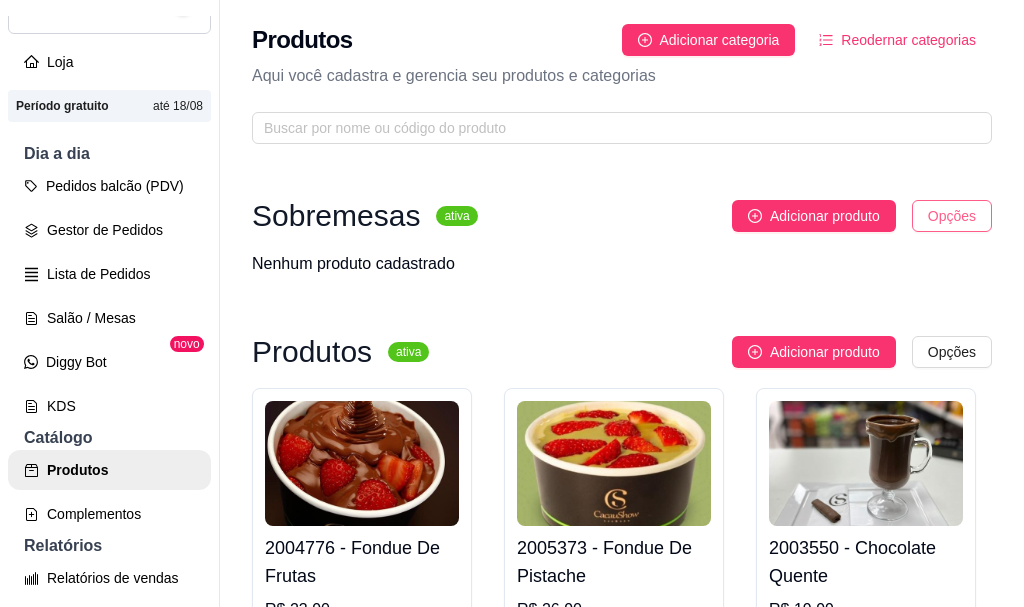 click on "C Cacaushow Mac ... Loja Aberta Loja Período gratuito até 18/08 Dia a dia Pedidos balcão (PDV) Gestor de Pedidos Lista de Pedidos Salão / Mesas Diggy Bot novo KDS Catálogo Produtos Complementos Relatórios Relatórios de vendas Relatório de clientes Relatório de mesas Relatório de fidelidade novo Gerenciar Entregadores novo Nota Fiscal (NFC-e) Controle de caixa Controle de fiado Cupons Clientes Estoque Configurações Diggy Planos Precisa de ajuda? Sair Produtos Adicionar categoria Reodernar categorias Aqui você cadastra e gerencia seu produtos e categorias Sobremesas ativa Adicionar produto Opções Nenhum produto cadastrado Produtos ativa Adicionar produto Opções 2004776 - Fondue De Frutas R$ 23,90 2005373 - Fondue De Pistache R$ 26,90 2003550 - Chocolate Quente R$ 19,99 1002484 - Caixa de Bombom Gourmet 485g R$ 139,99 R$ 129,99 1003050 - Caixa de Bombons Gourmet Drinks 185g R$ 64,99 R$ 59,99 1003049 - Caixa de Bombom para Harmonização e Vinho 175g R$ 64,99 R$ 59,99" at bounding box center (512, 303) 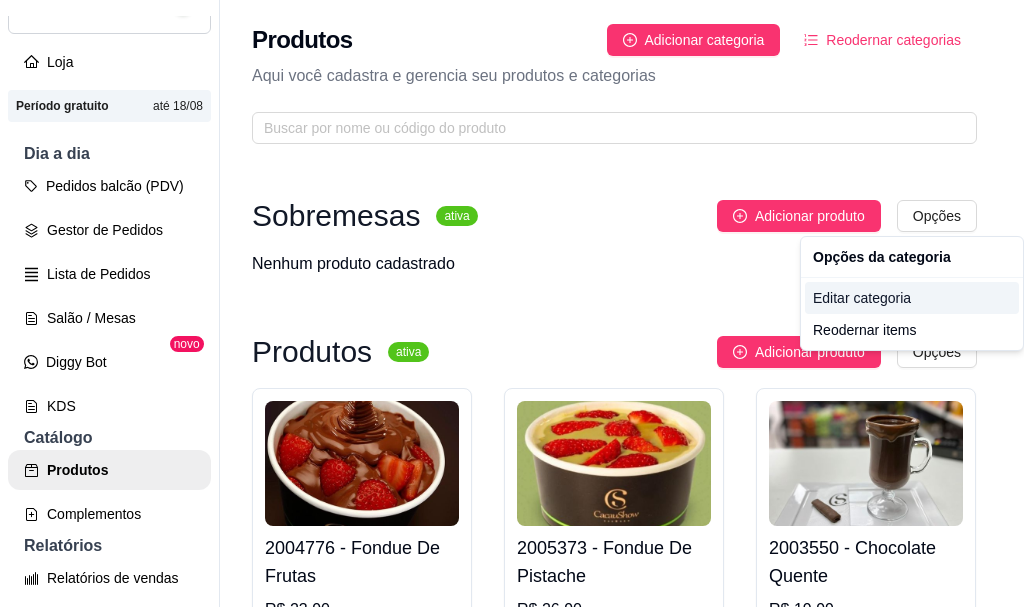 click on "Editar categoria" at bounding box center (912, 298) 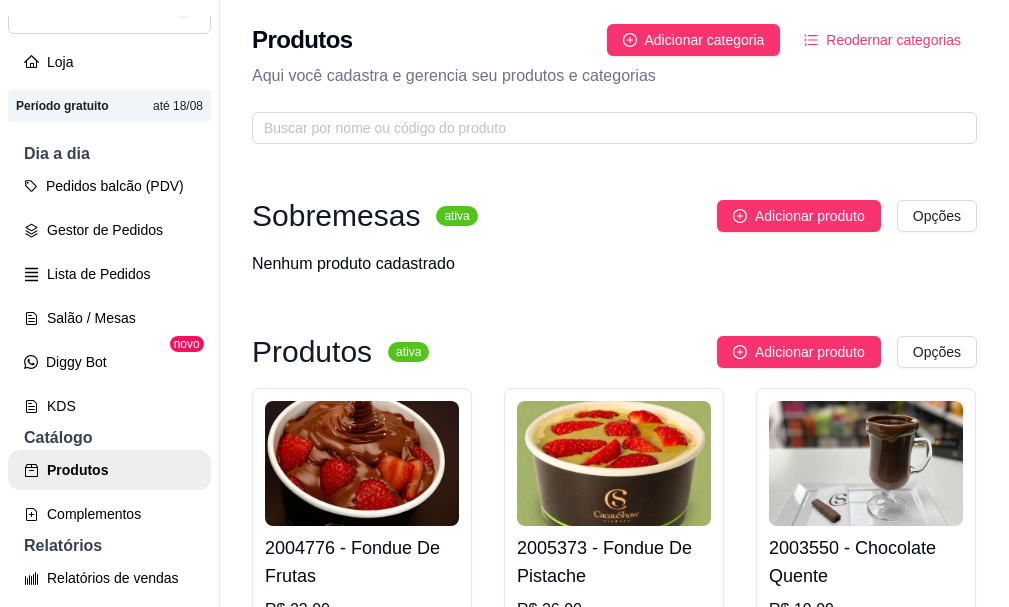 click on "Reodernar categorias" at bounding box center (893, 40) 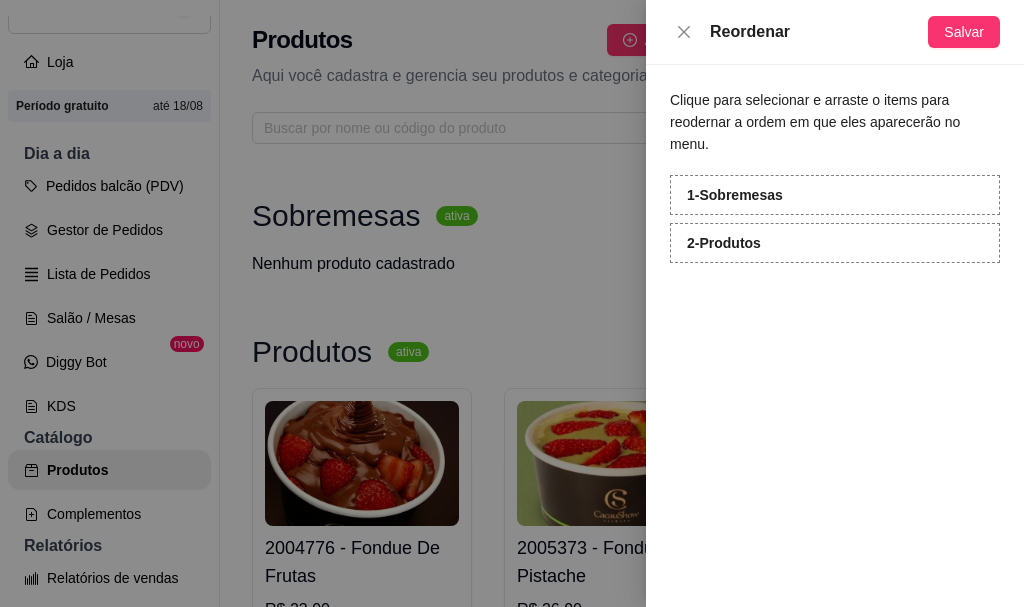 click at bounding box center (512, 303) 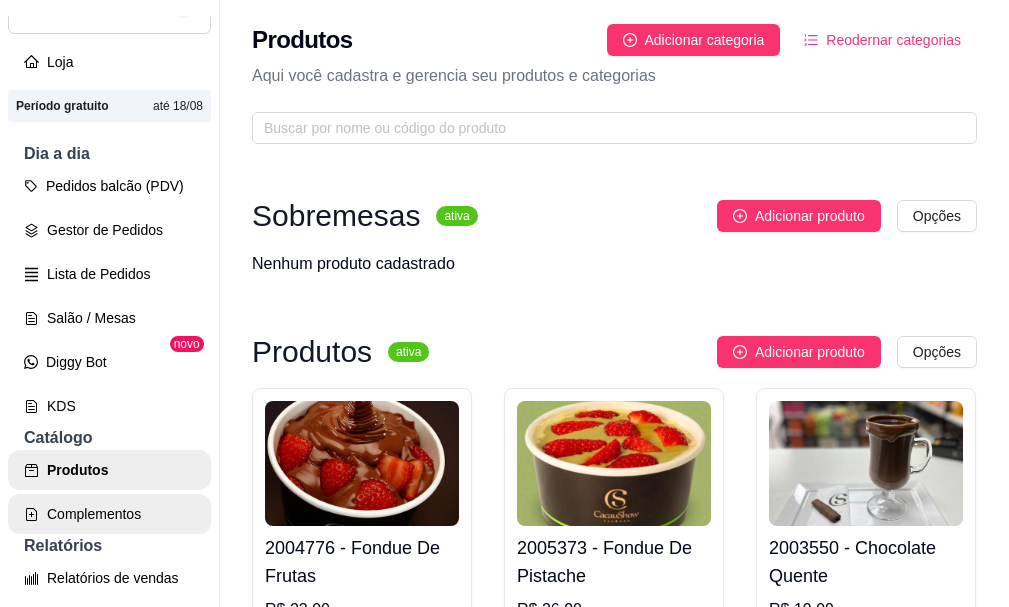 scroll, scrollTop: 200, scrollLeft: 0, axis: vertical 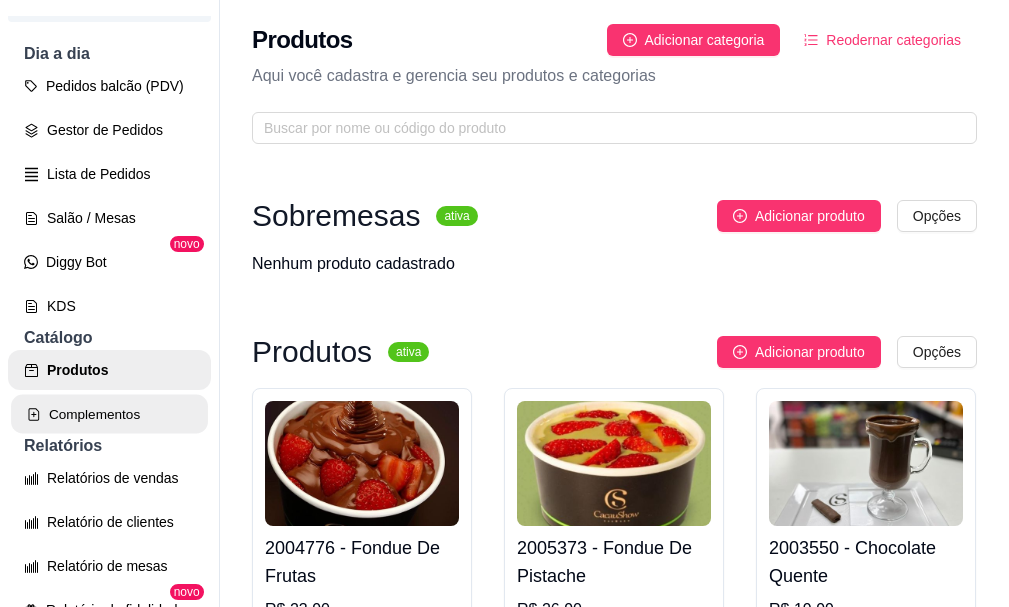 click on "Complementos" at bounding box center [109, 414] 